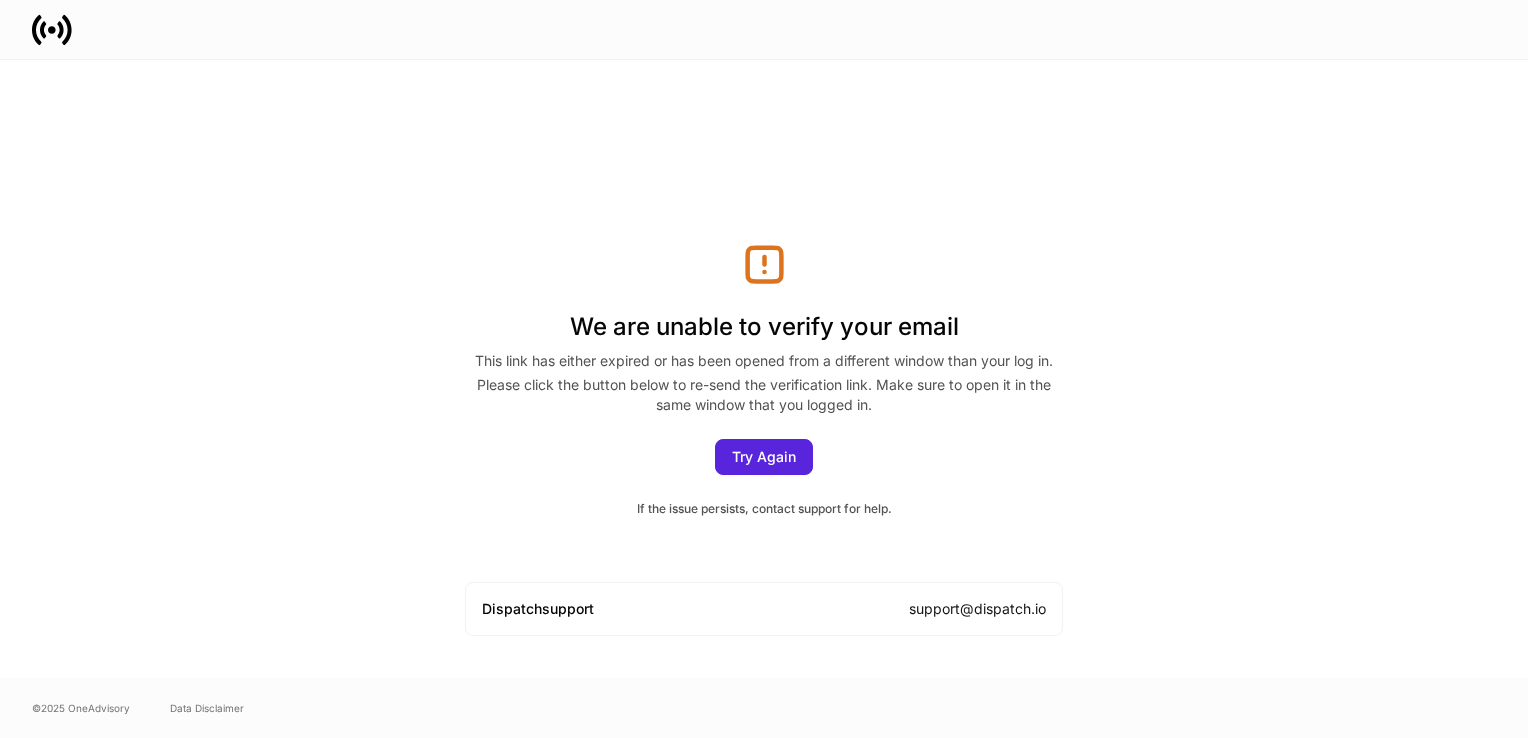 scroll, scrollTop: 0, scrollLeft: 0, axis: both 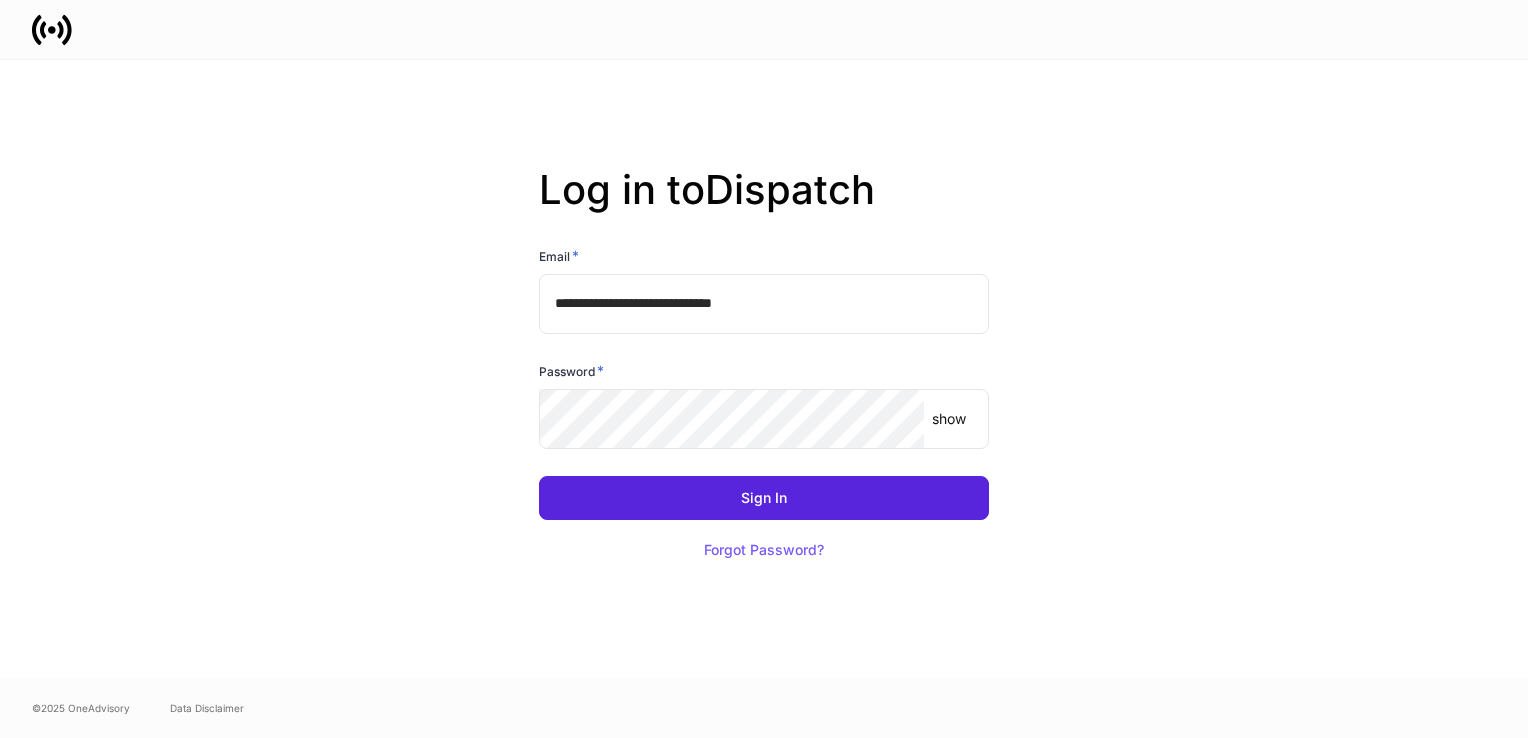 click on "**********" at bounding box center (764, 304) 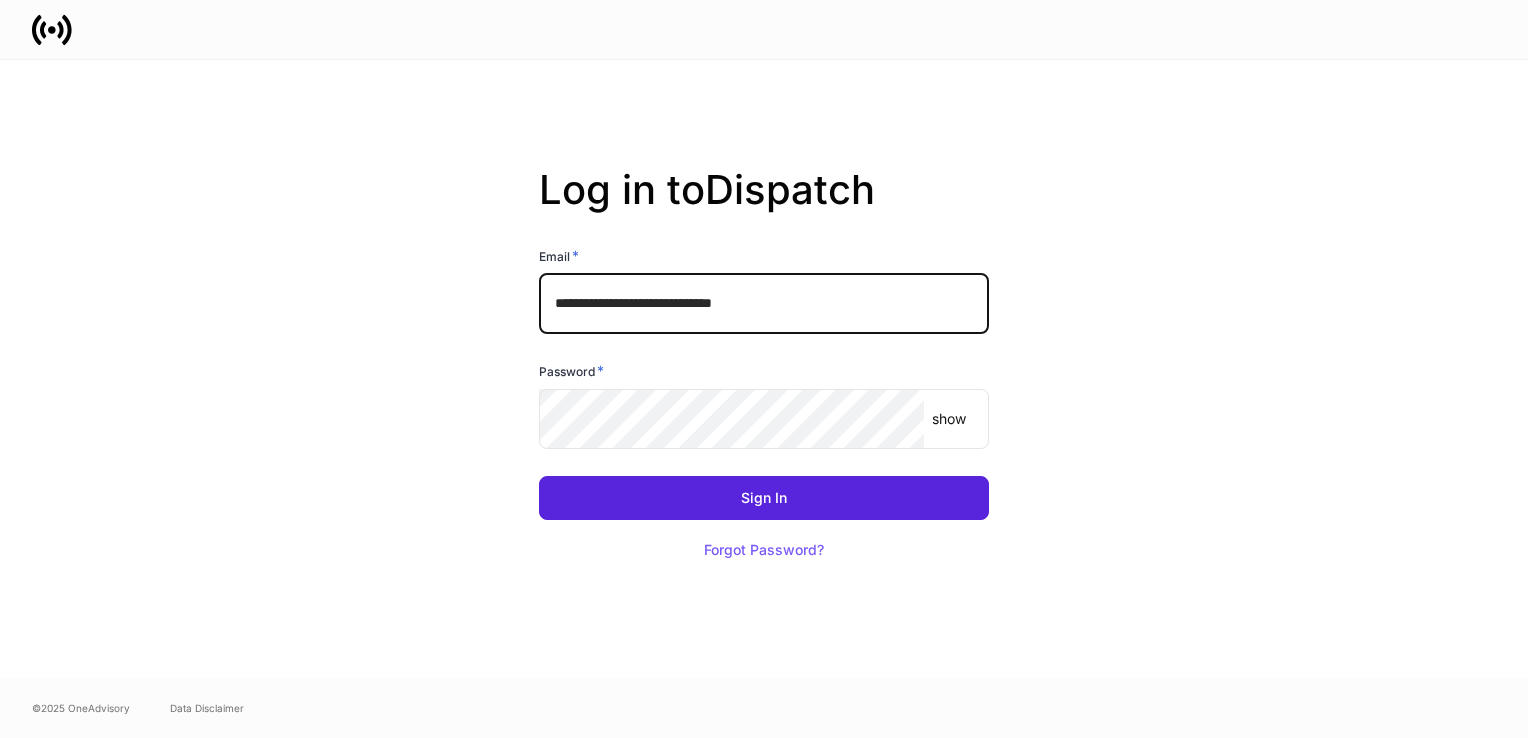 drag, startPoint x: 807, startPoint y: 309, endPoint x: 392, endPoint y: 334, distance: 415.75232 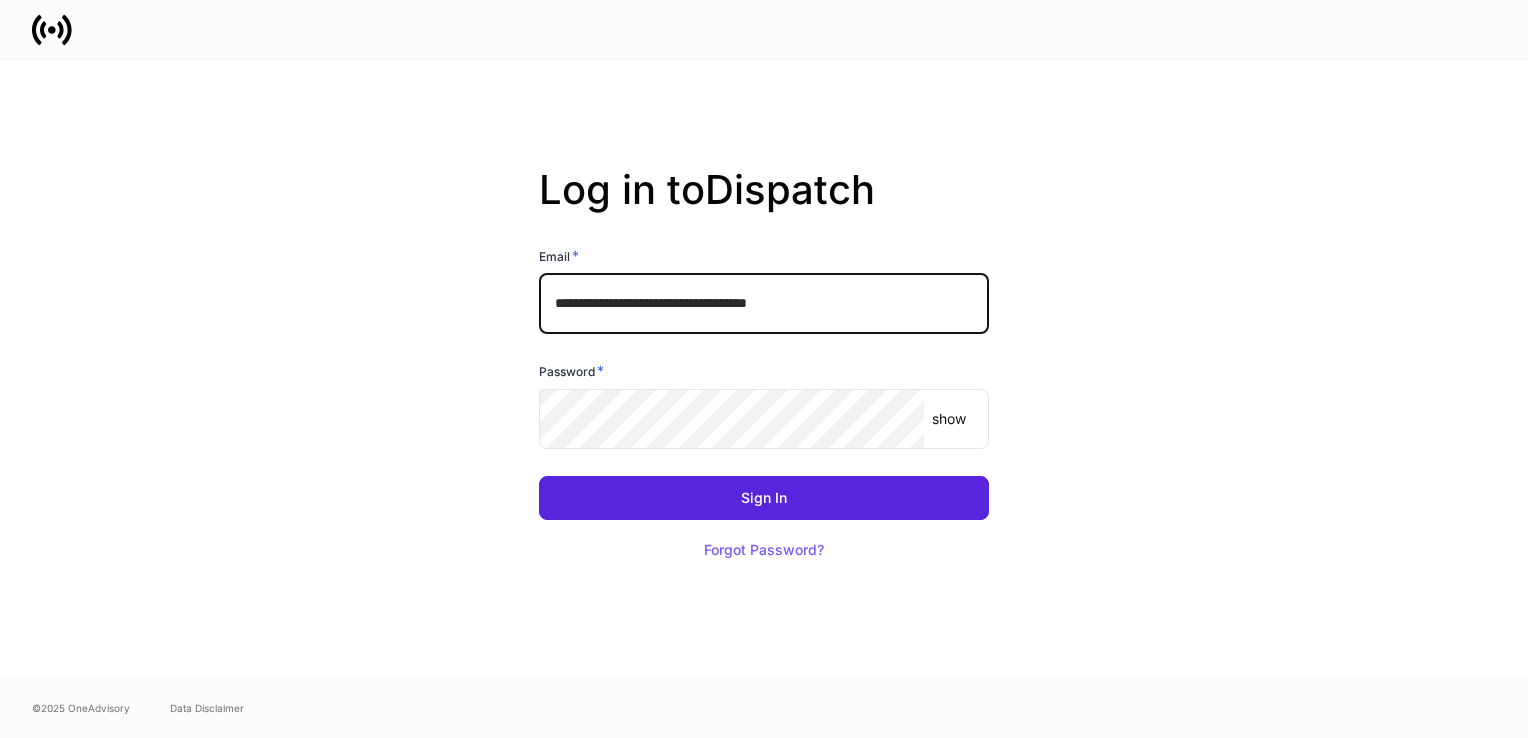 type on "**********" 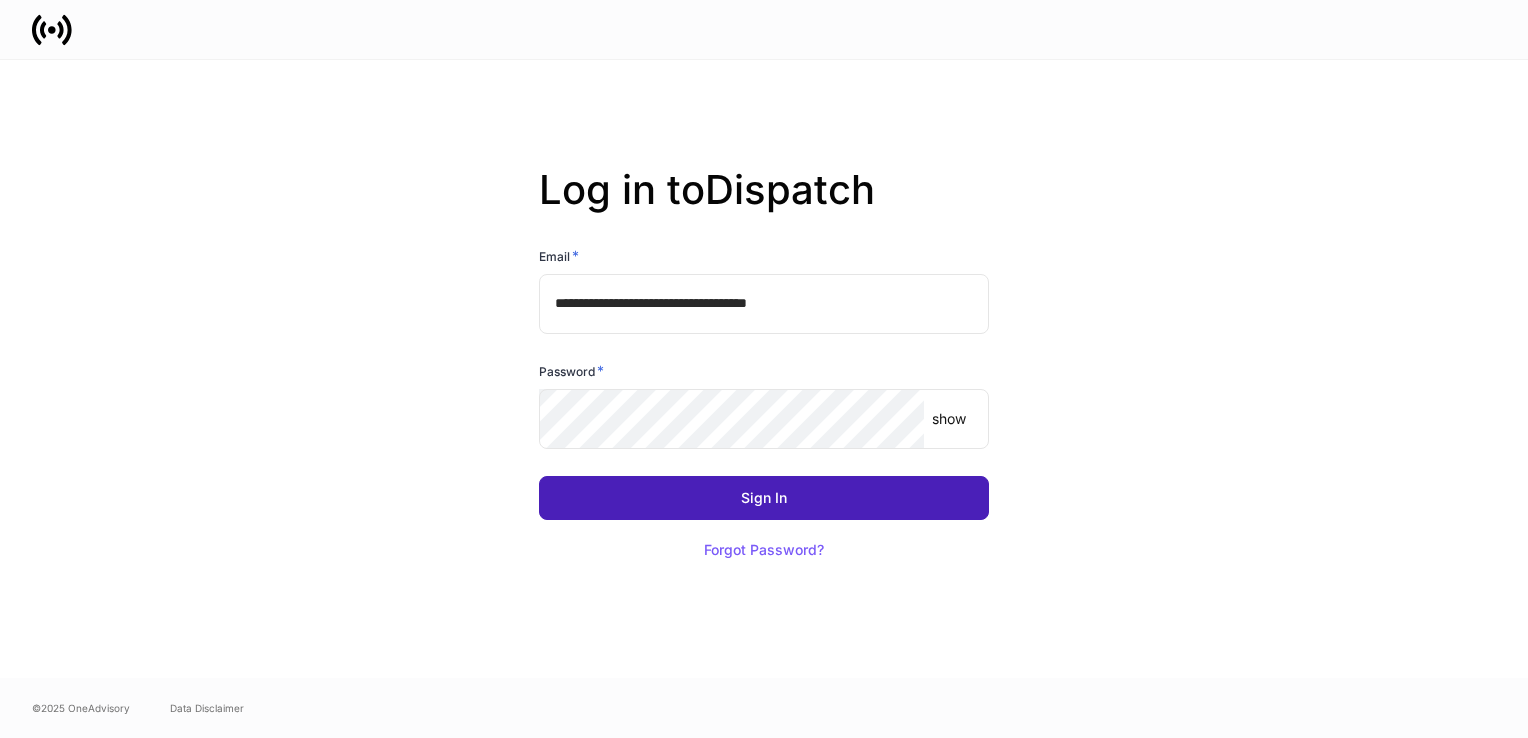 click on "Sign In" at bounding box center [764, 498] 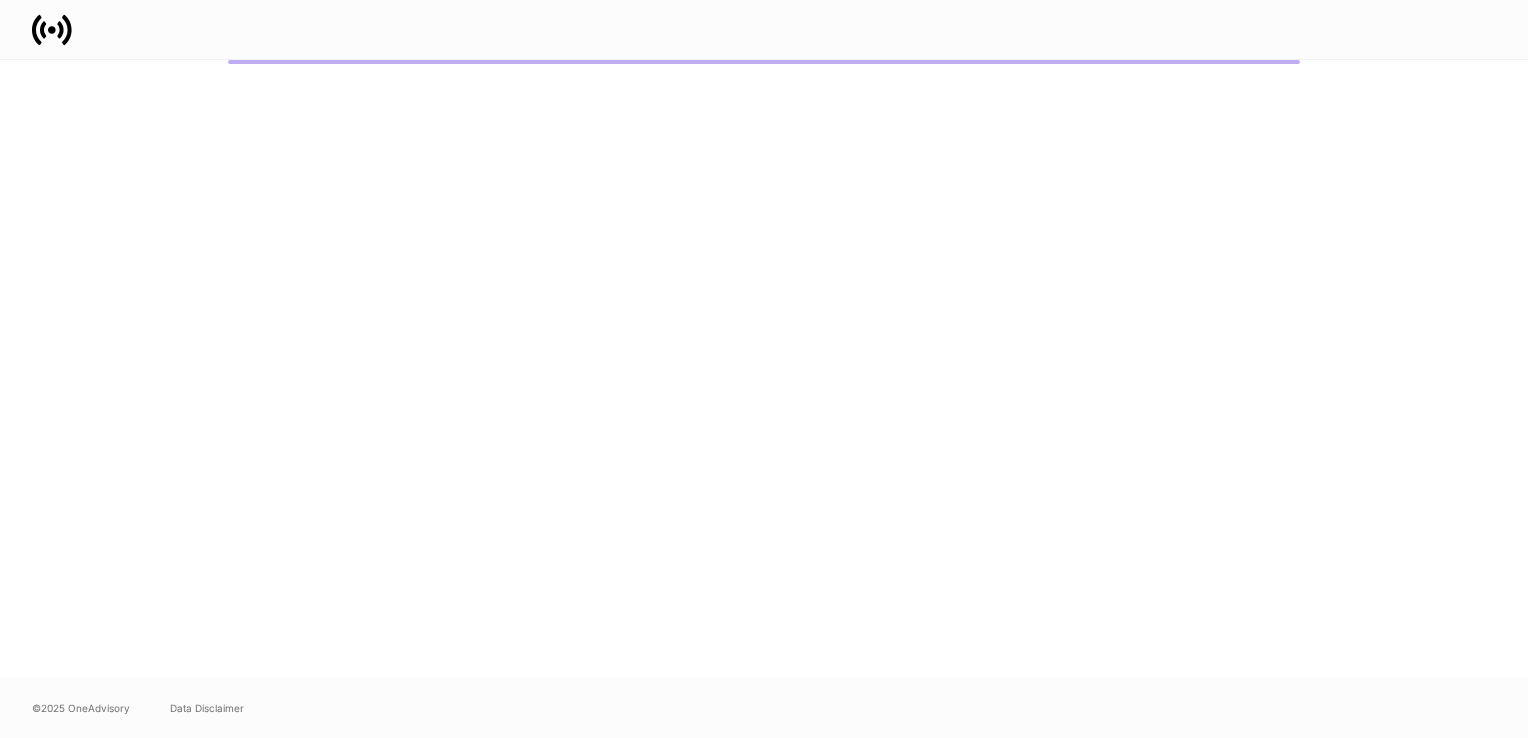 scroll, scrollTop: 0, scrollLeft: 0, axis: both 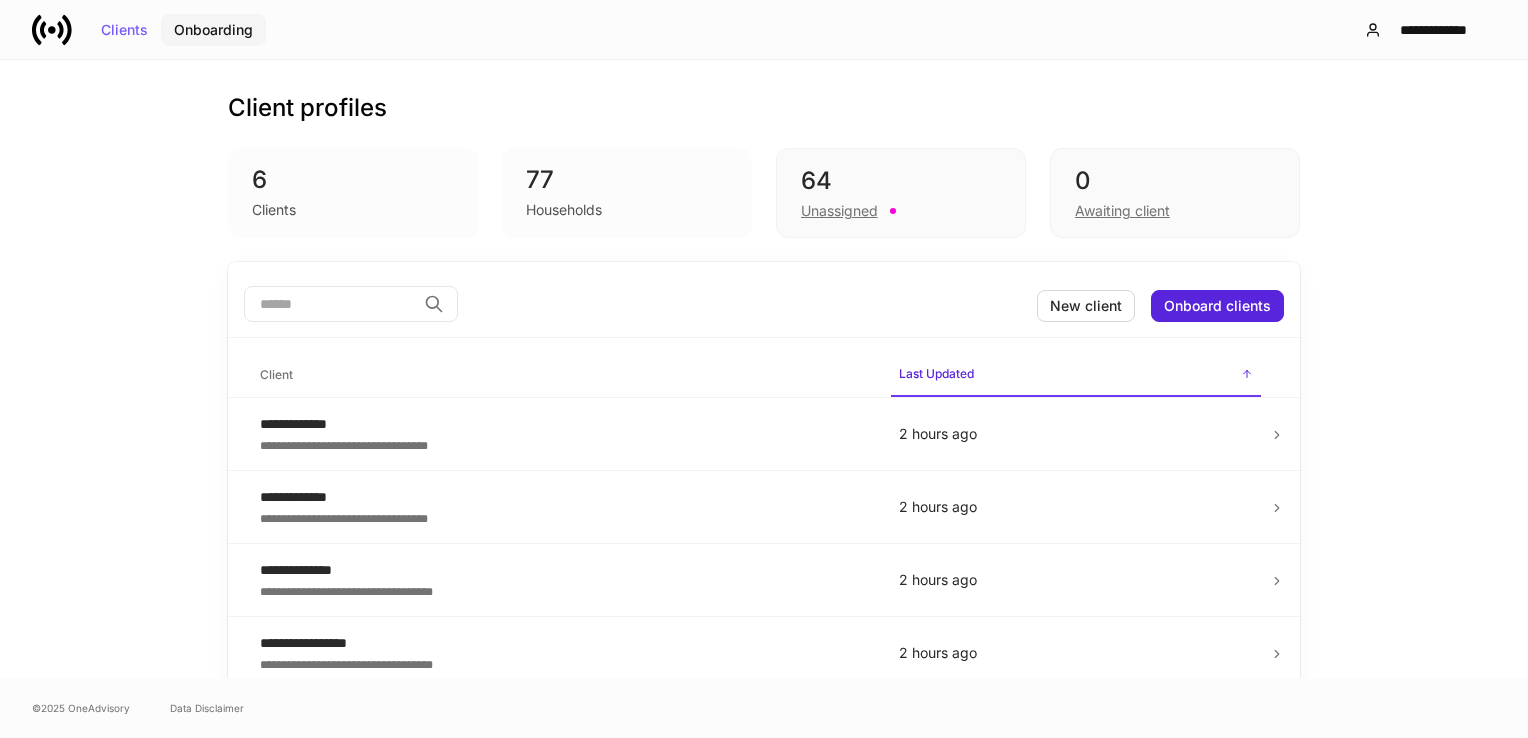 click on "Onboarding" at bounding box center (213, 30) 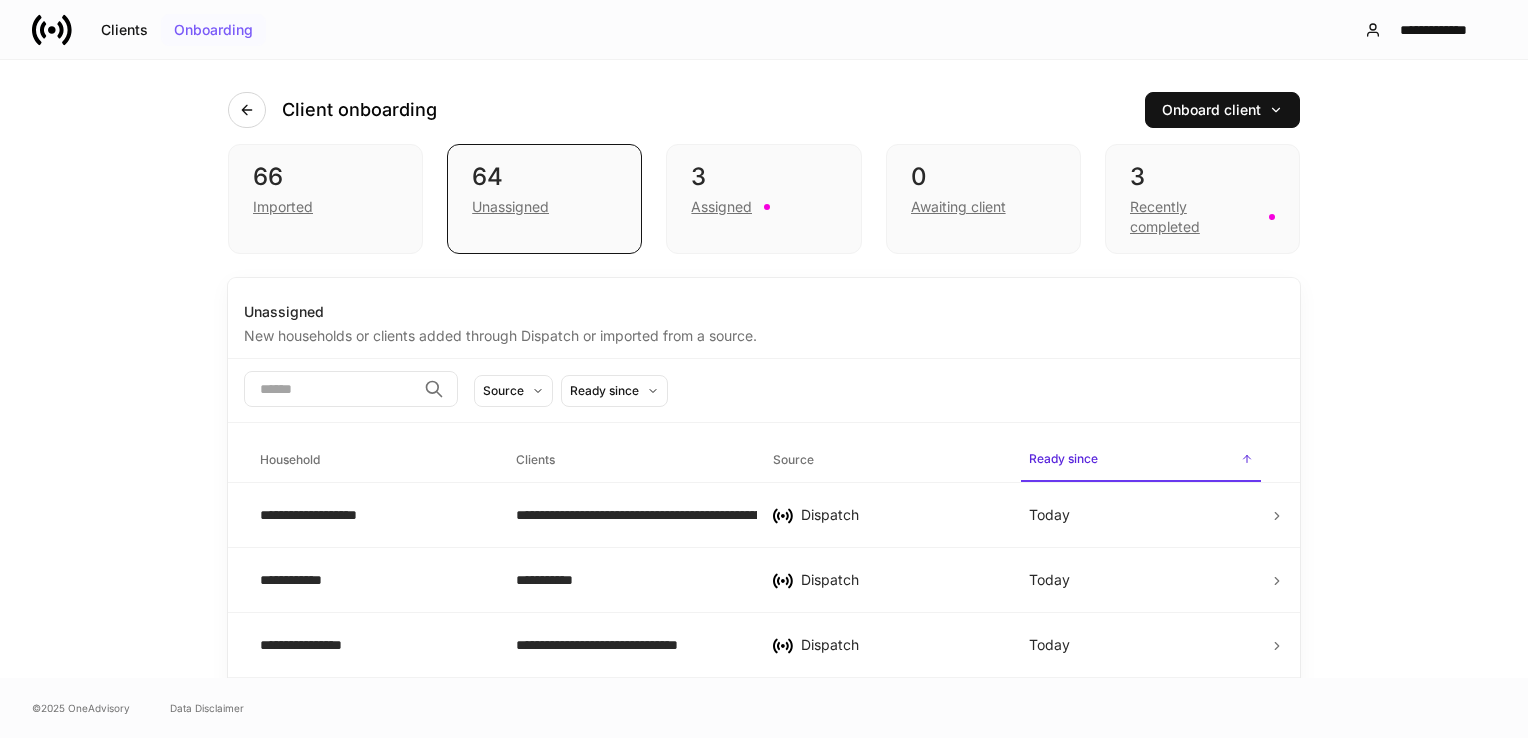 scroll, scrollTop: 0, scrollLeft: 0, axis: both 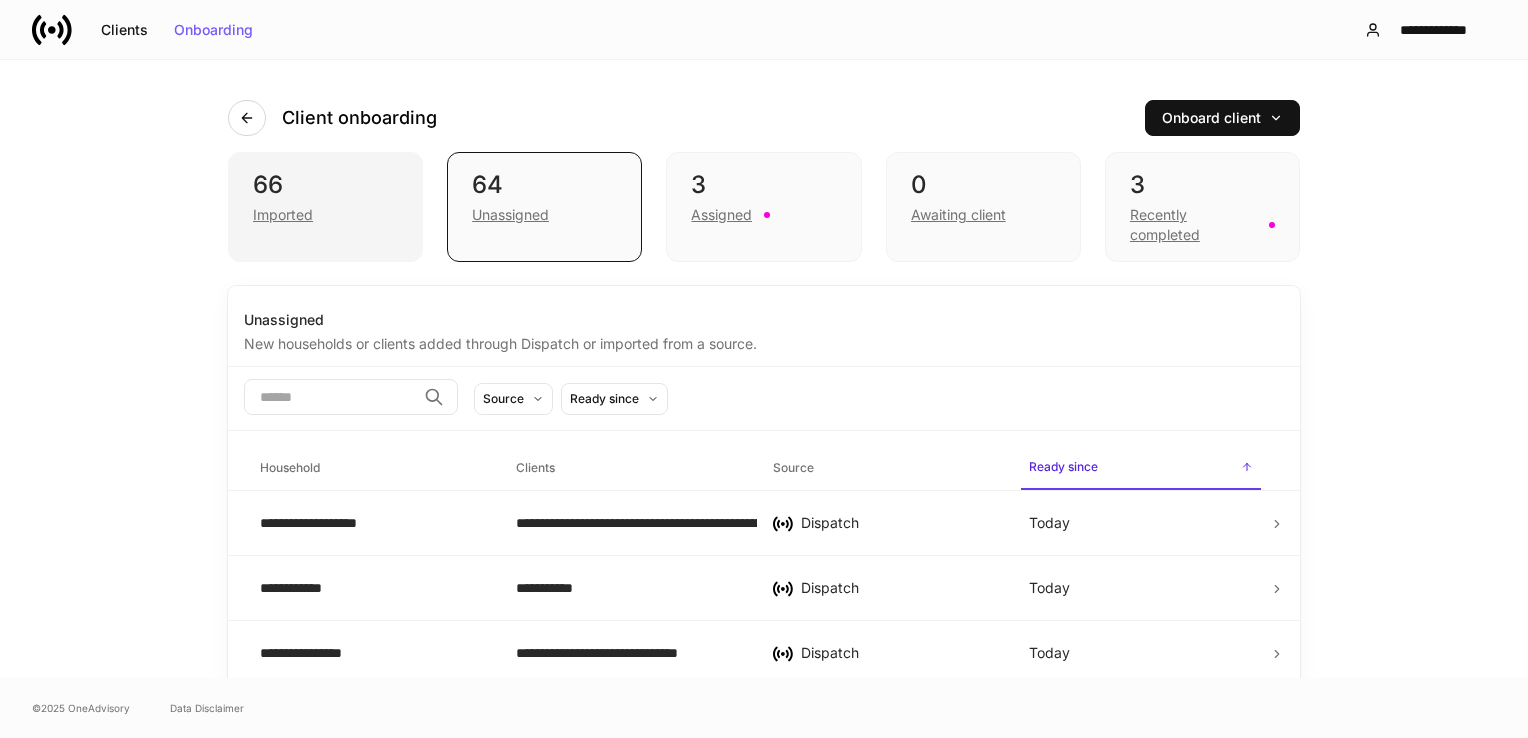 click on "Imported" at bounding box center (325, 213) 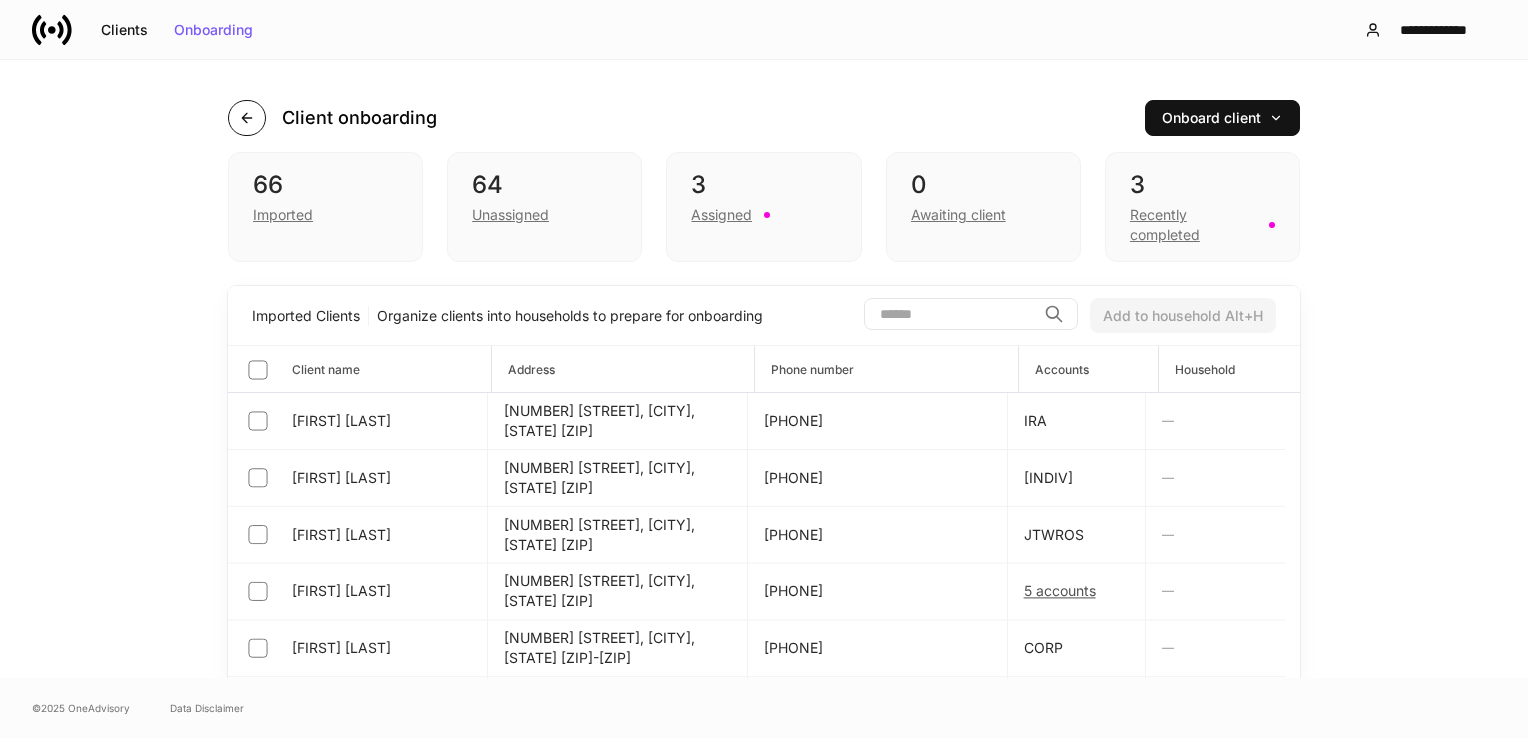 click 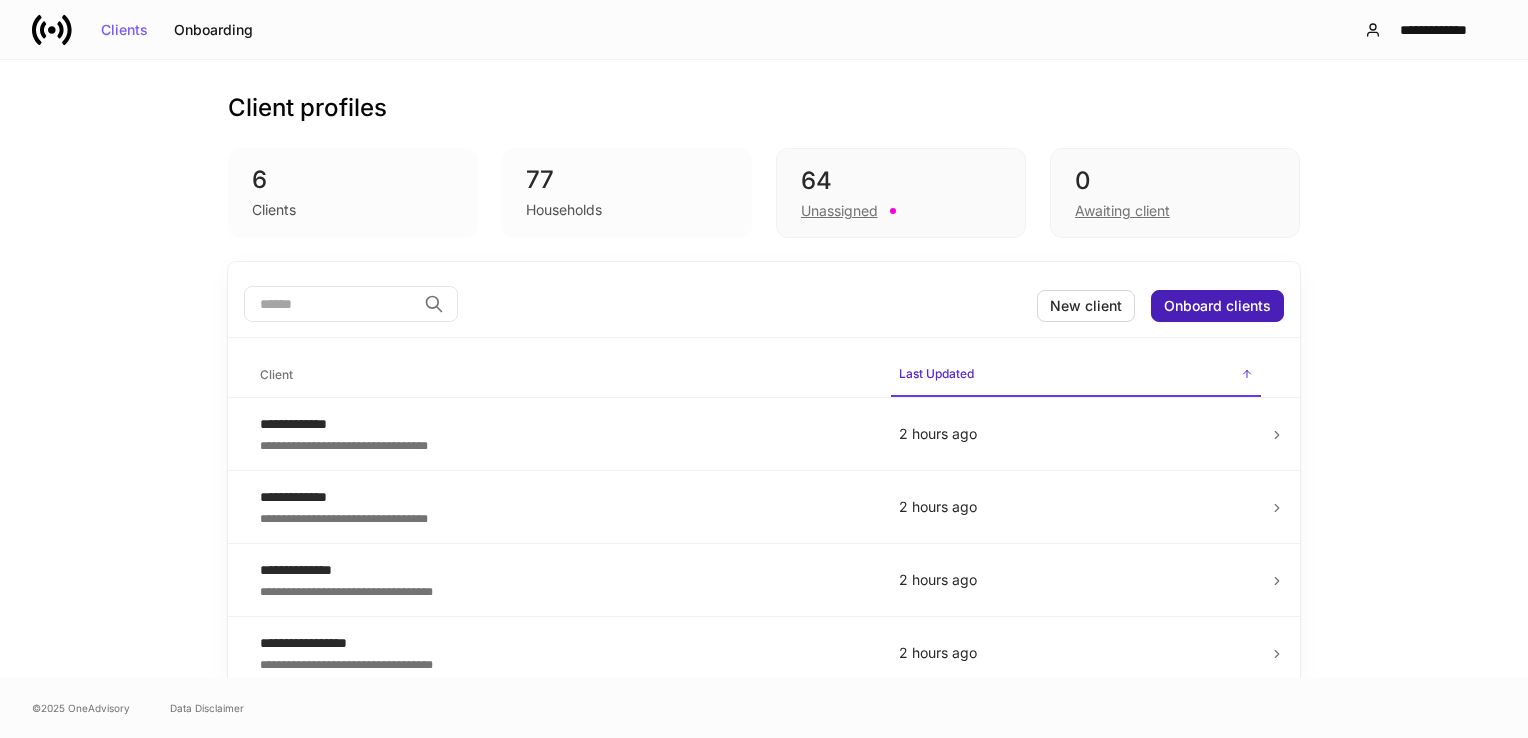 click on "Onboard clients" at bounding box center [1217, 306] 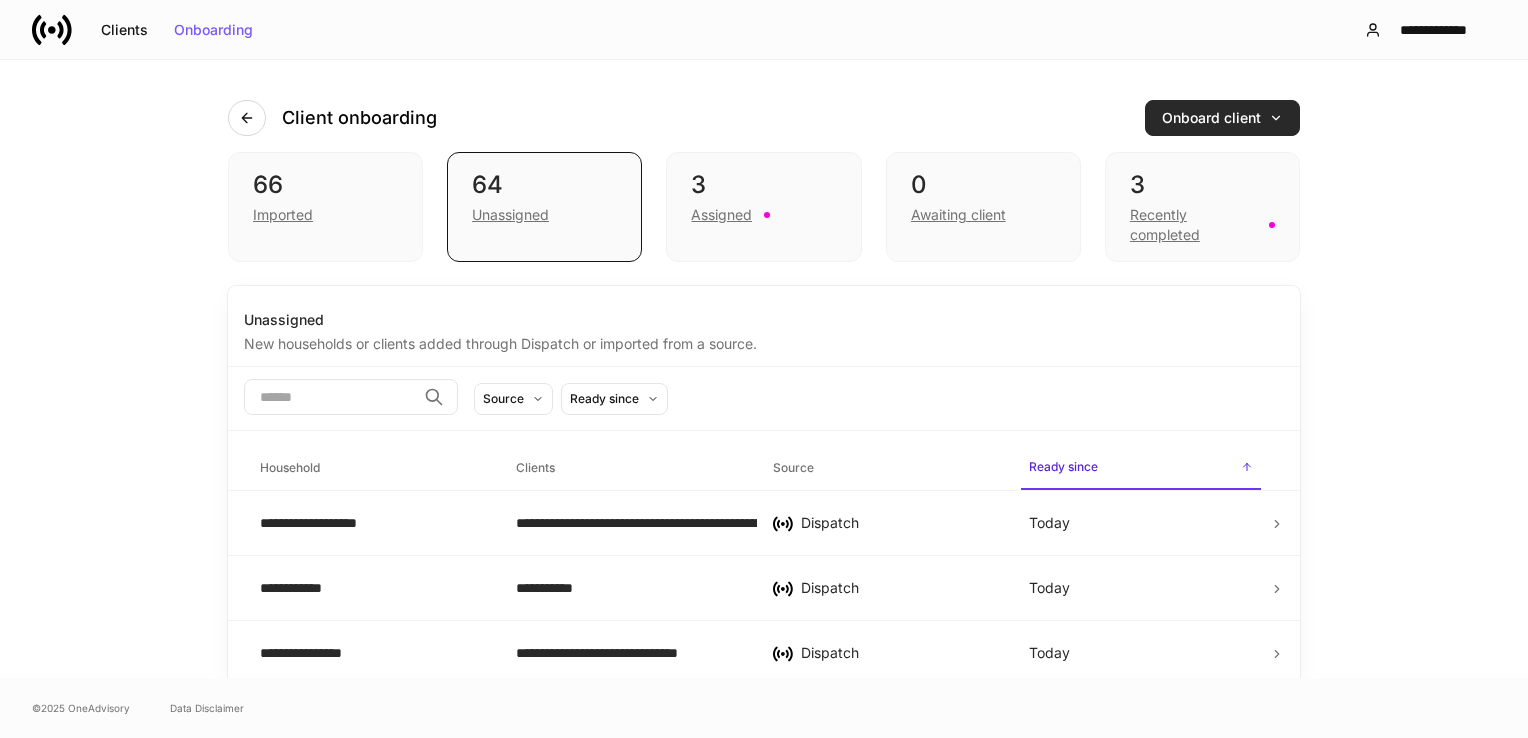 click on "Onboard client" at bounding box center [1222, 118] 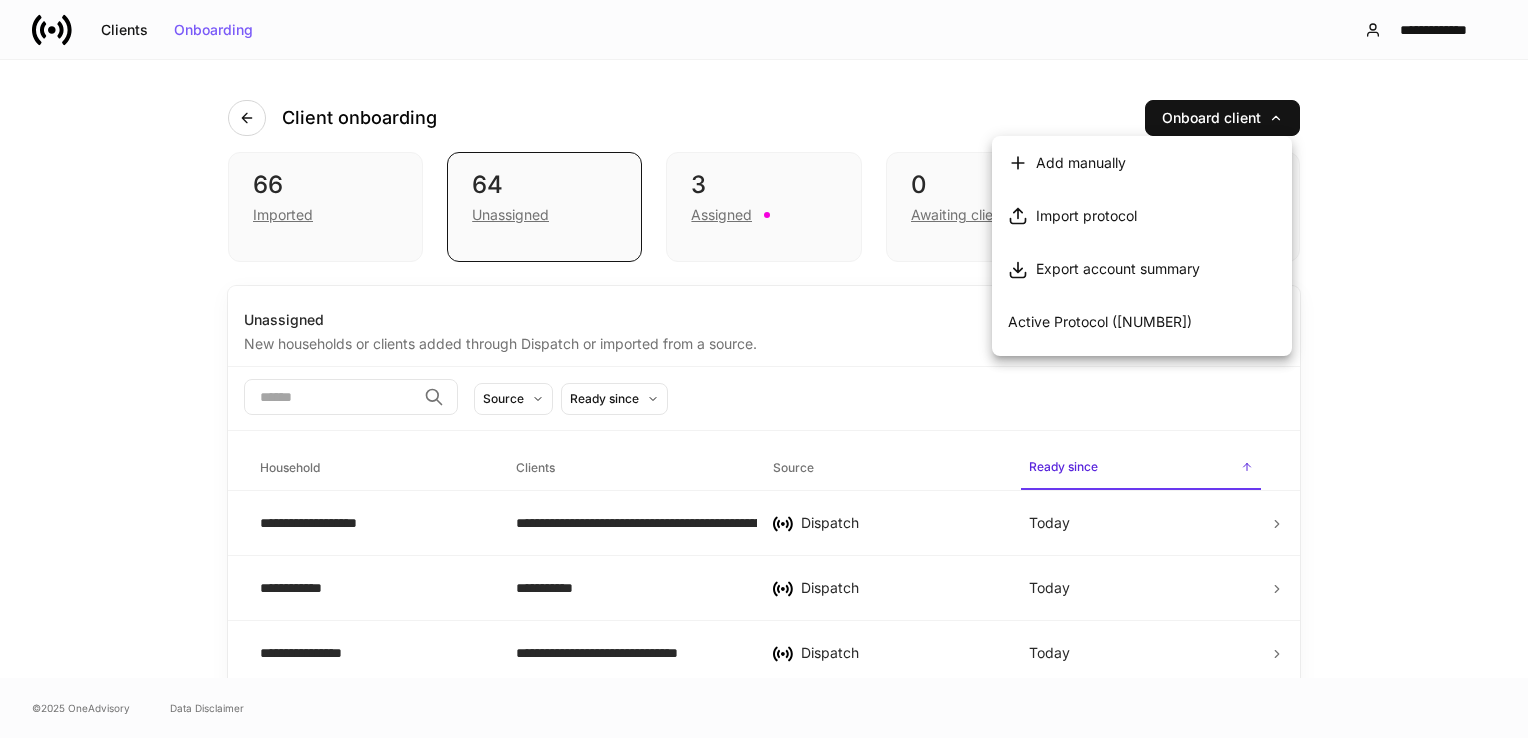 click at bounding box center [764, 369] 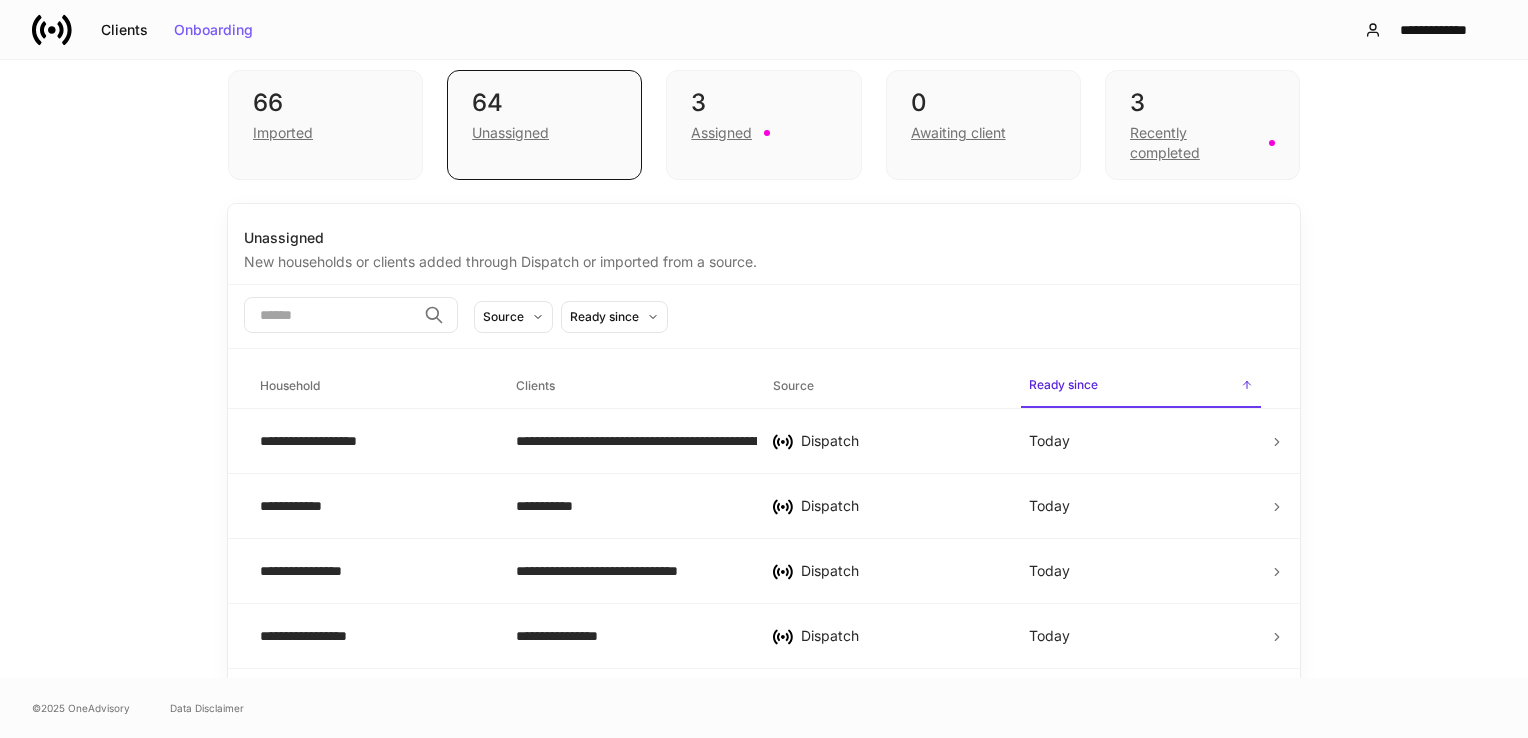 scroll, scrollTop: 0, scrollLeft: 0, axis: both 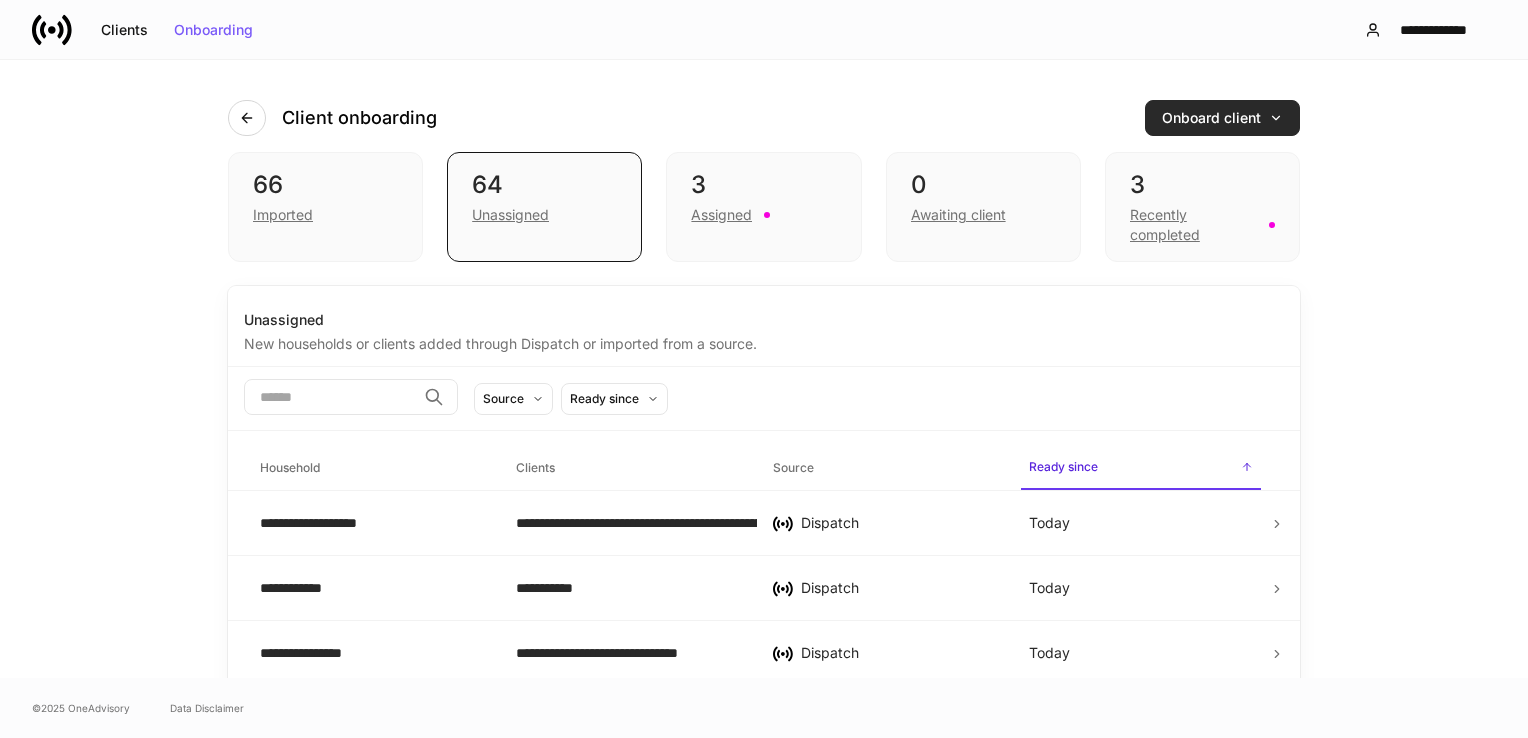 click on "Onboard client" at bounding box center (1222, 118) 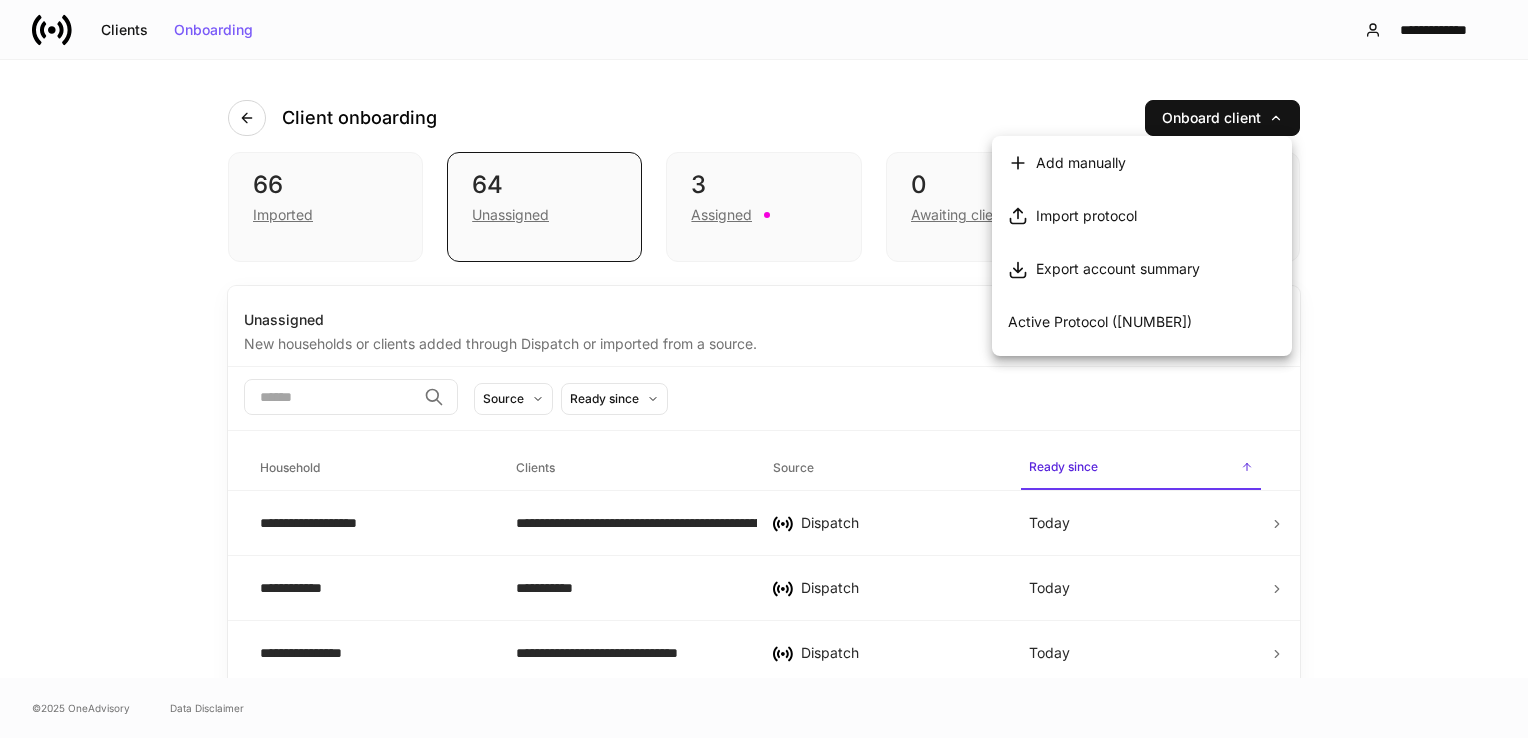 click on "Active Protocol ([NUMBER])" at bounding box center (1100, 321) 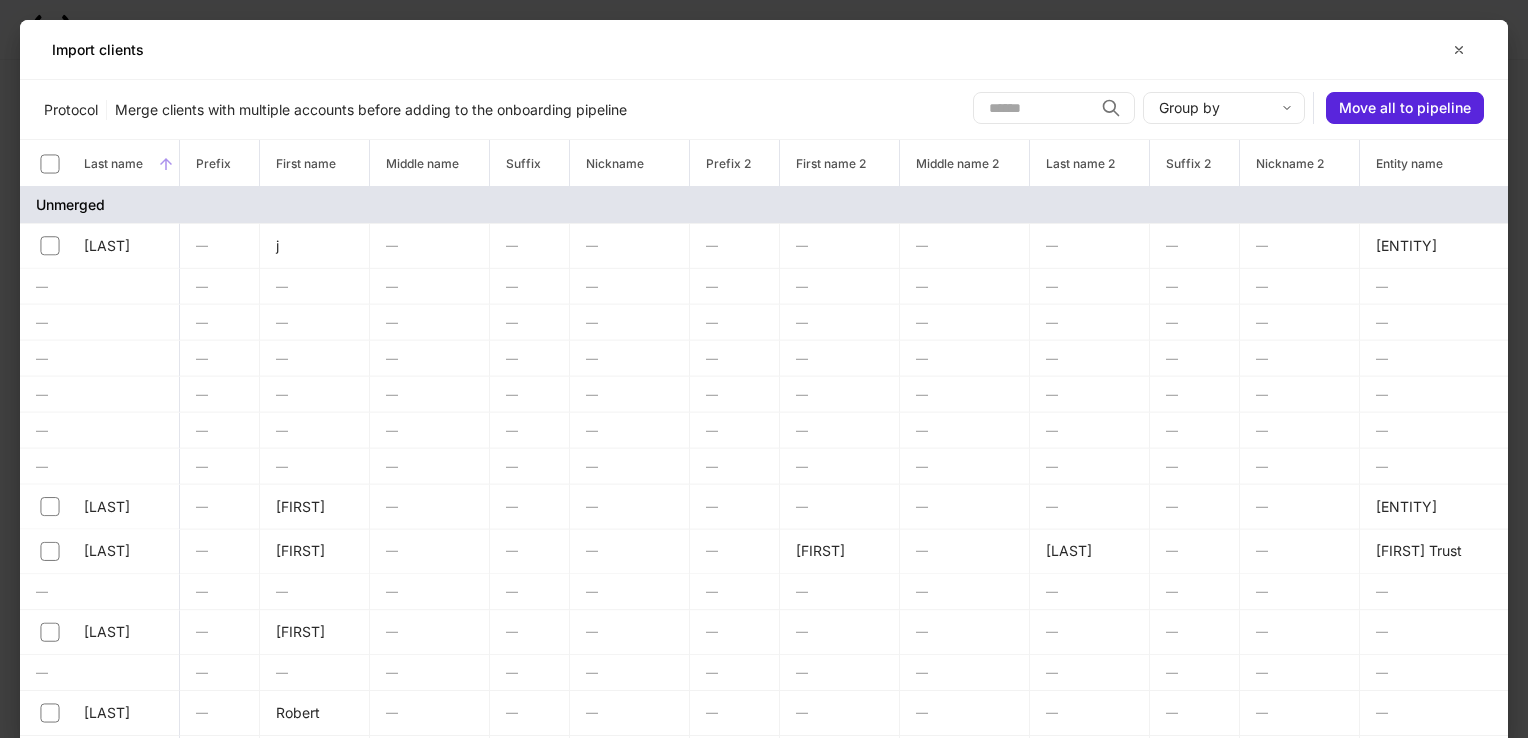 click on "Last name" at bounding box center (113, 163) 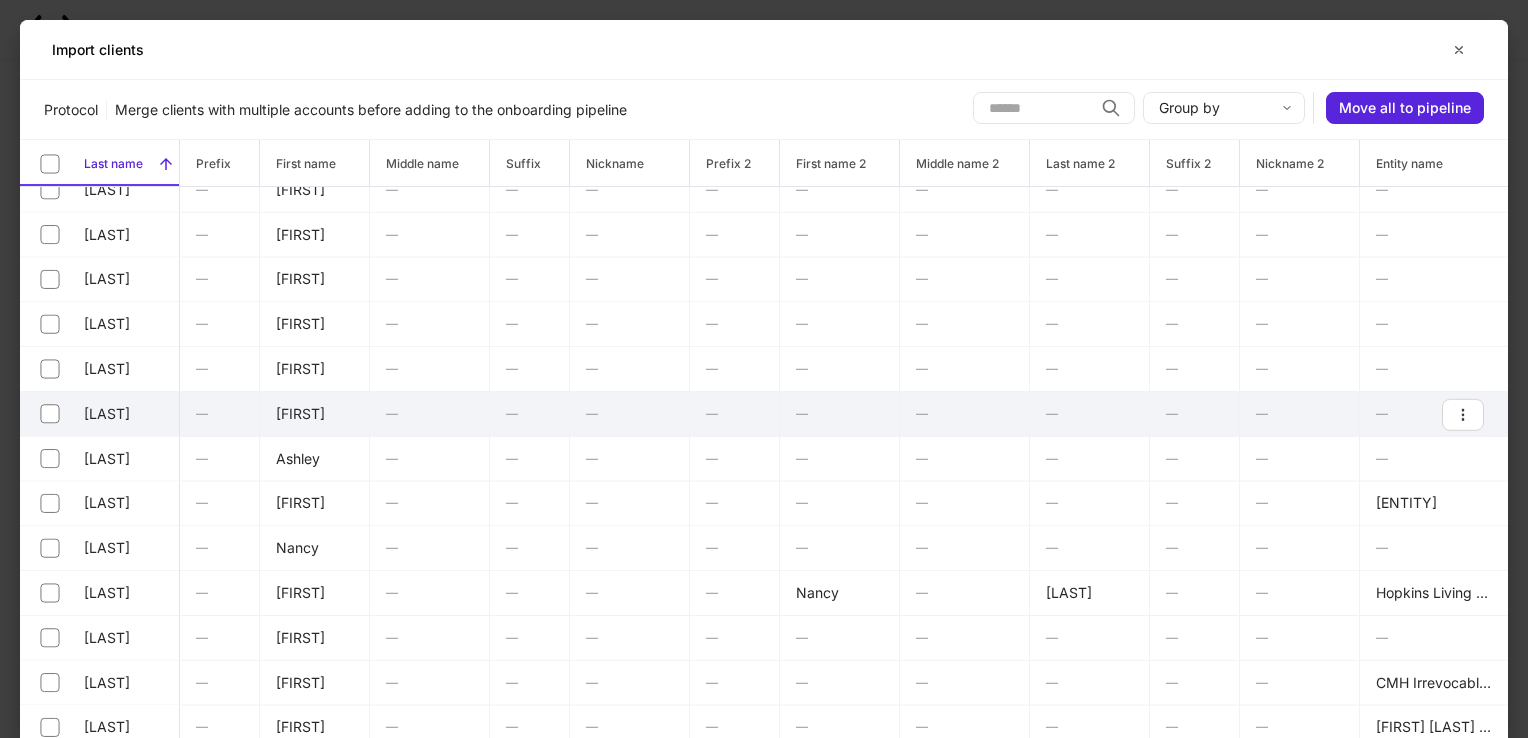 scroll, scrollTop: 1600, scrollLeft: 0, axis: vertical 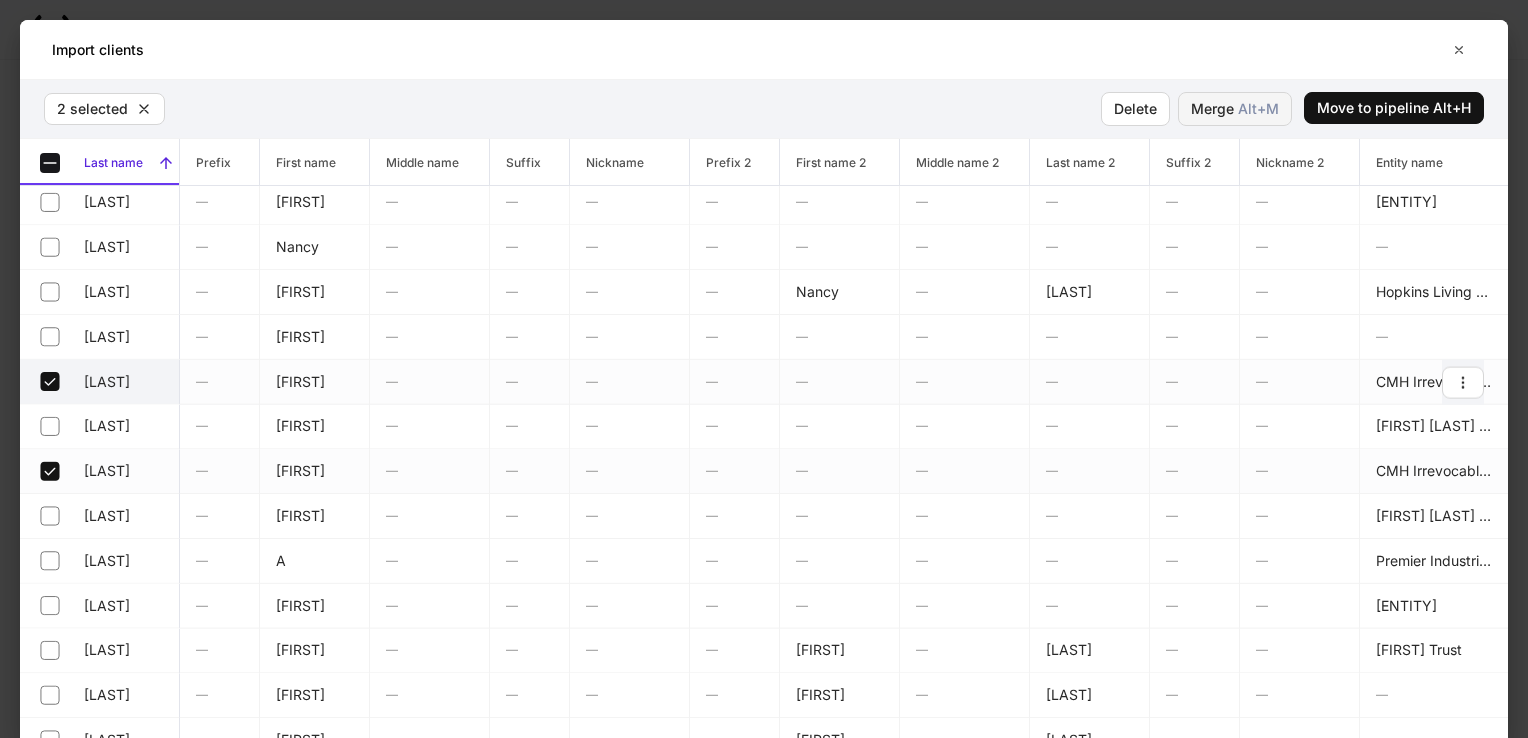 click on "Merge Alt+ M" at bounding box center (1235, 109) 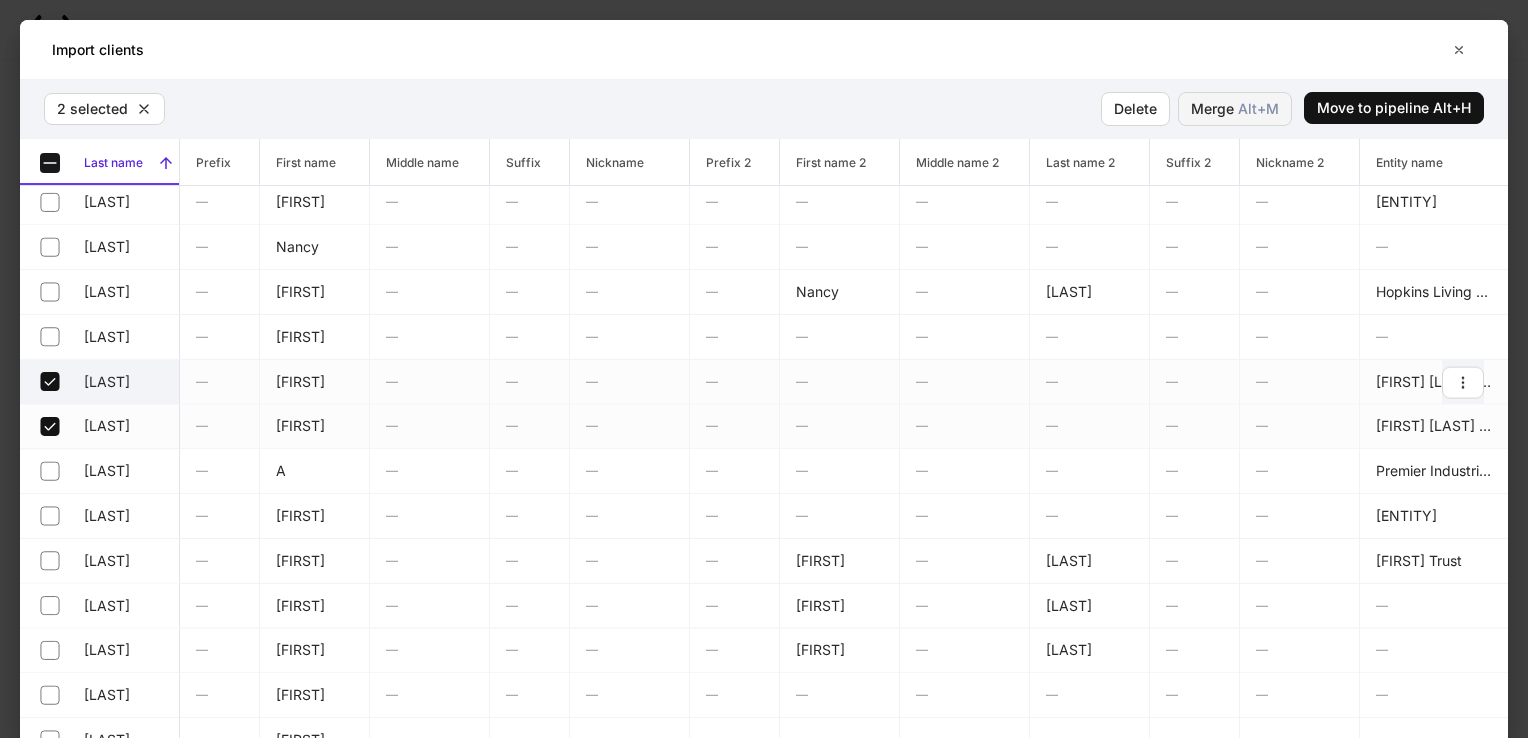 click on "Merge Alt+ M" at bounding box center (1235, 109) 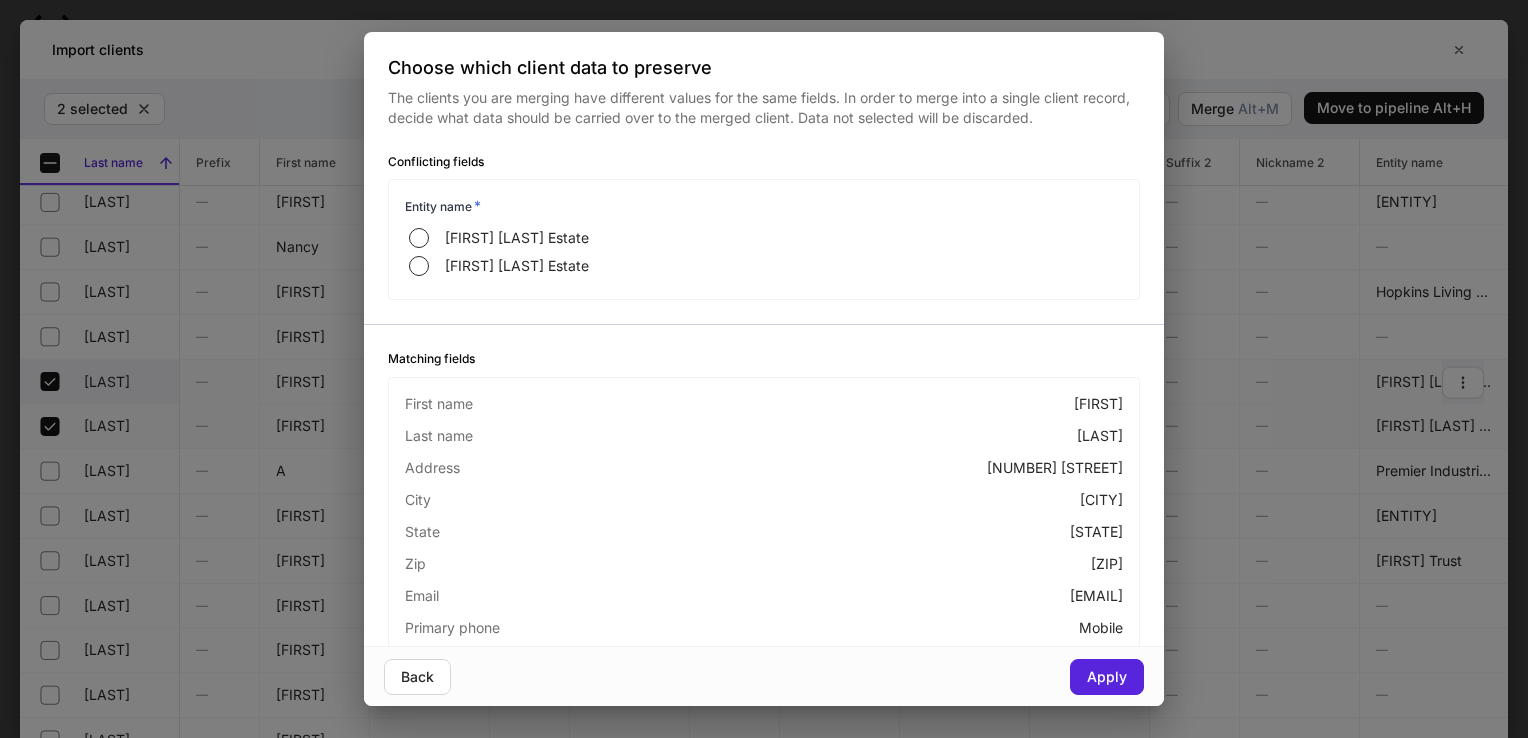 click on "Choose which client data to preserve The clients you are merging have different values for the same fields. In order to merge into a single client record, decide what data should be carried over to the merged client. Data not selected will be discarded. Conflicting fields Entity name * [FIRST] [LAST] Estate [FIRST] [LAST] Estate Matching fields First name [FIRST] Last name [LAST] Address [NUMBER] [STREET] City [CITY] State [STATE] Zip [ZIP] Email [EMAIL] Primary phone Mobile Mobile phone [PHONE]" at bounding box center [764, 339] 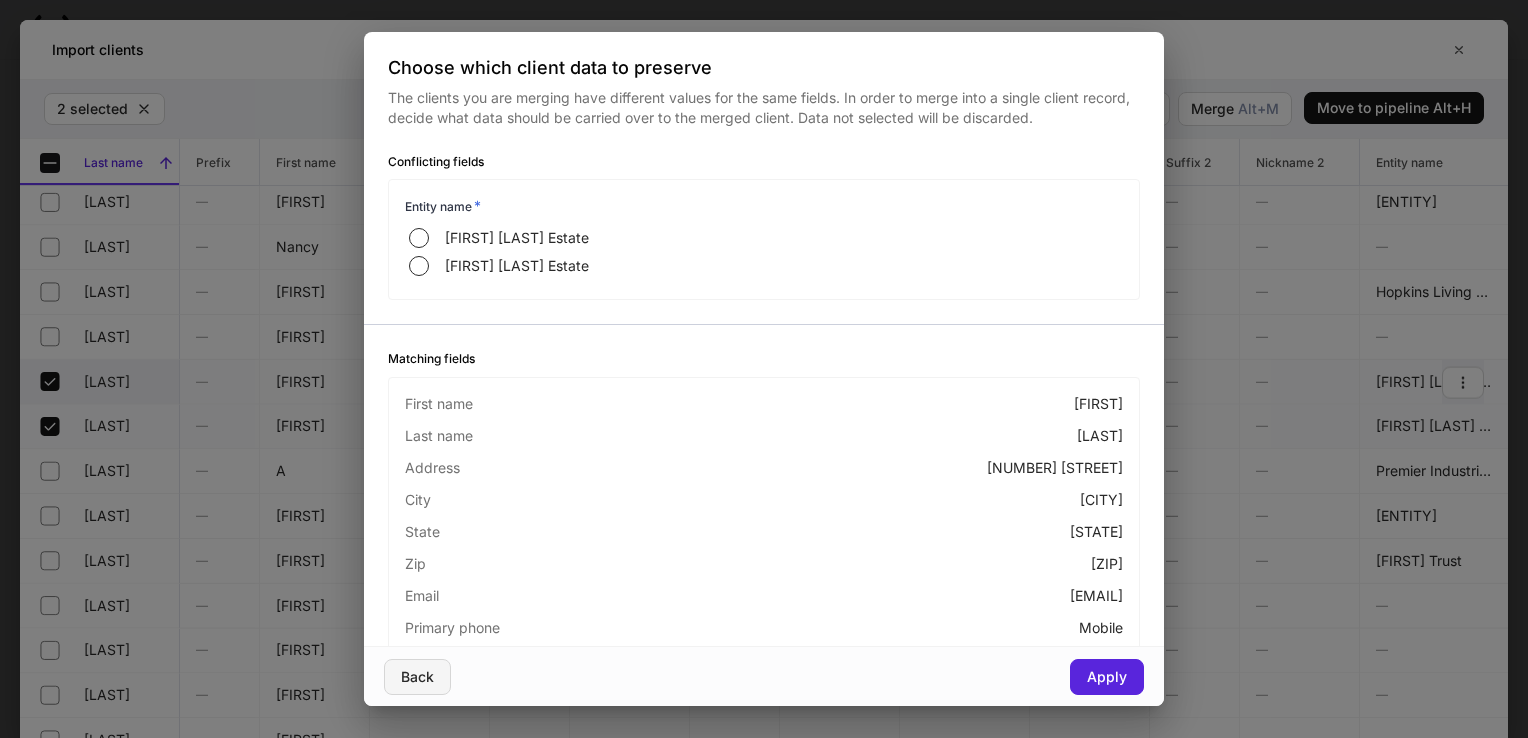 click on "Back" at bounding box center [417, 677] 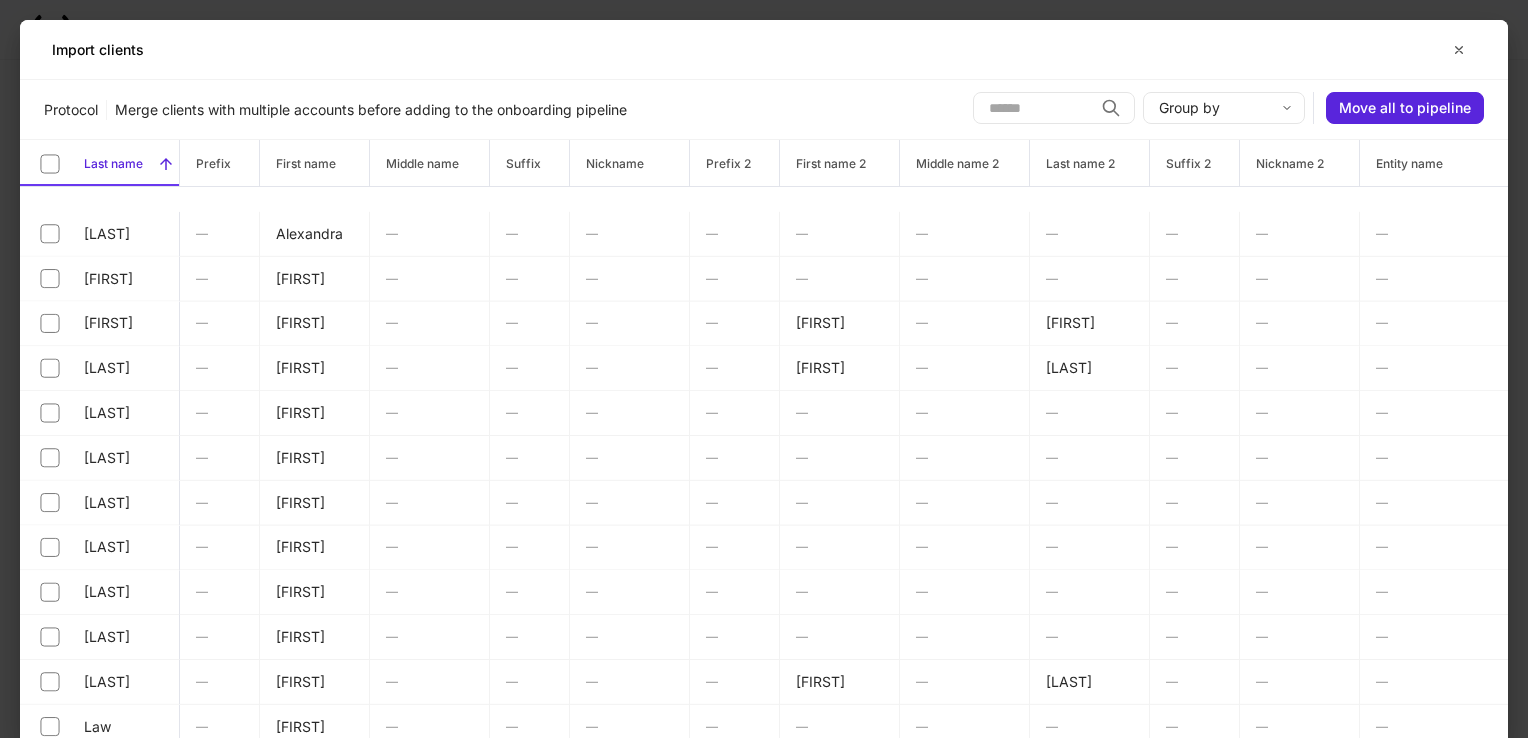 scroll, scrollTop: 2800, scrollLeft: 0, axis: vertical 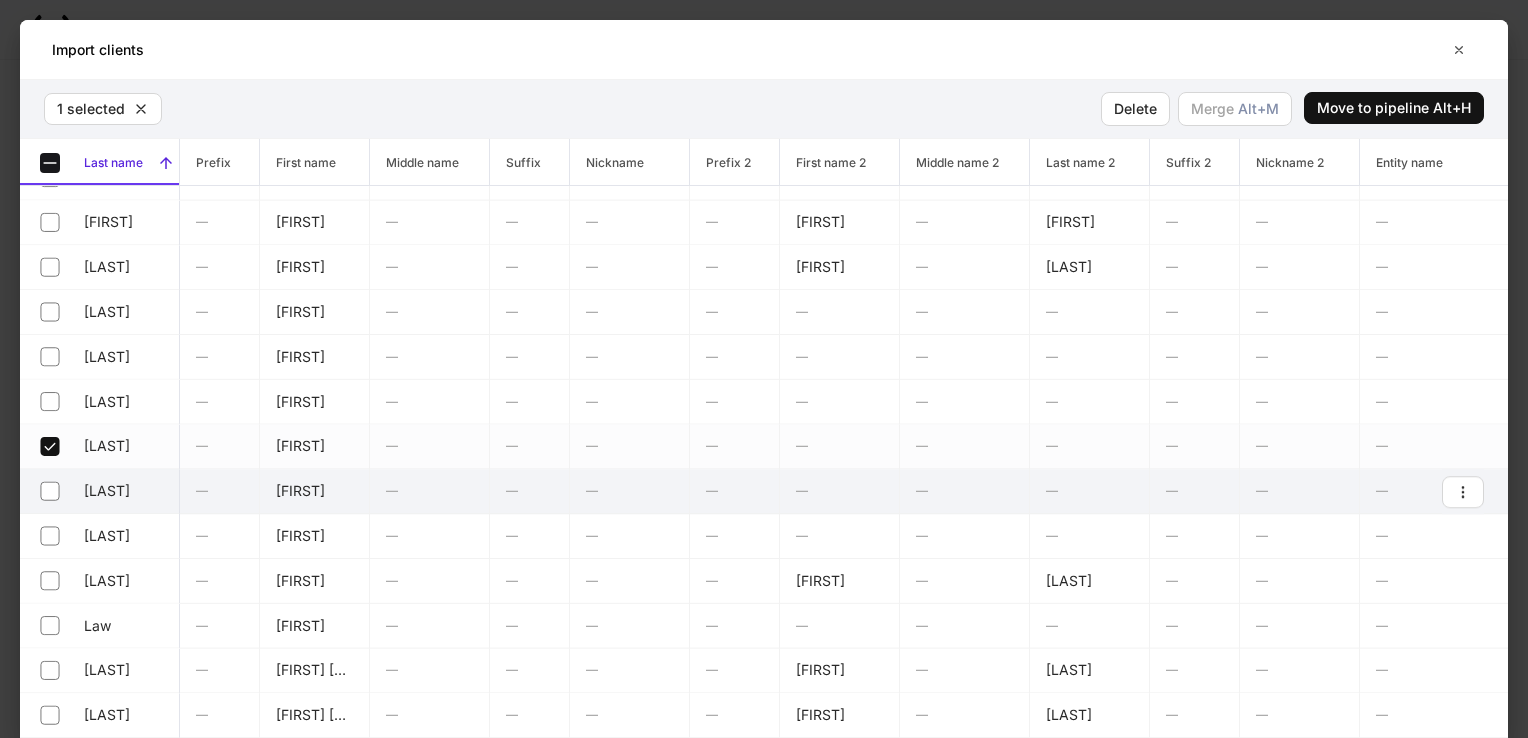 click on "Jones — Alexandra — — — — — — — — — — [NUMBER] [STREET] Ste [NUMBER] [CITY] [STATE] [ZIP] [EMAIL] Mobile — — [PHONE] INDIV — — Kelly — Richard — — — — — — — — — — [NUMBER] [STREET] [CITY] [STATE] [ZIP] [EMAIL] Mobile — — [PHONE] IRRA — — Kelly — Susan — — — — Susan — Kelly — — — [NUMBER] [STREET] [CITY] [STATE] [ZIP] [EMAIL] Mobile — — [PHONE] JTWROS — — Kiesow — Candy — — — — Candy — Kiesow — — — [NUMBER] [STREET] [CITY] [STATE] [ZIP]-[ZIP] [EMAIL] Mobile — — [PHONE] JTWROS — — Kinkel — Melinda — — — — — — — — — — [NUMBER] [STREET] [CITY] [STATE] [ZIP]-[ZIP] [EMAIL] Mobile — — [PHONE] IRRA — — Kotylo — William — — — — — — — — — — [NUMBER] [STREET] Ste [NUMBER] [CITY] [STATE] [ZIP] [EMAIL] Mobile — — [PHONE] INDIV — — Krejci — Joshua — — — — — —" at bounding box center (1590, 10716) 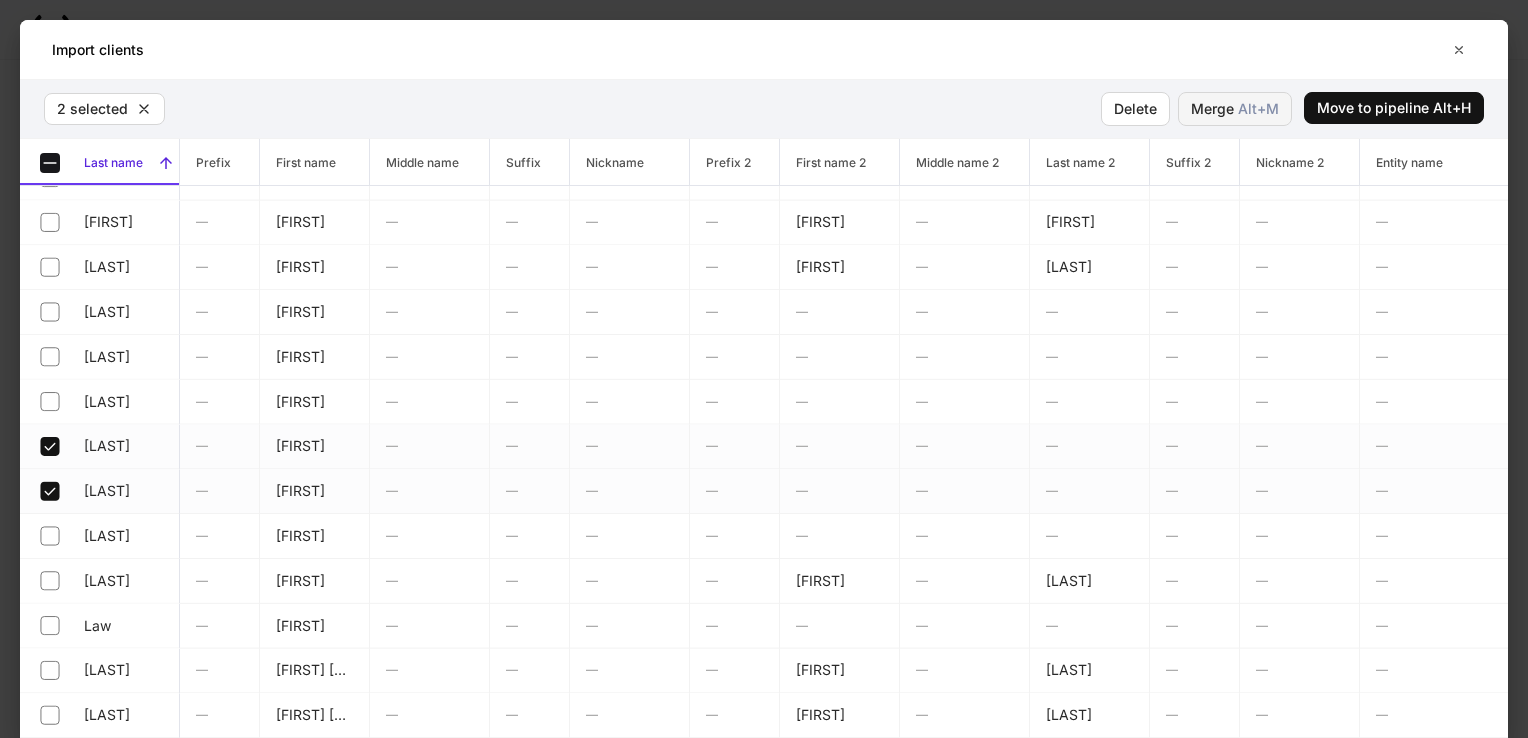 click on "Alt+ M" at bounding box center [1258, 109] 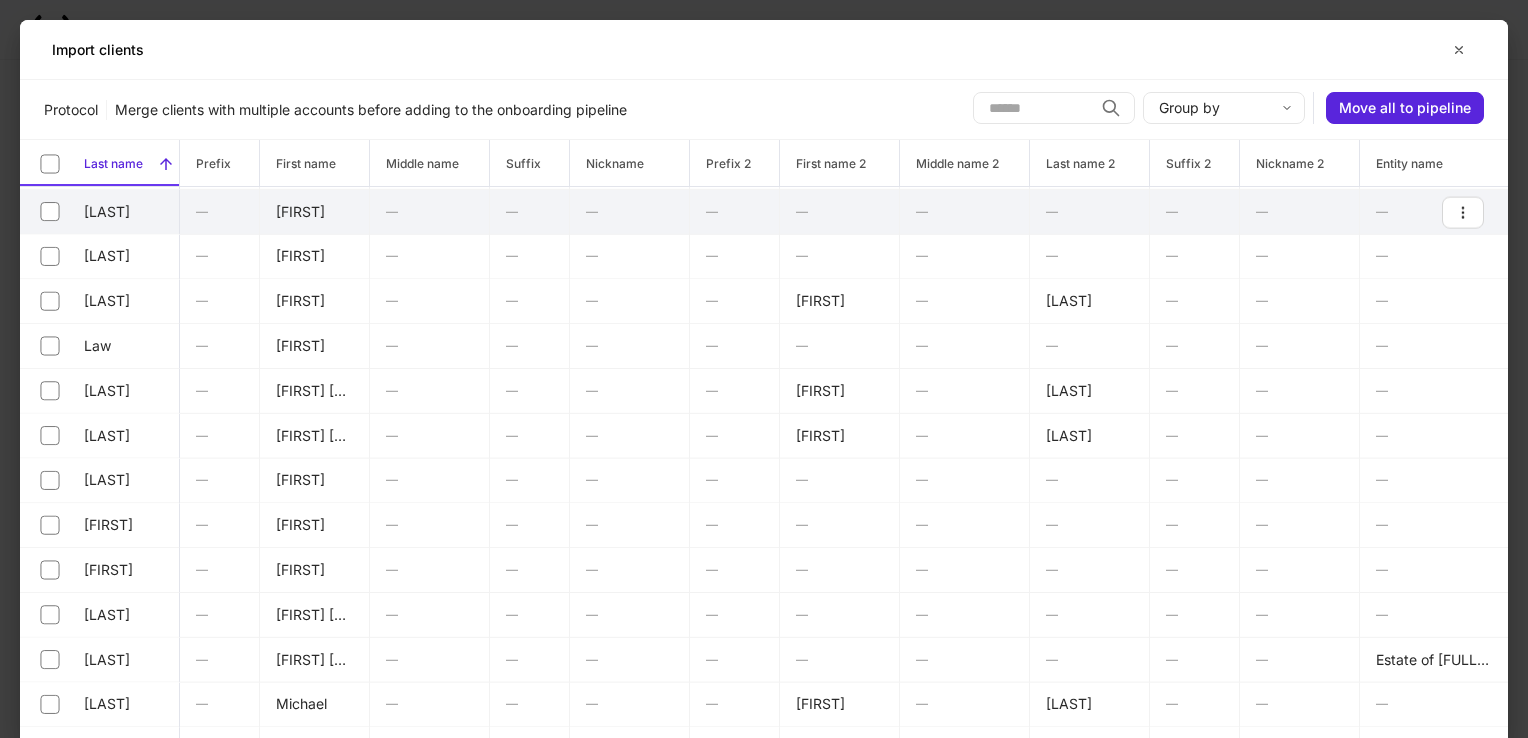 scroll, scrollTop: 3000, scrollLeft: 0, axis: vertical 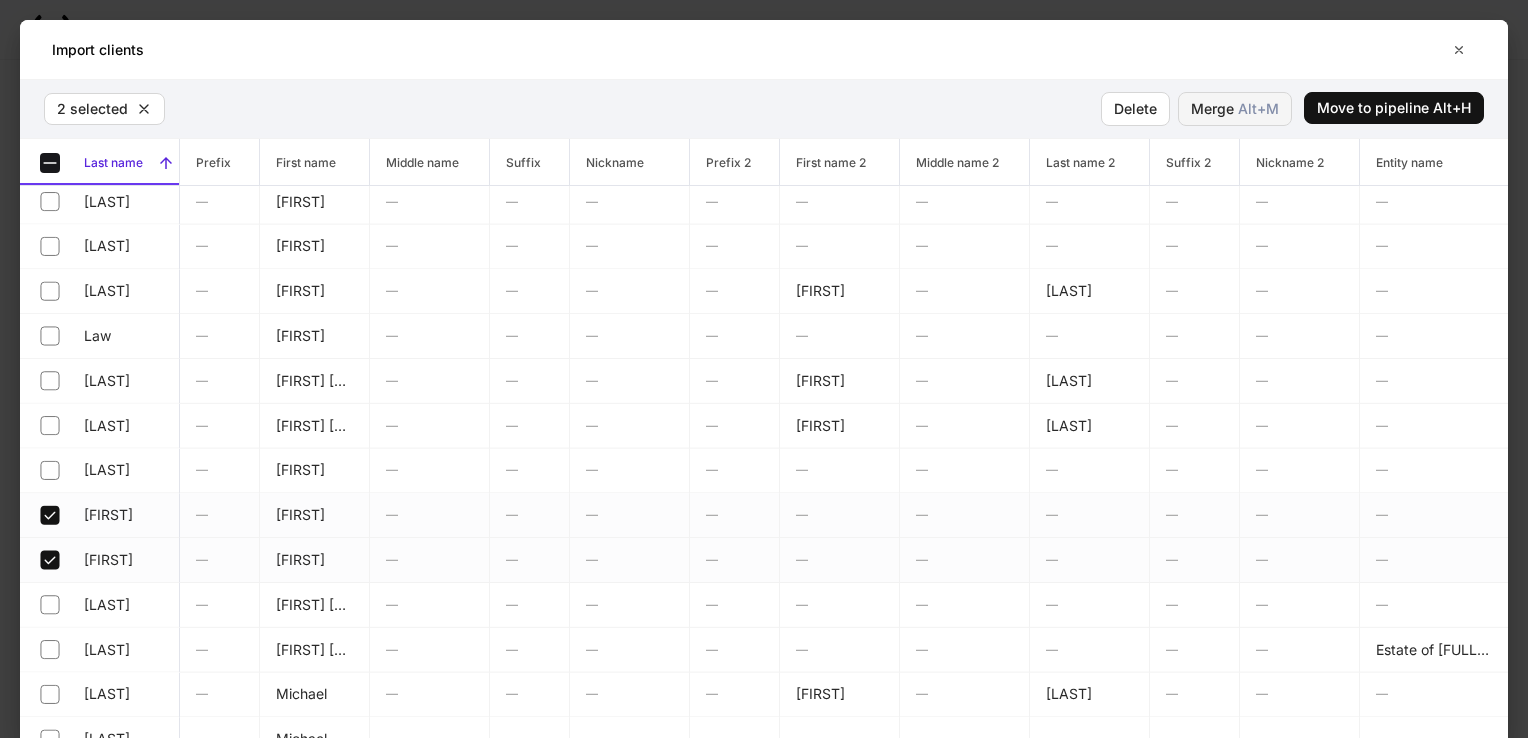 click on "Merge Alt+ M" at bounding box center [1235, 109] 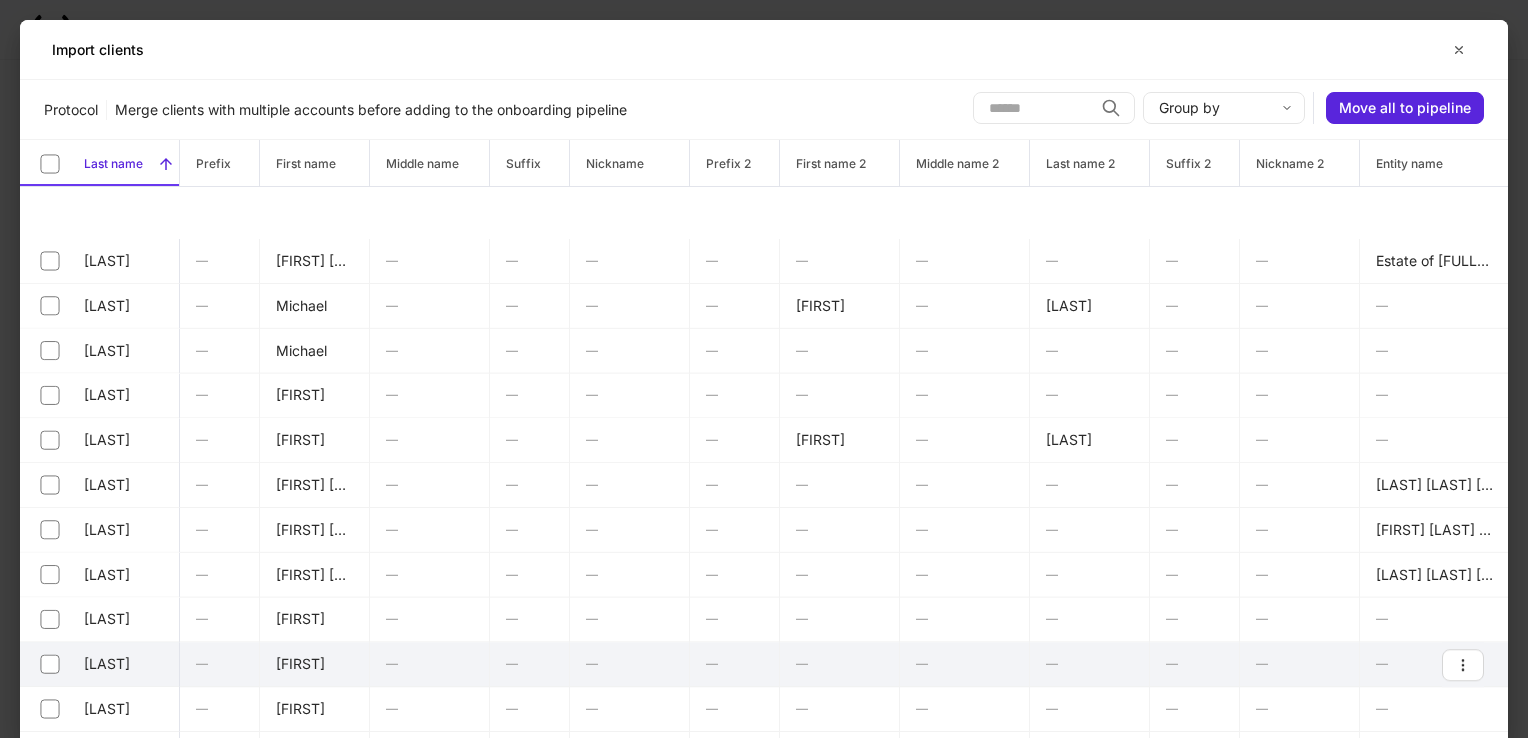 scroll, scrollTop: 3400, scrollLeft: 0, axis: vertical 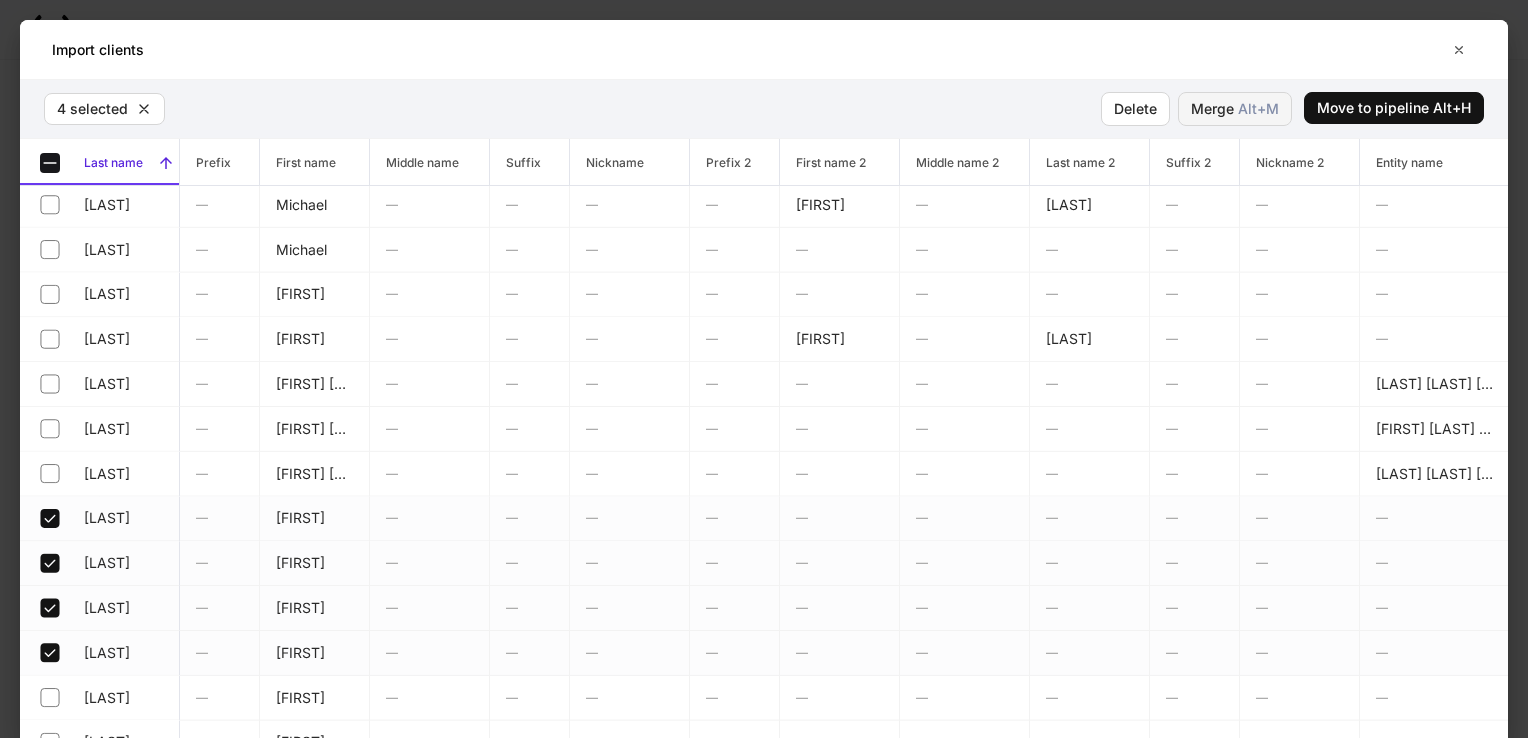 click on "Merge Alt+ M" at bounding box center (1235, 109) 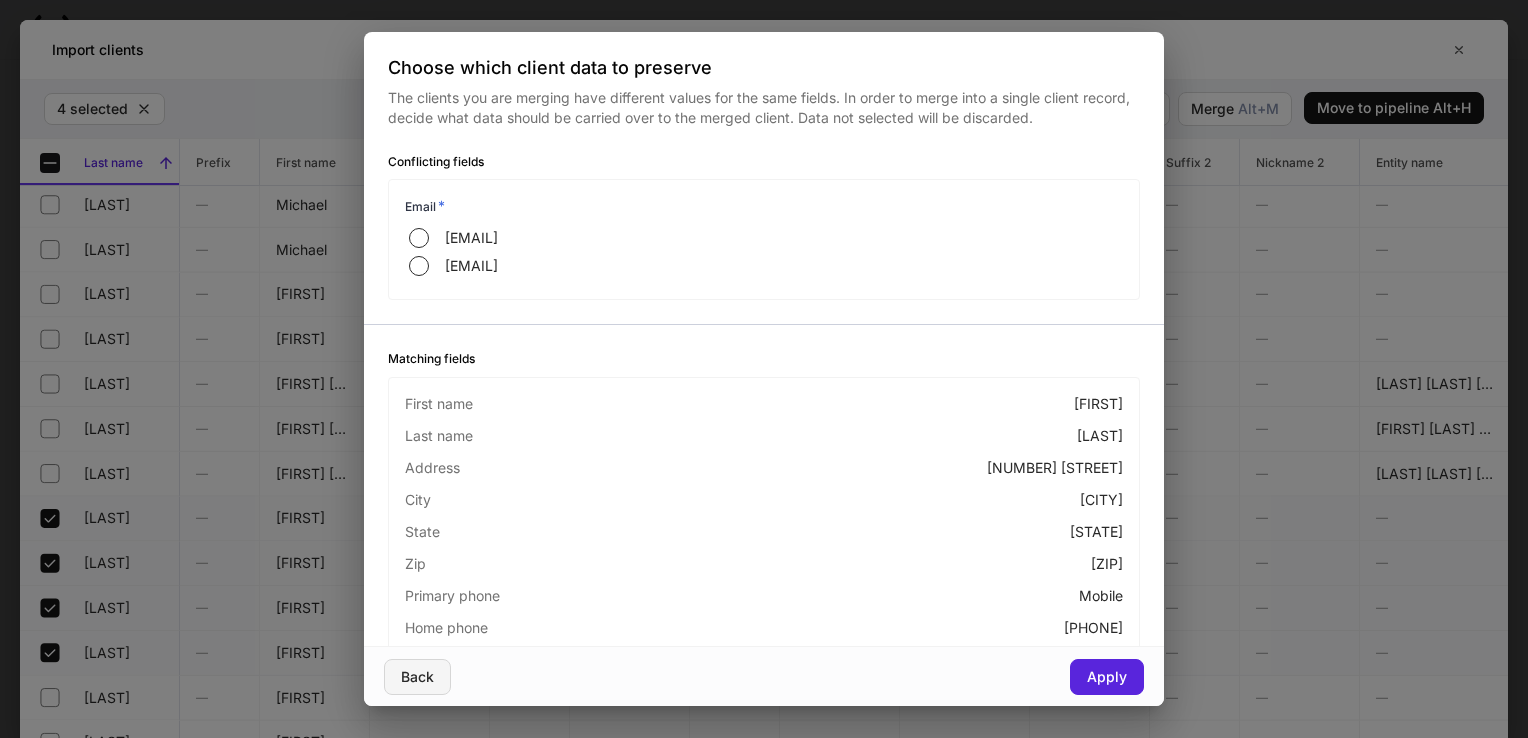 click on "Back" at bounding box center (417, 677) 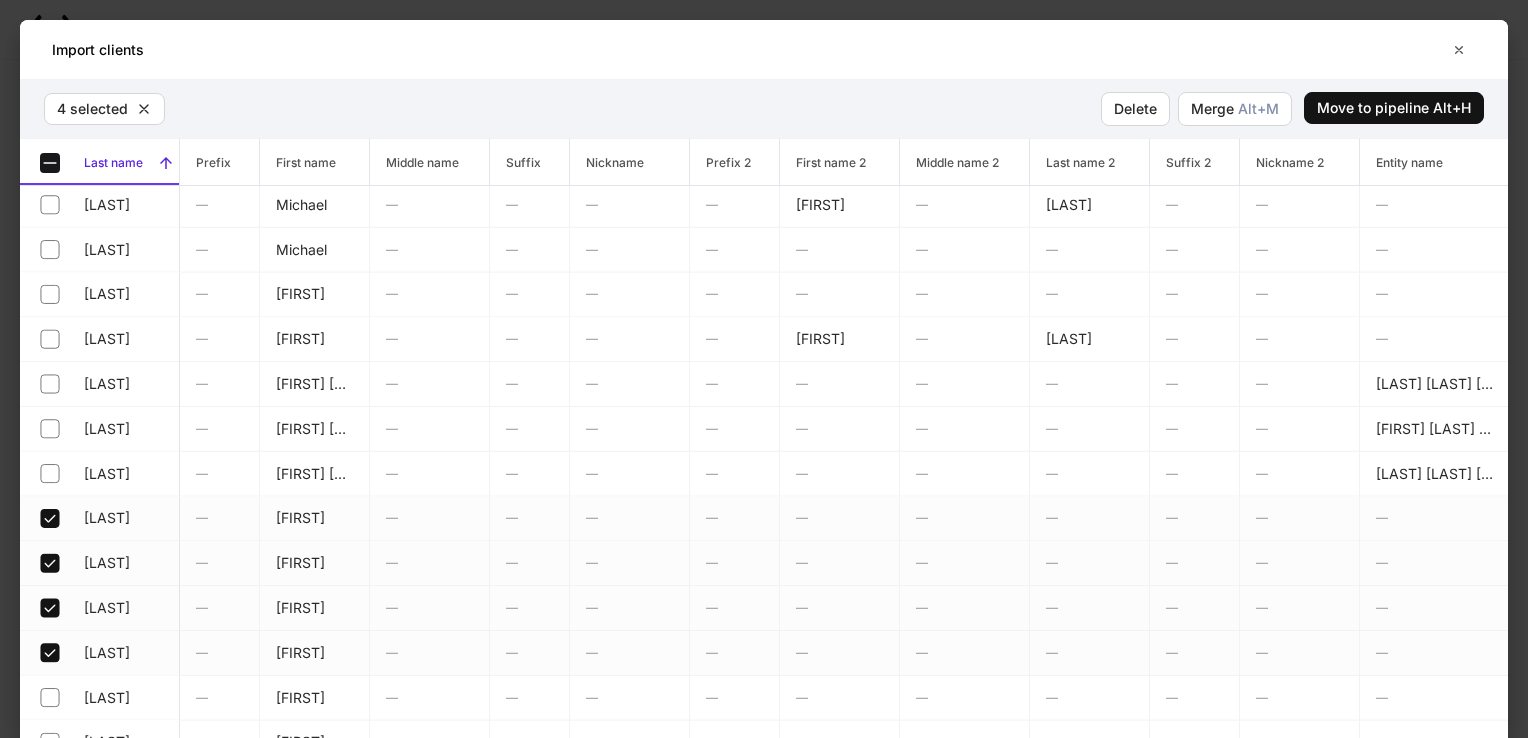 scroll, scrollTop: 3500, scrollLeft: 0, axis: vertical 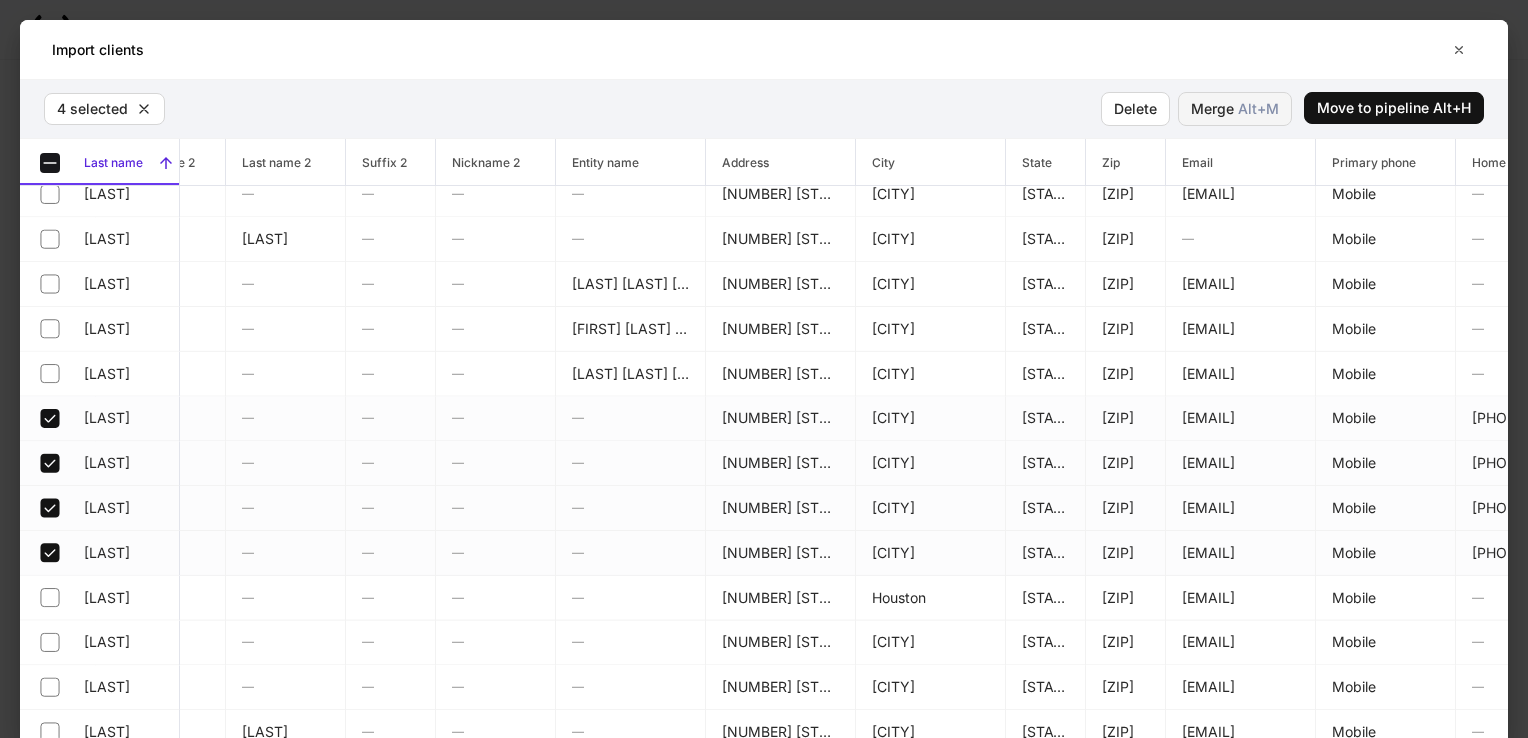 click on "Merge Alt+ M" at bounding box center (1235, 109) 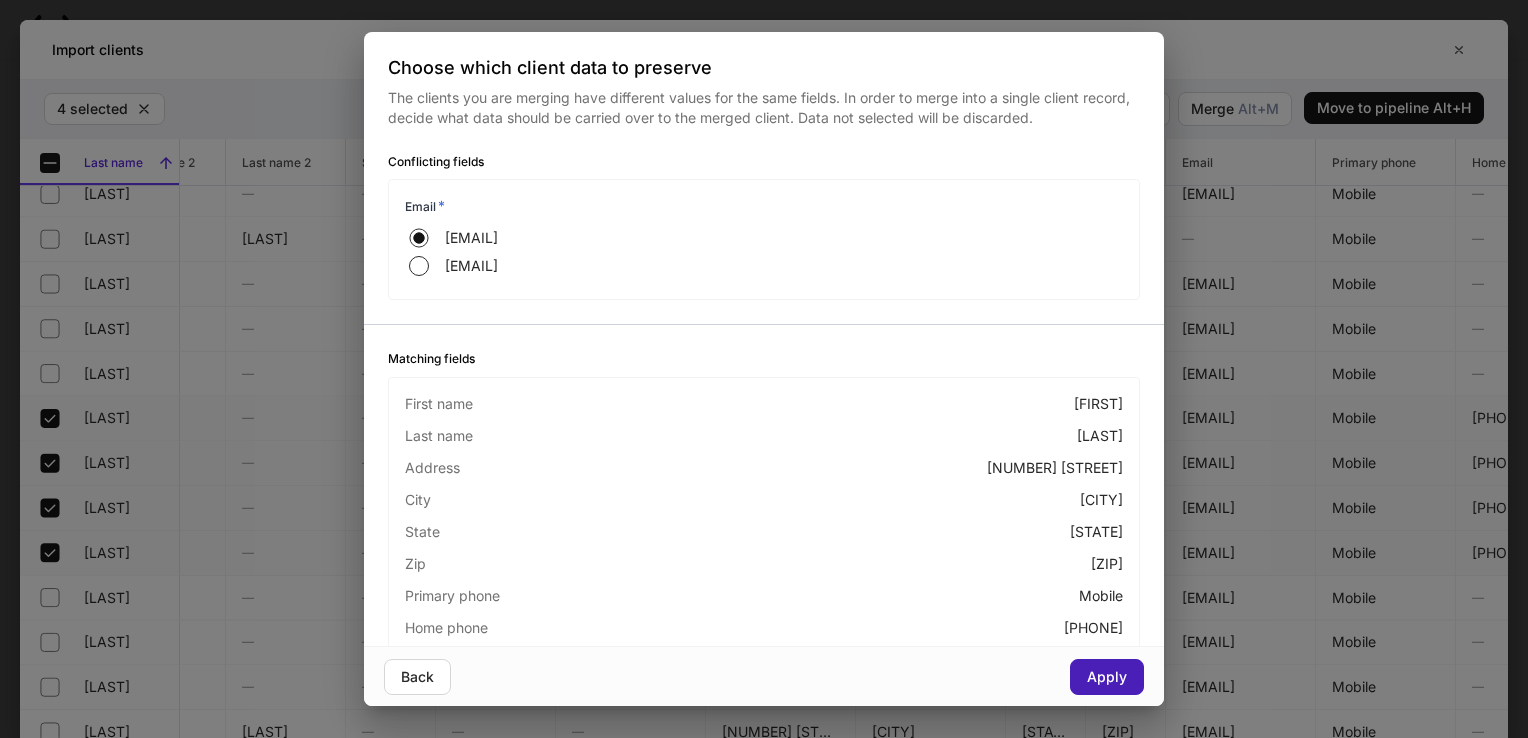click on "Apply" at bounding box center (1107, 677) 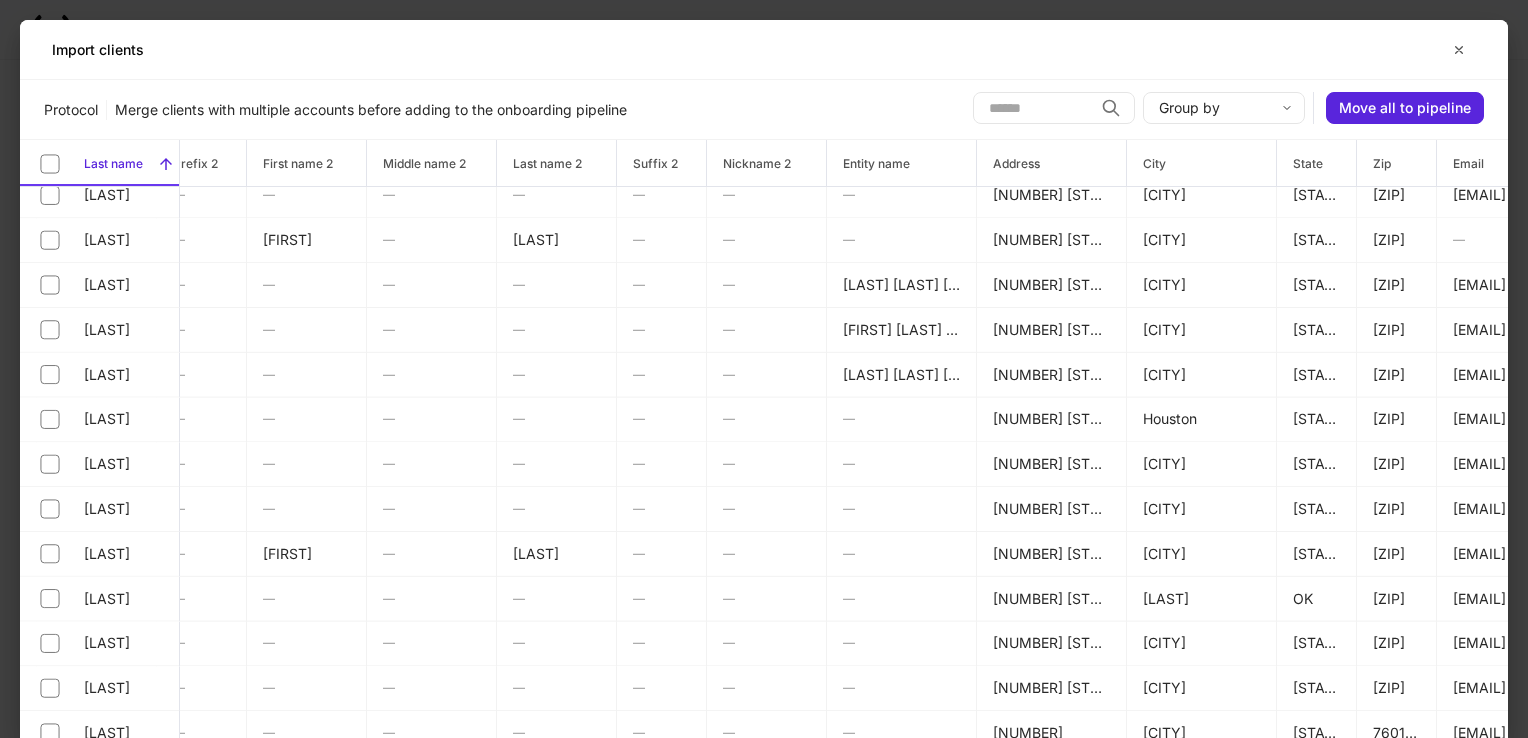 scroll, scrollTop: 3500, scrollLeft: 0, axis: vertical 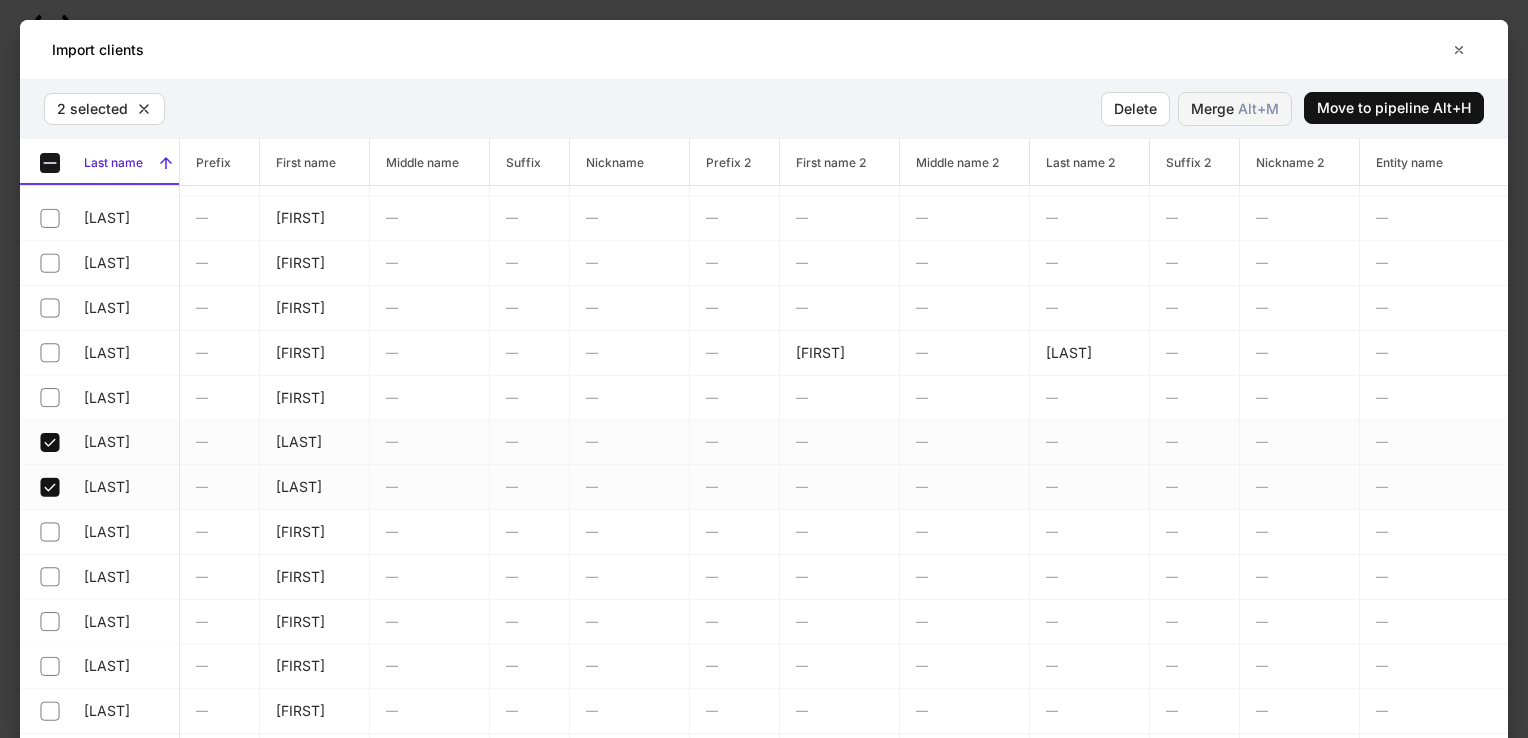 click on "Alt+ M" at bounding box center (1258, 109) 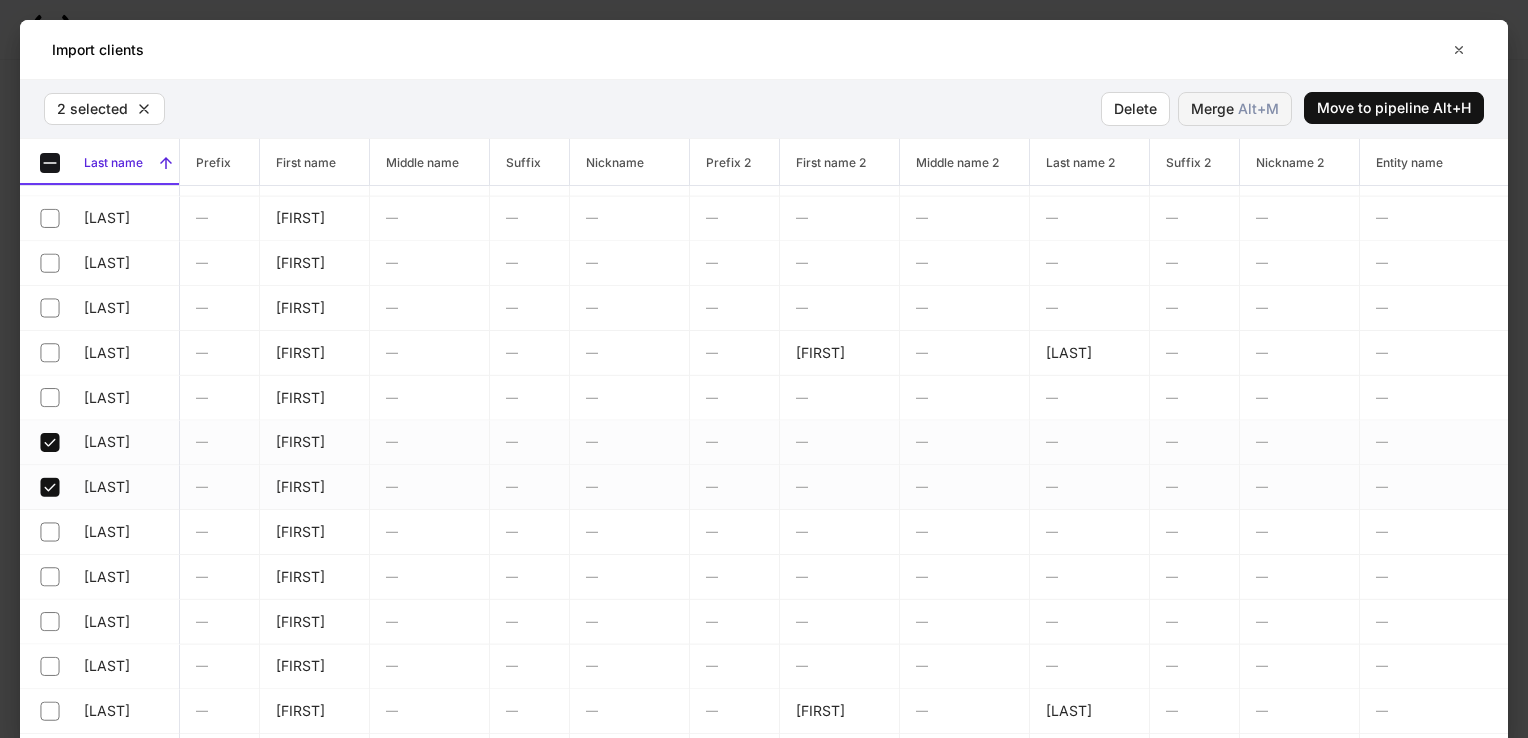 click on "Merge Alt+ M" at bounding box center [1235, 109] 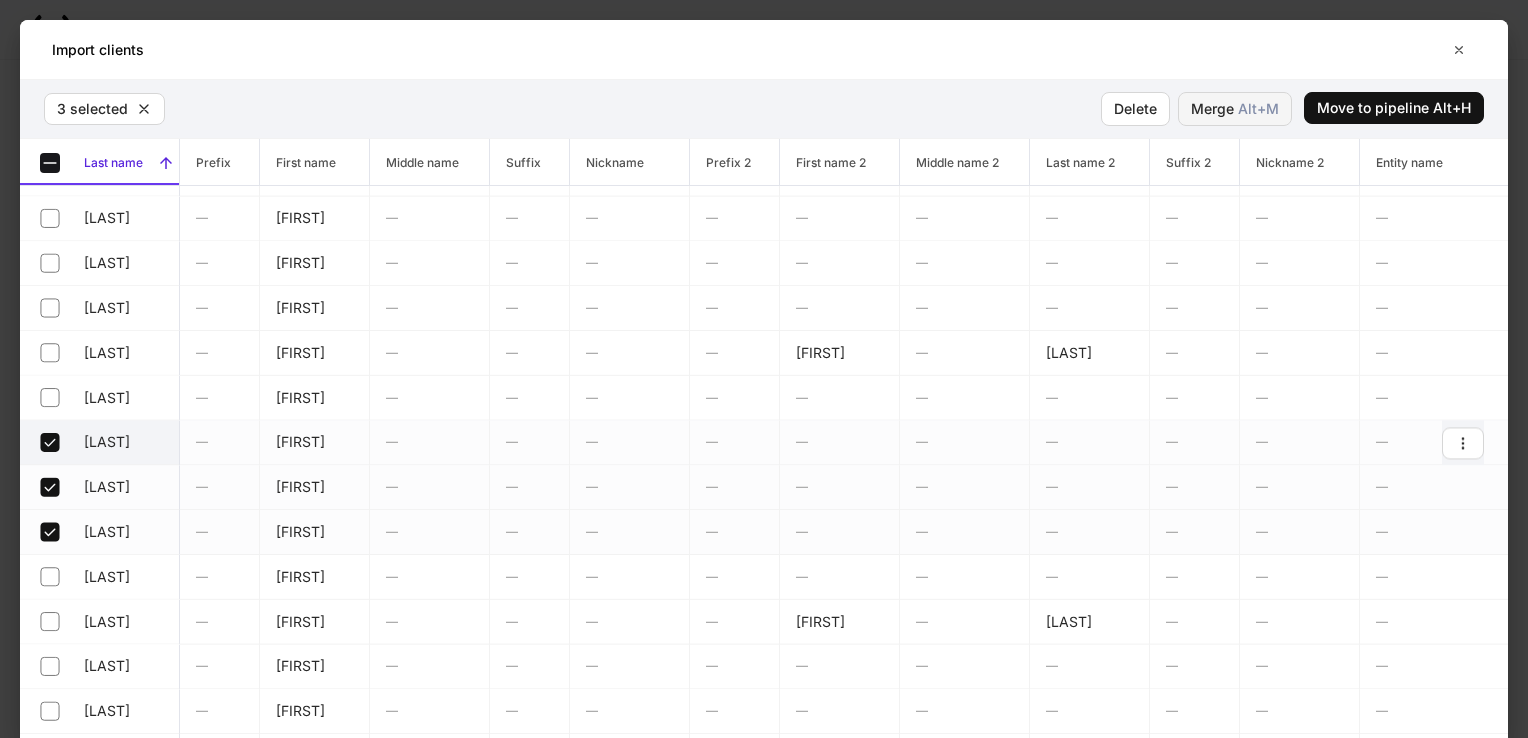 click on "Merge Alt+ M" at bounding box center [1235, 109] 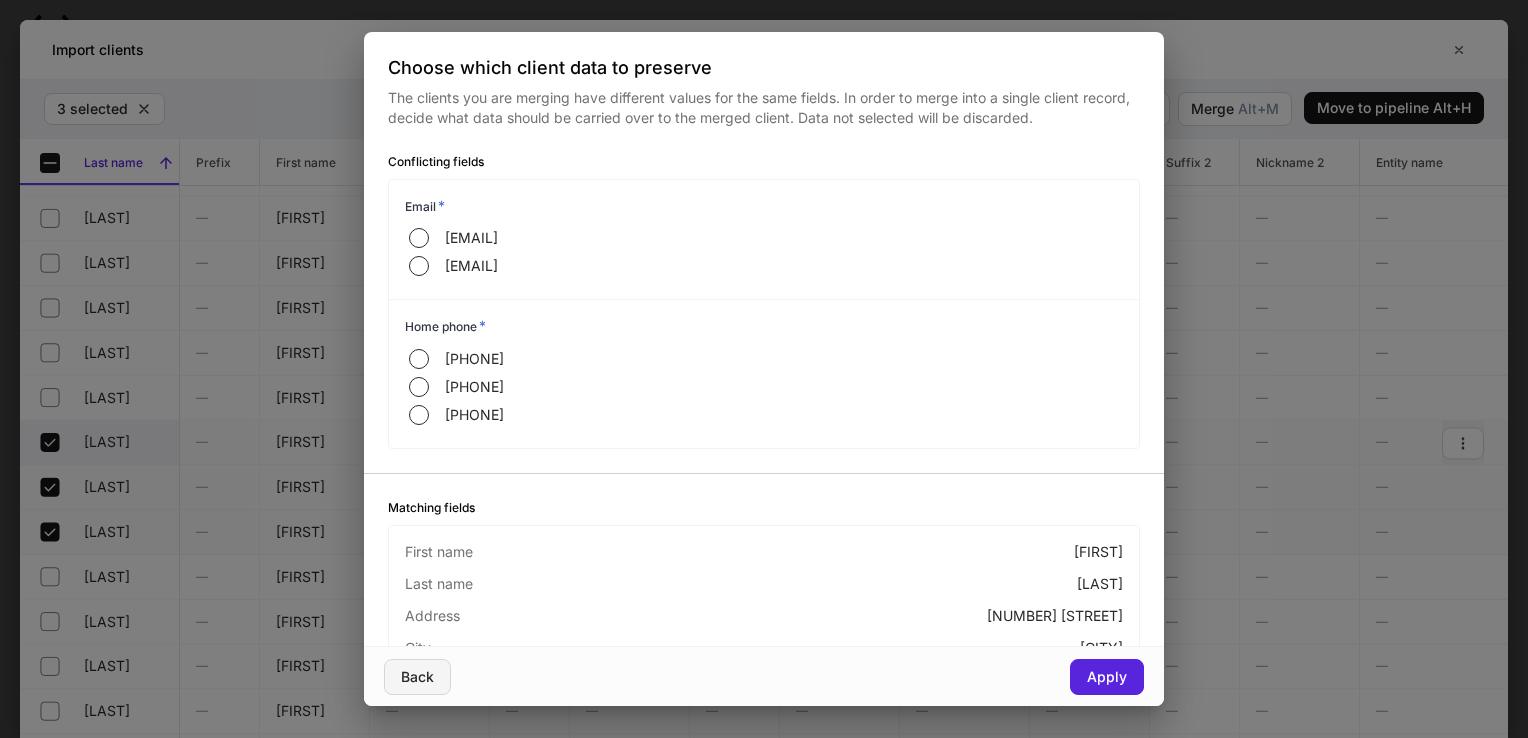 click on "Back" at bounding box center [417, 677] 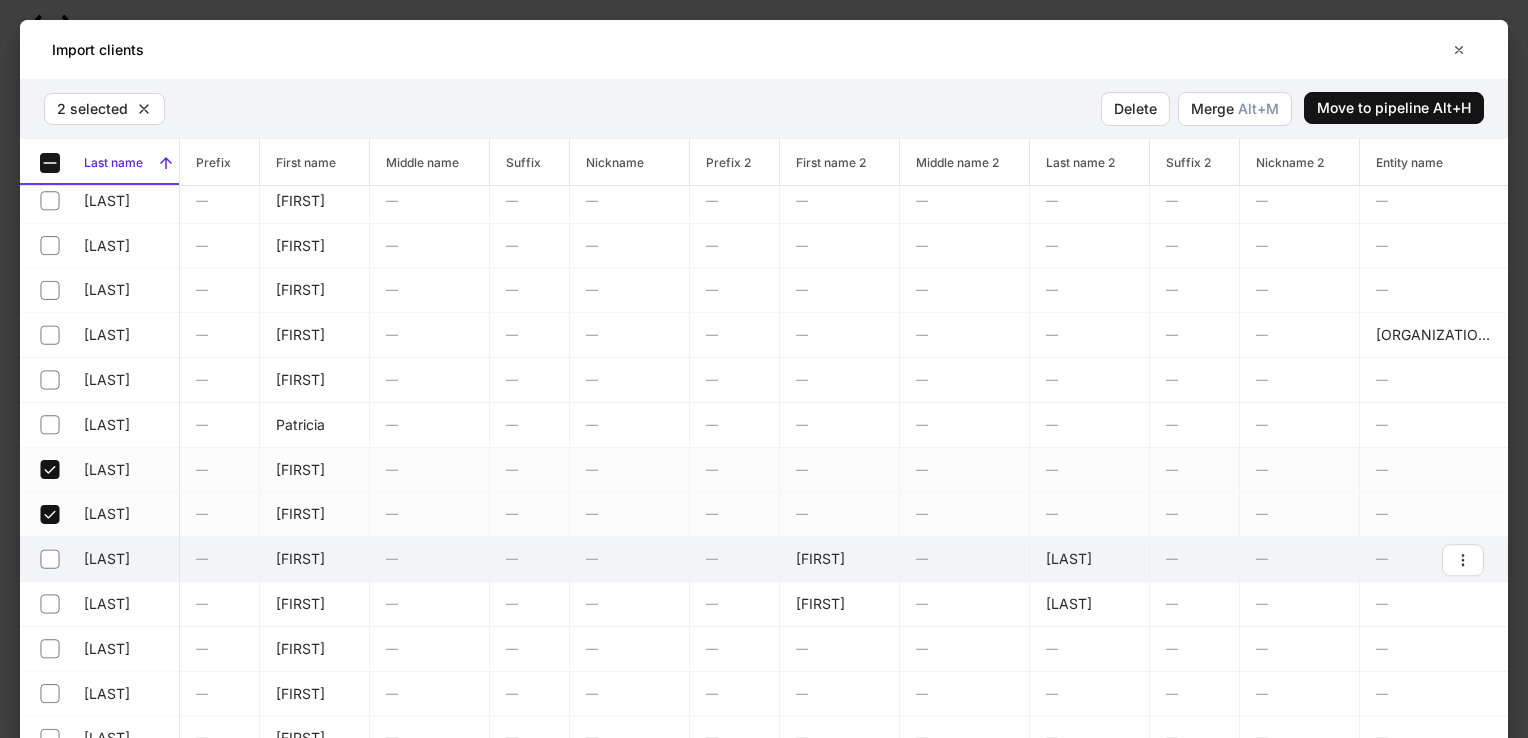 scroll, scrollTop: 4400, scrollLeft: 0, axis: vertical 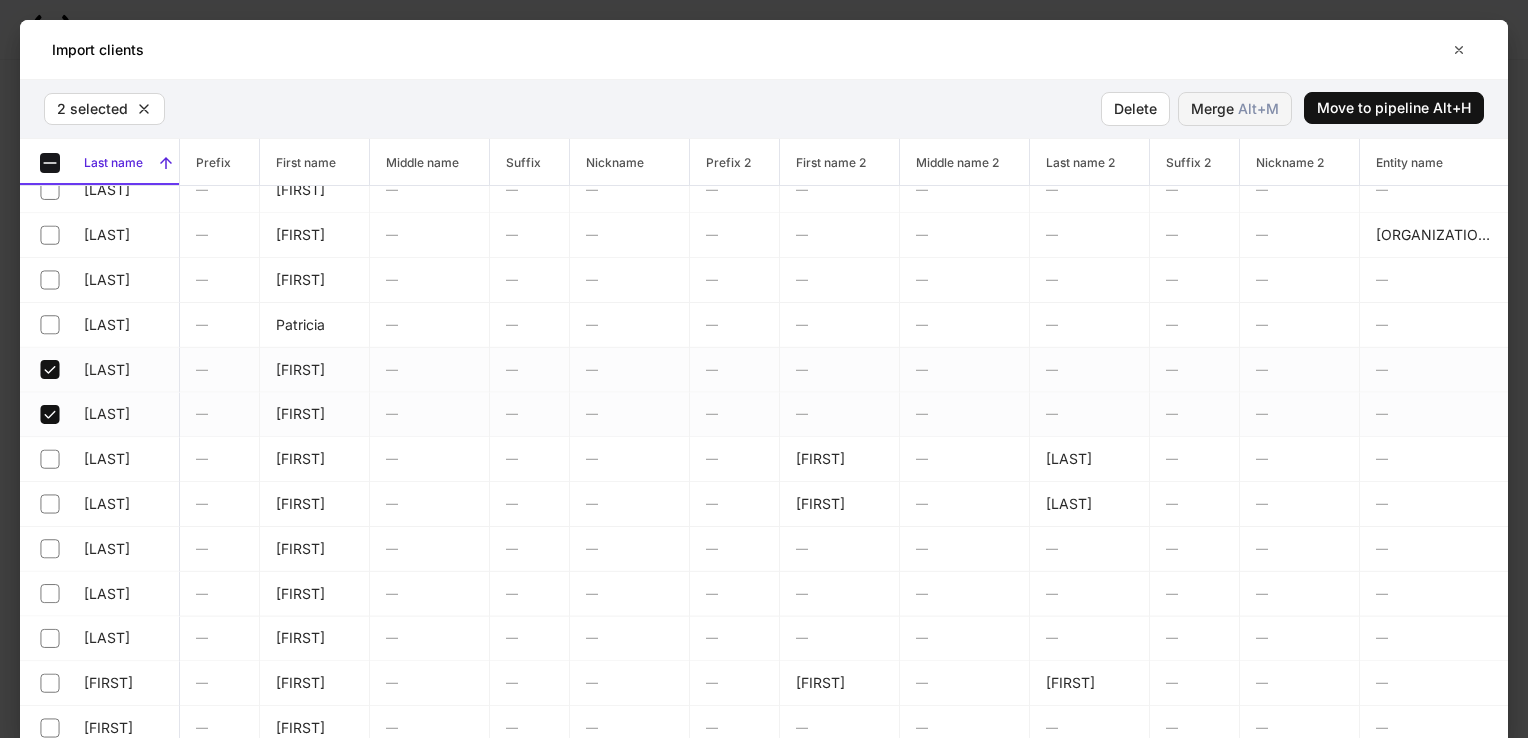 click on "Alt+ M" at bounding box center (1258, 109) 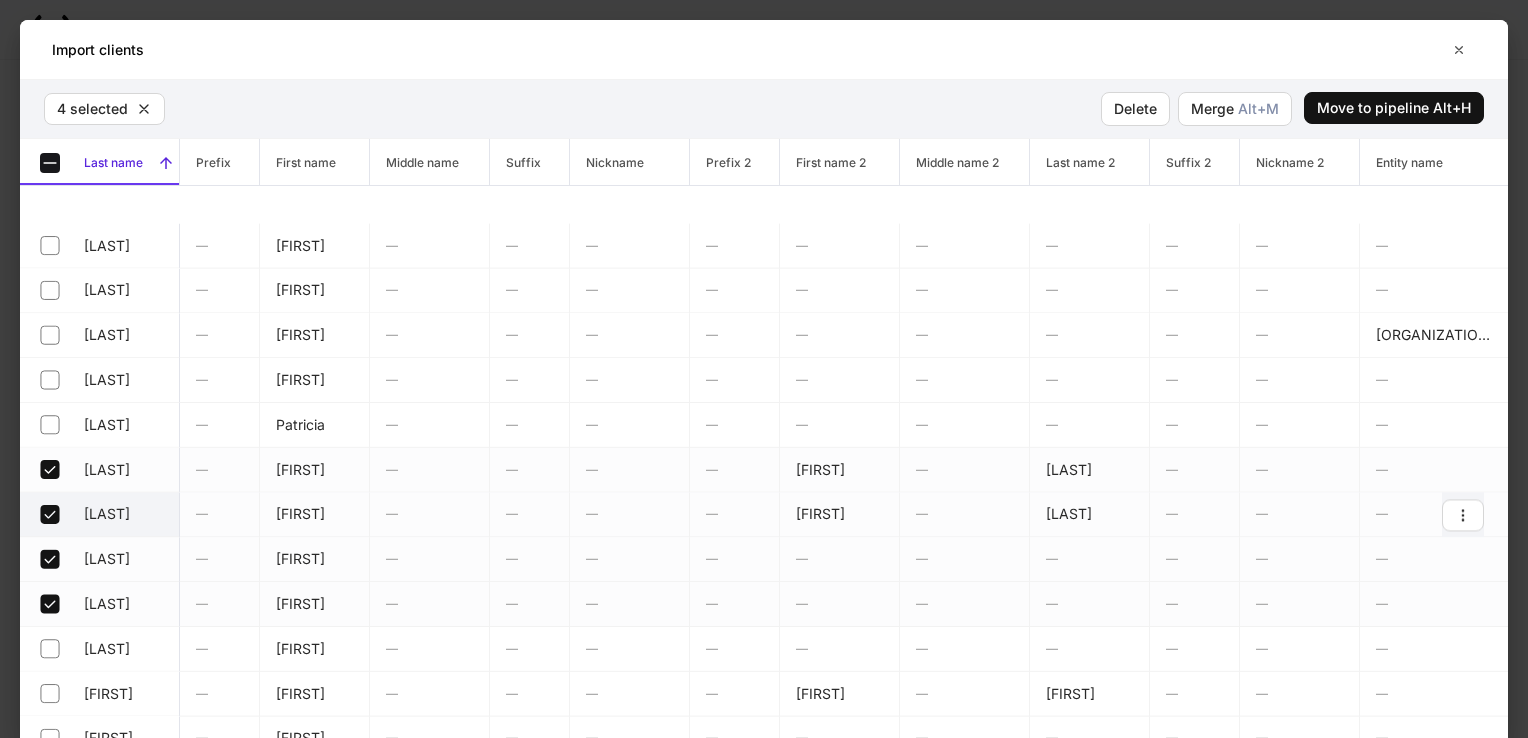 scroll, scrollTop: 4400, scrollLeft: 0, axis: vertical 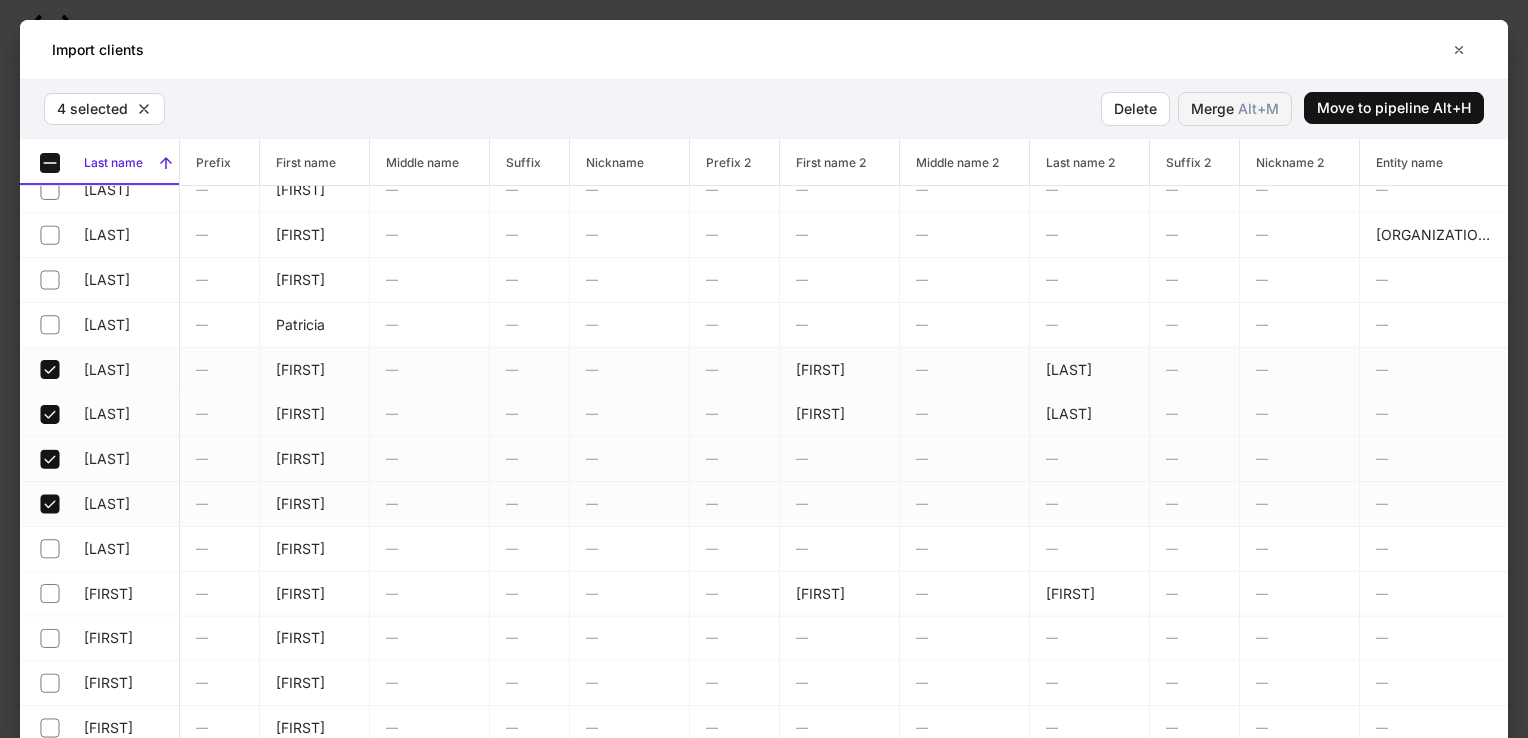 click on "Merge Alt+ M" at bounding box center (1235, 109) 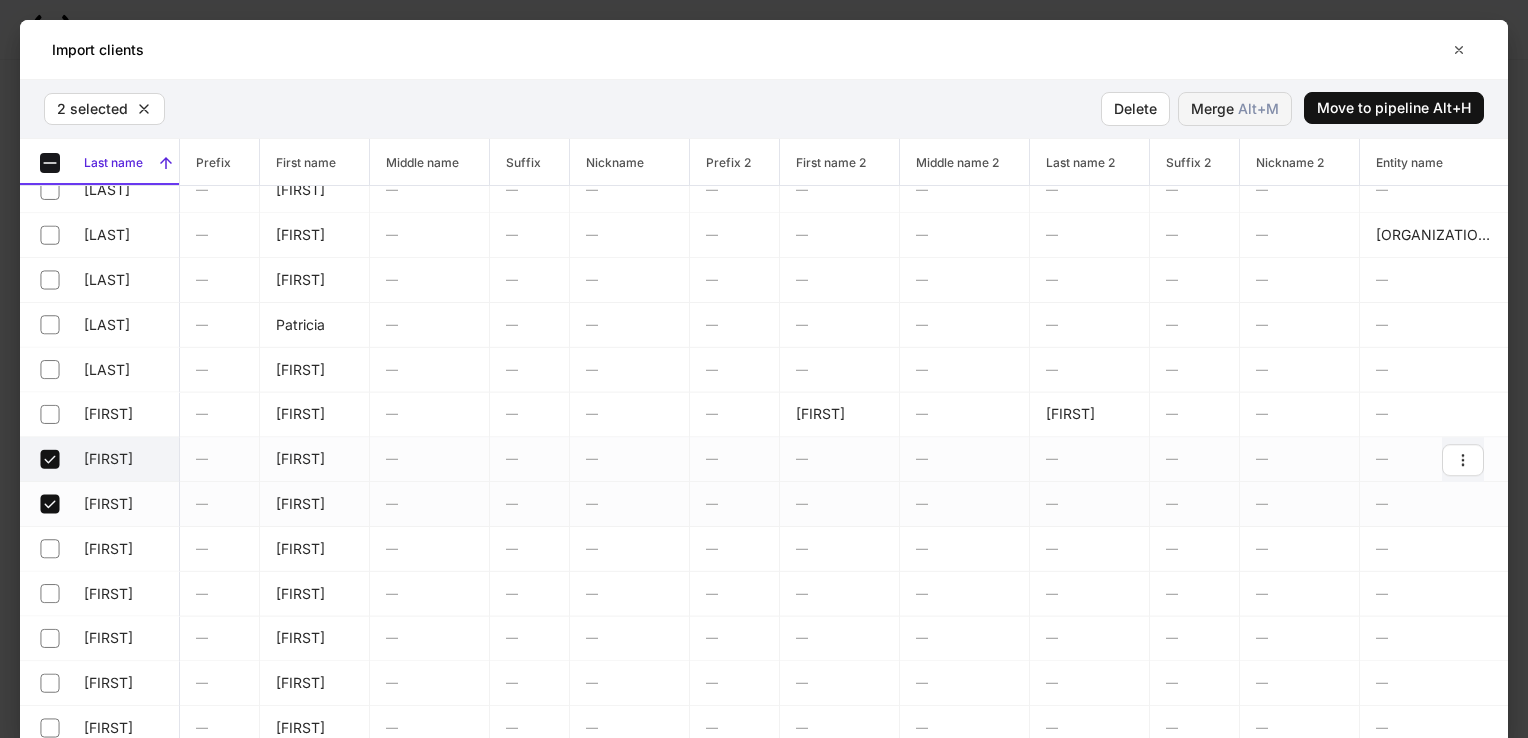 click on "Merge Alt+ M" at bounding box center (1235, 109) 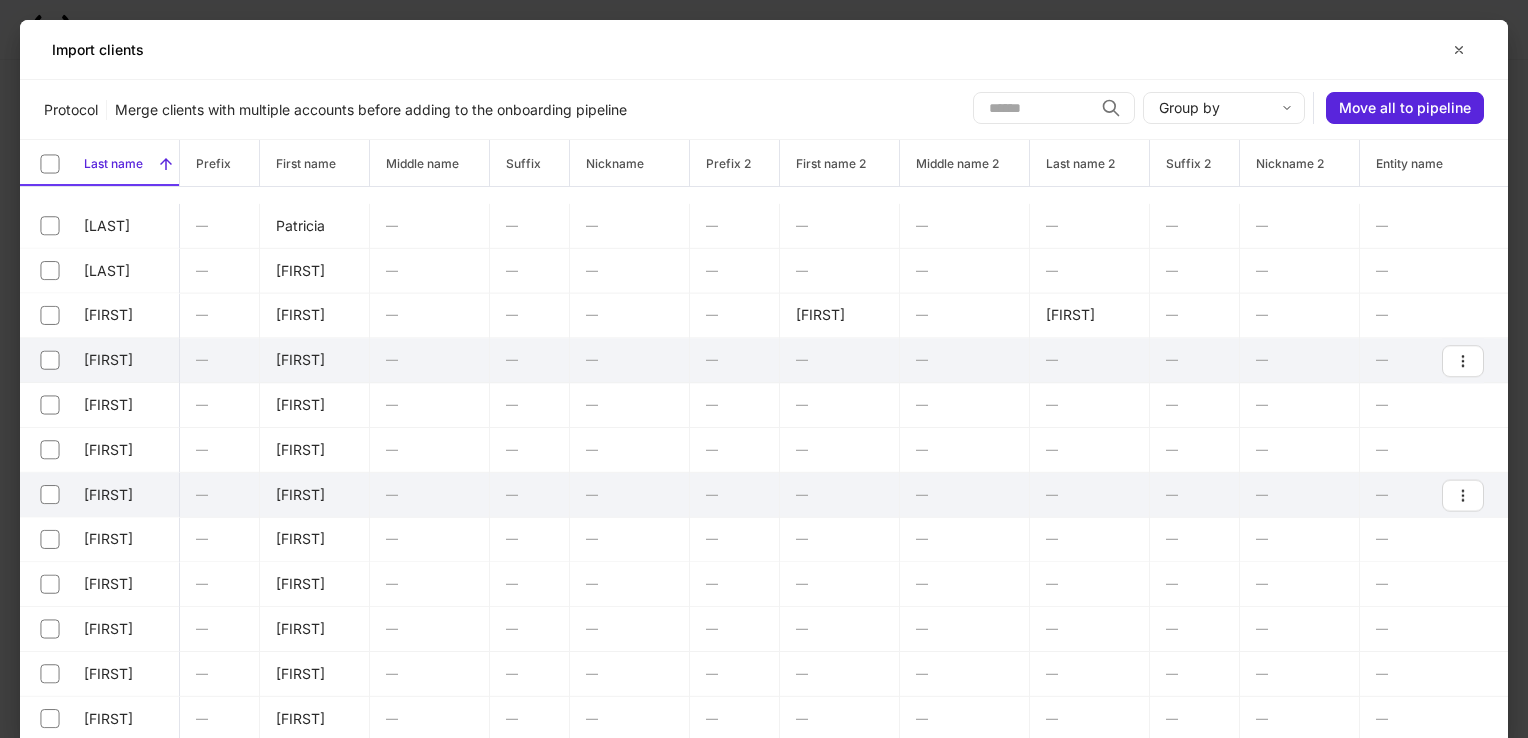 scroll, scrollTop: 4600, scrollLeft: 0, axis: vertical 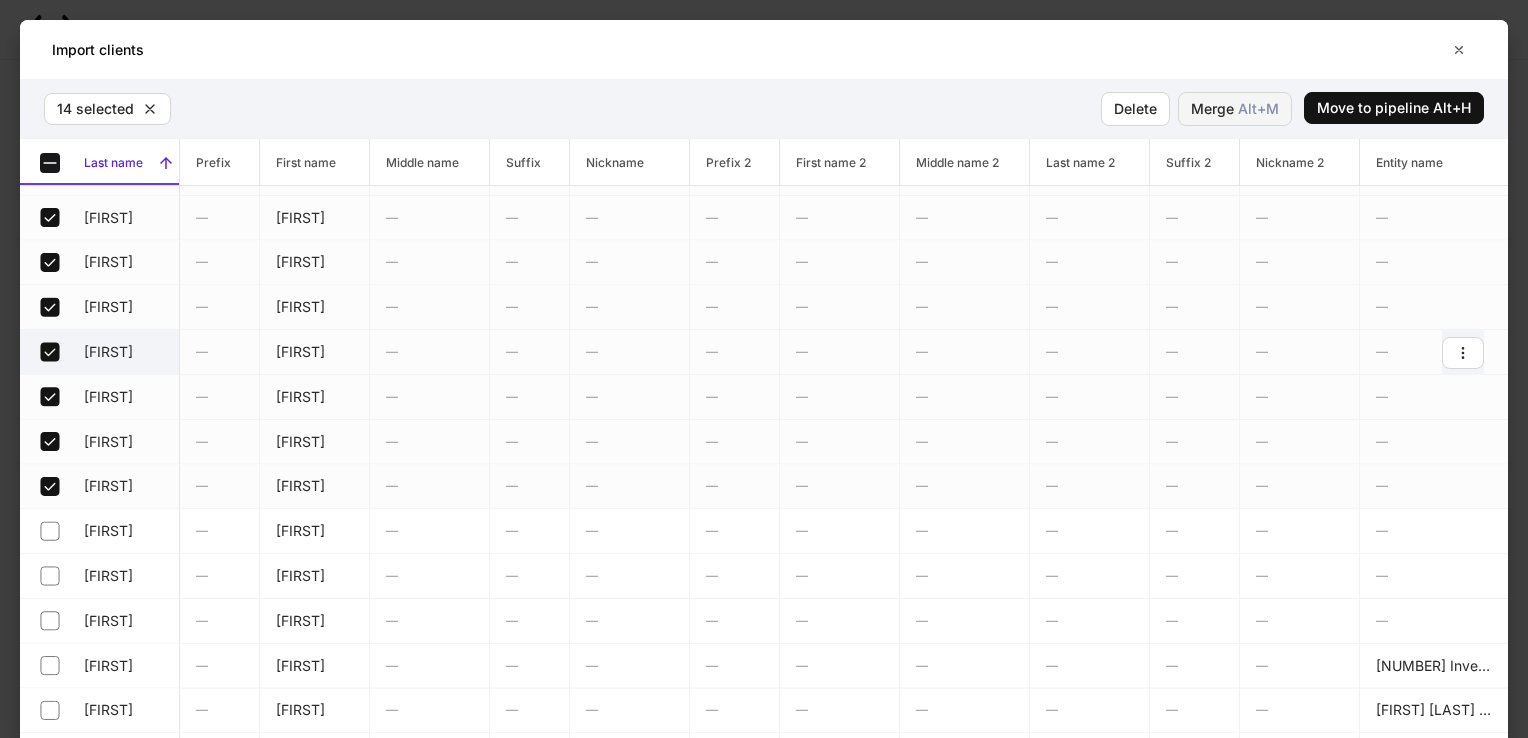 click on "Merge Alt+ M" at bounding box center [1235, 109] 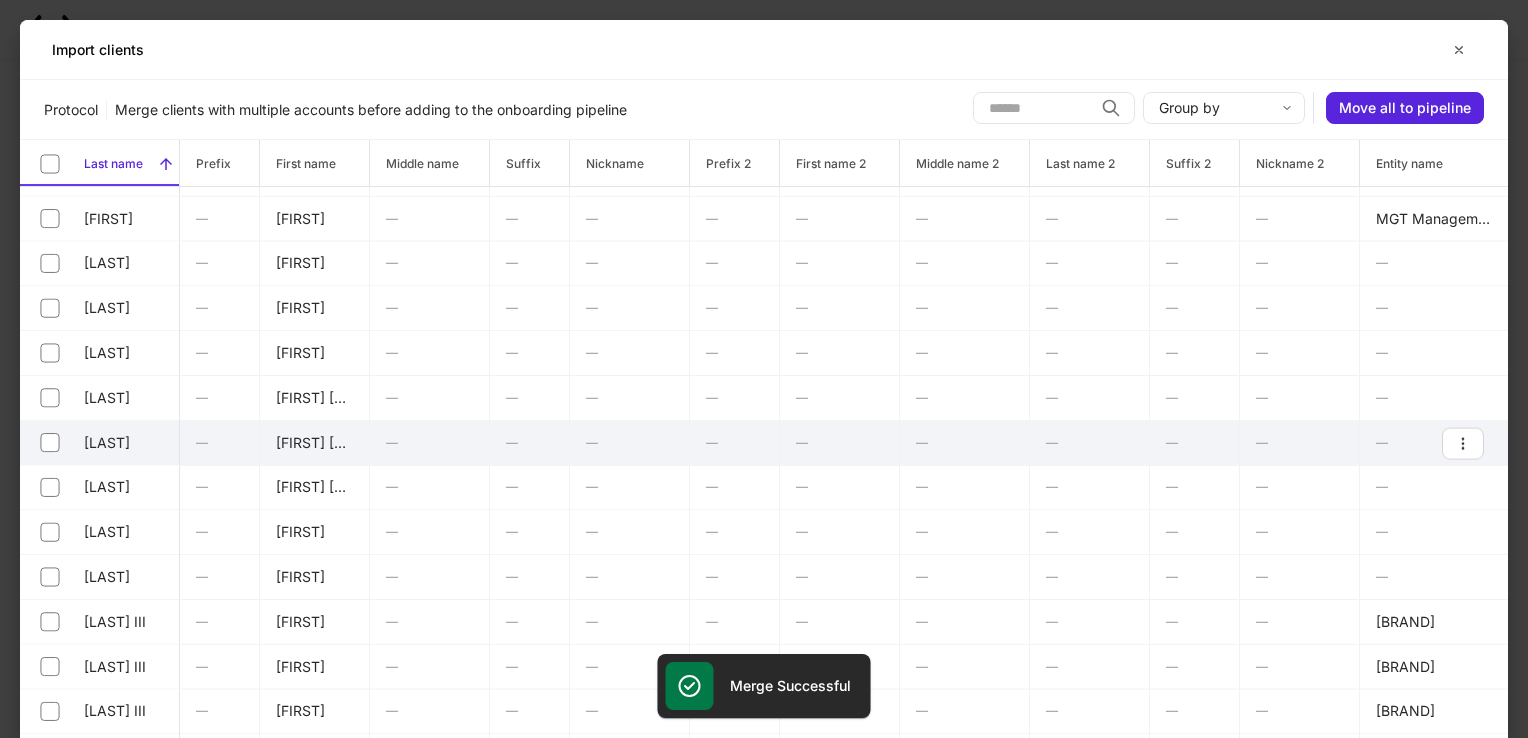 scroll, scrollTop: 4800, scrollLeft: 0, axis: vertical 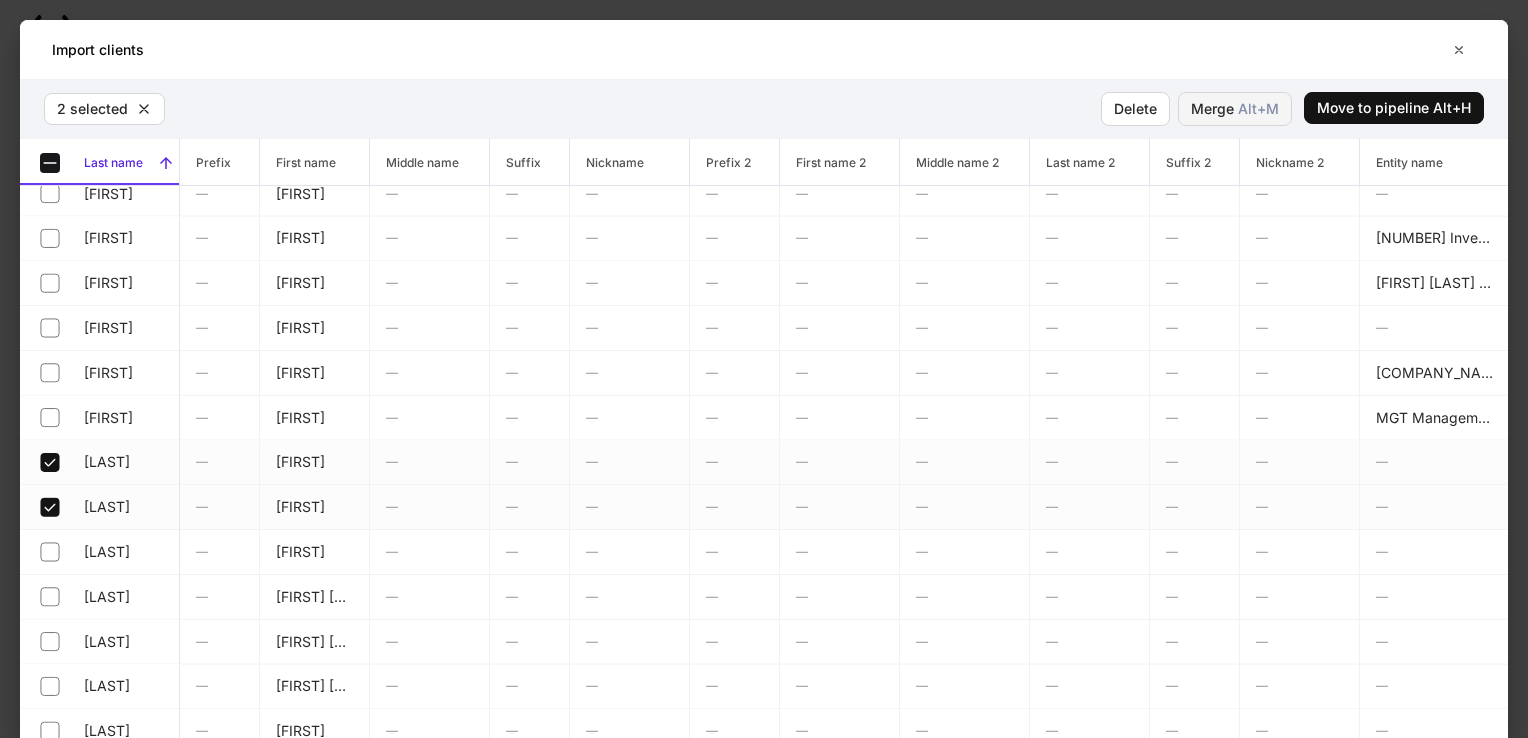 click on "Merge Alt+ M" at bounding box center (1235, 109) 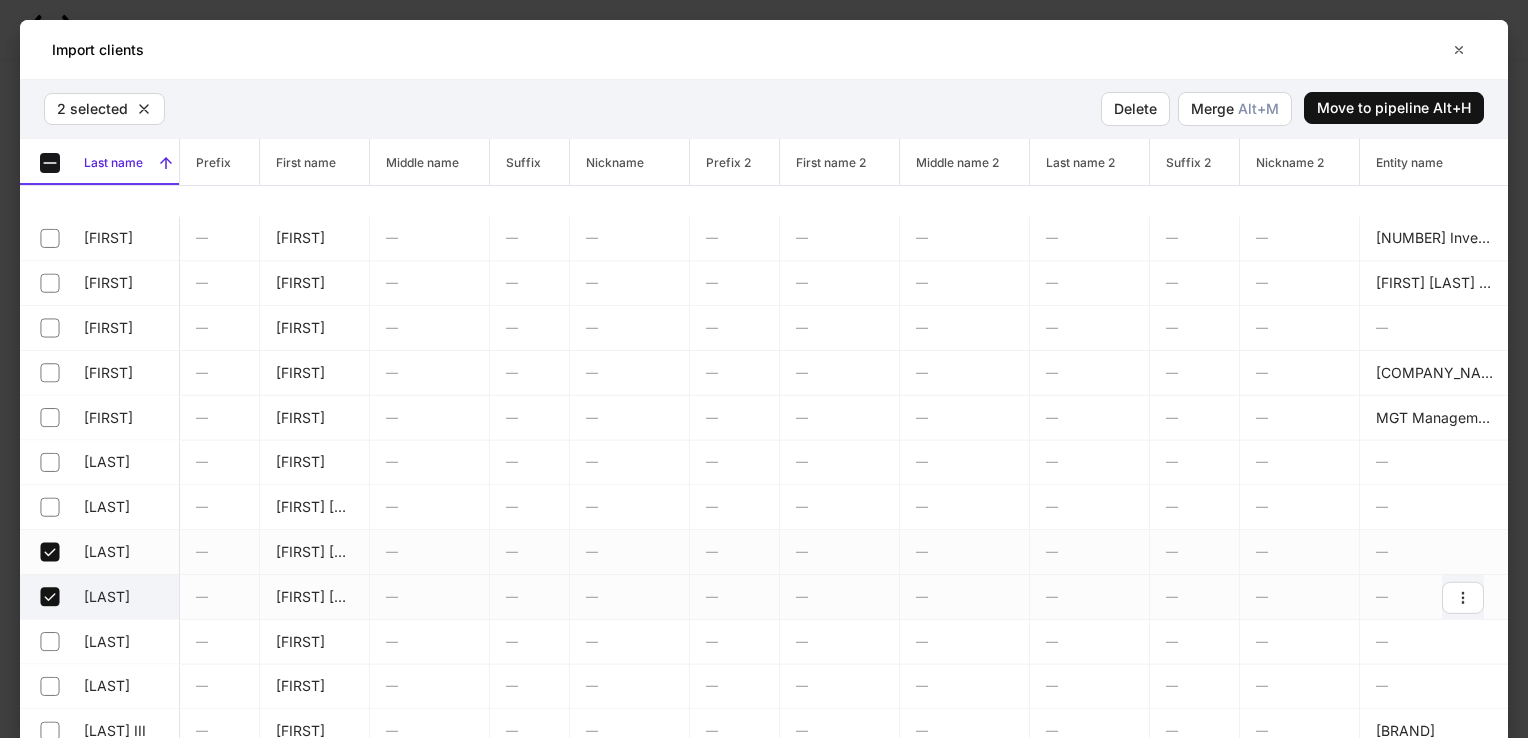scroll, scrollTop: 4900, scrollLeft: 0, axis: vertical 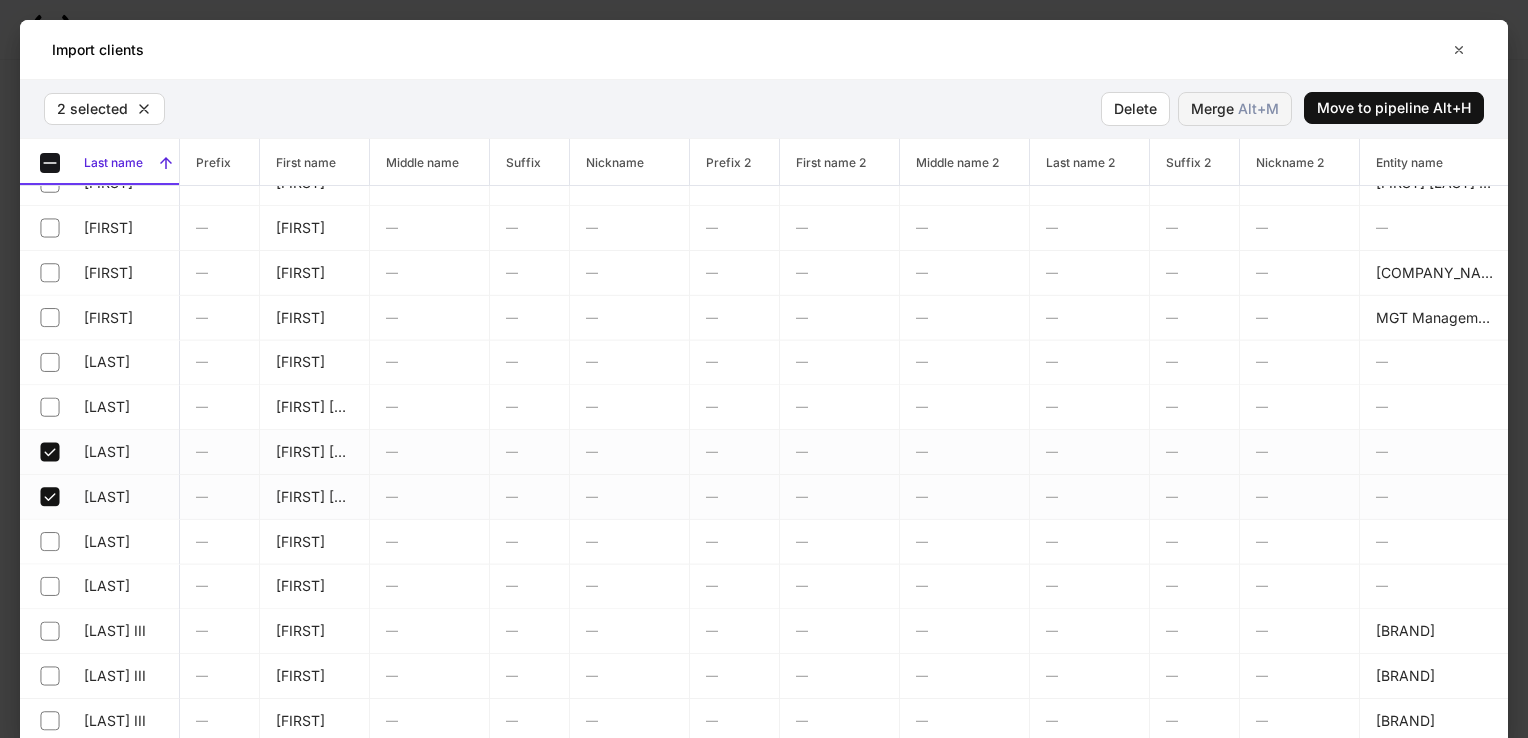 click on "Merge Alt+ M" at bounding box center [1235, 109] 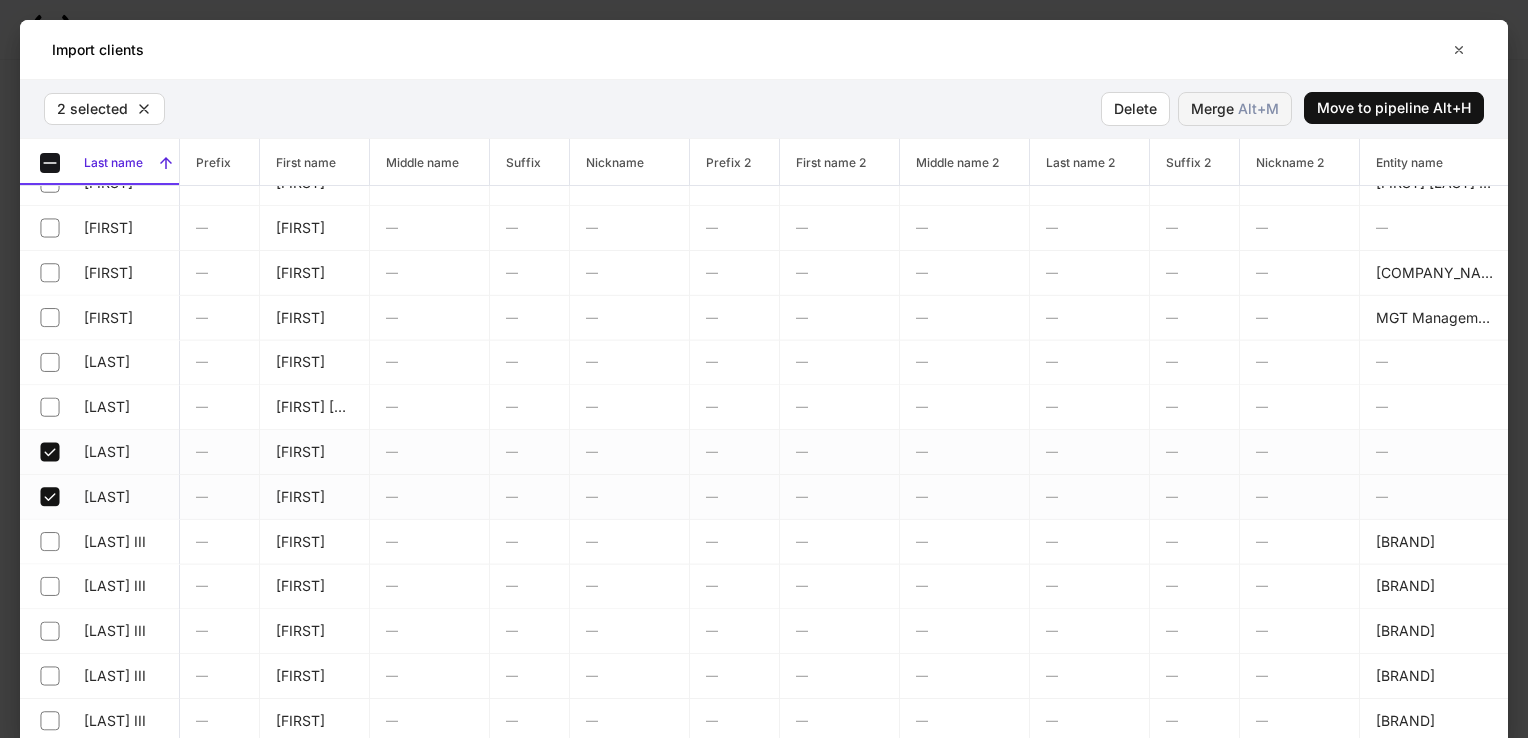 click on "Merge Alt+ M" at bounding box center [1235, 109] 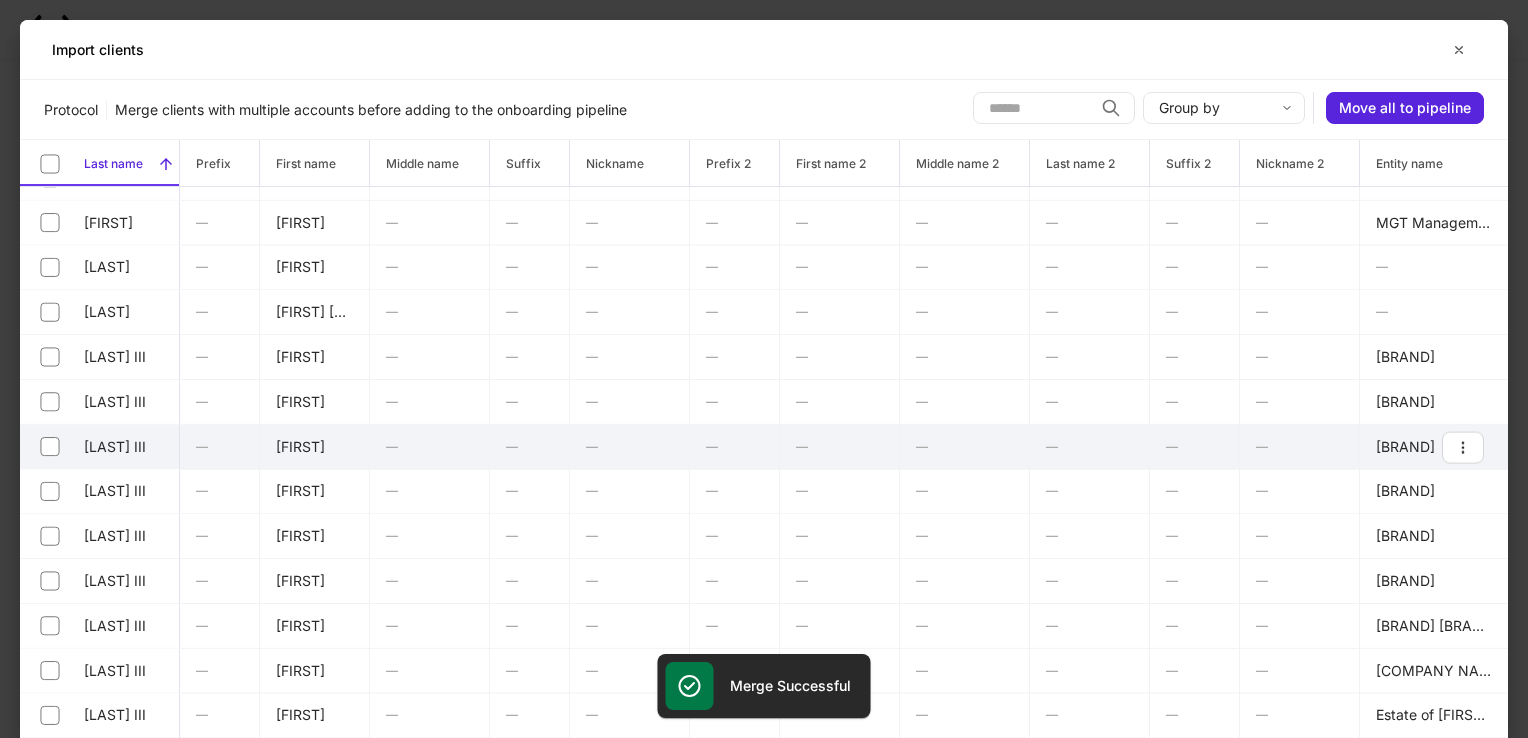 scroll, scrollTop: 5000, scrollLeft: 0, axis: vertical 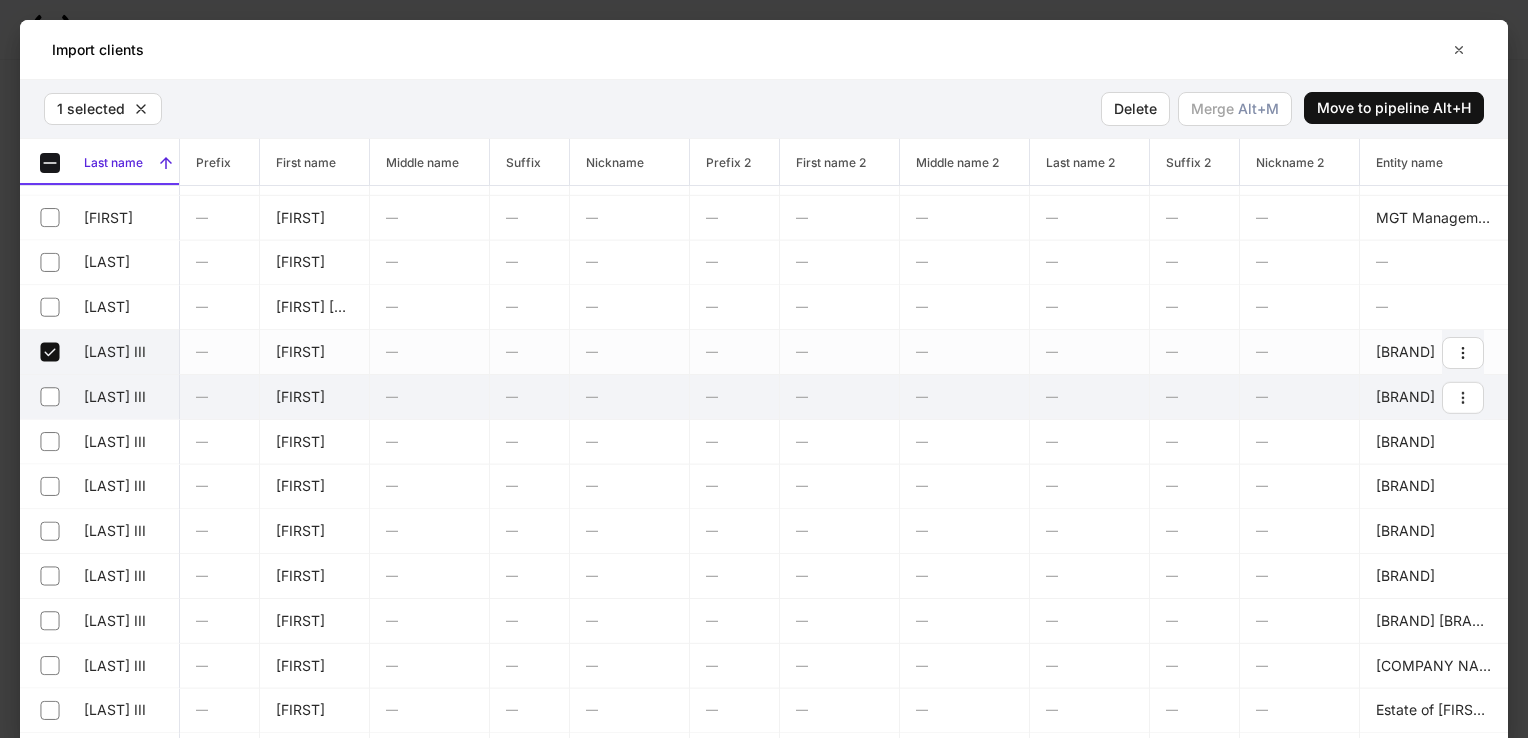 click on "[LAST] III" at bounding box center (100, 397) 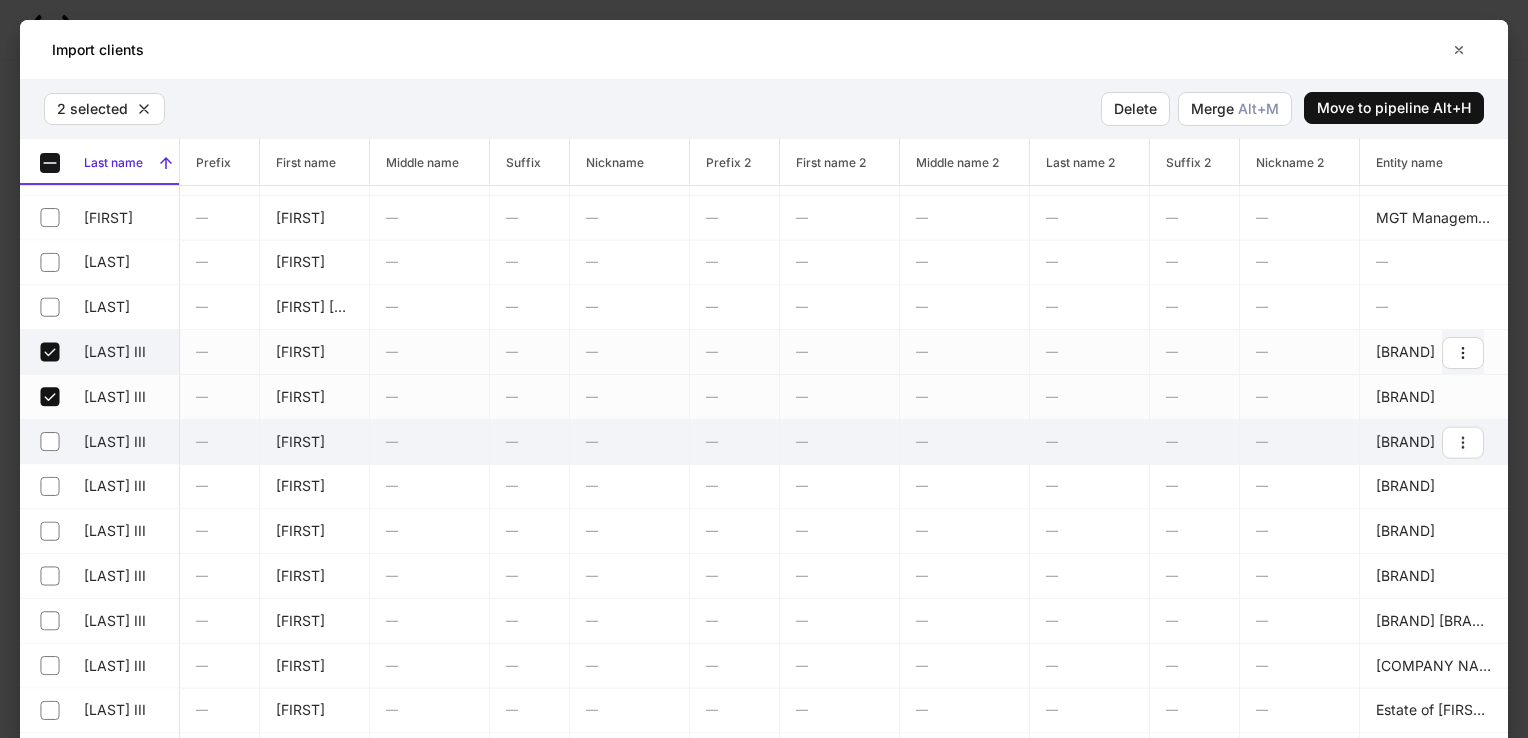click on "[LAST] III" at bounding box center [100, 442] 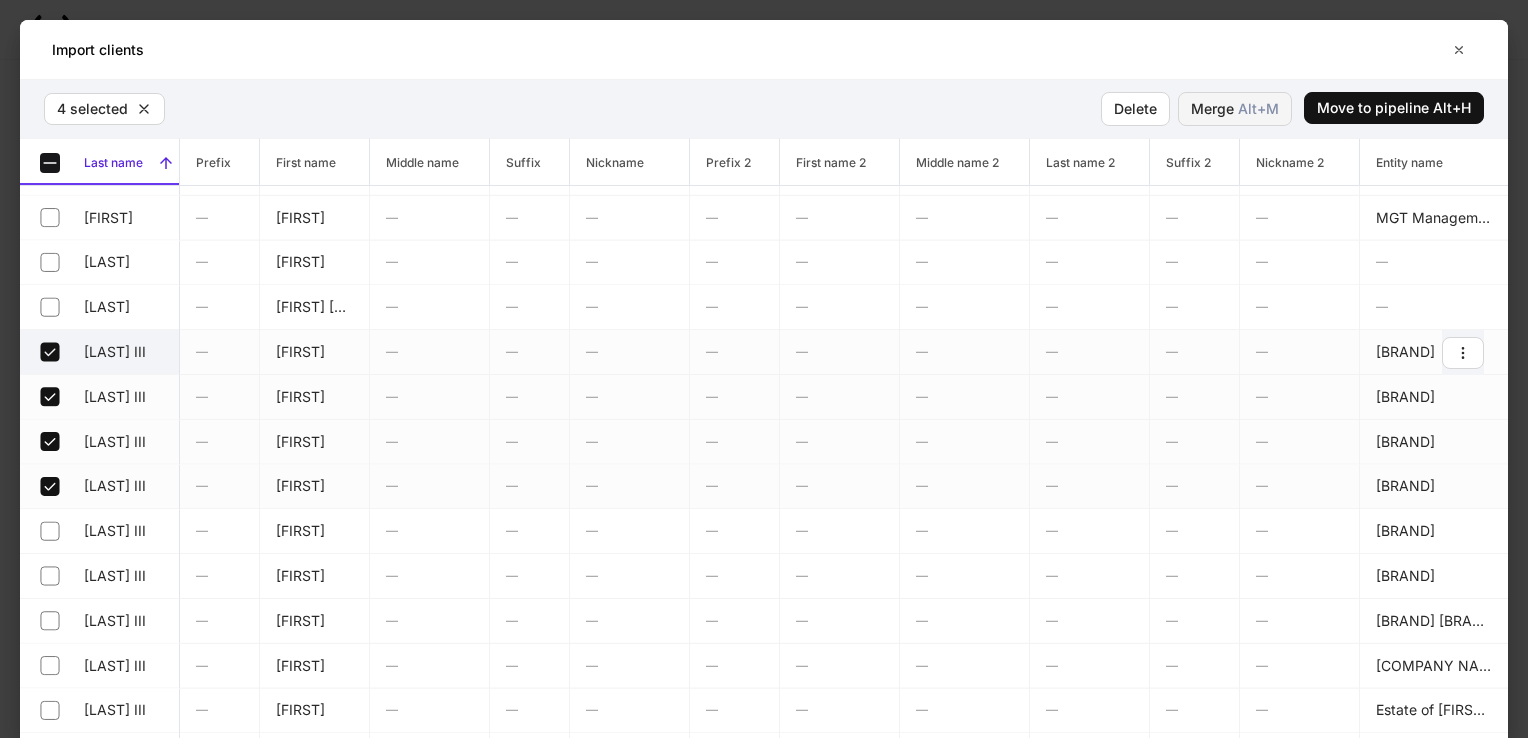 click on "Merge Alt+ M" at bounding box center (1235, 109) 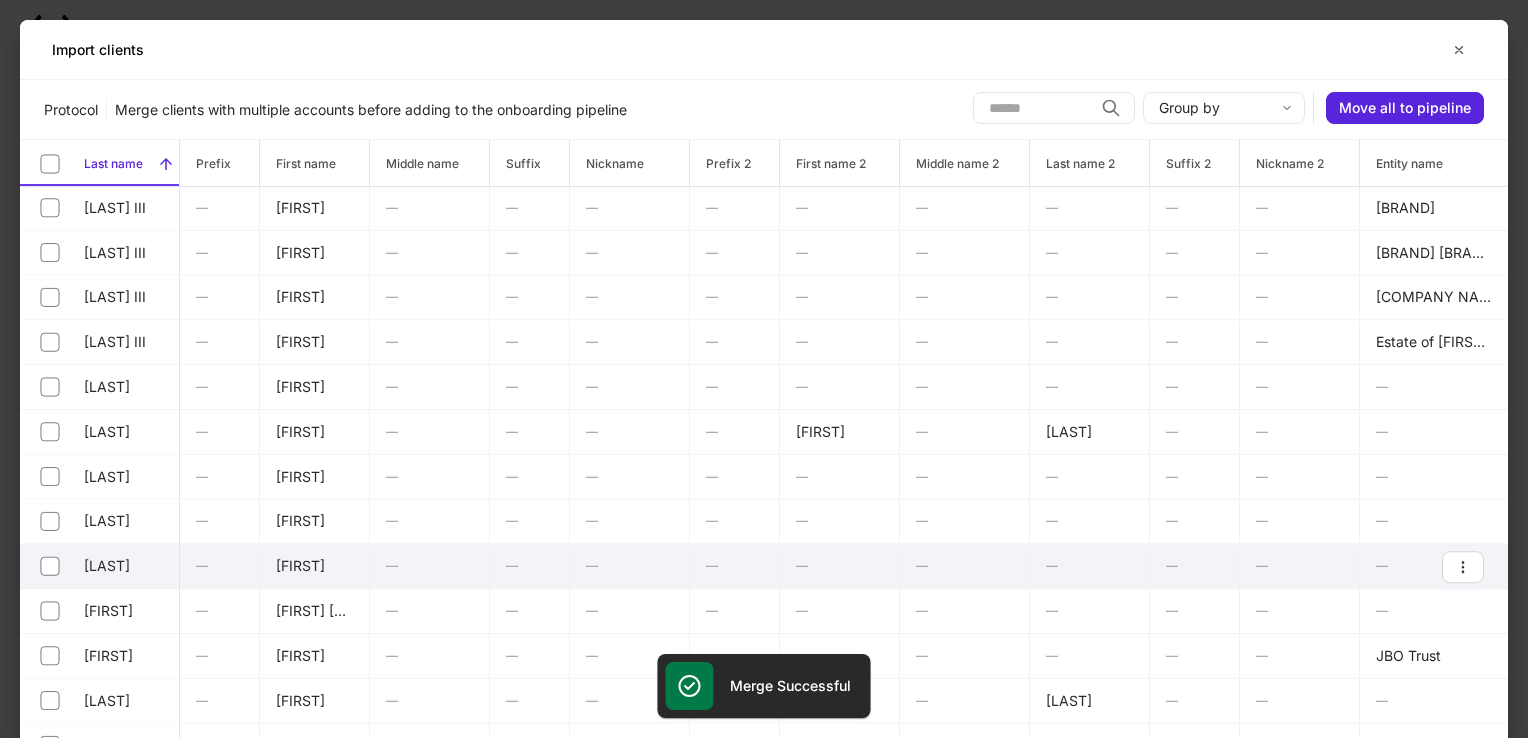 scroll, scrollTop: 5200, scrollLeft: 0, axis: vertical 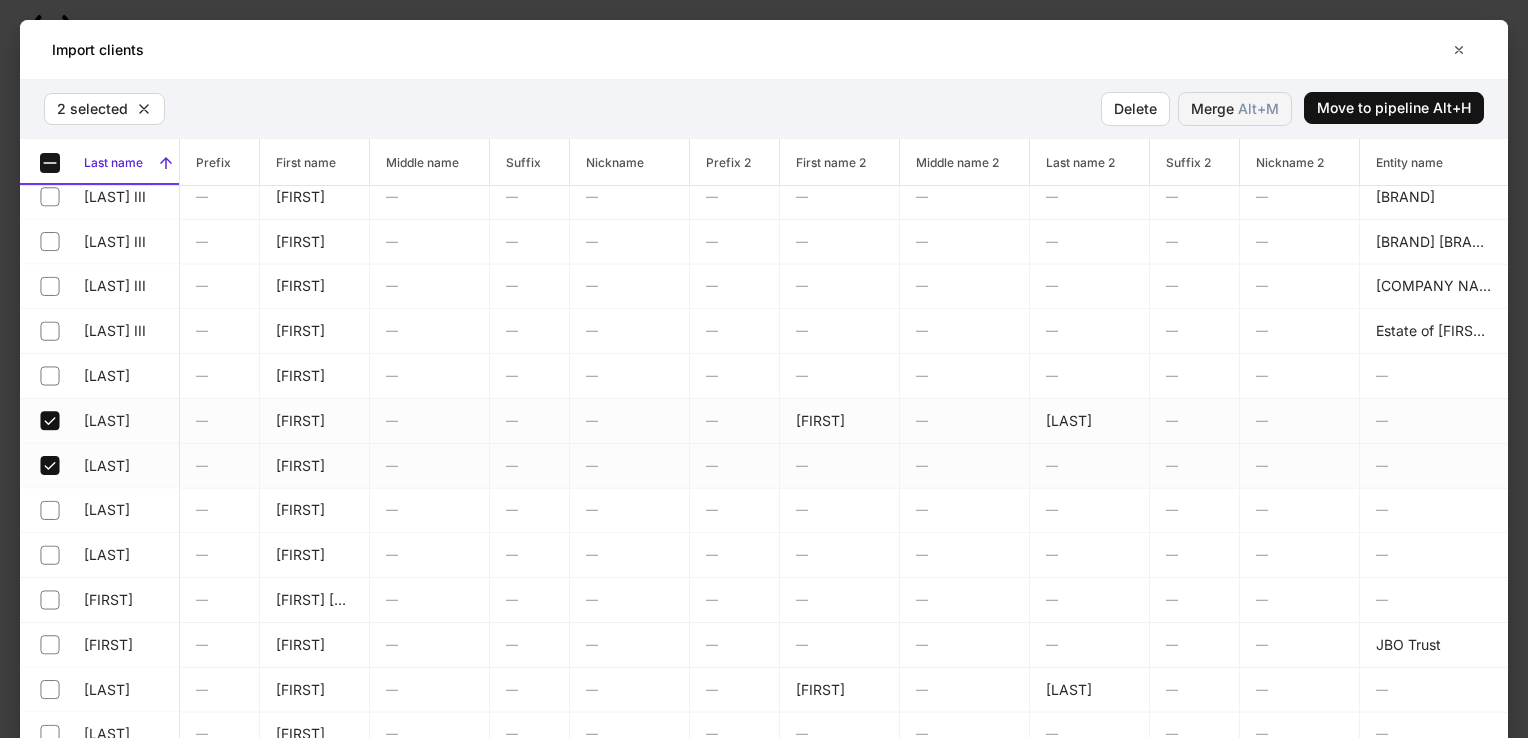 click on "Merge Alt+ M" at bounding box center (1235, 109) 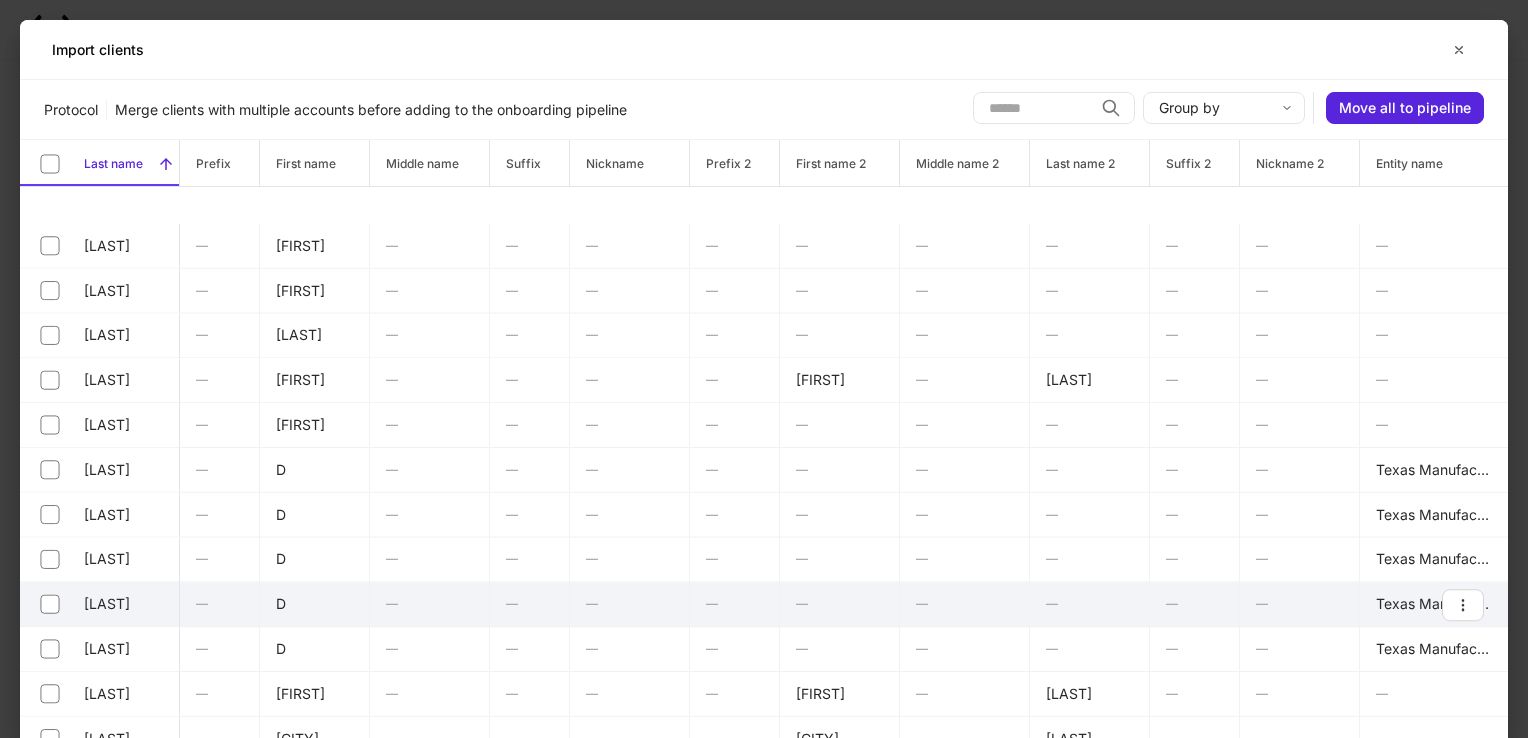 scroll, scrollTop: 5700, scrollLeft: 0, axis: vertical 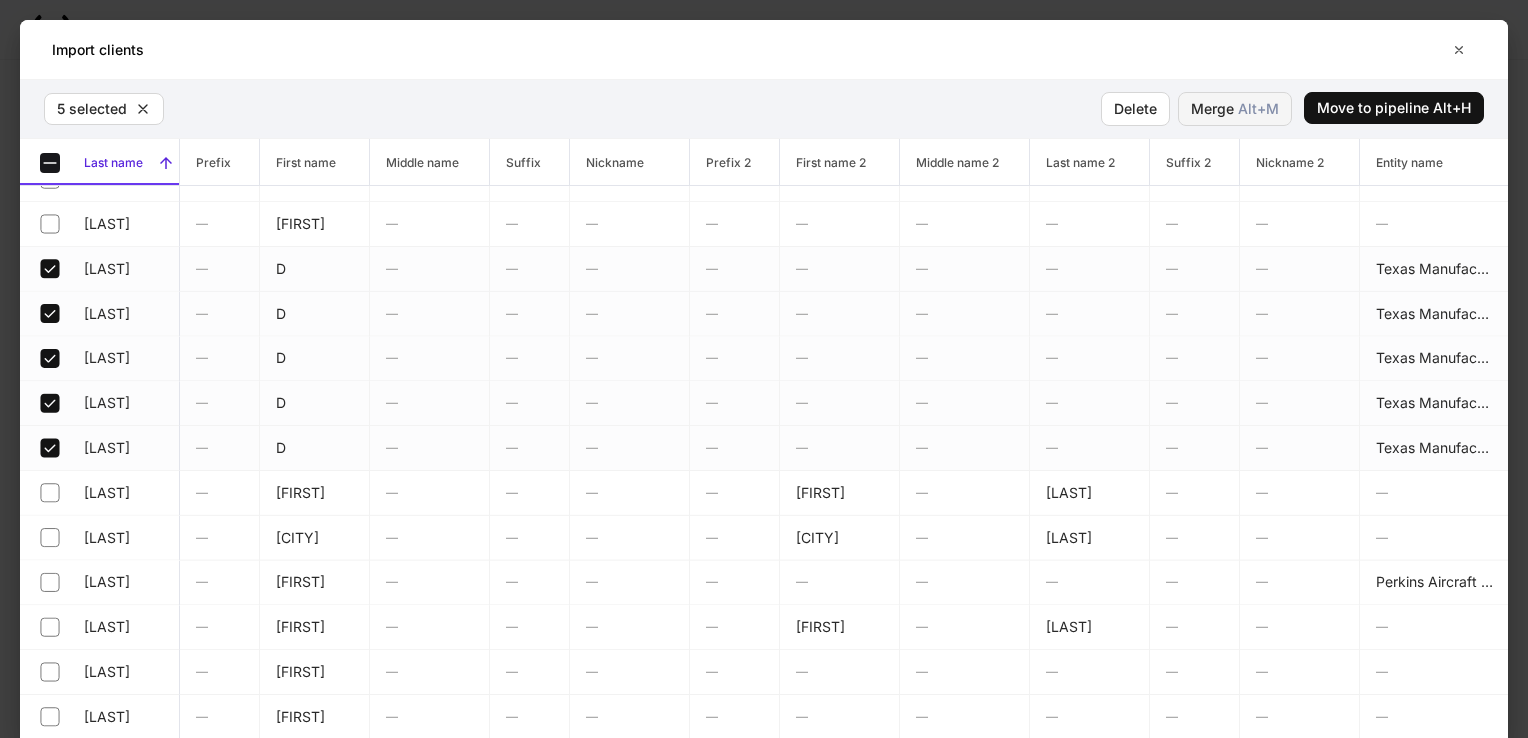 click on "Merge Alt+ M" at bounding box center (1235, 109) 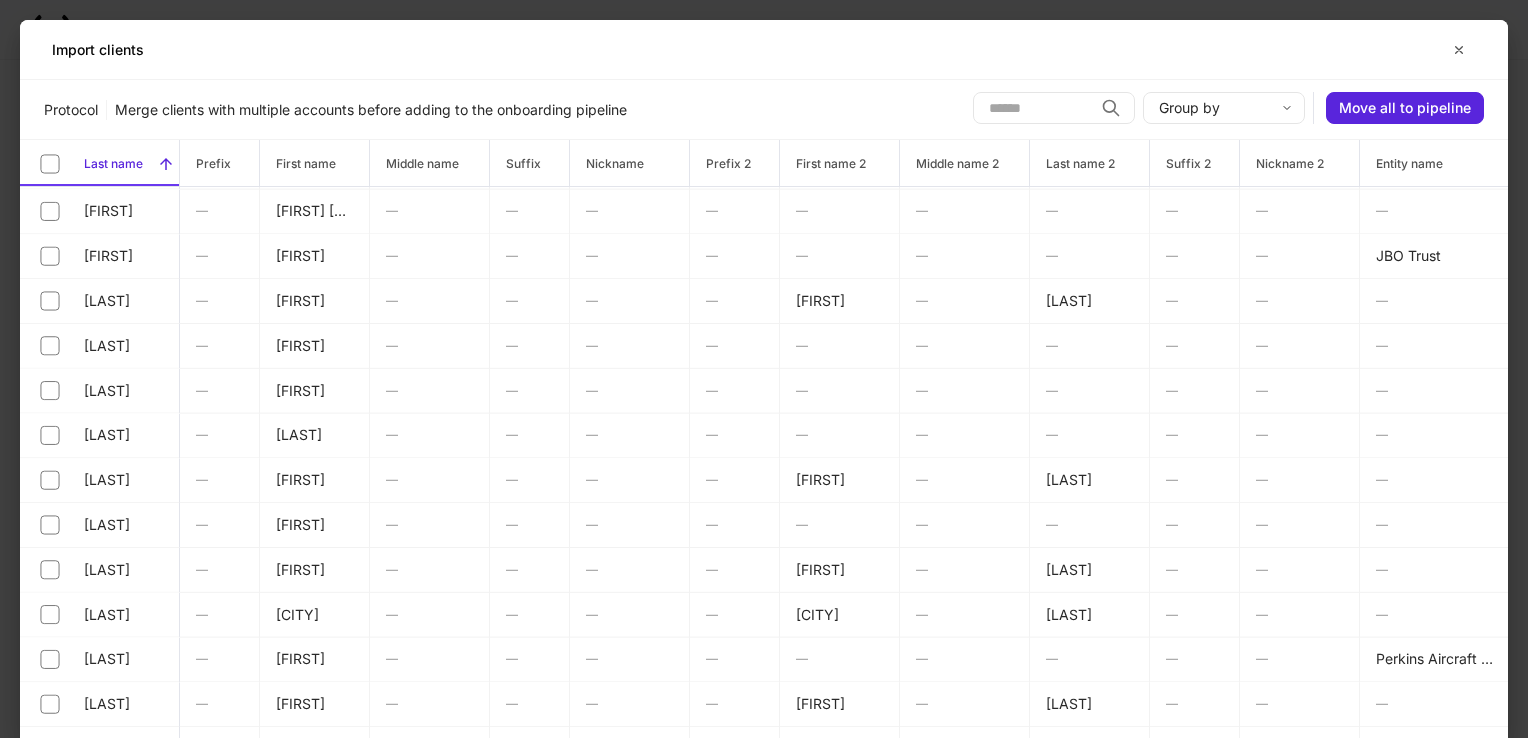 scroll, scrollTop: 5500, scrollLeft: 0, axis: vertical 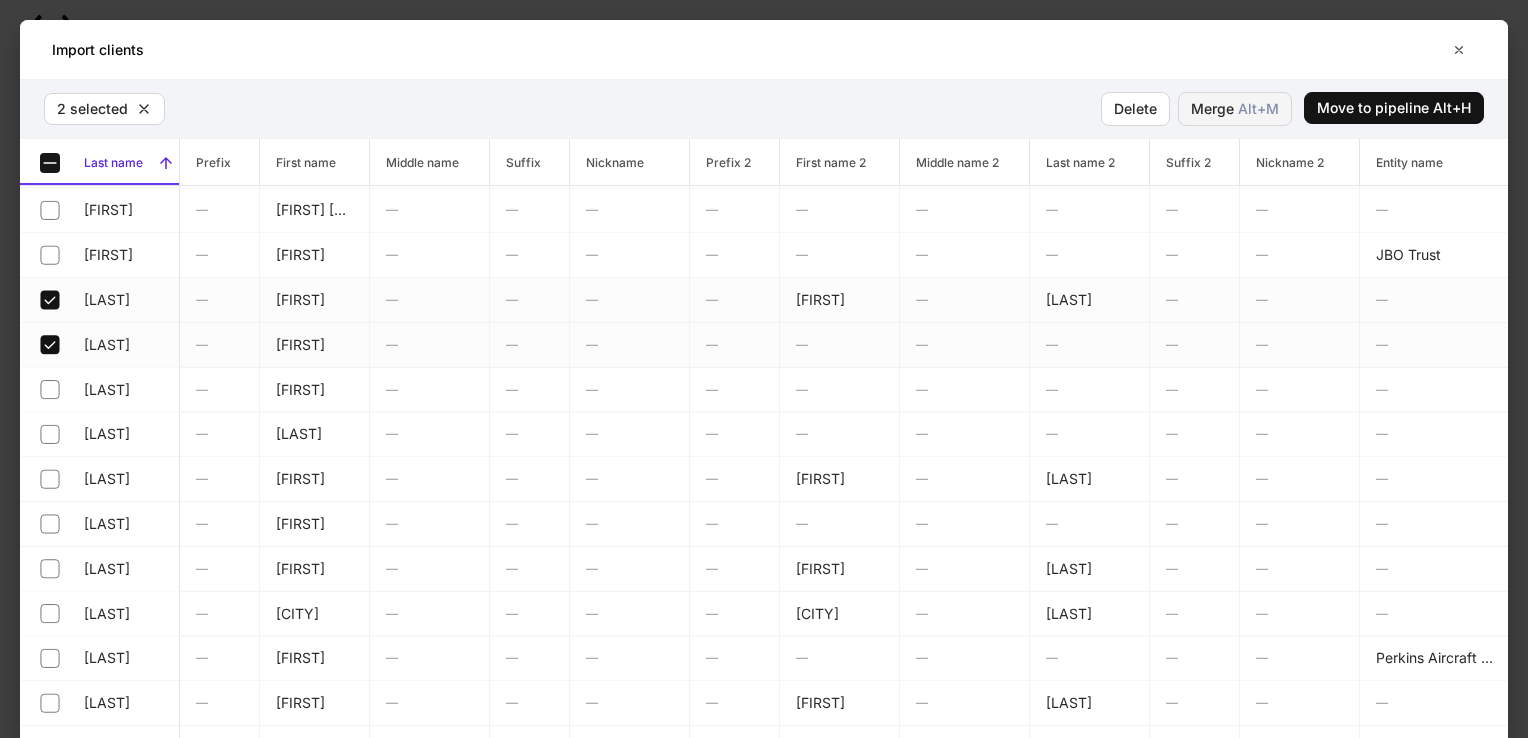 click on "Merge Alt+ M" at bounding box center [1235, 109] 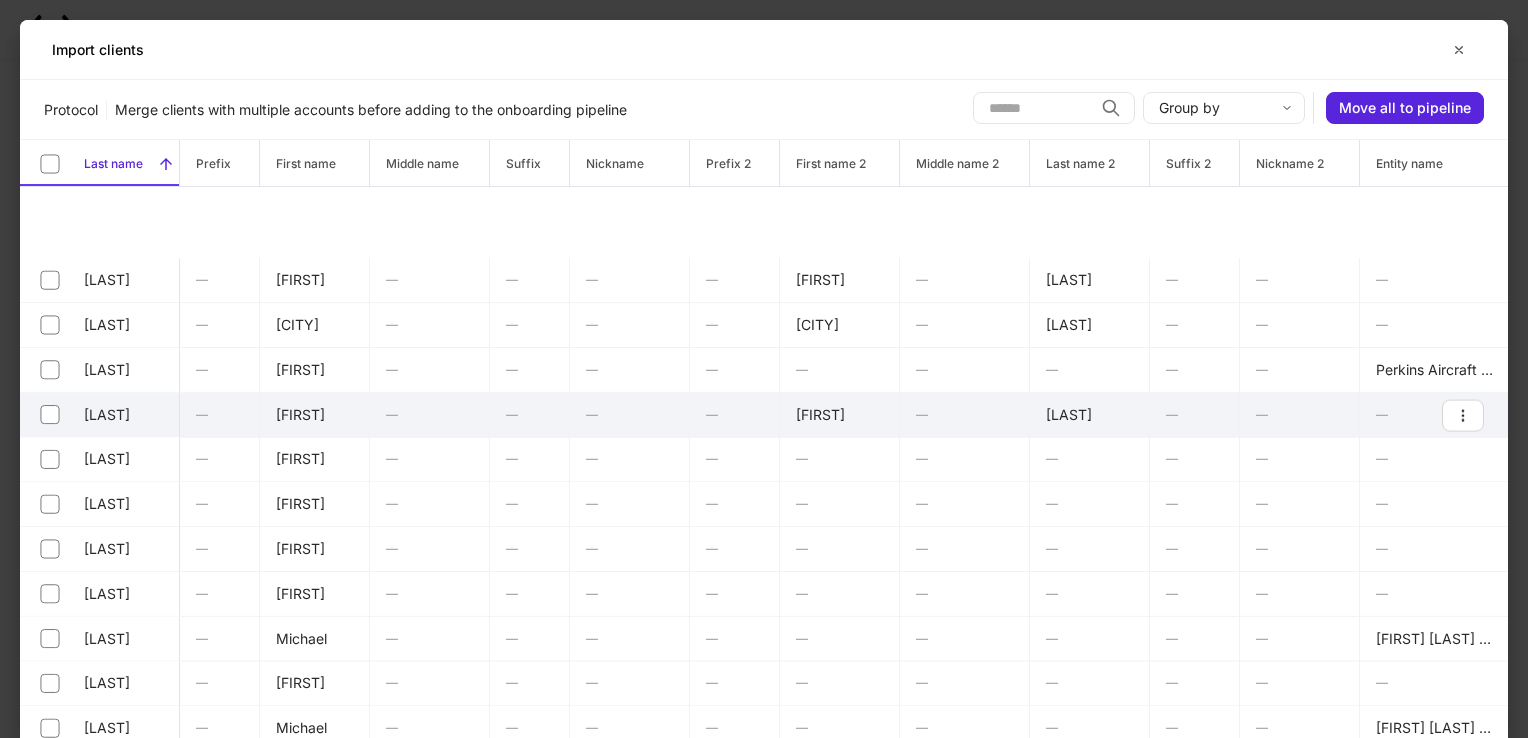 scroll, scrollTop: 5900, scrollLeft: 0, axis: vertical 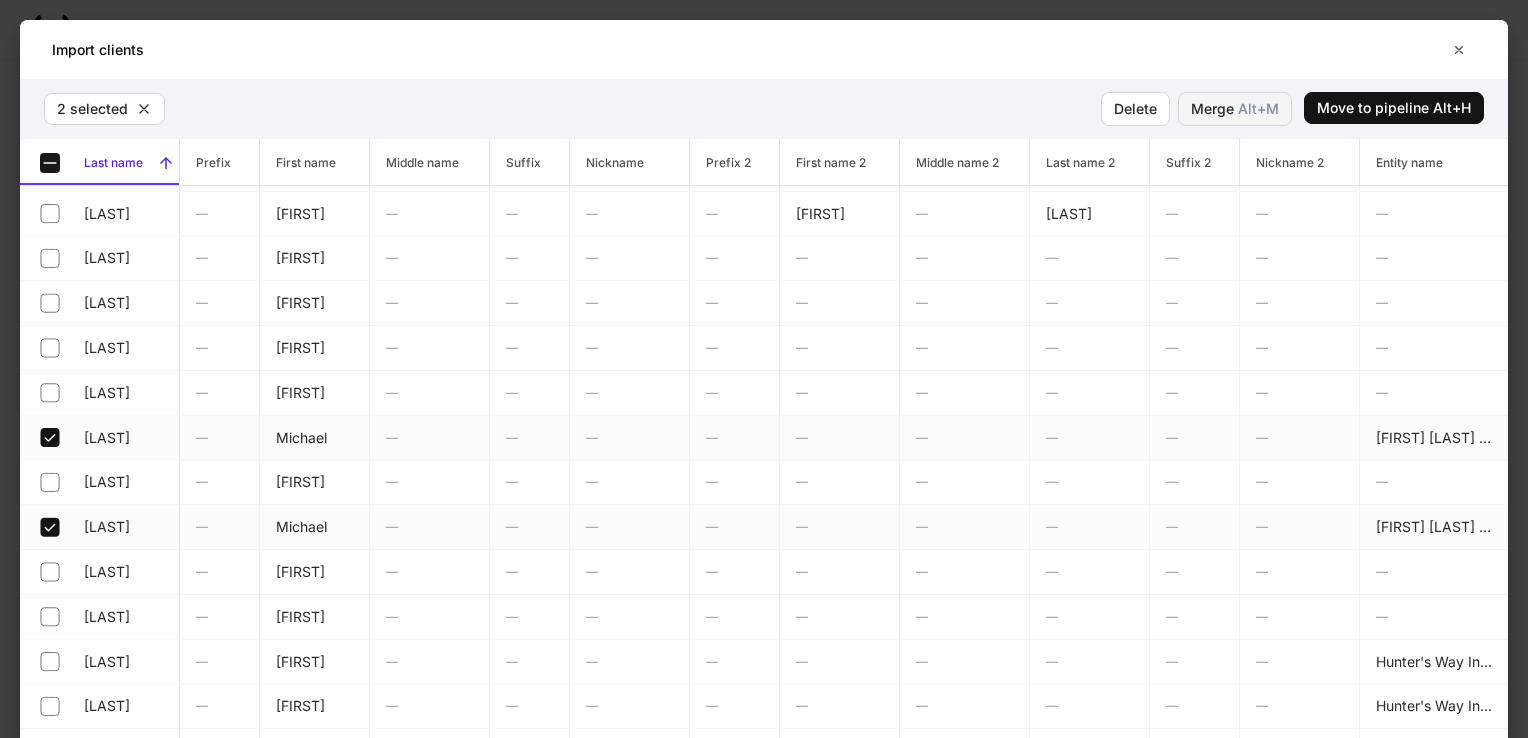click on "Merge Alt+ M" at bounding box center (1235, 109) 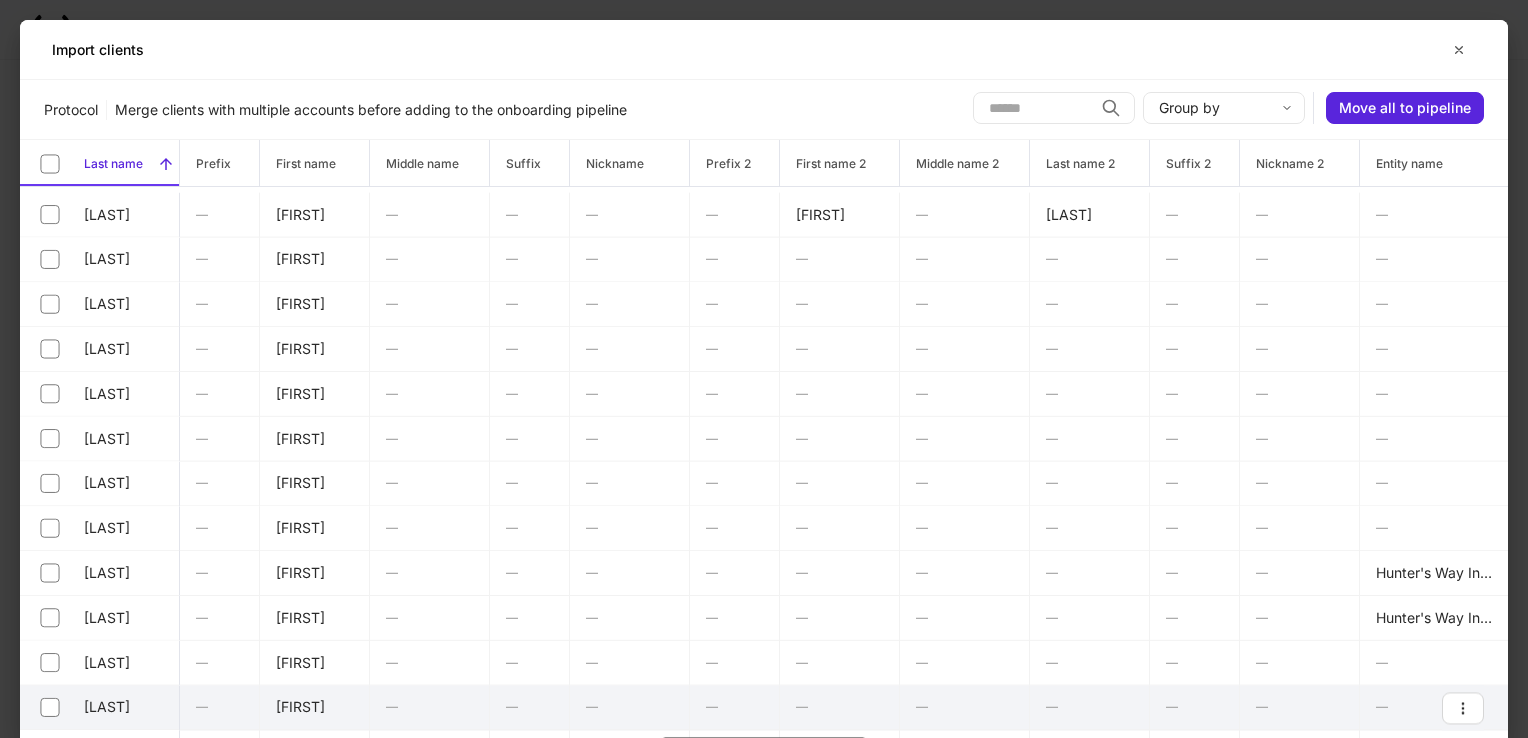 scroll, scrollTop: 6000, scrollLeft: 0, axis: vertical 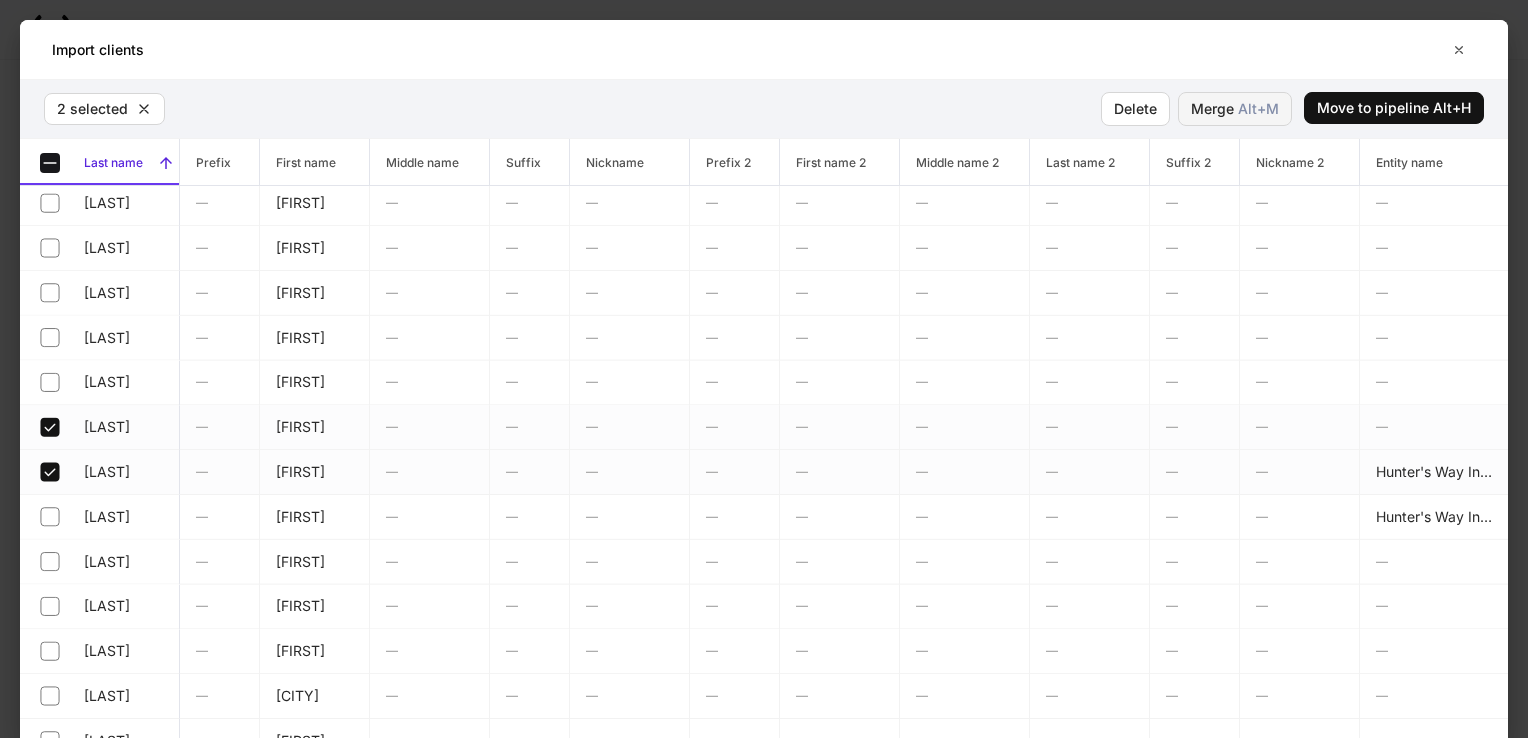 click on "Alt+ M" at bounding box center (1258, 109) 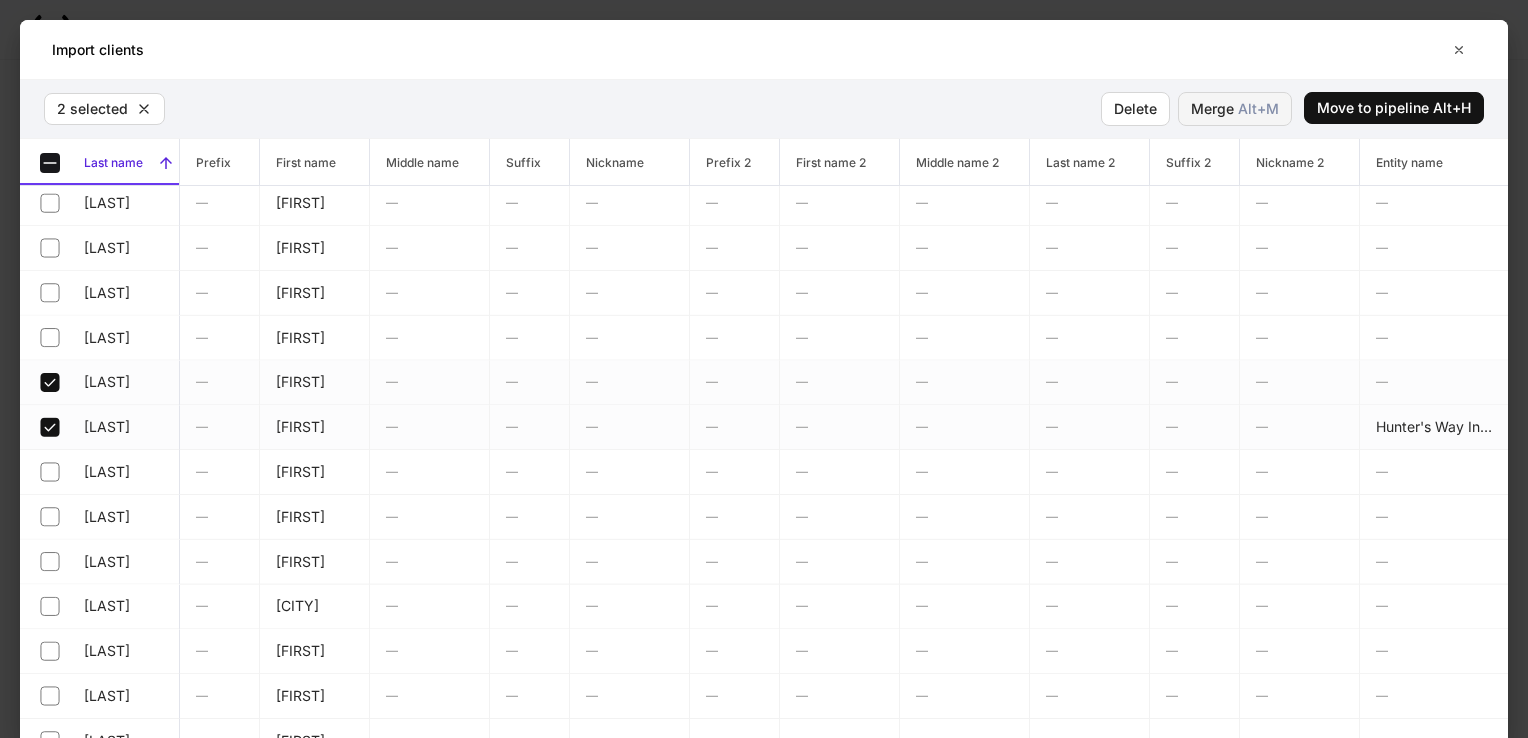 click on "Merge Alt+ M" at bounding box center (1235, 109) 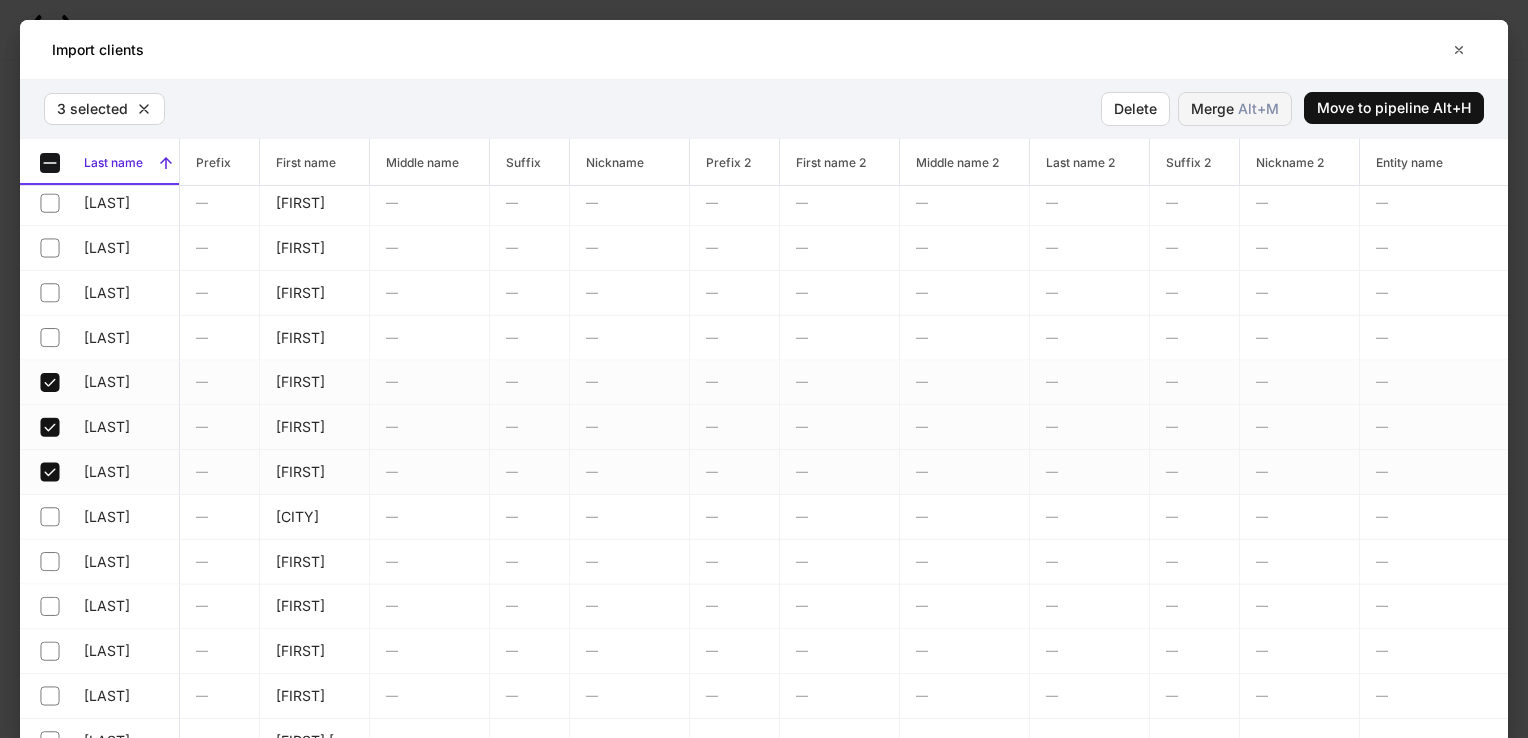 click on "Merge Alt+ M" at bounding box center [1235, 109] 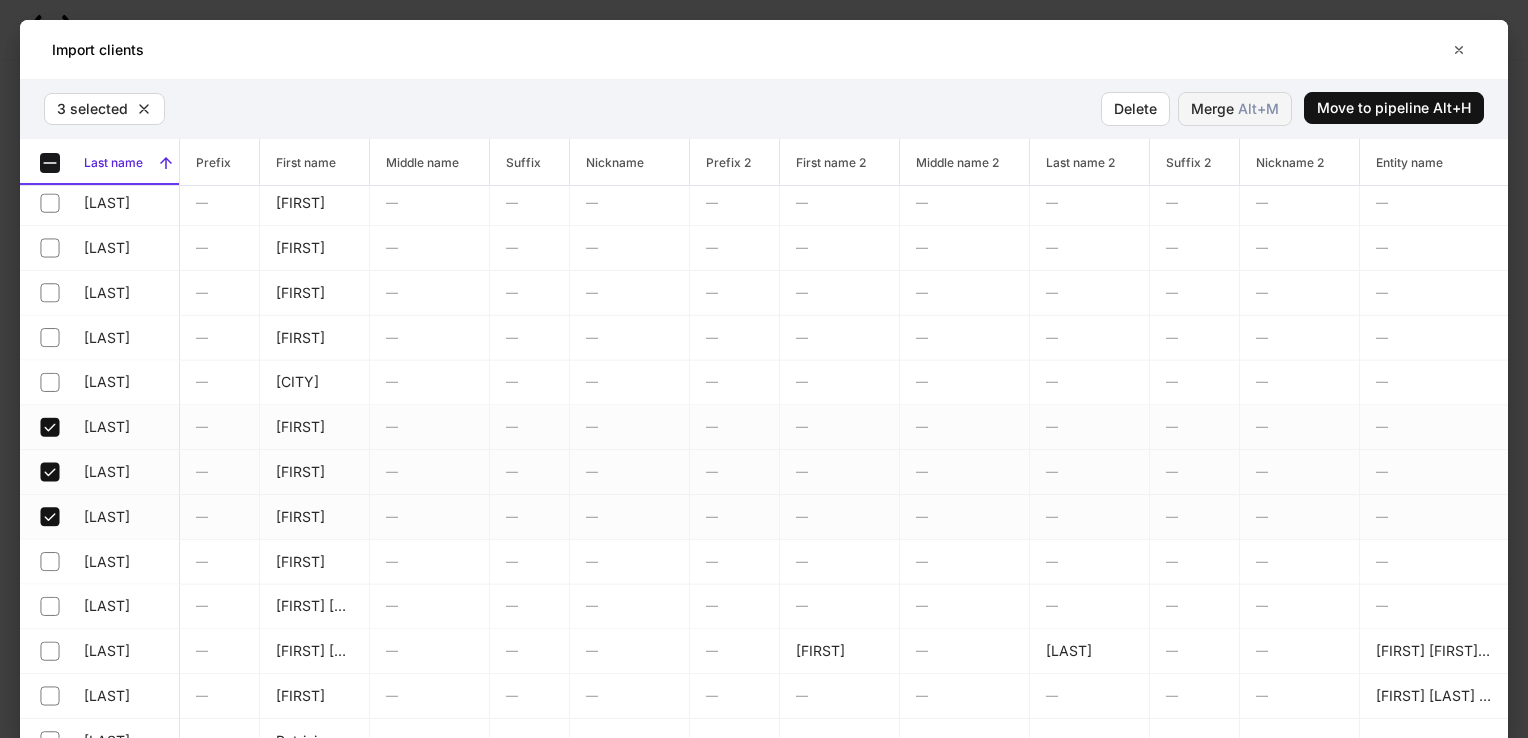 click on "Alt+ M" at bounding box center (1258, 109) 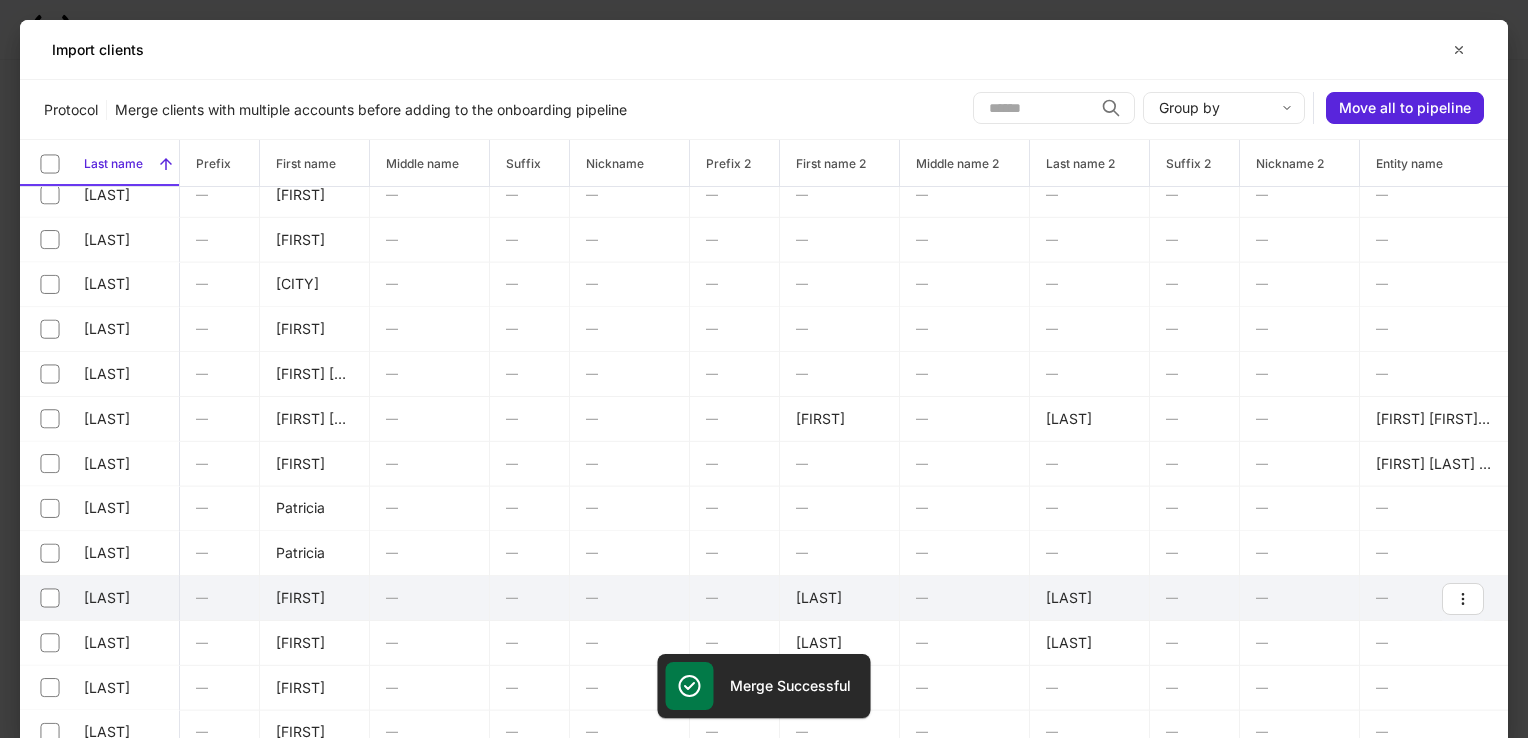 scroll, scrollTop: 6100, scrollLeft: 0, axis: vertical 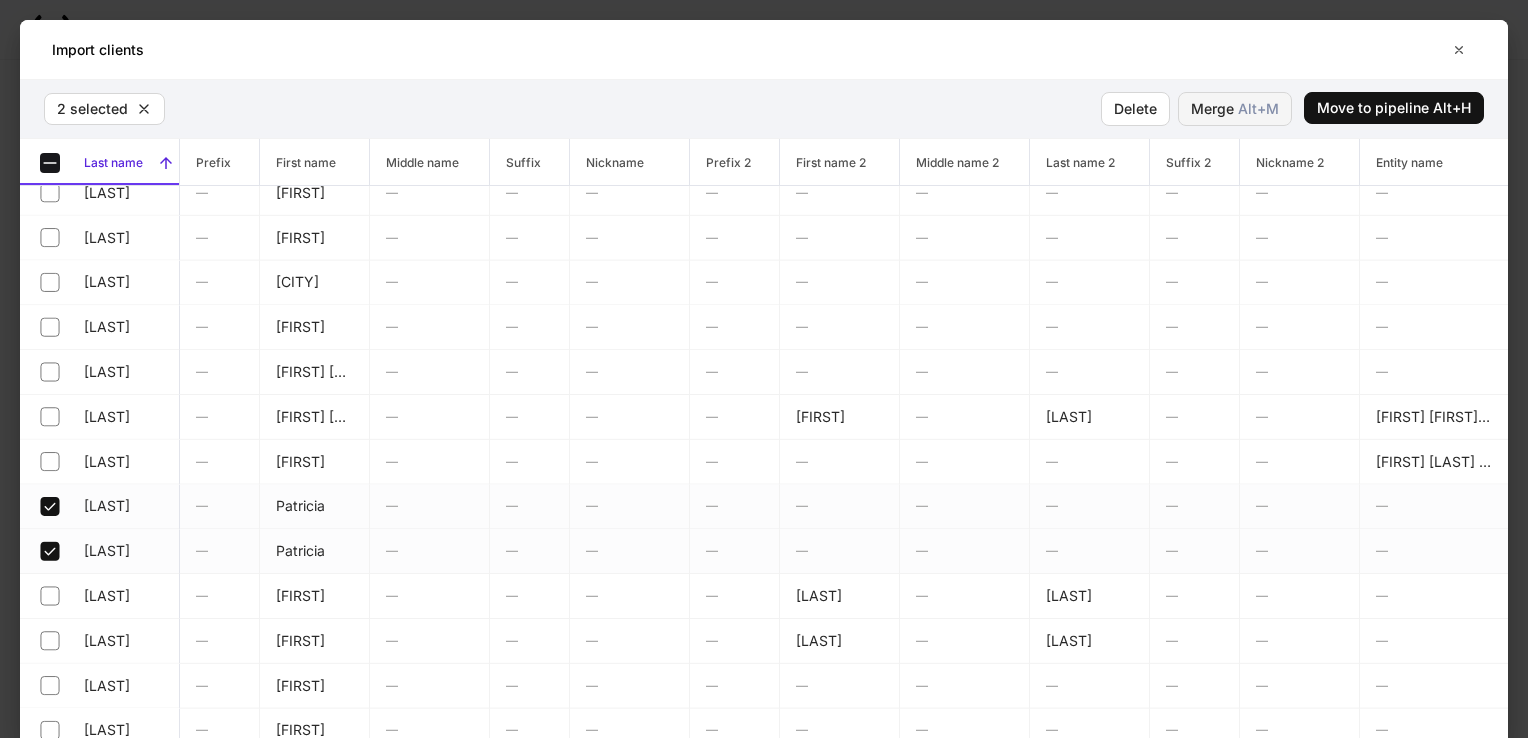 click on "Alt+ M" at bounding box center [1258, 109] 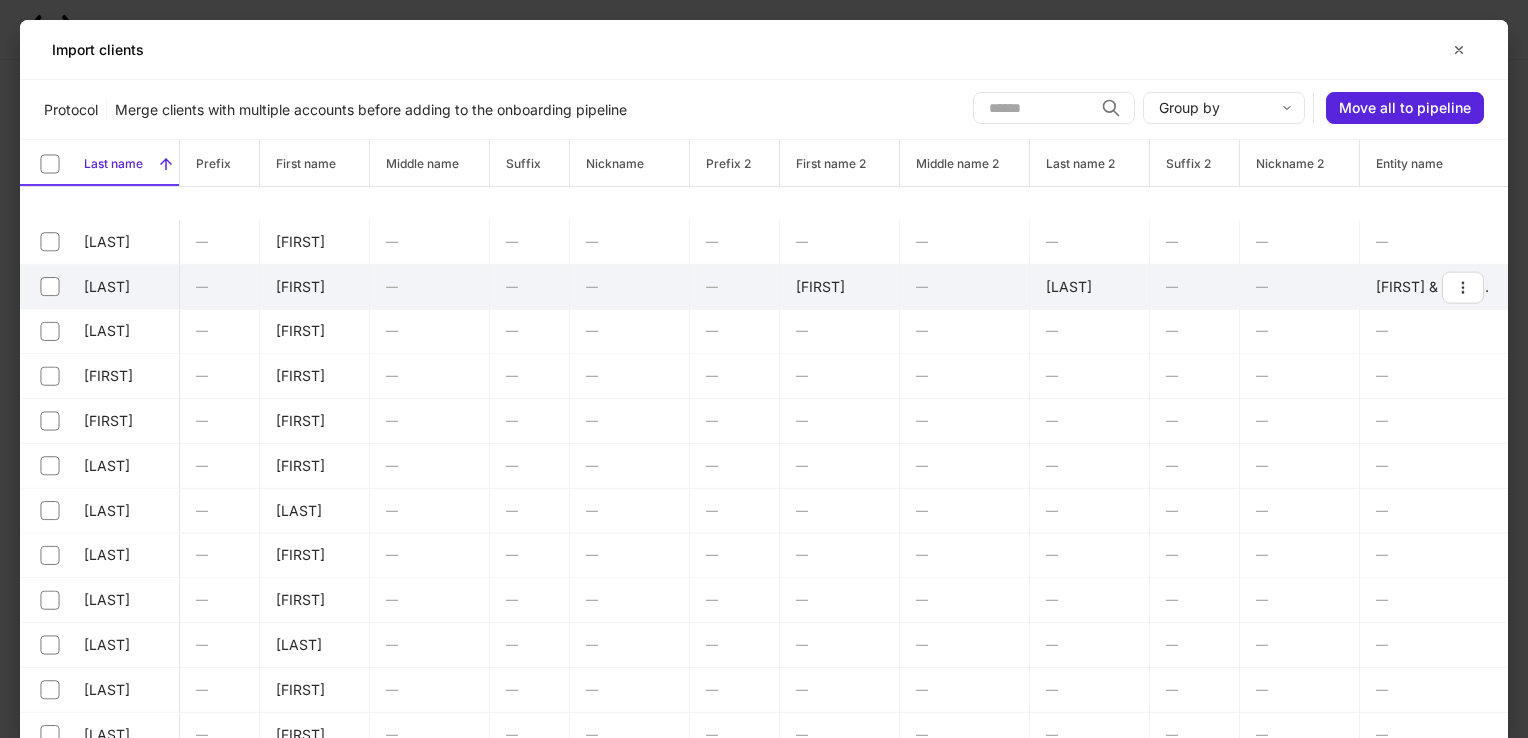 scroll, scrollTop: 6600, scrollLeft: 0, axis: vertical 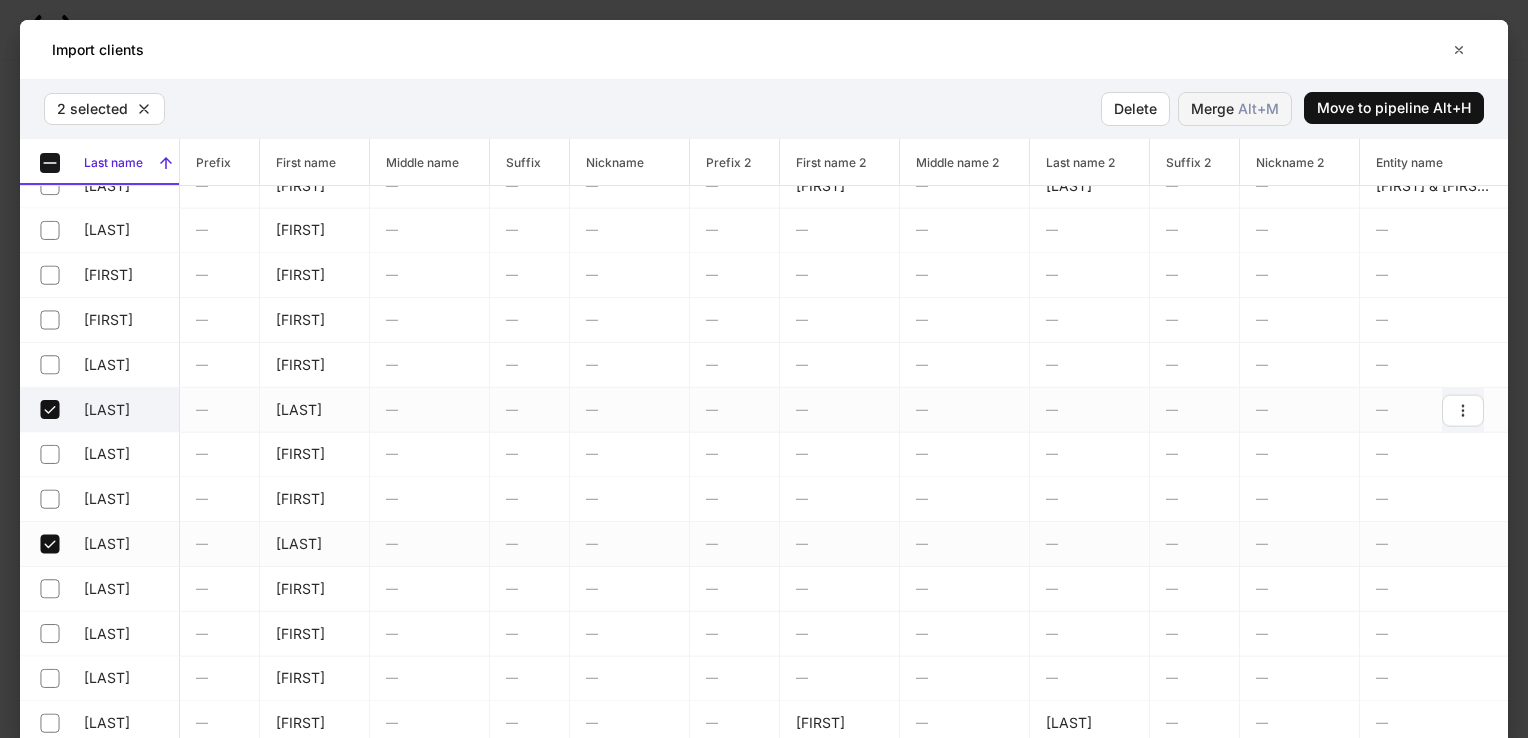 click on "Merge Alt+ M" at bounding box center (1235, 109) 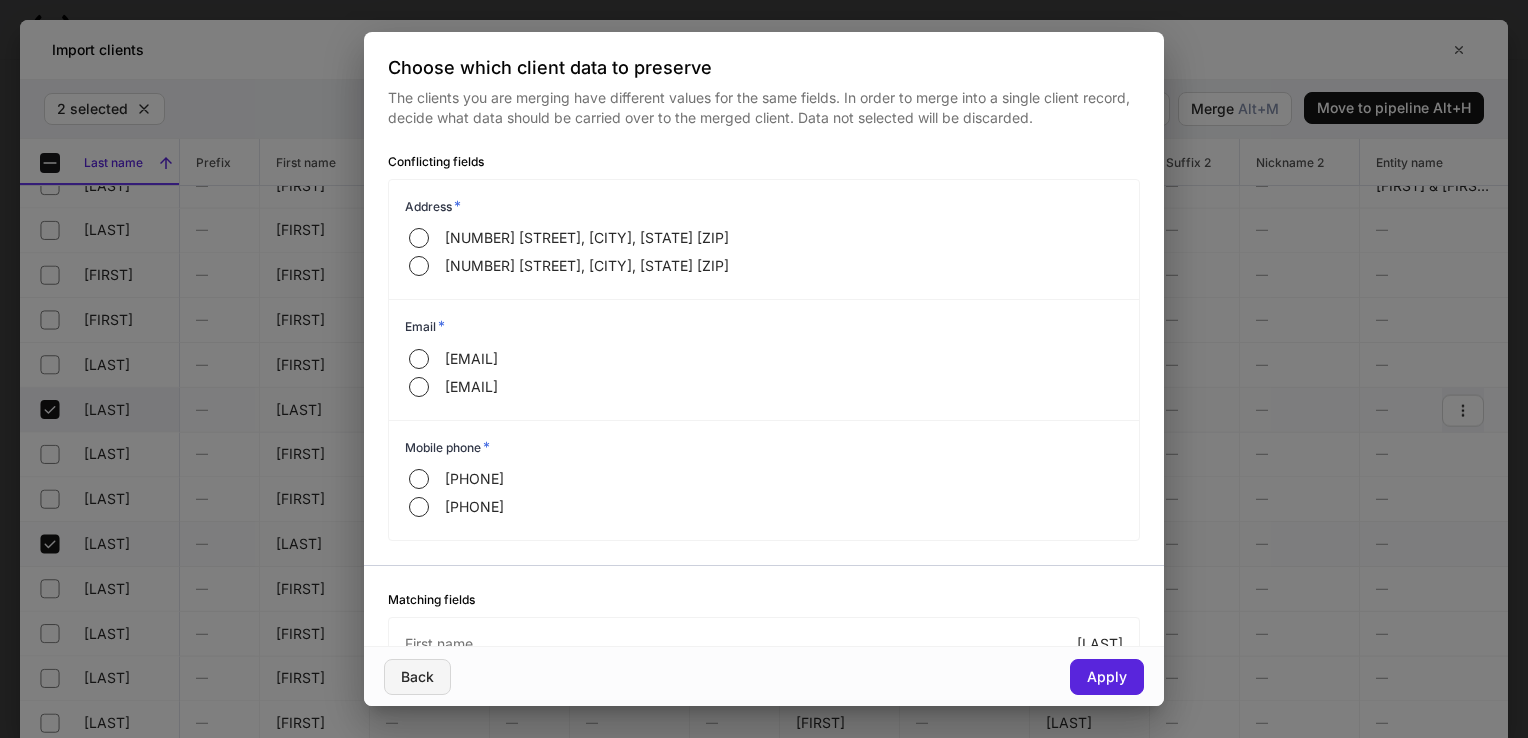 click on "Back" at bounding box center [417, 677] 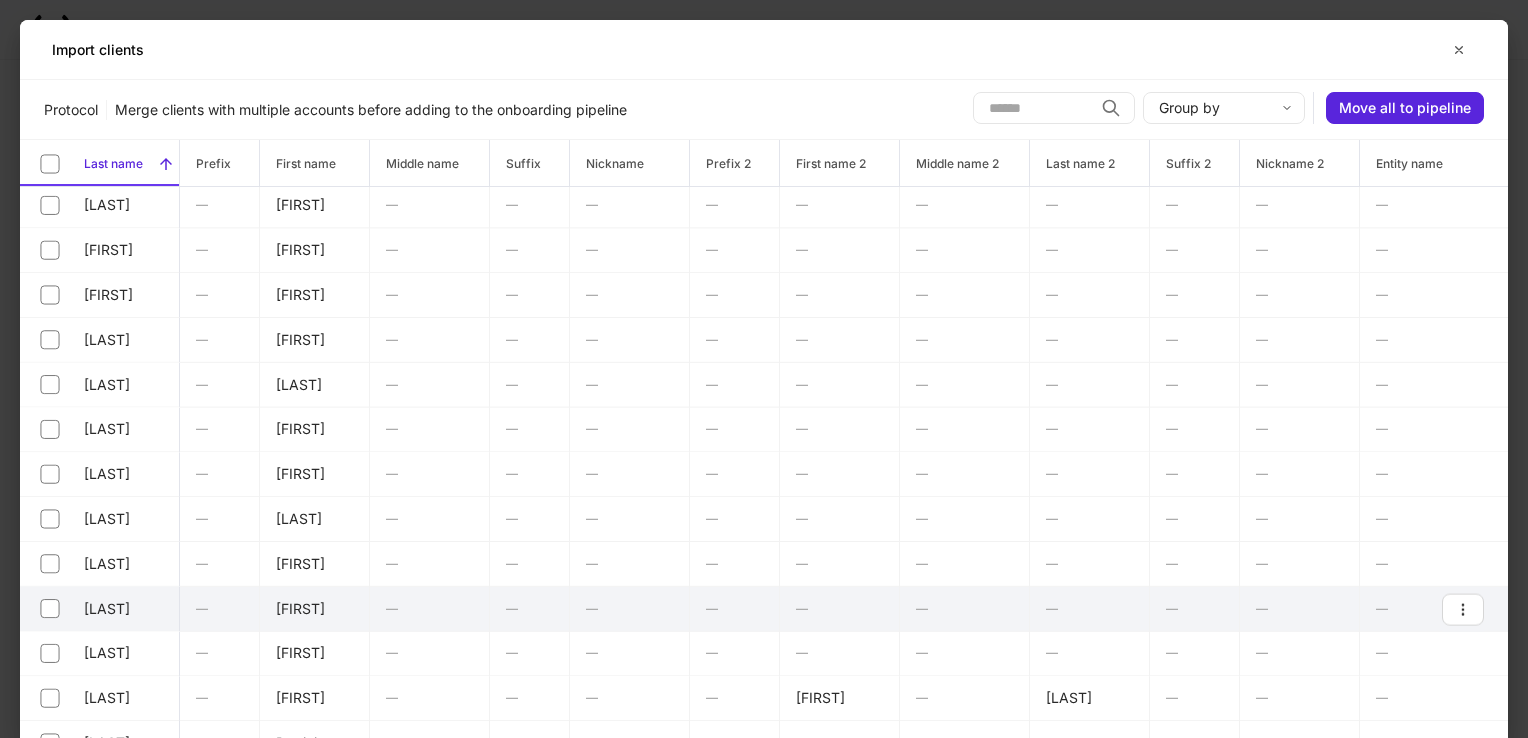 scroll, scrollTop: 6700, scrollLeft: 0, axis: vertical 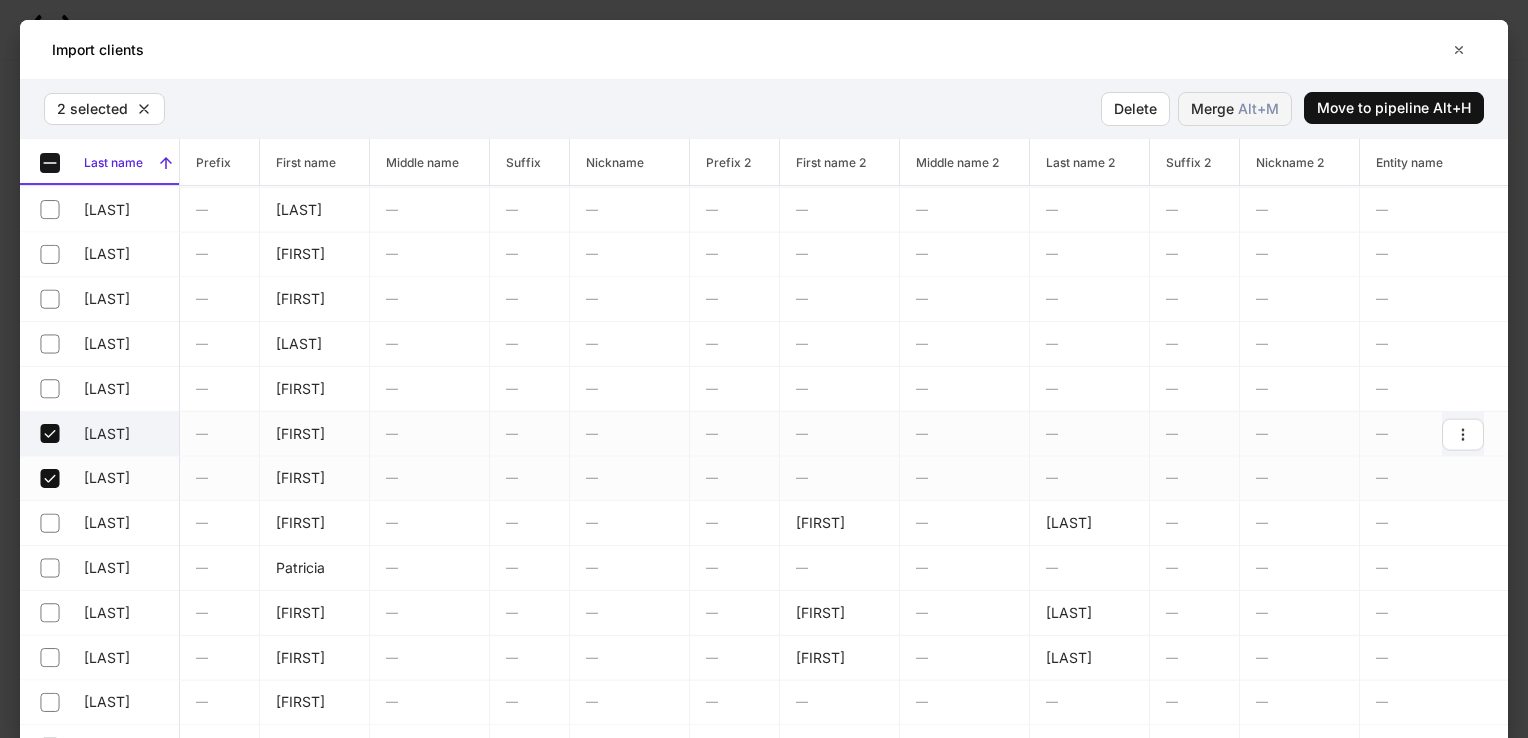 click on "Merge Alt+ M" at bounding box center [1235, 109] 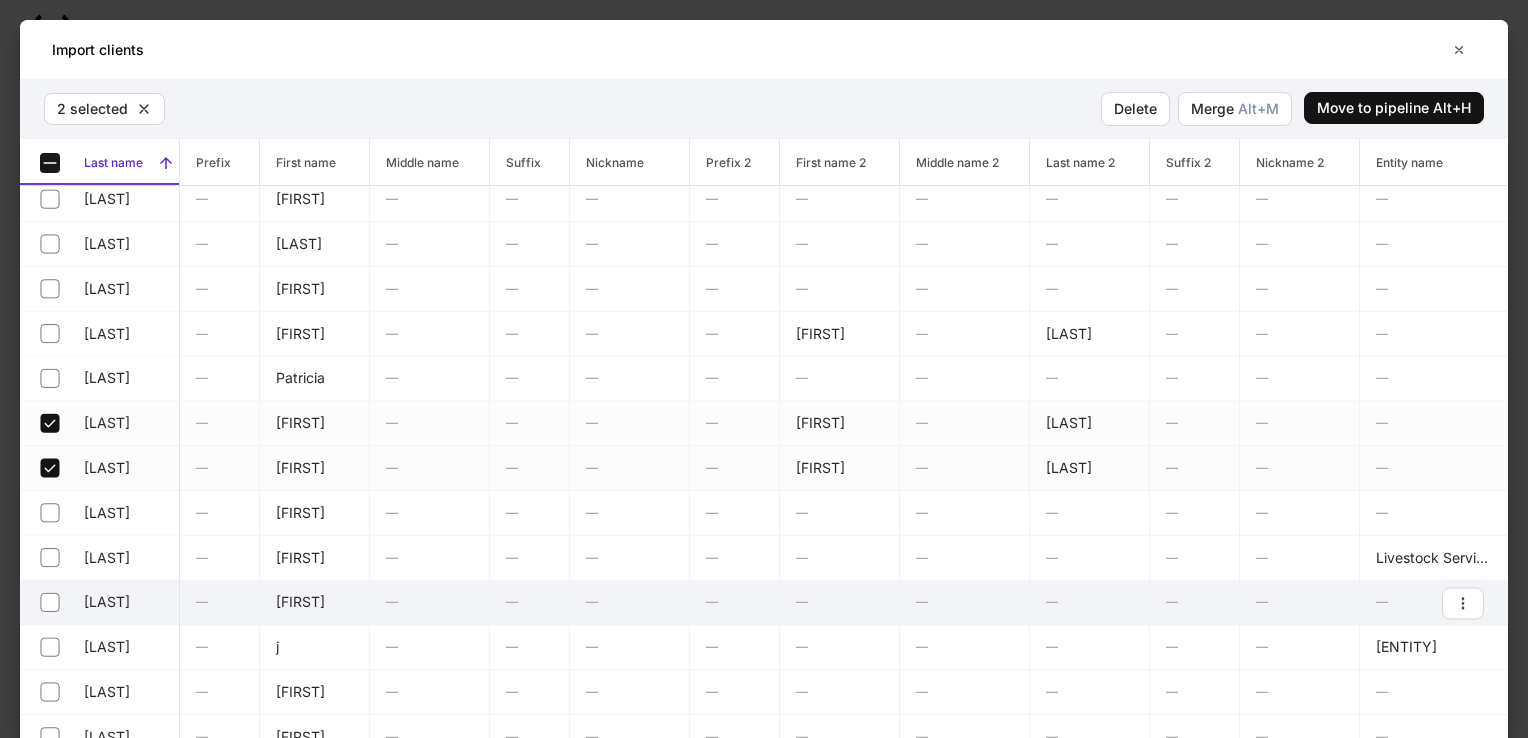 scroll, scrollTop: 7000, scrollLeft: 0, axis: vertical 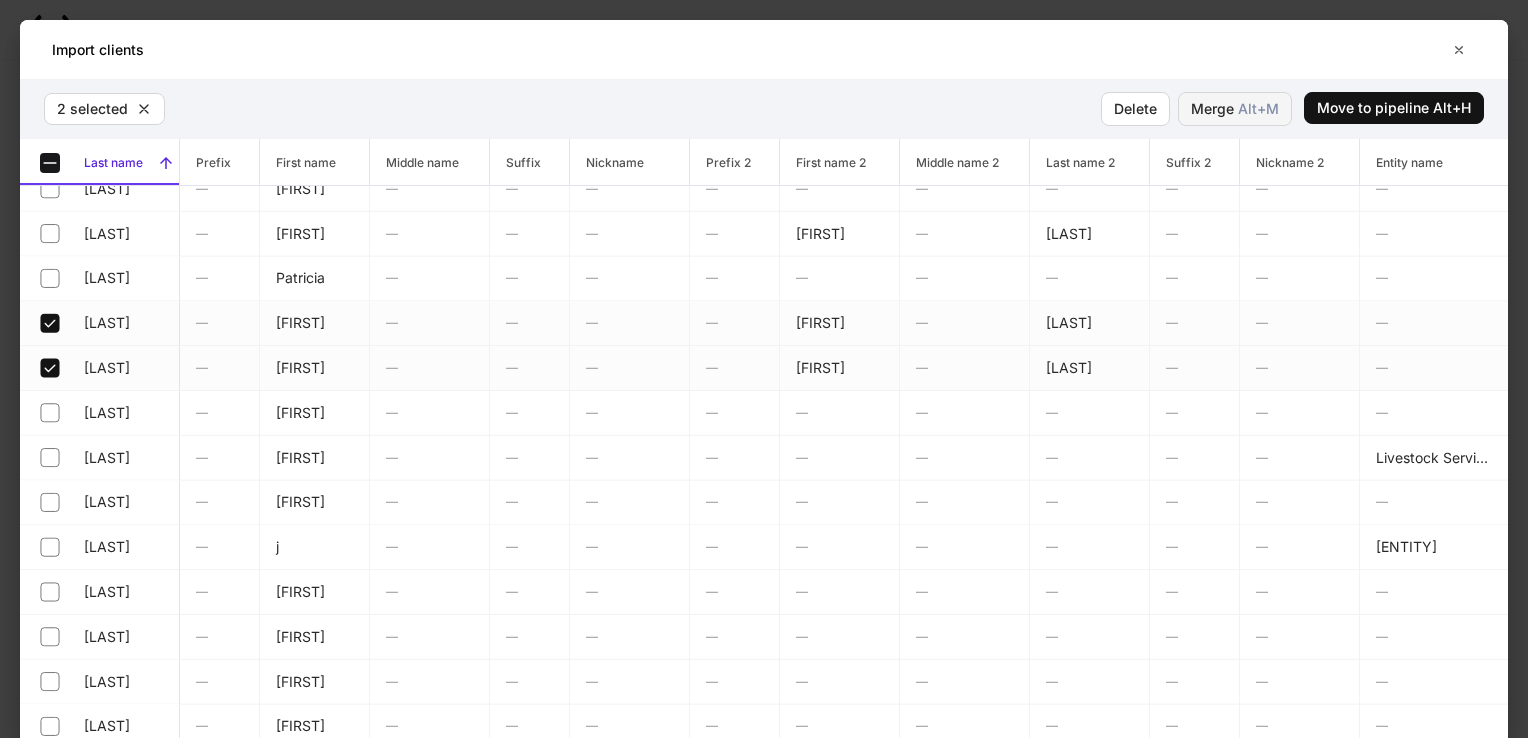 click on "Merge Alt+ M" at bounding box center [1235, 109] 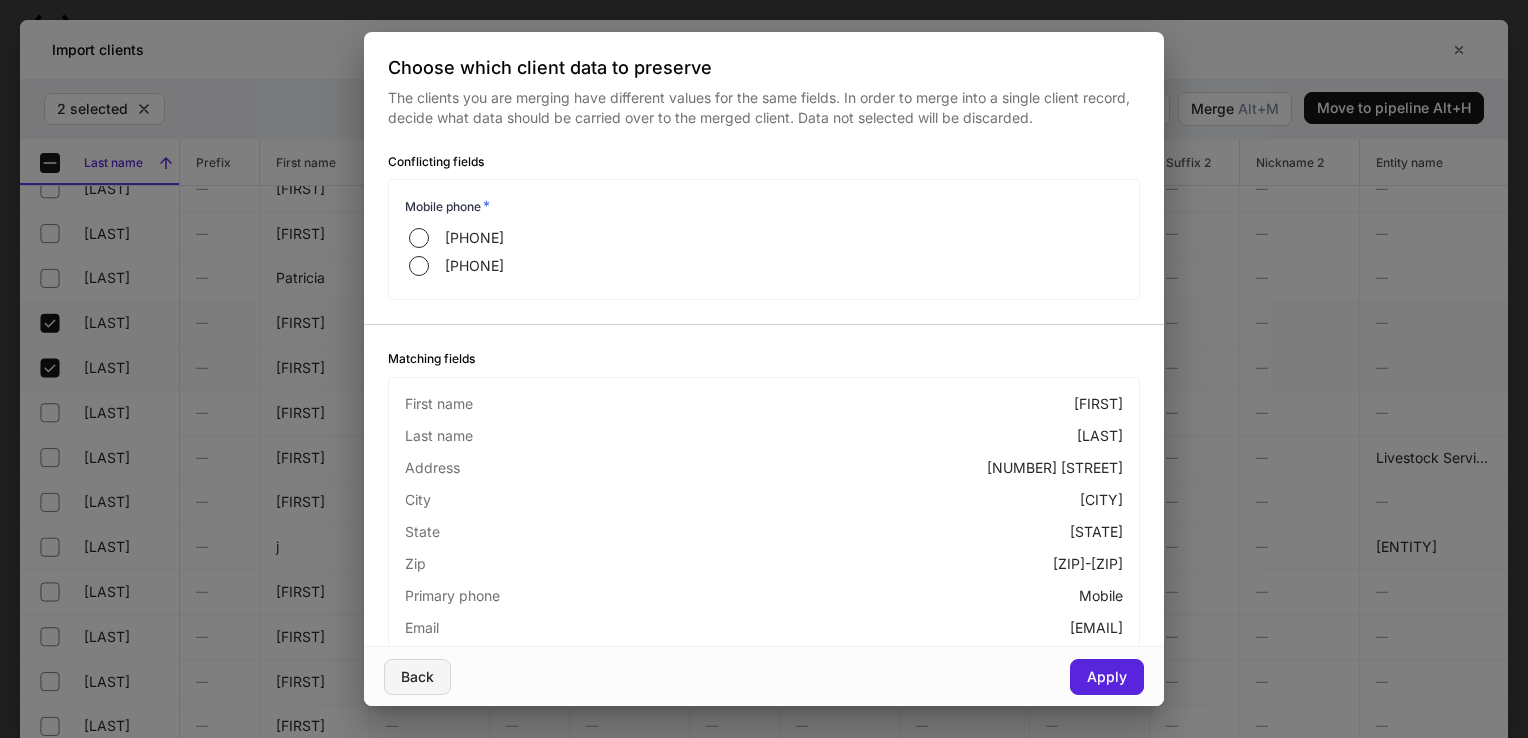 click on "Back" at bounding box center [417, 677] 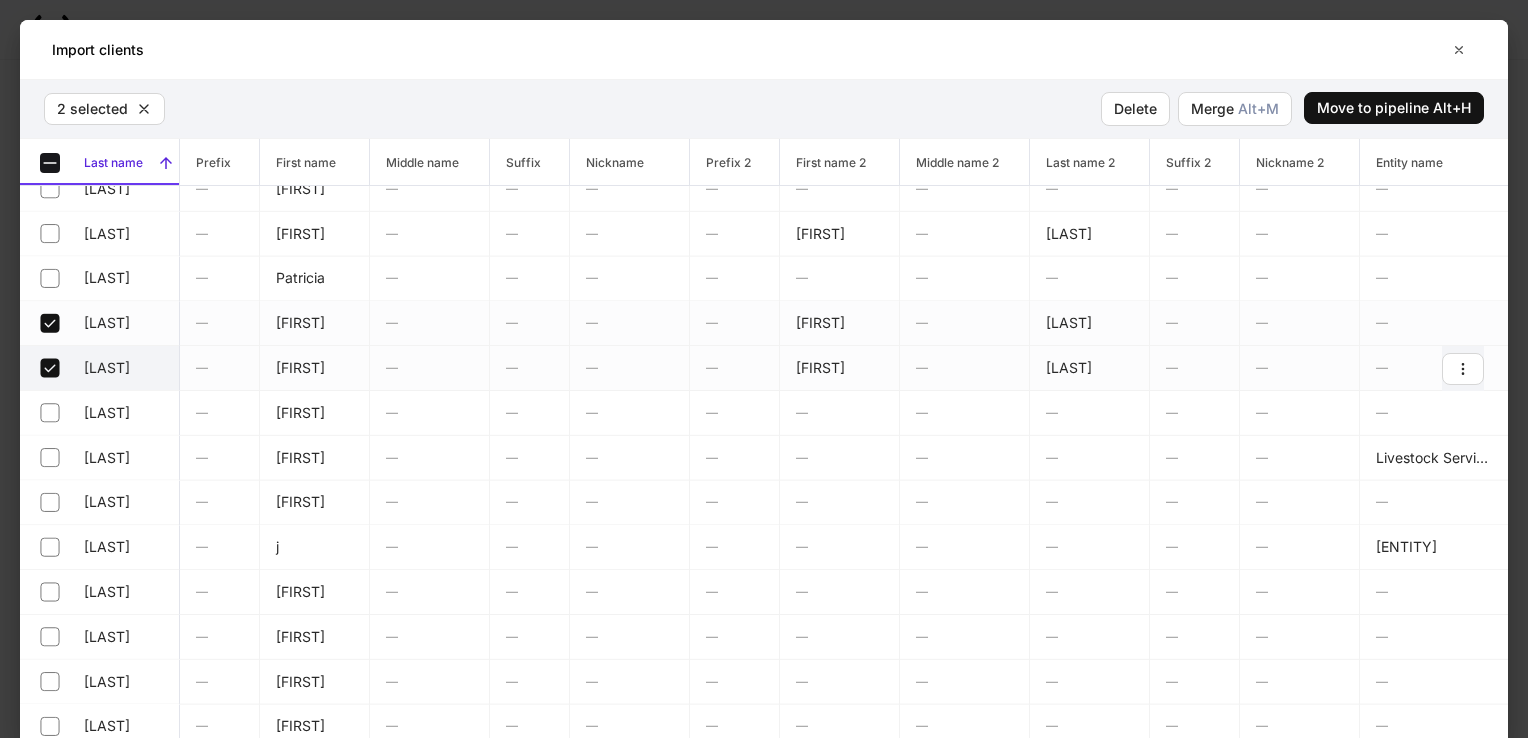 click on "—" at bounding box center (530, 368) 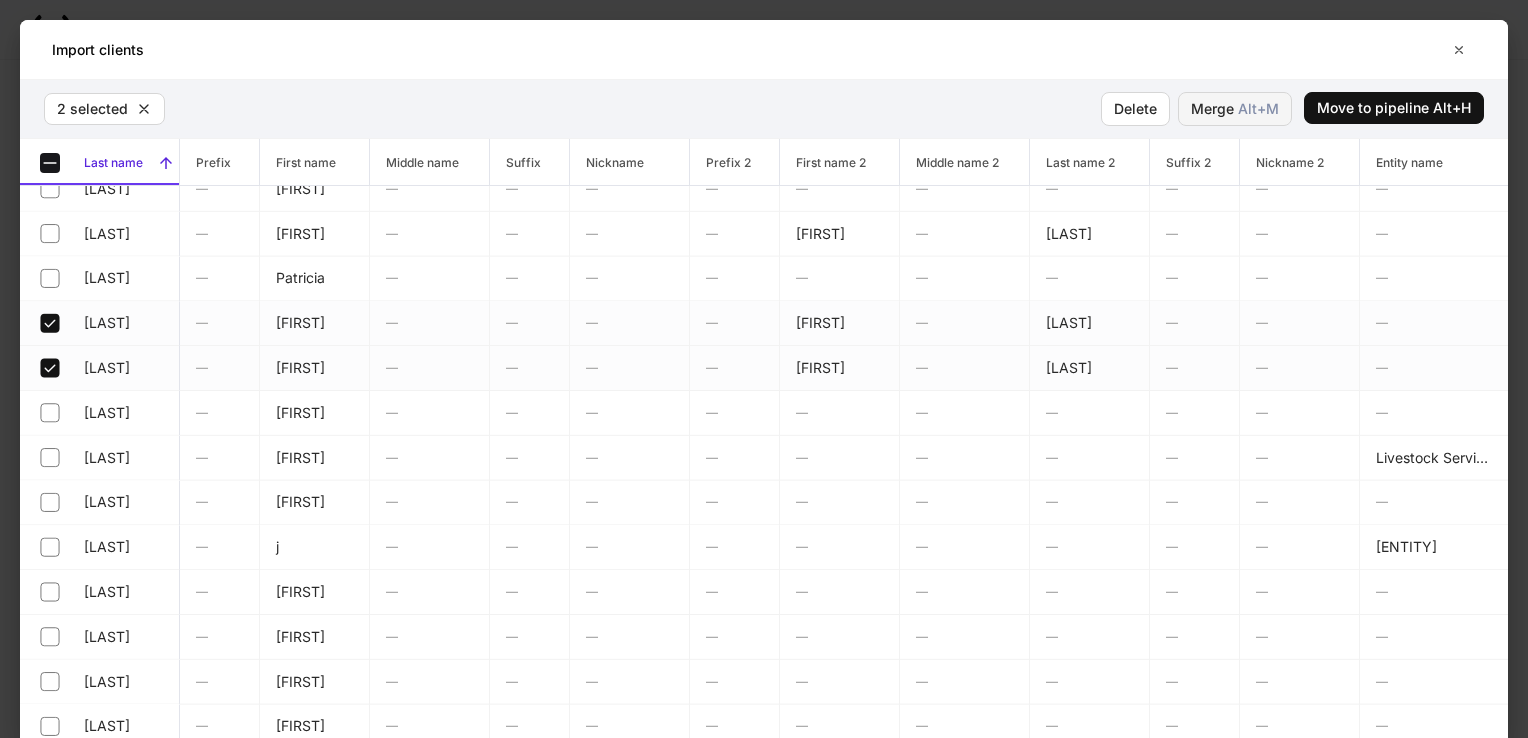 click on "Merge Alt+ M" at bounding box center [1235, 109] 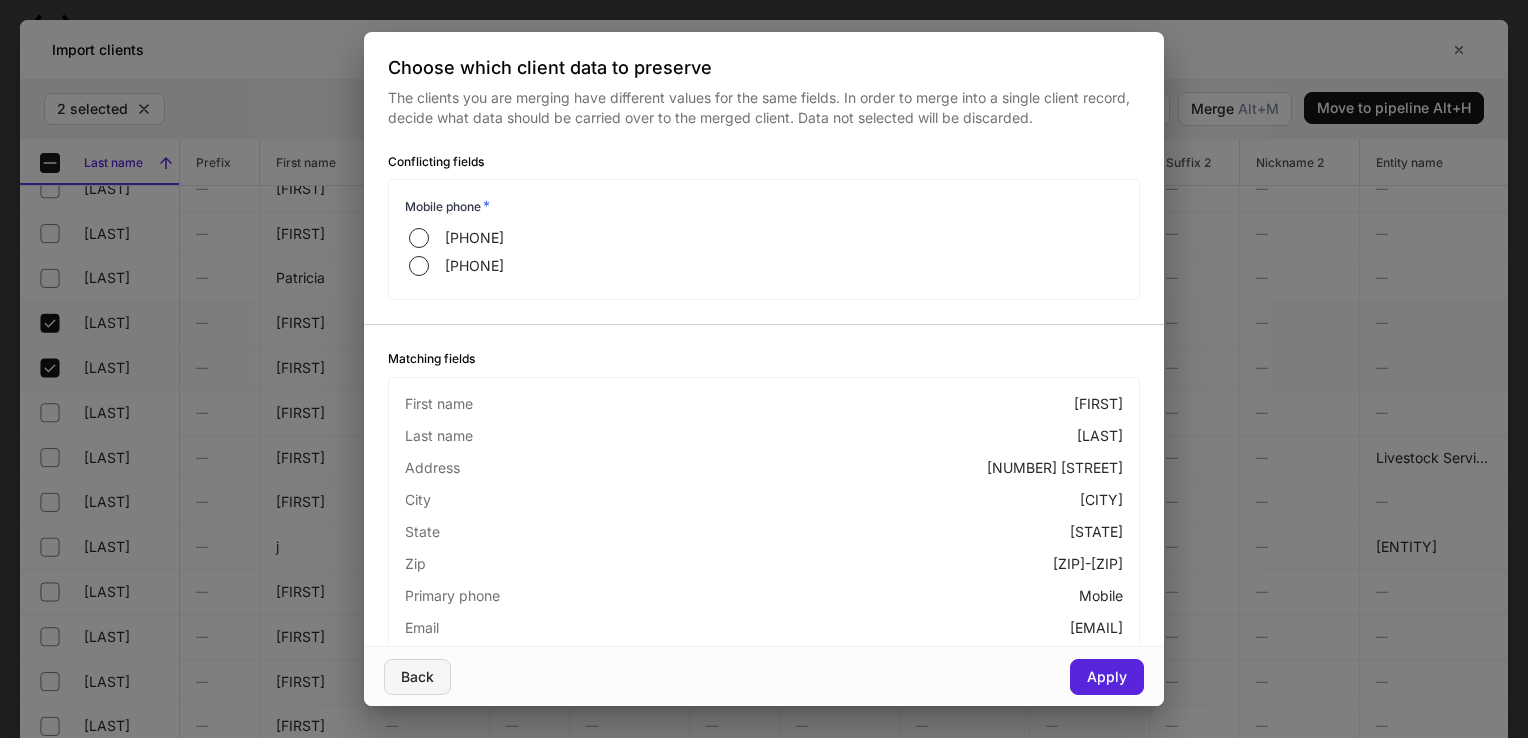 click on "Back" at bounding box center (417, 677) 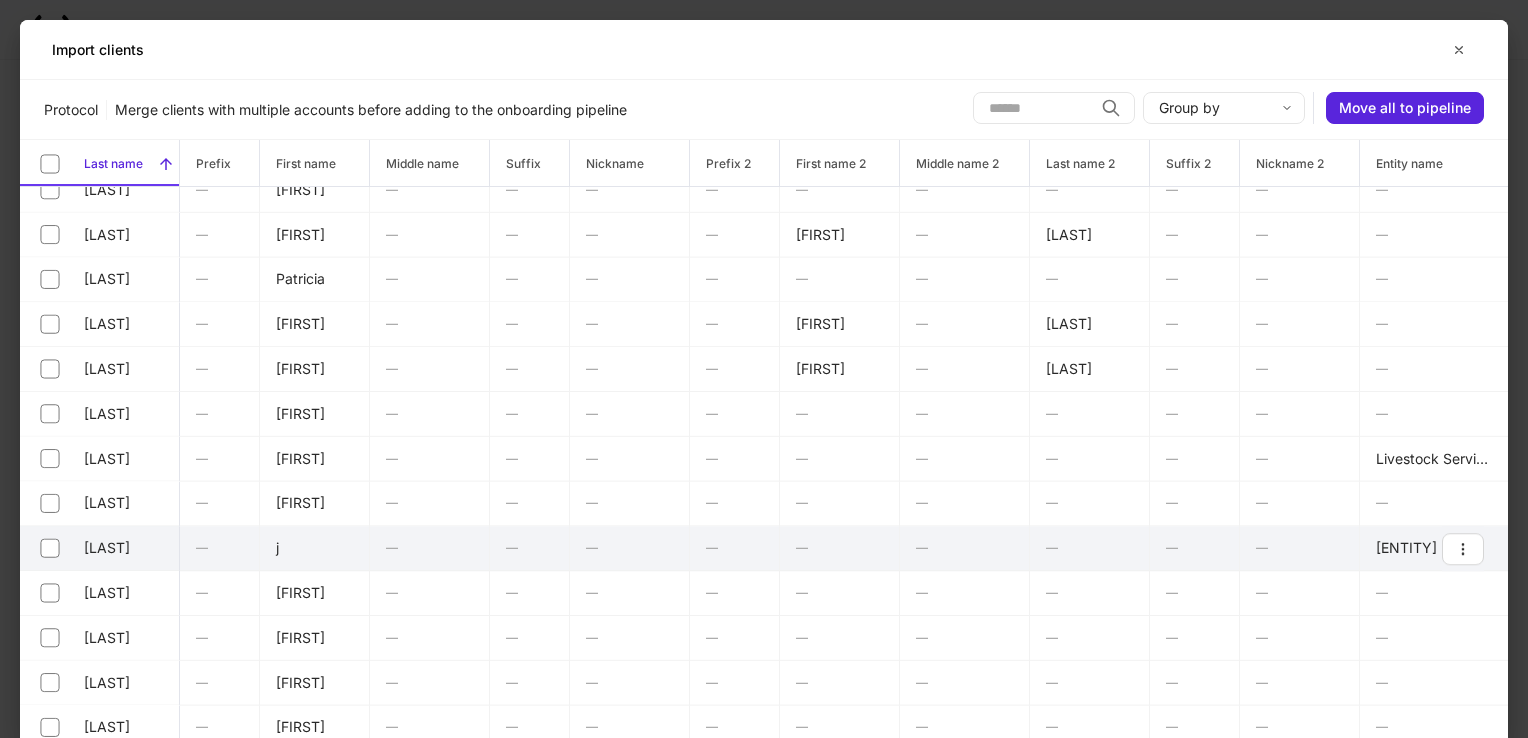 click on "—" at bounding box center [734, 548] 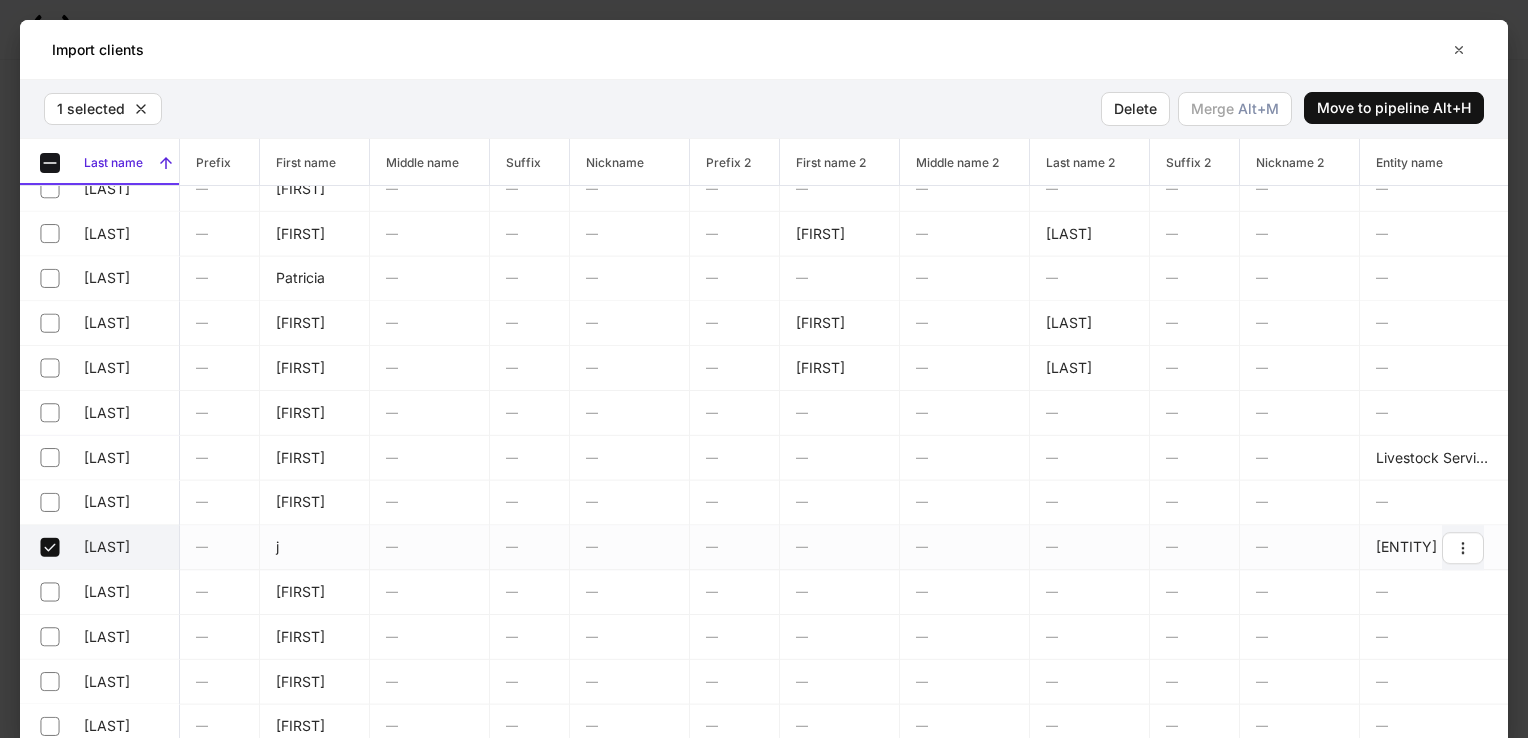 click on "[LAST]" at bounding box center (99, 547) 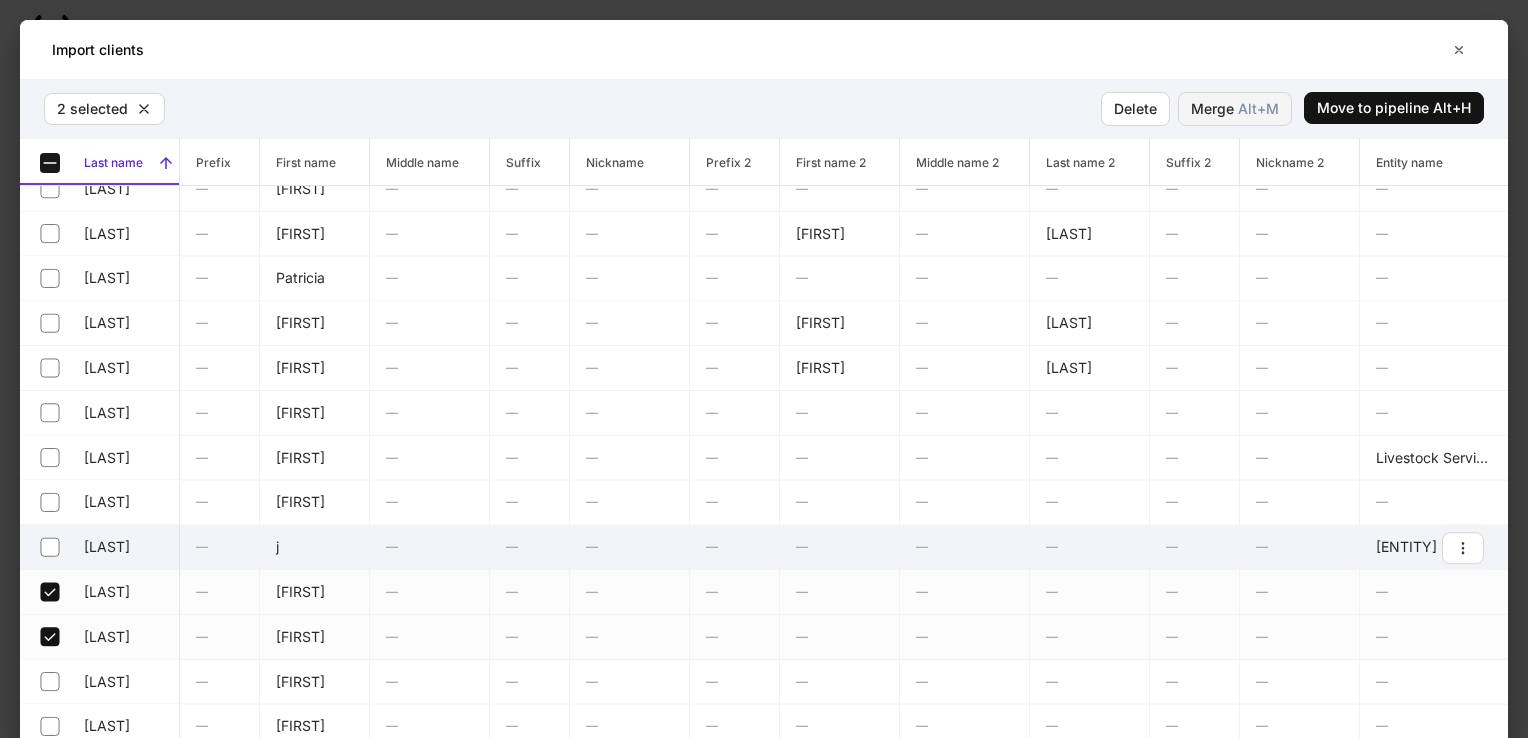 click on "Merge Alt+ M" at bounding box center [1235, 109] 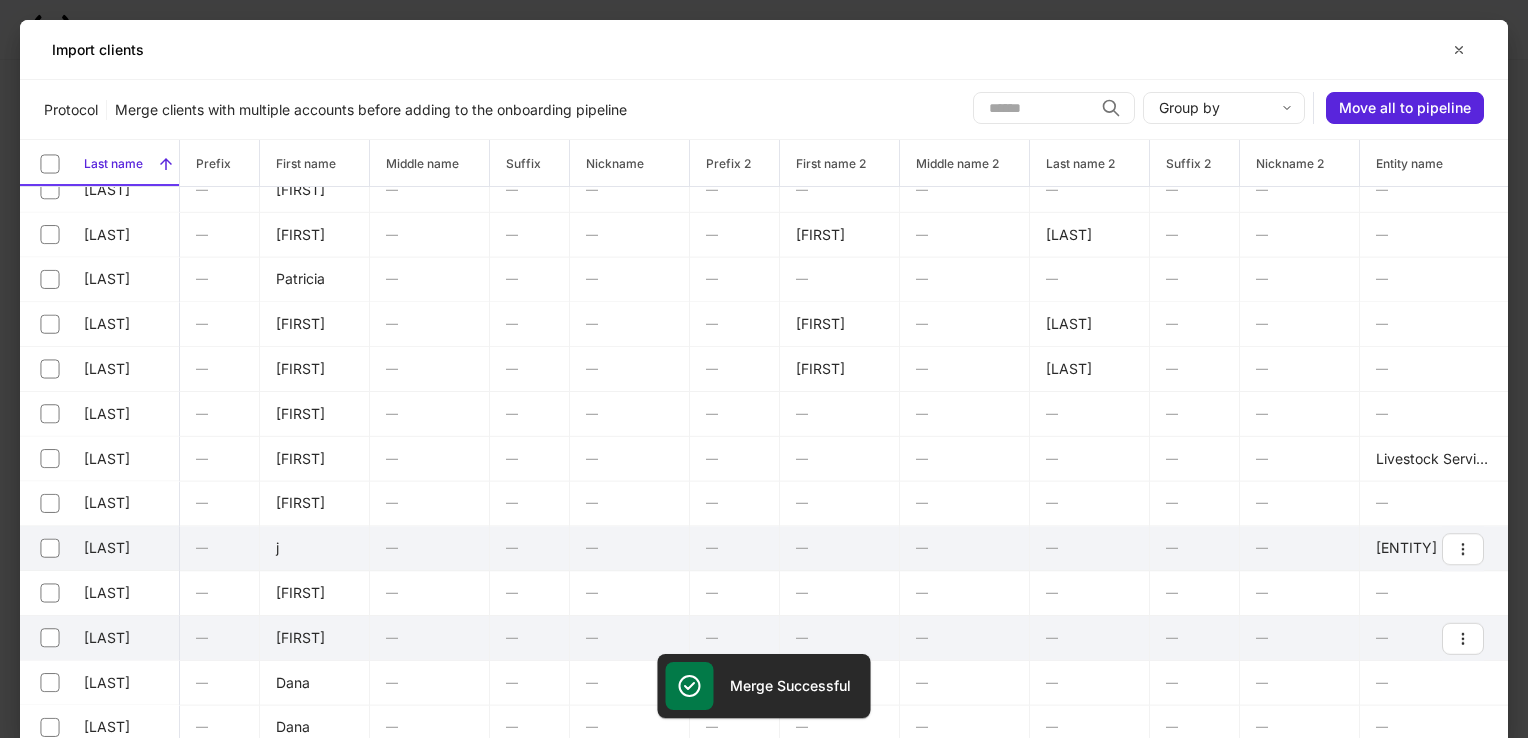 scroll, scrollTop: 7100, scrollLeft: 0, axis: vertical 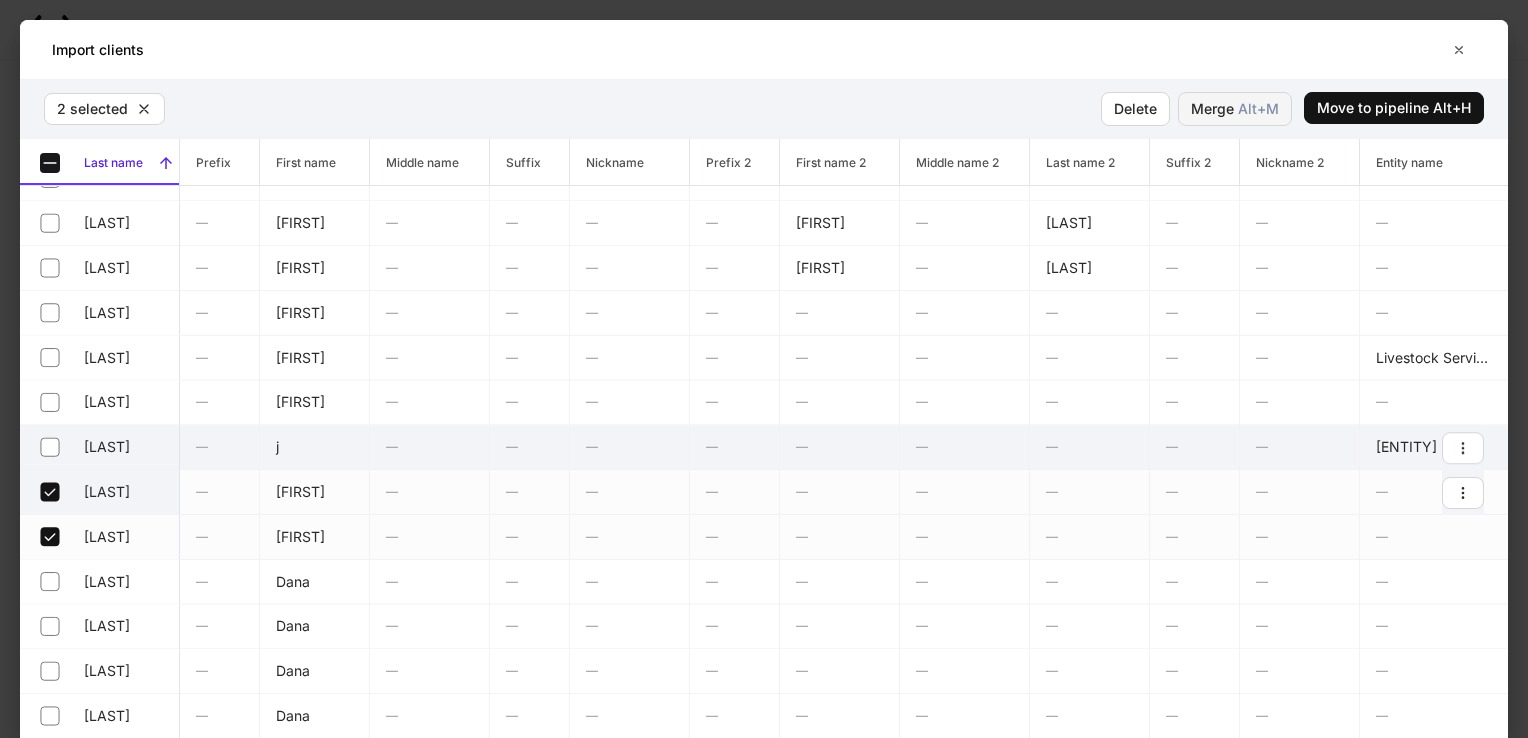 click on "Merge Alt+ M" at bounding box center (1235, 109) 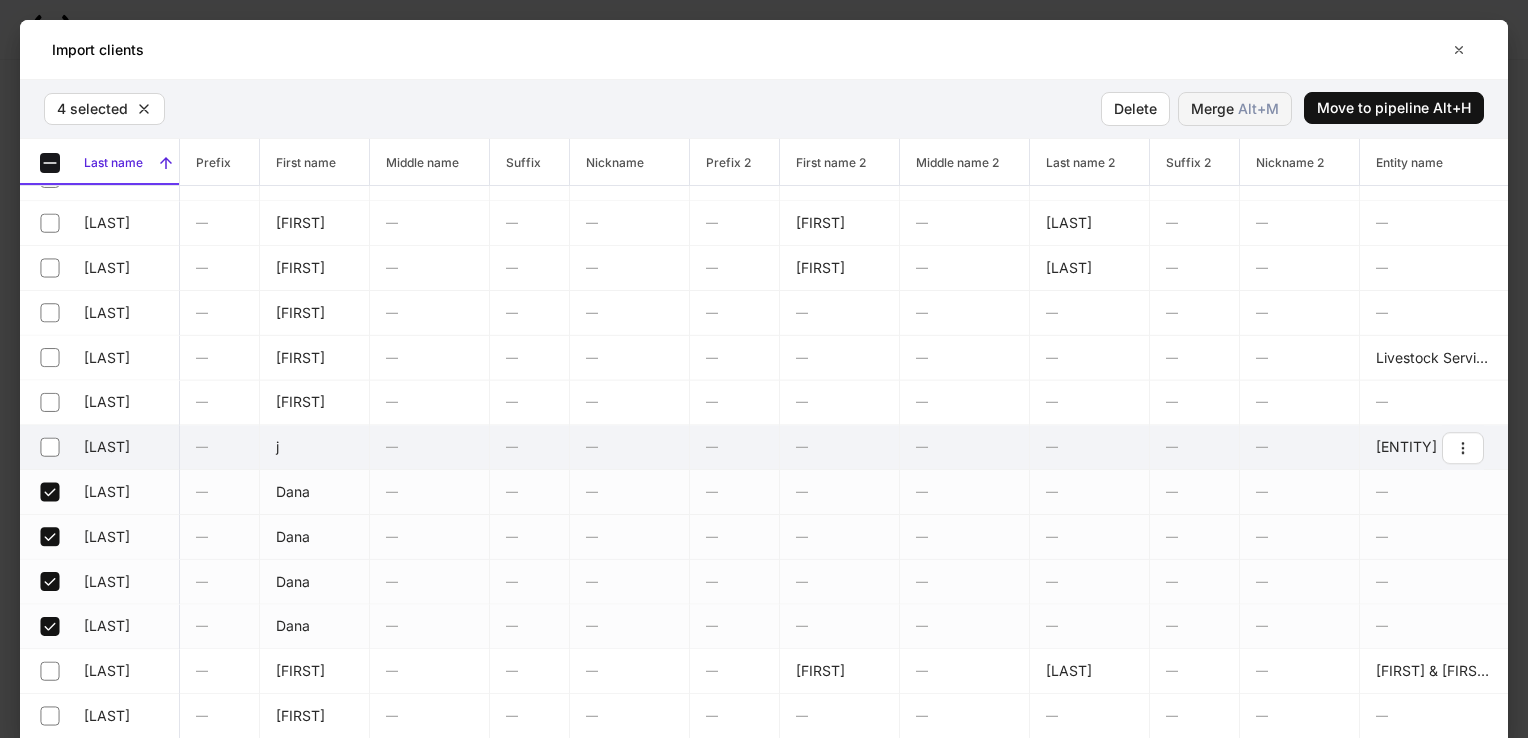 click on "Merge Alt+ M" at bounding box center (1235, 109) 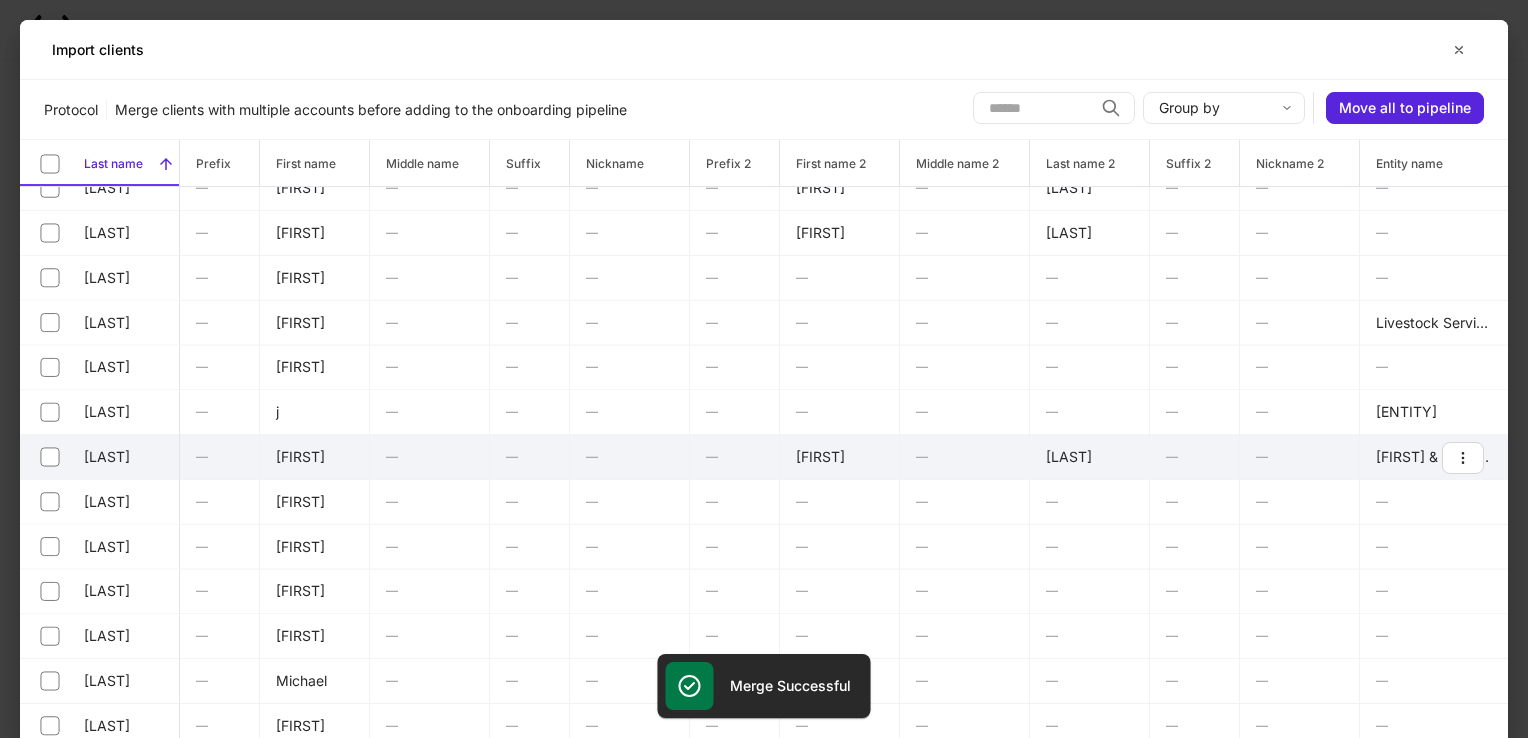 scroll, scrollTop: 7200, scrollLeft: 0, axis: vertical 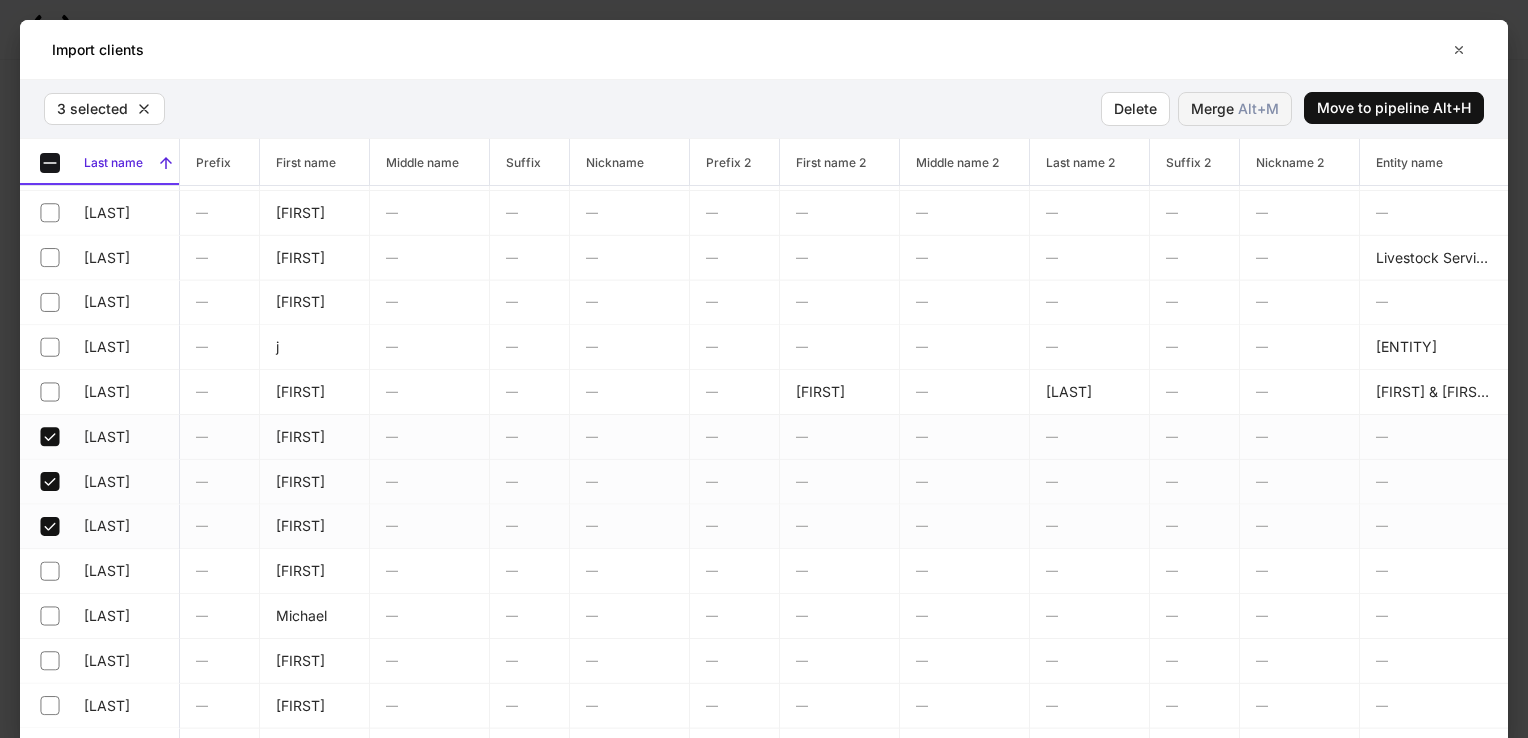 click on "Alt+ M" at bounding box center (1258, 109) 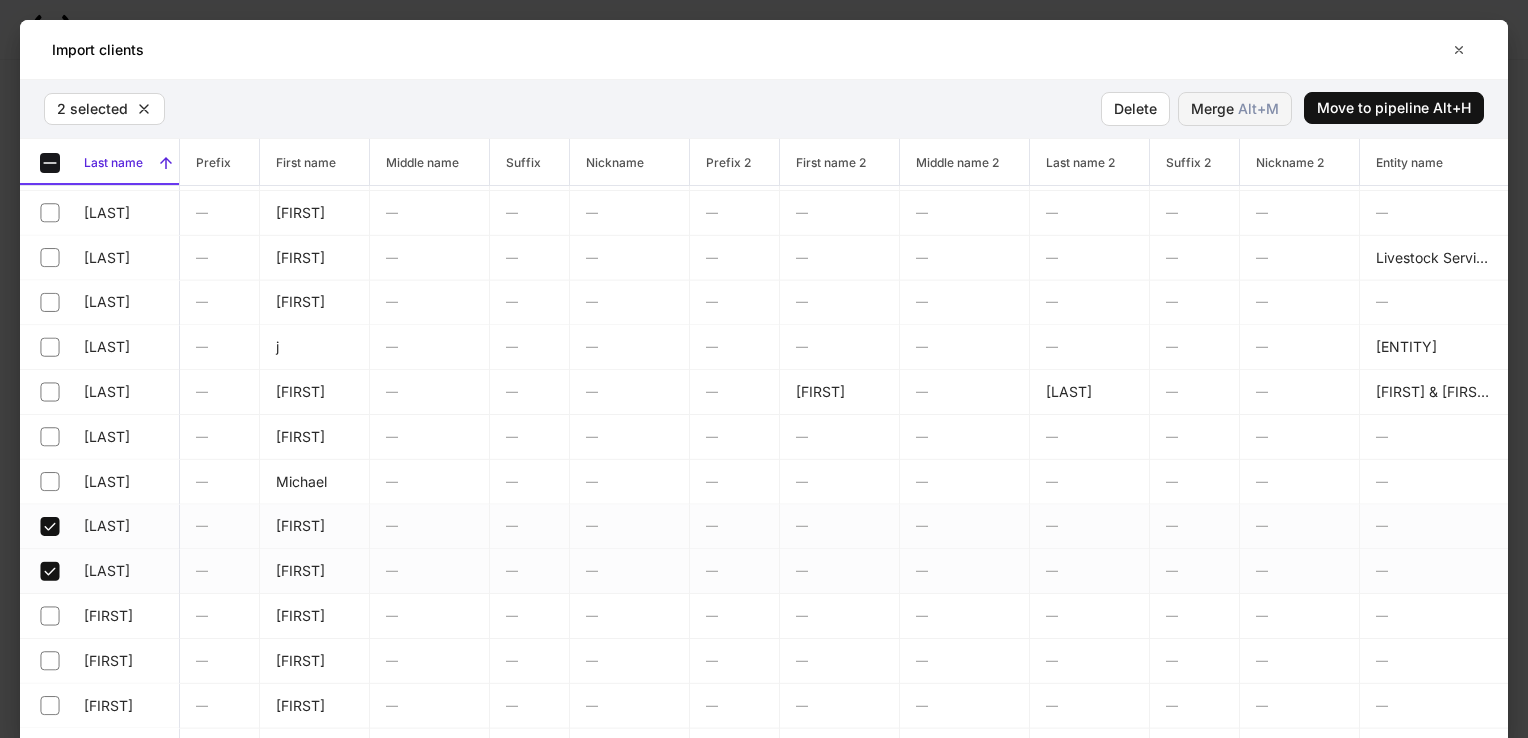 click on "Merge Alt+ M" at bounding box center (1235, 109) 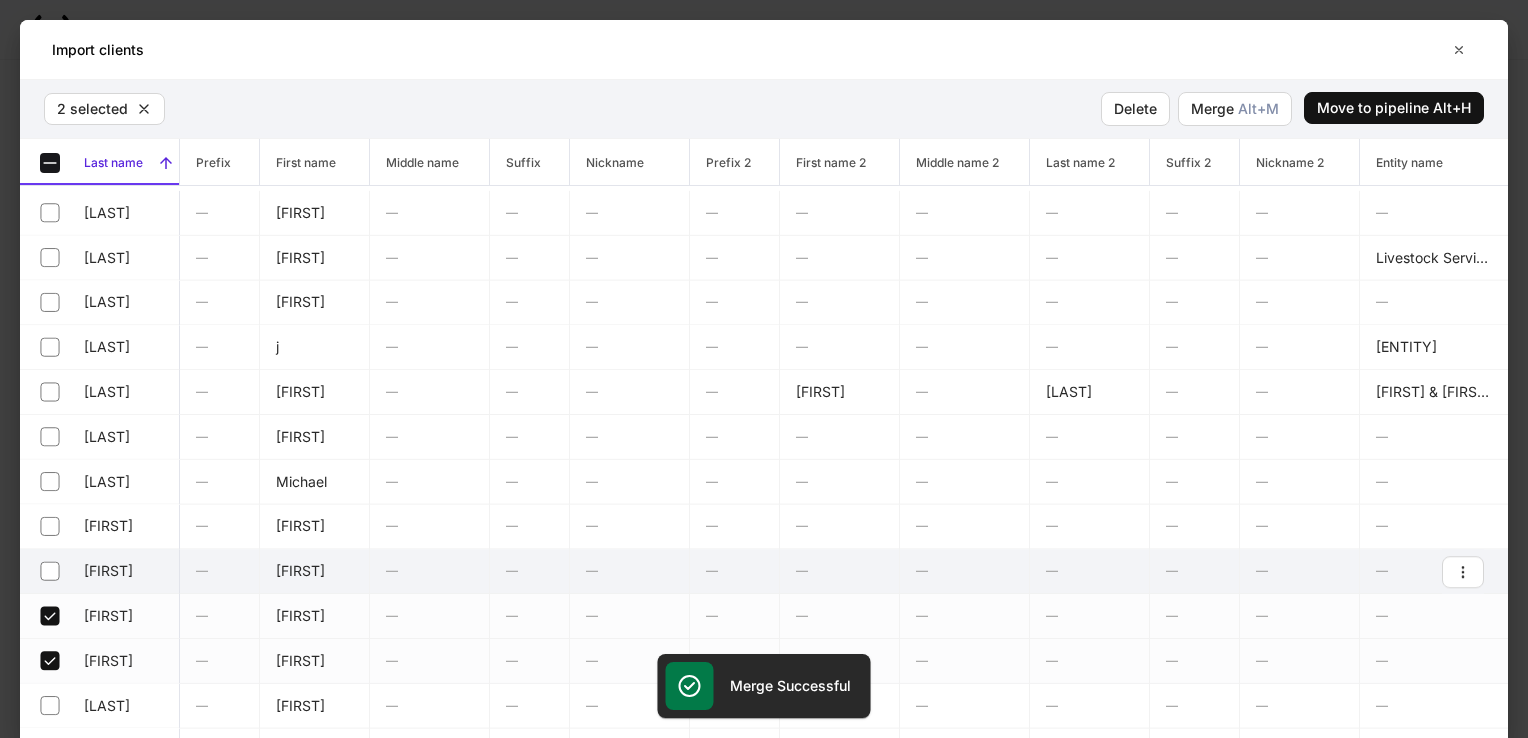 scroll, scrollTop: 7300, scrollLeft: 0, axis: vertical 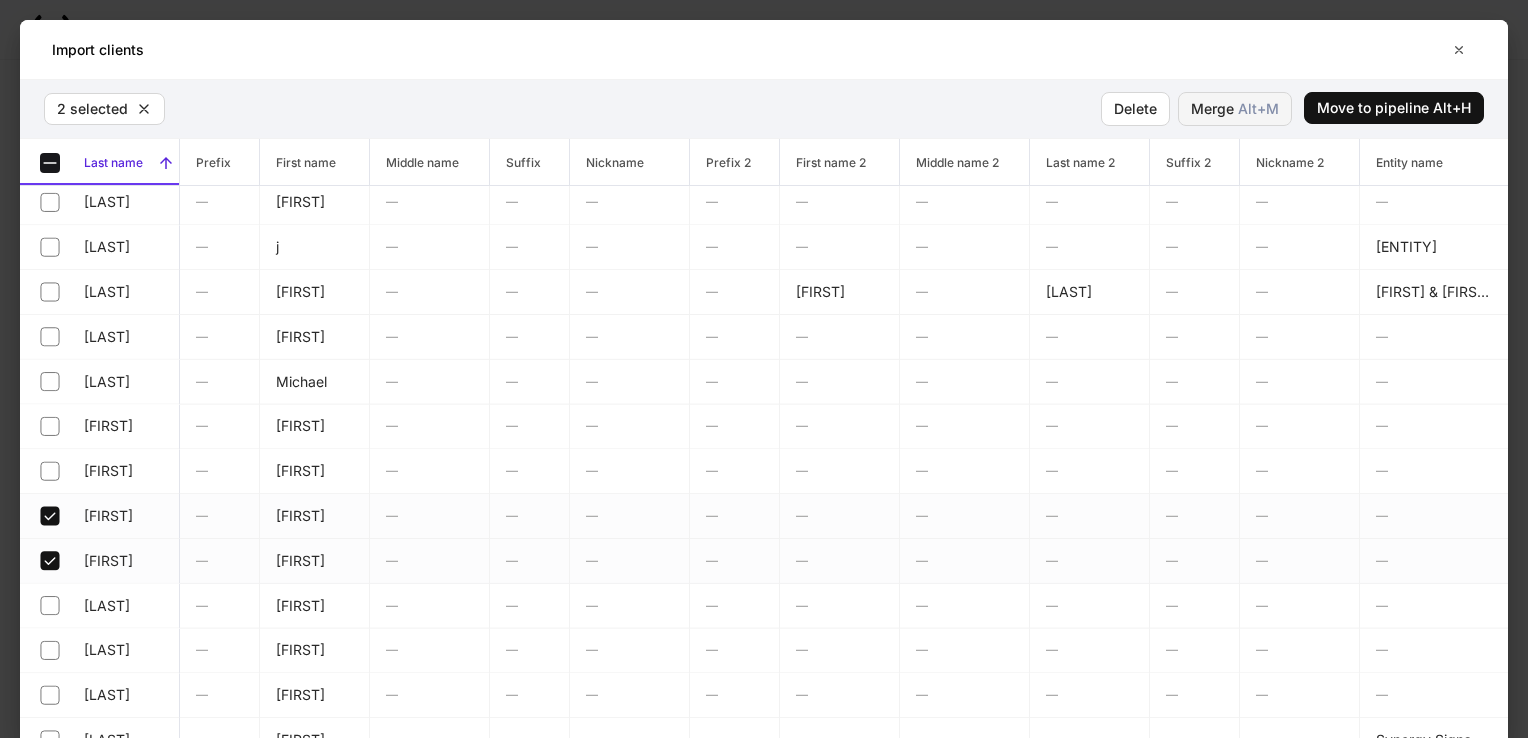 click on "Merge Alt+ M" at bounding box center [1235, 109] 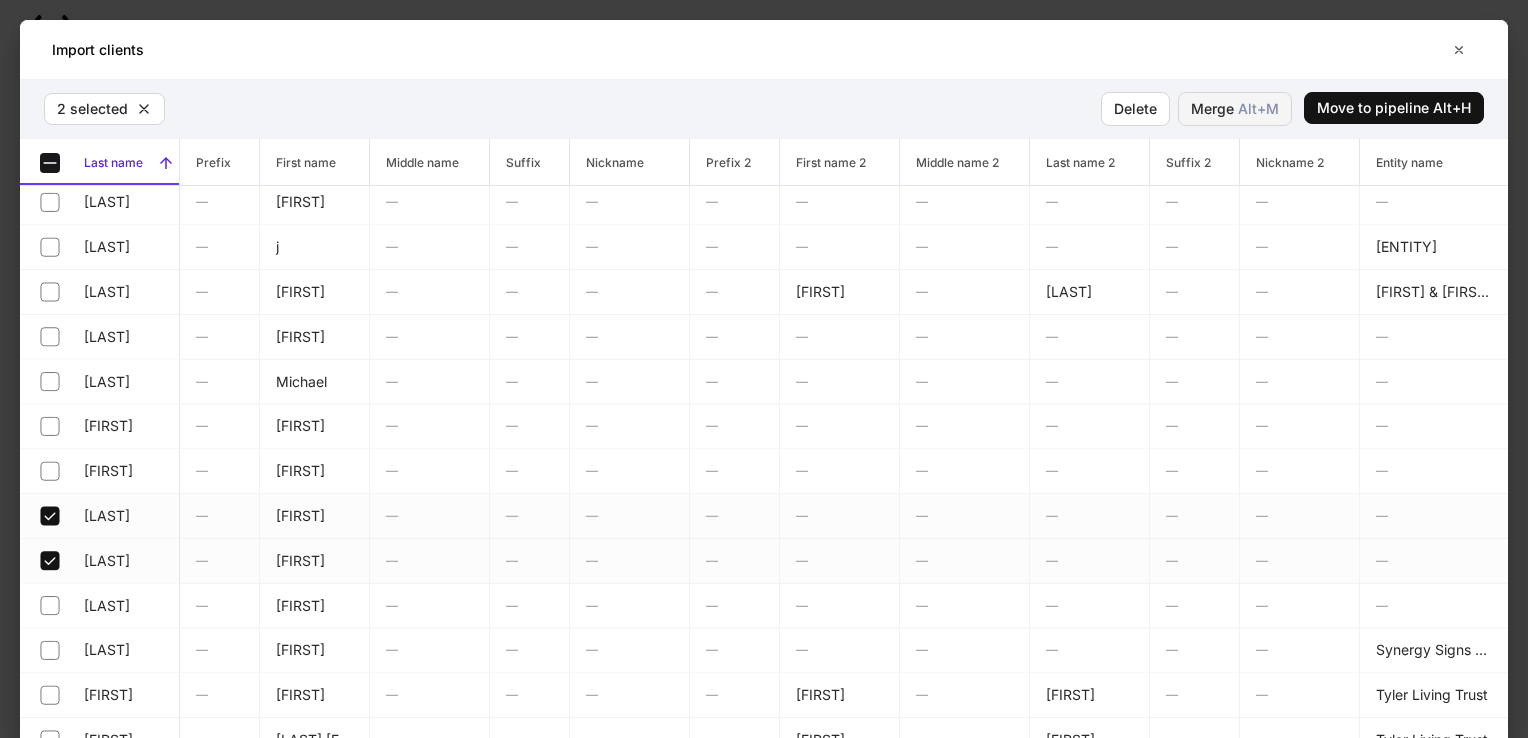 click on "Merge Alt+ M" at bounding box center [1235, 109] 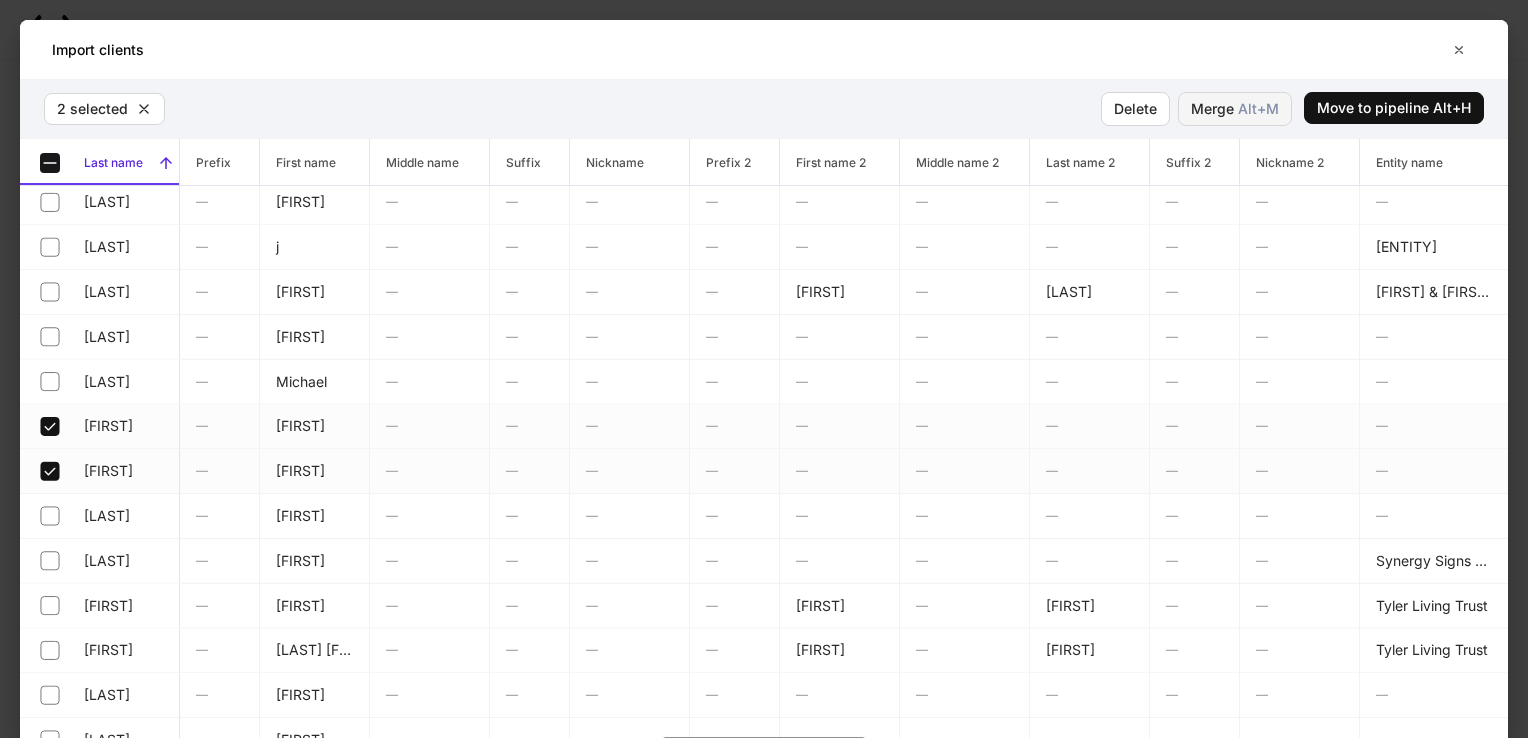 click on "Merge Alt+ M" at bounding box center (1235, 109) 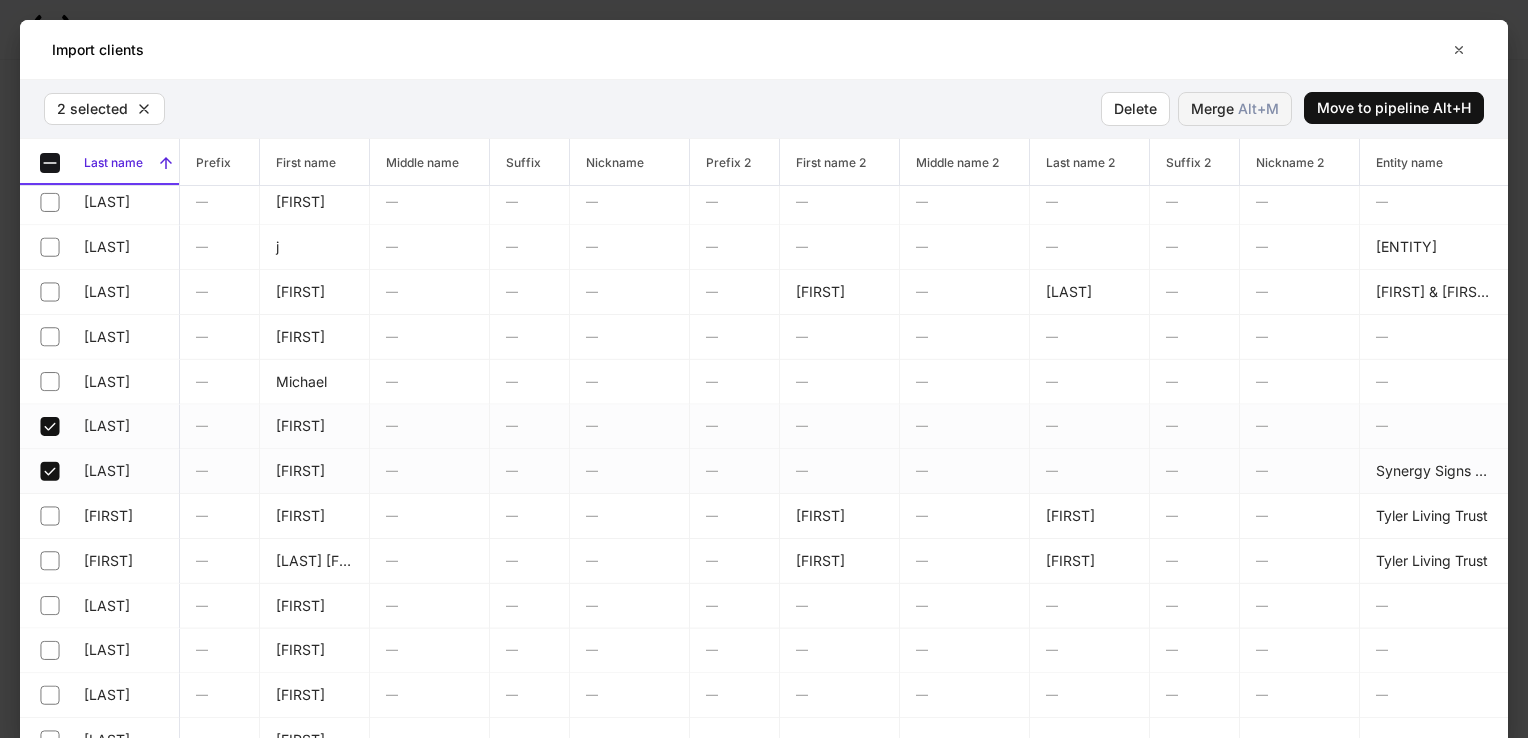 click on "Merge Alt+ M" at bounding box center (1235, 109) 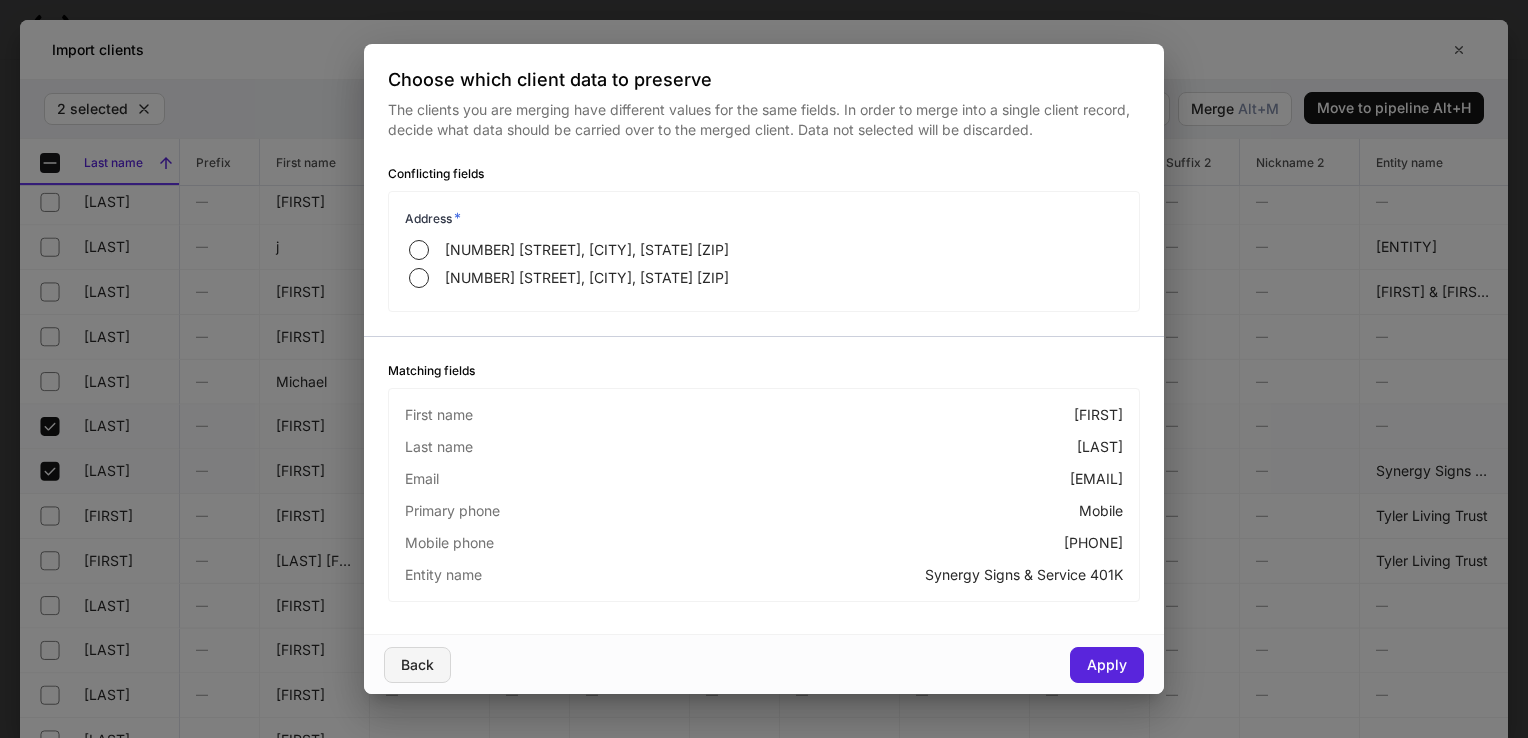 click on "Back" at bounding box center (417, 665) 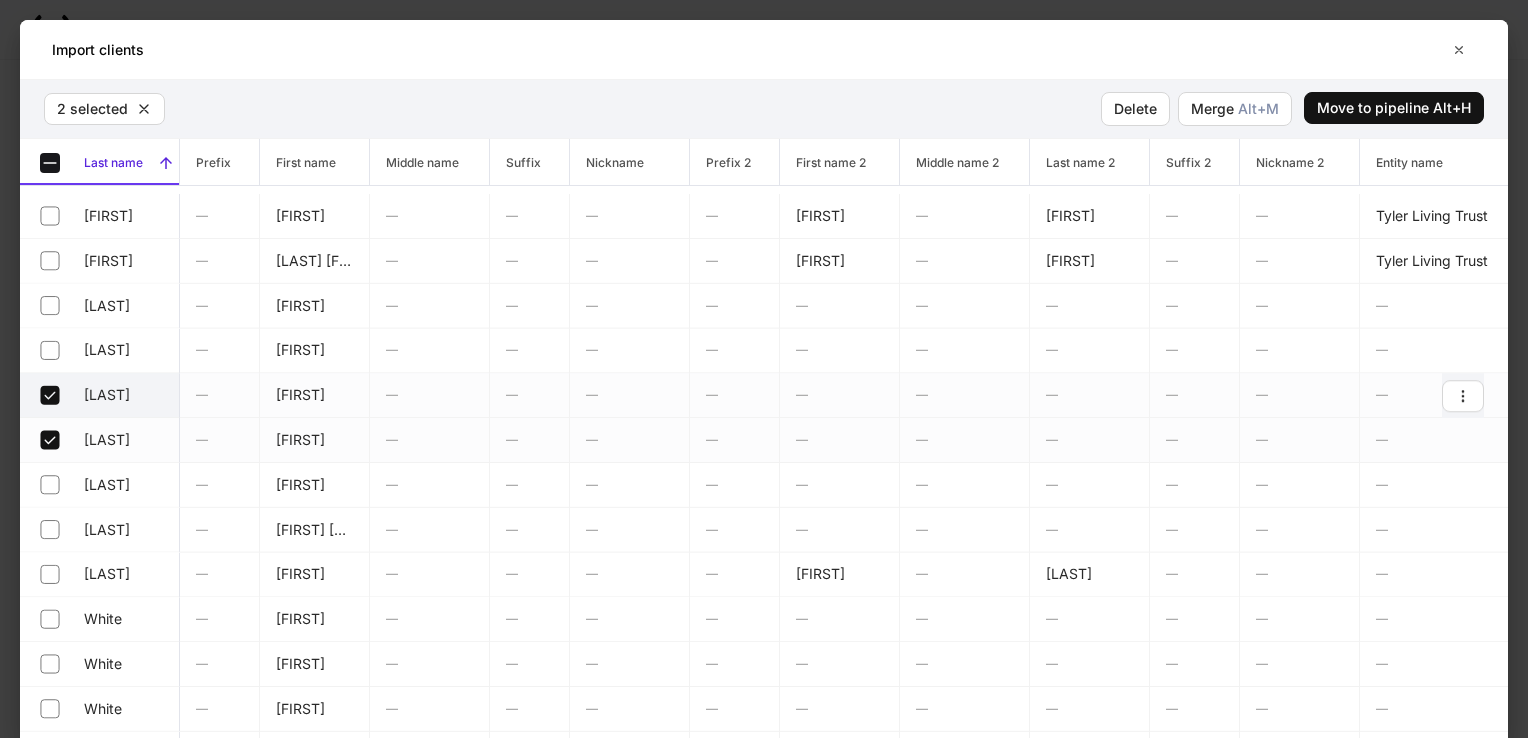 scroll, scrollTop: 7700, scrollLeft: 0, axis: vertical 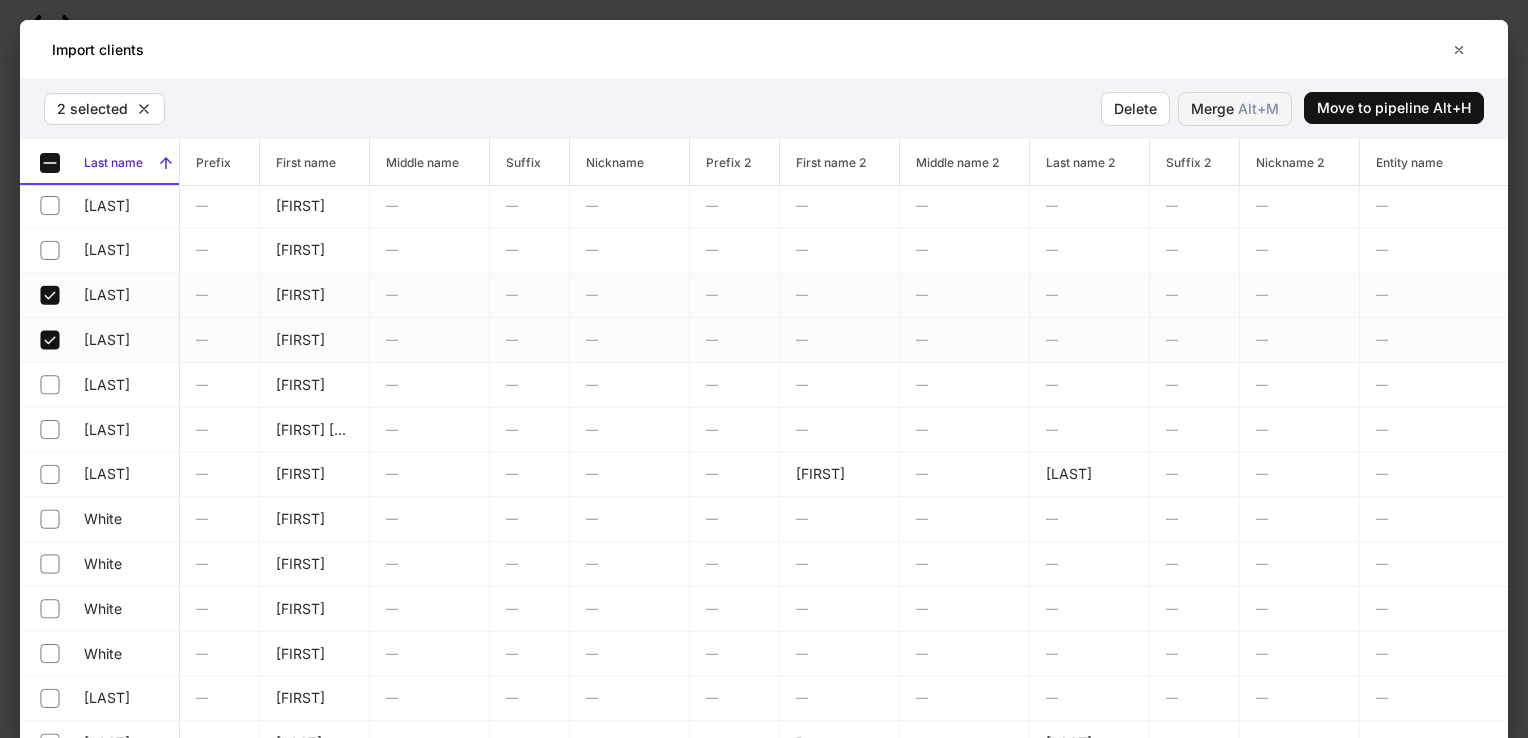 click on "Merge Alt+ M" at bounding box center (1235, 109) 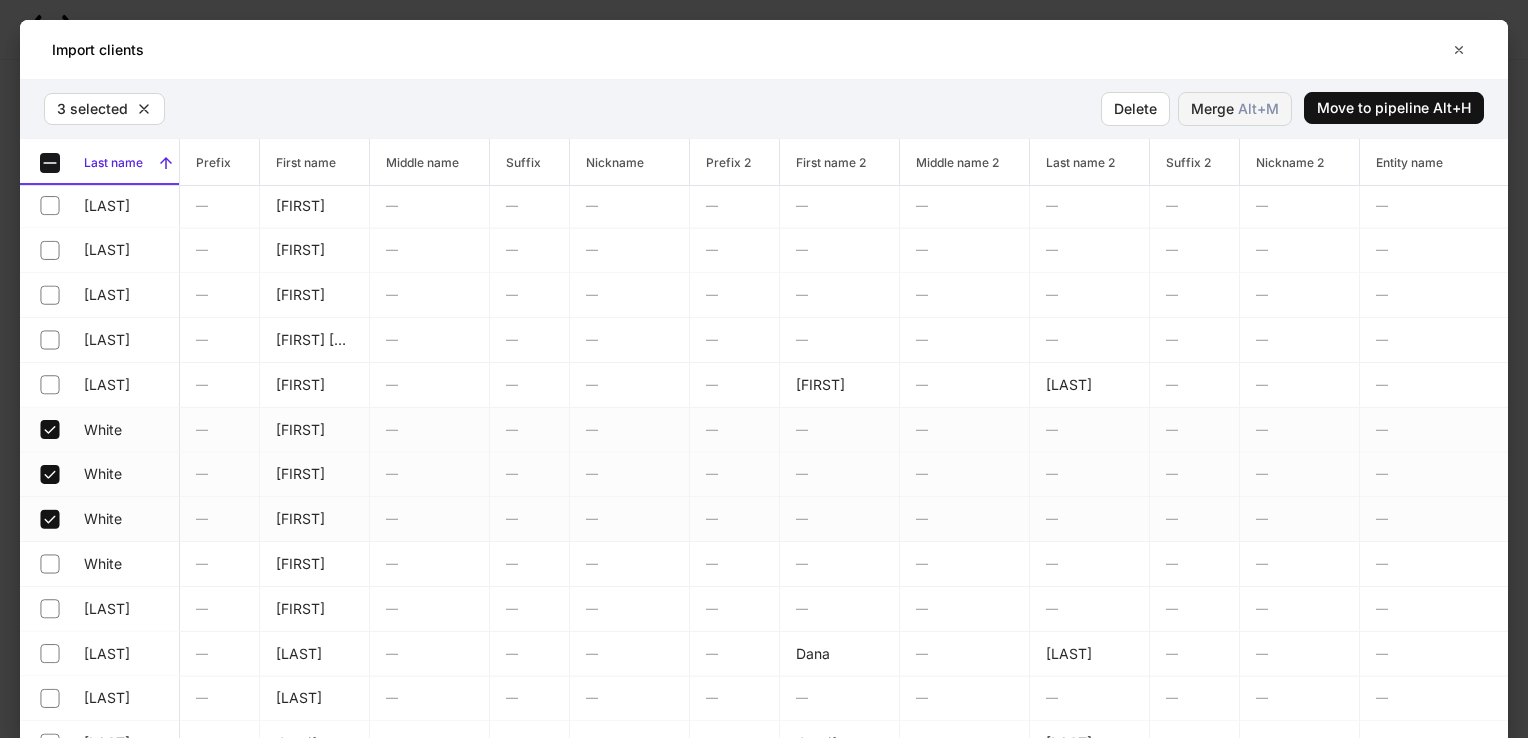 click on "Merge Alt+ M" at bounding box center [1235, 109] 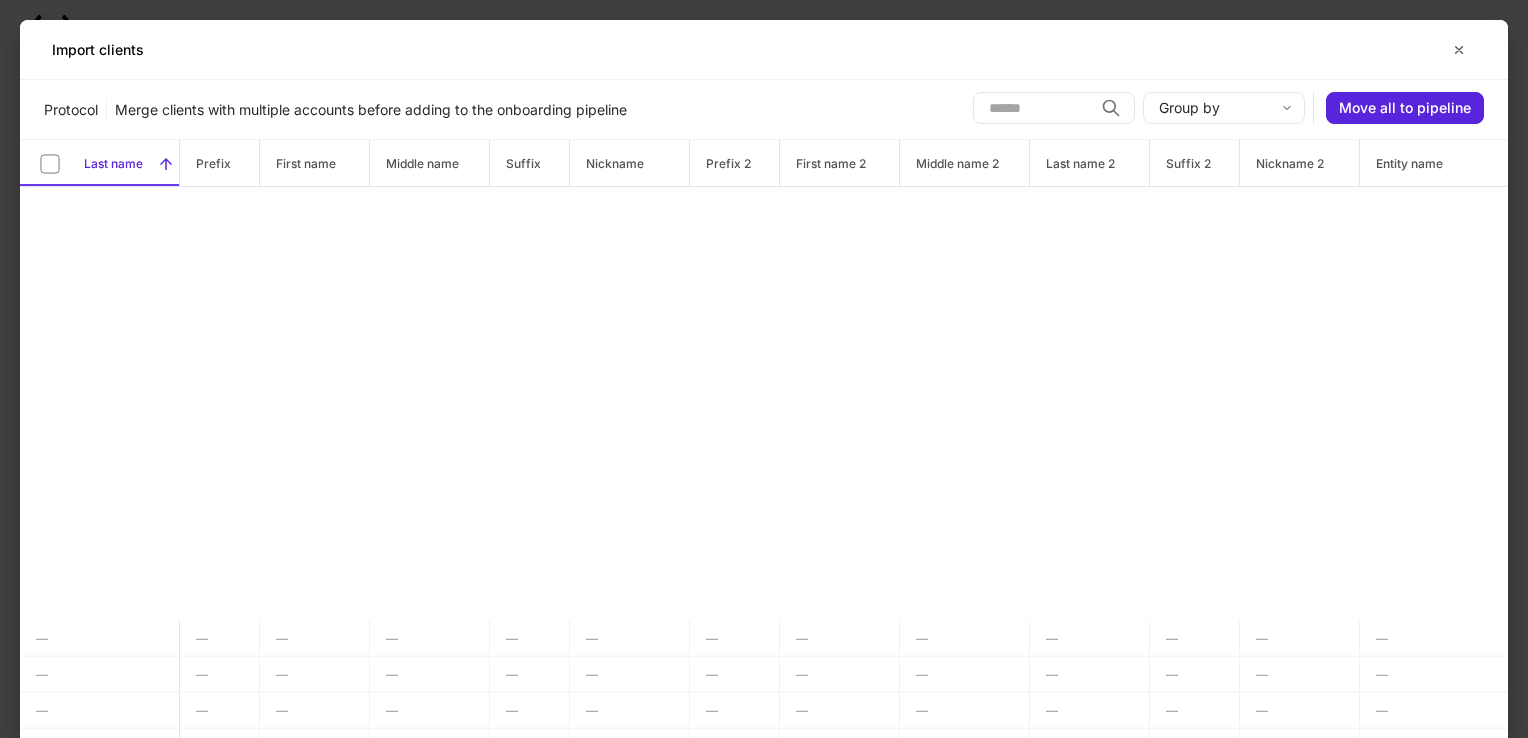 scroll, scrollTop: 12100, scrollLeft: 0, axis: vertical 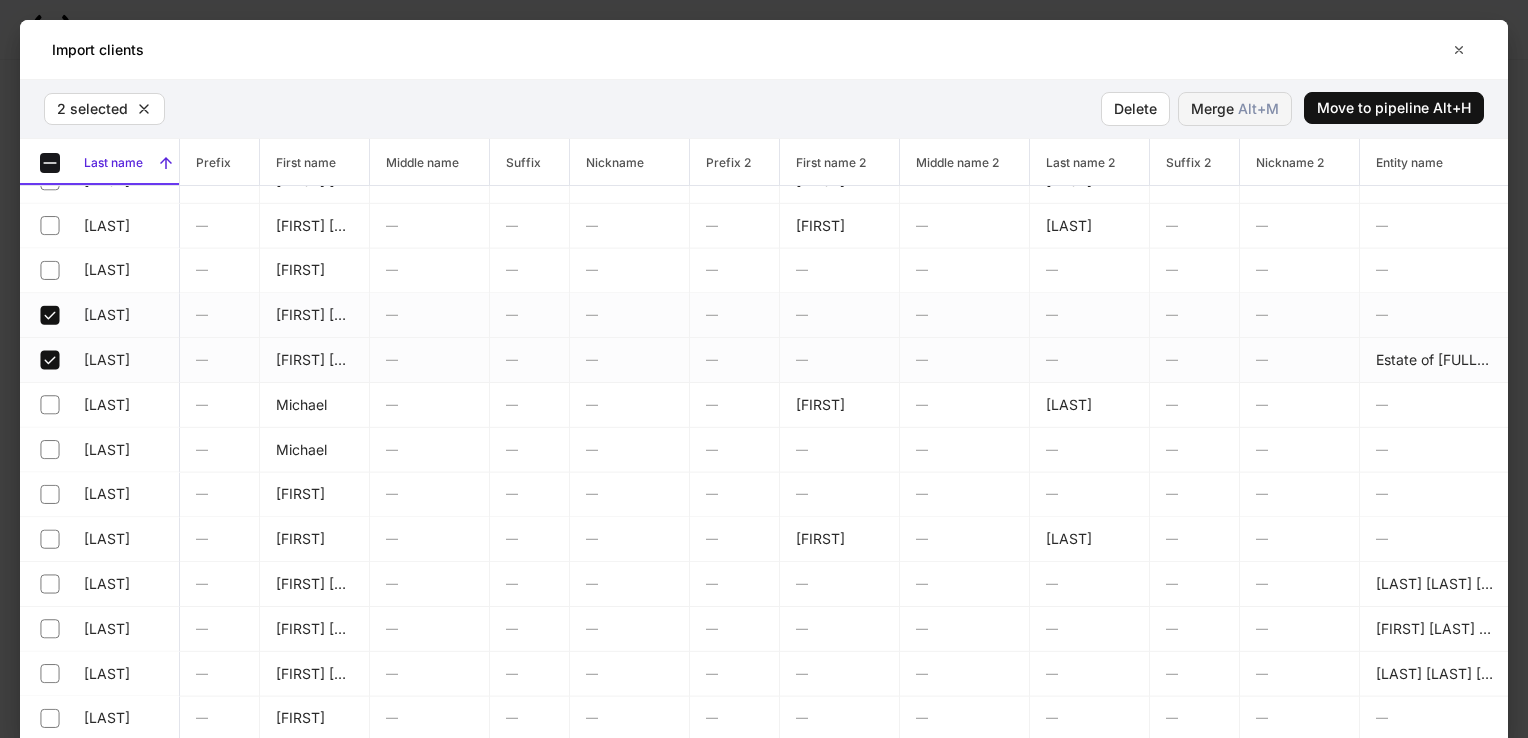 click on "Alt+ M" at bounding box center (1258, 109) 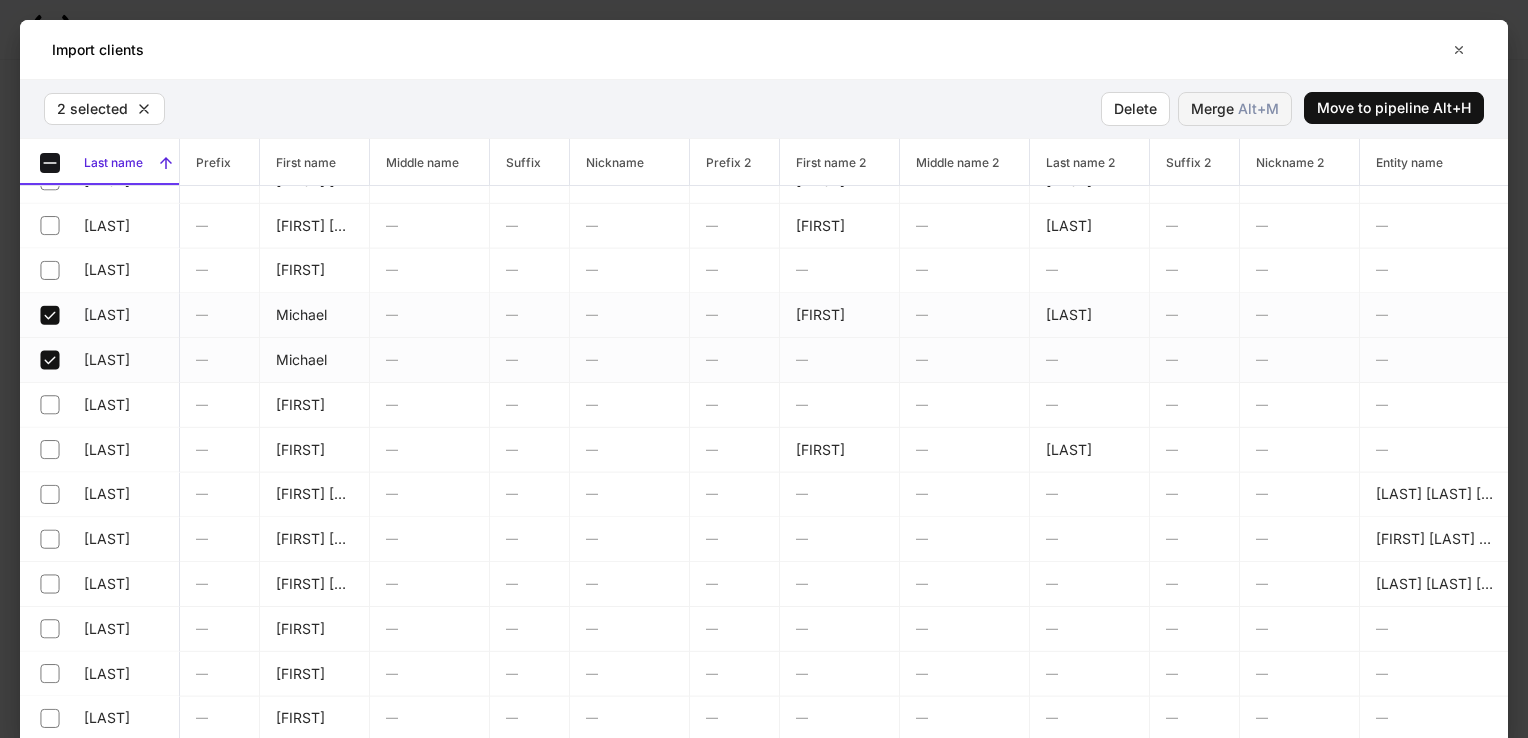 click on "Merge Alt+ M" at bounding box center (1235, 109) 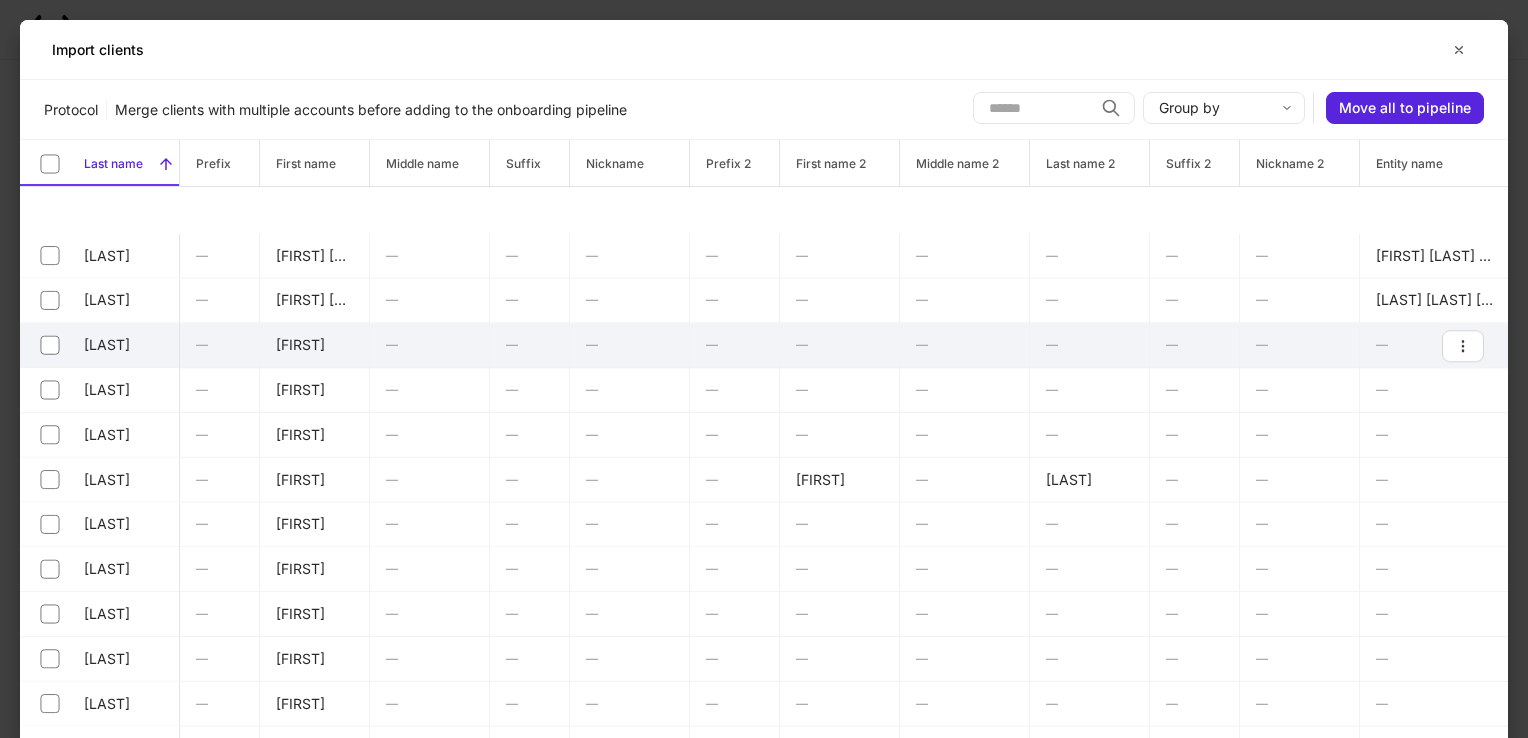 scroll, scrollTop: 3500, scrollLeft: 0, axis: vertical 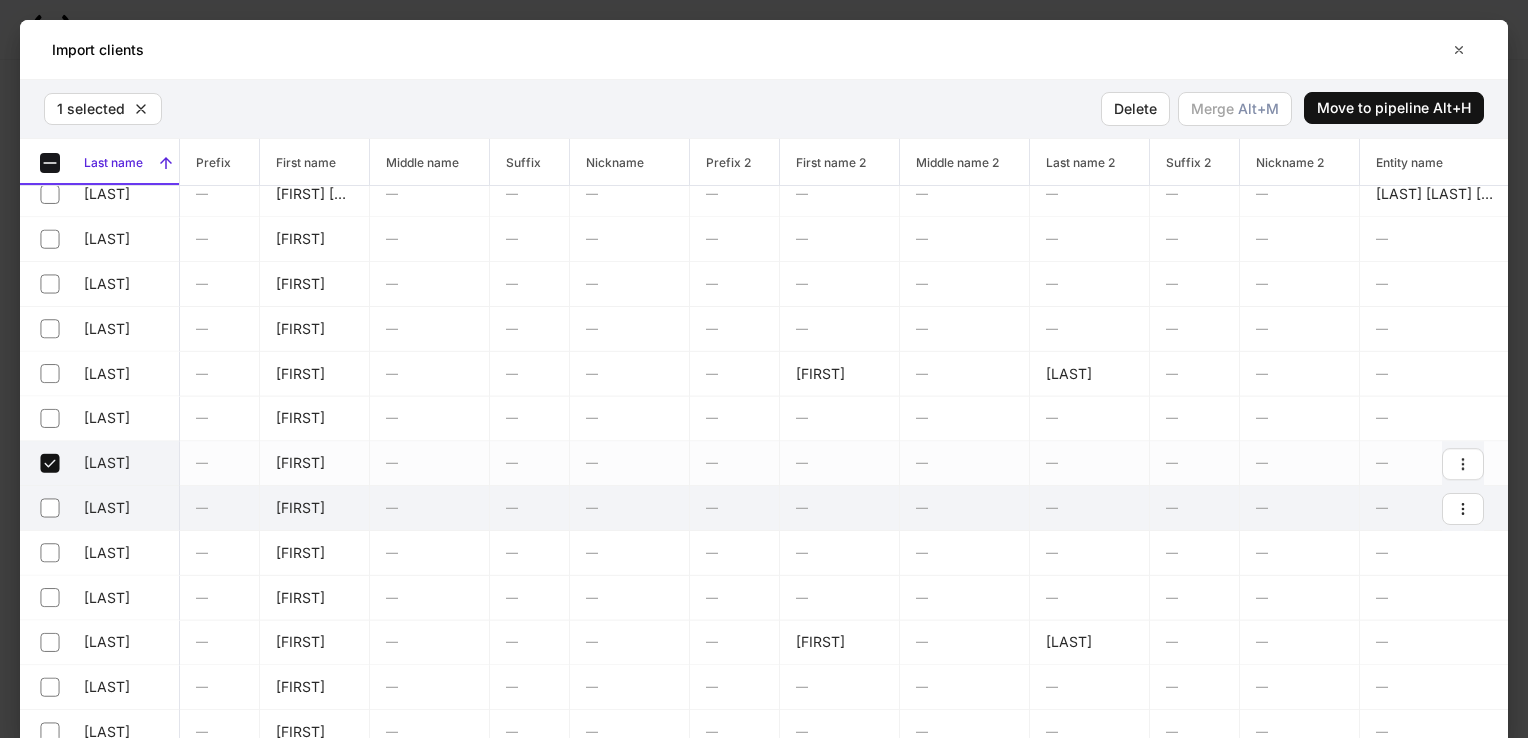 click on "[LAST]" at bounding box center [100, 508] 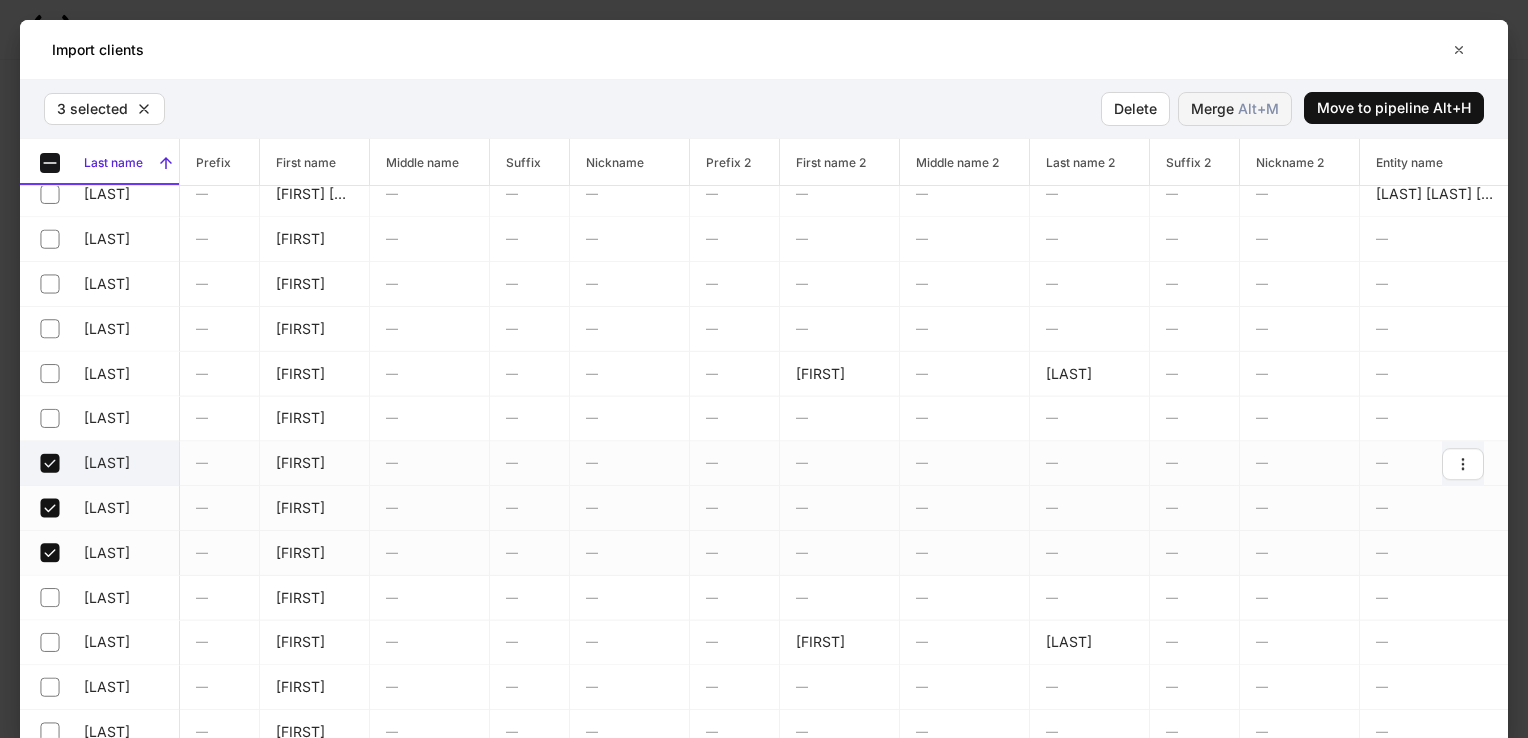 click on "Merge Alt+ M" at bounding box center (1235, 109) 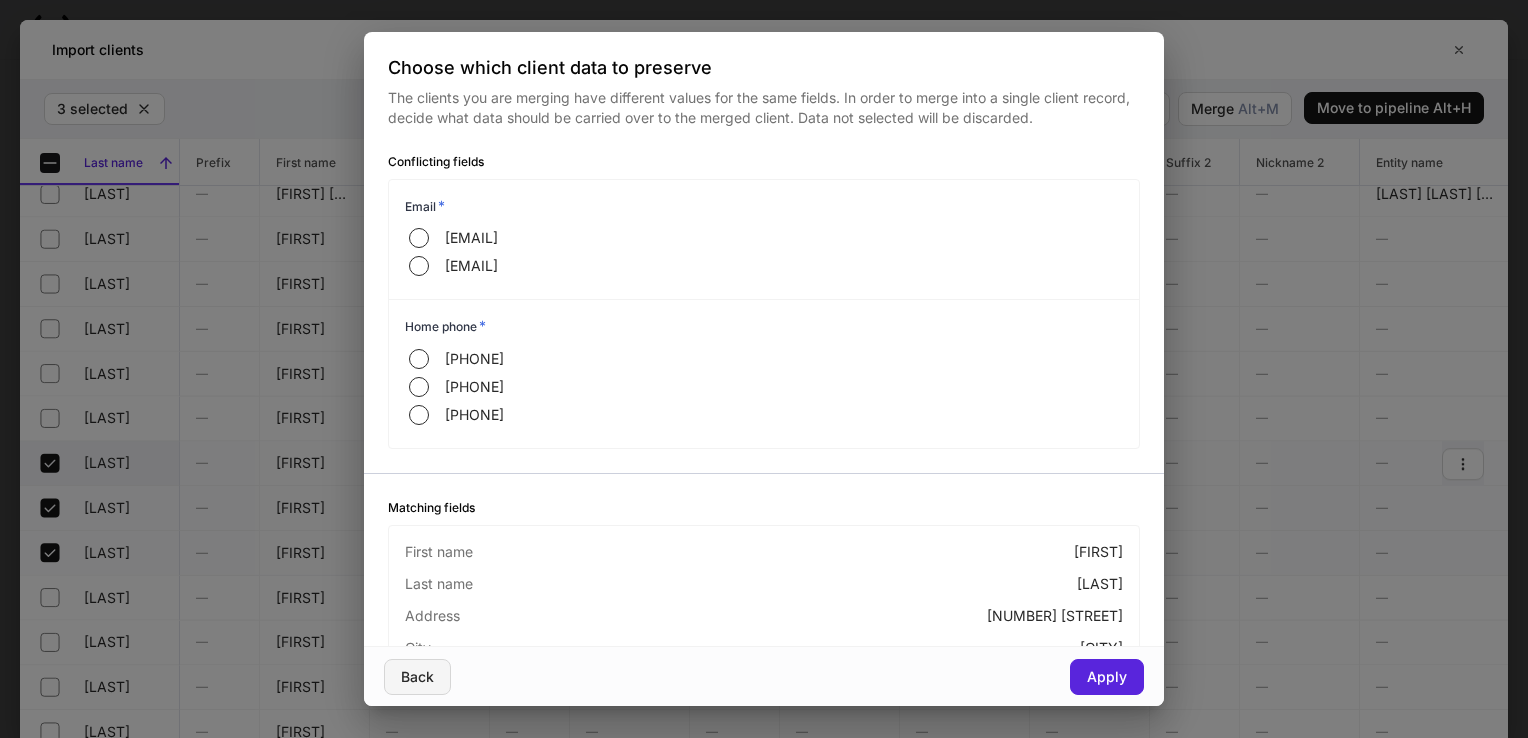 drag, startPoint x: 409, startPoint y: 678, endPoint x: 397, endPoint y: 669, distance: 15 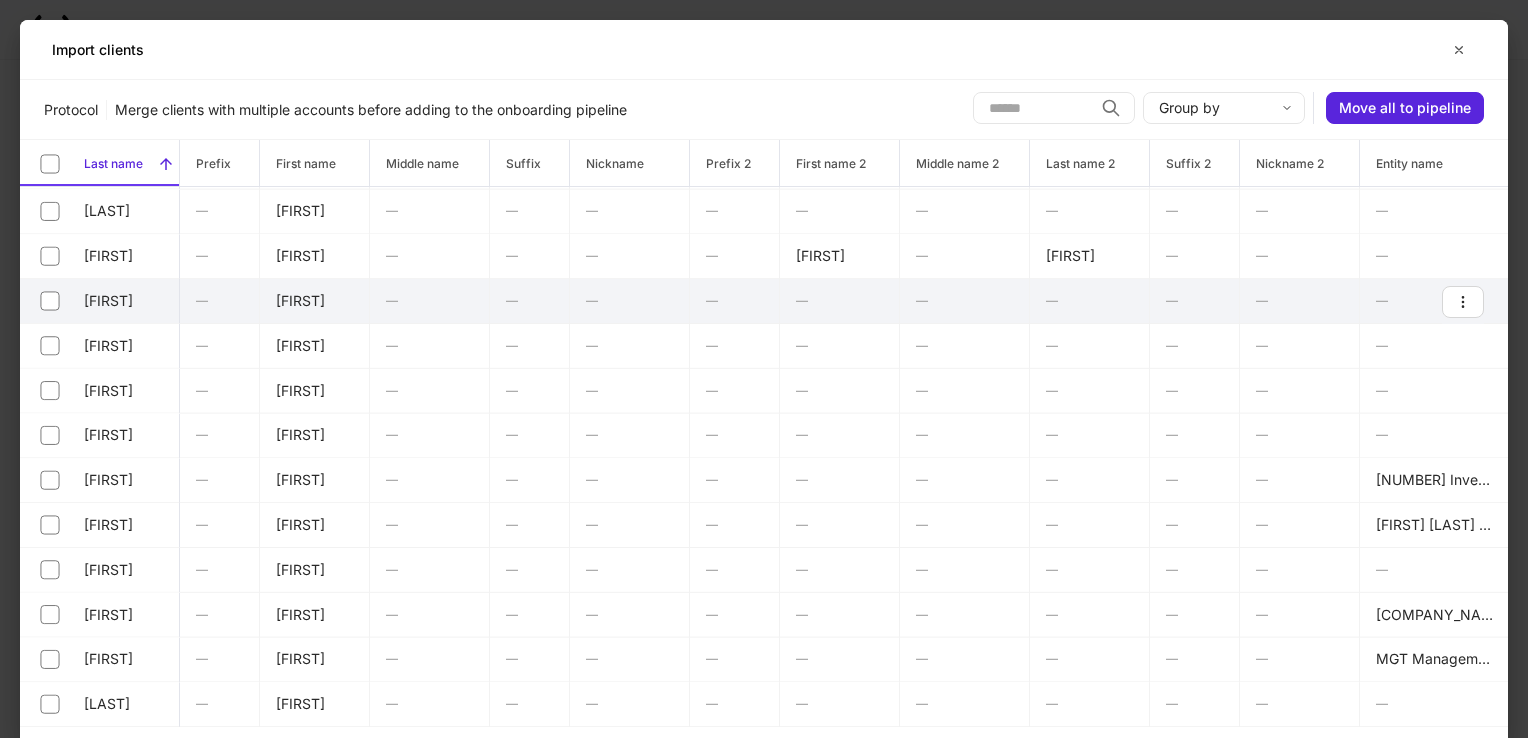 scroll, scrollTop: 4400, scrollLeft: 0, axis: vertical 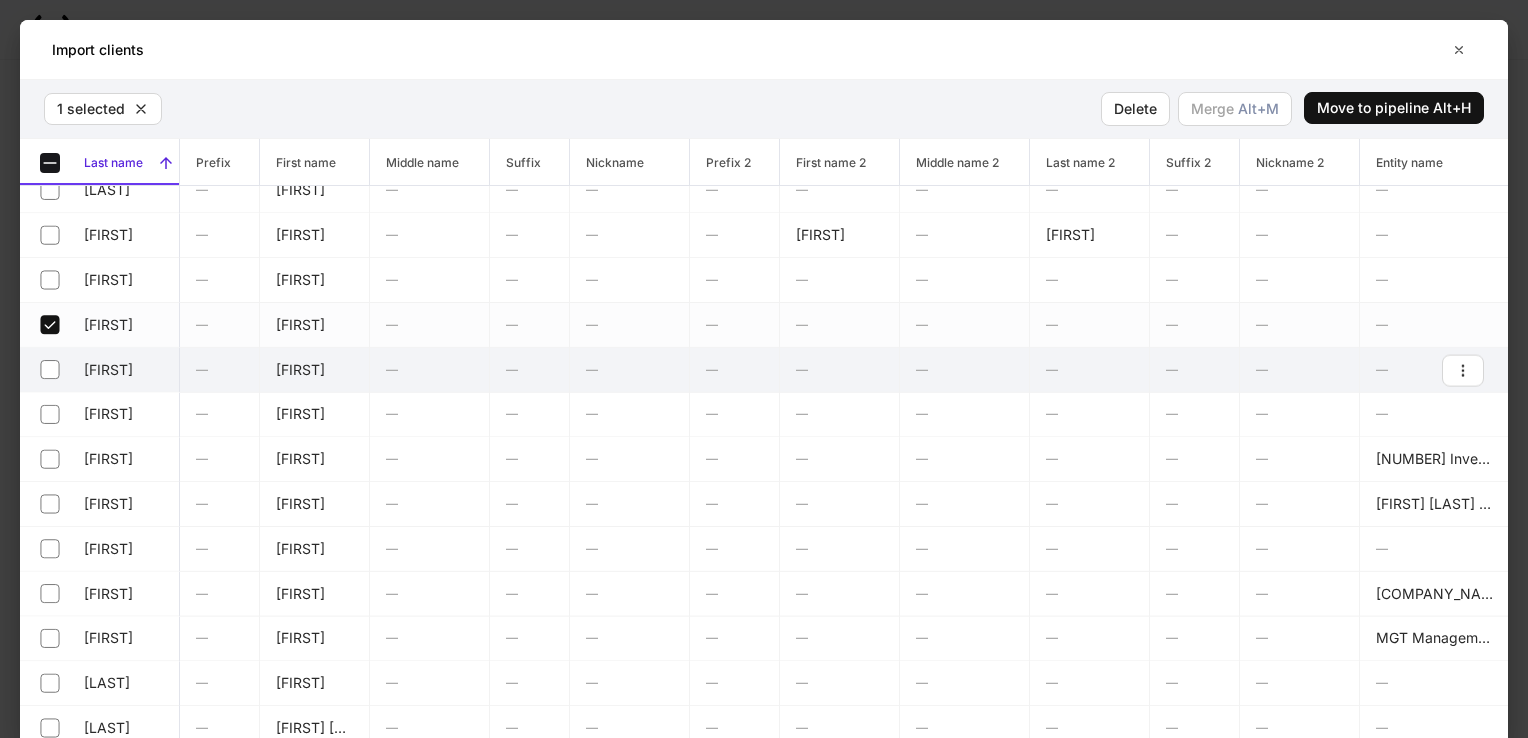 click on "[FIRST]" at bounding box center [100, 370] 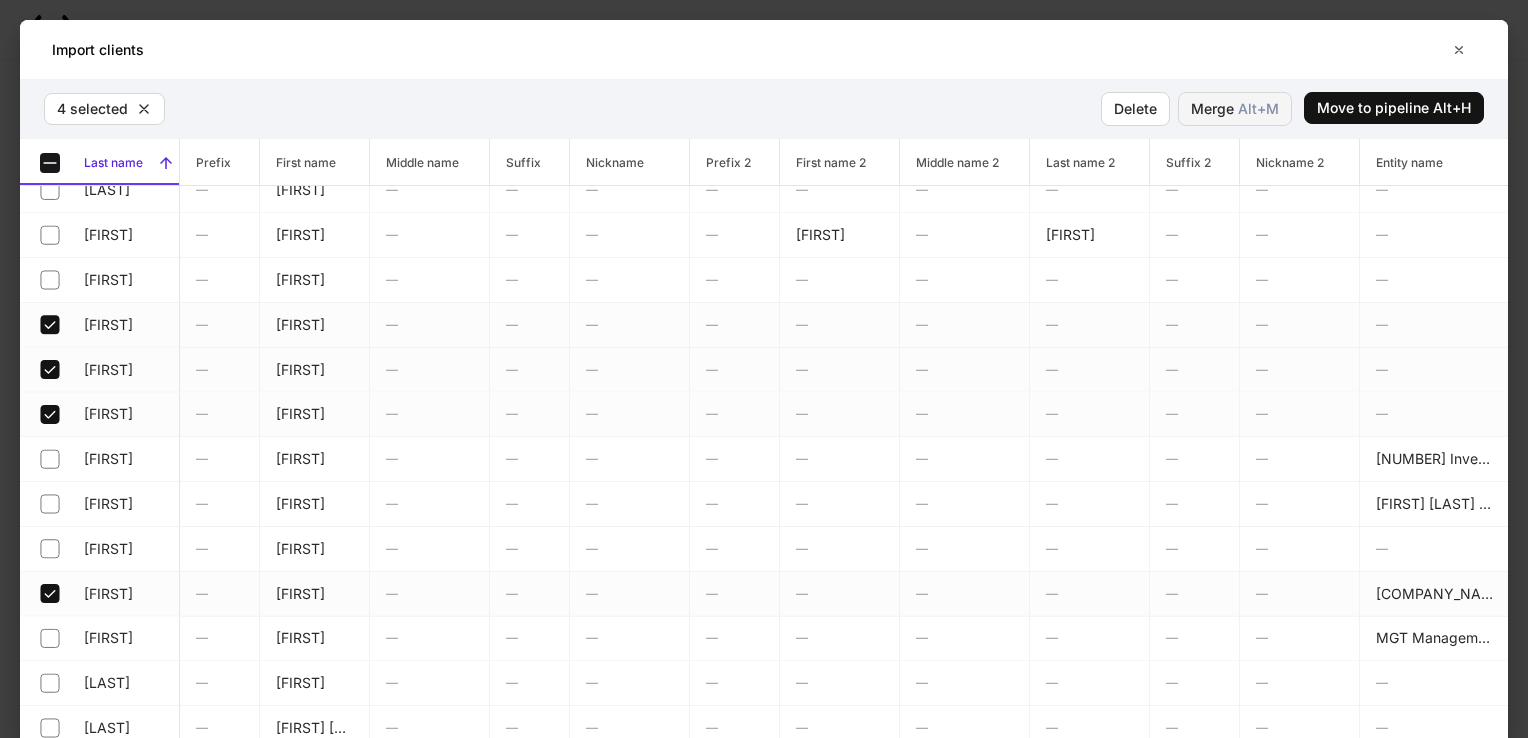 click on "Merge Alt+ M" at bounding box center (1235, 109) 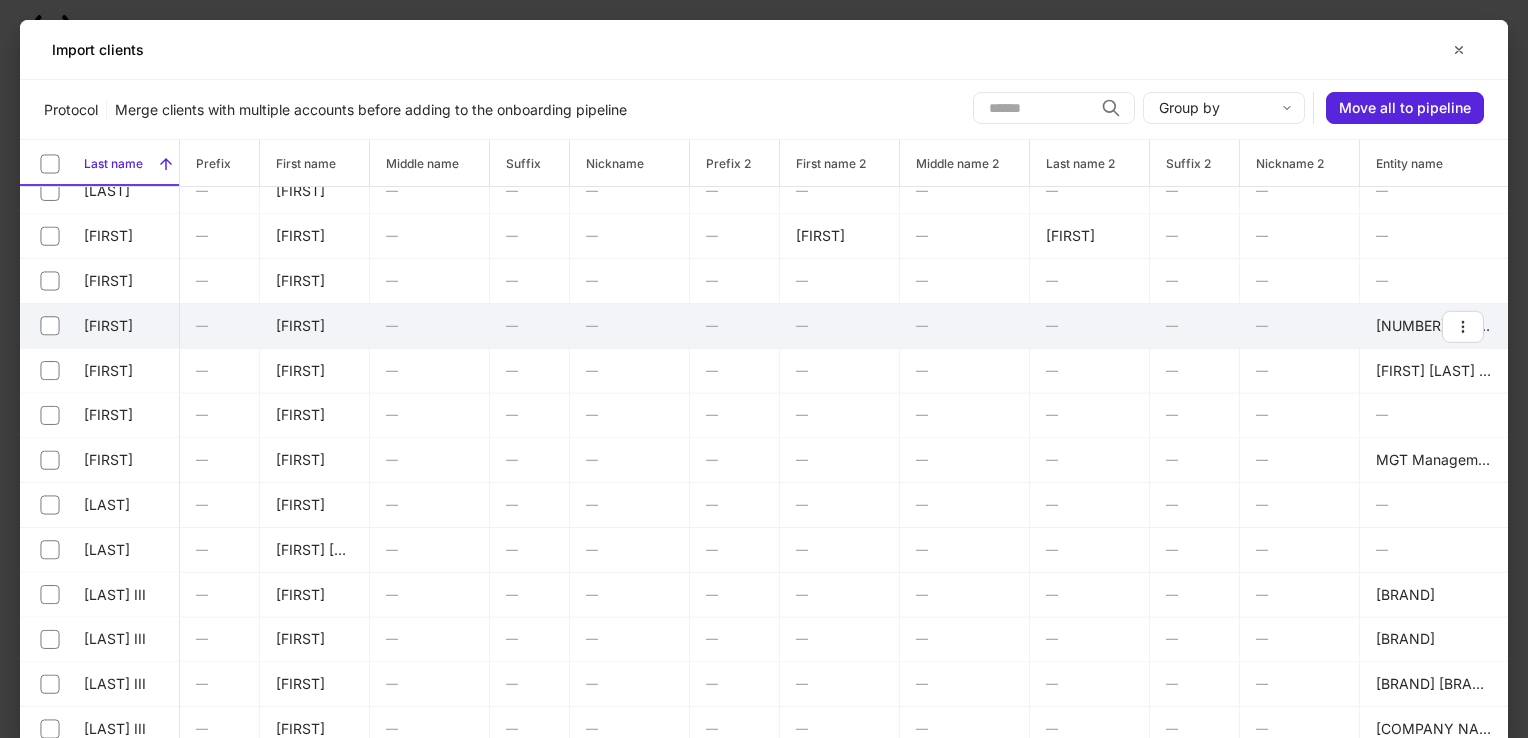 click on "[FIRST]" at bounding box center (100, 326) 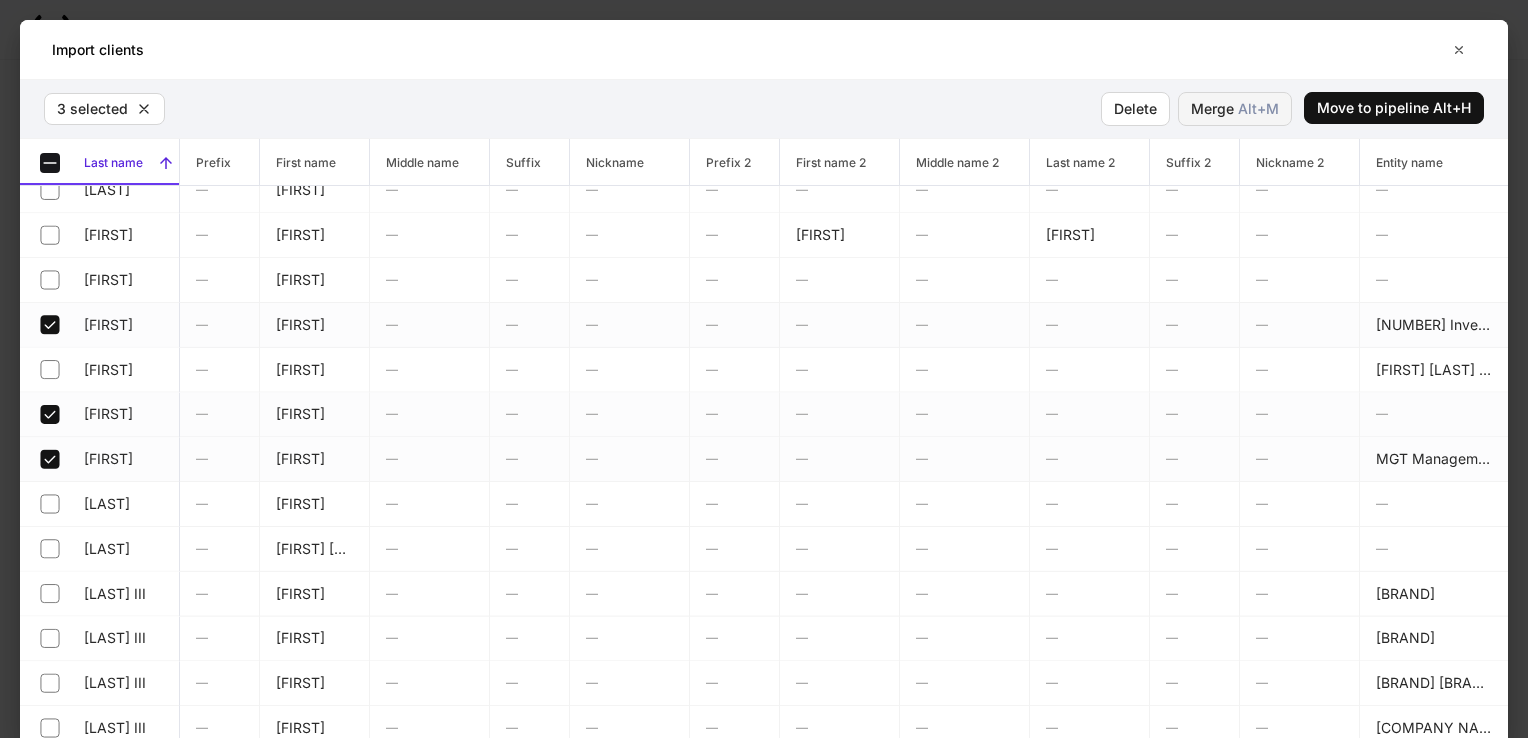 click on "Merge Alt+ M" at bounding box center [1235, 109] 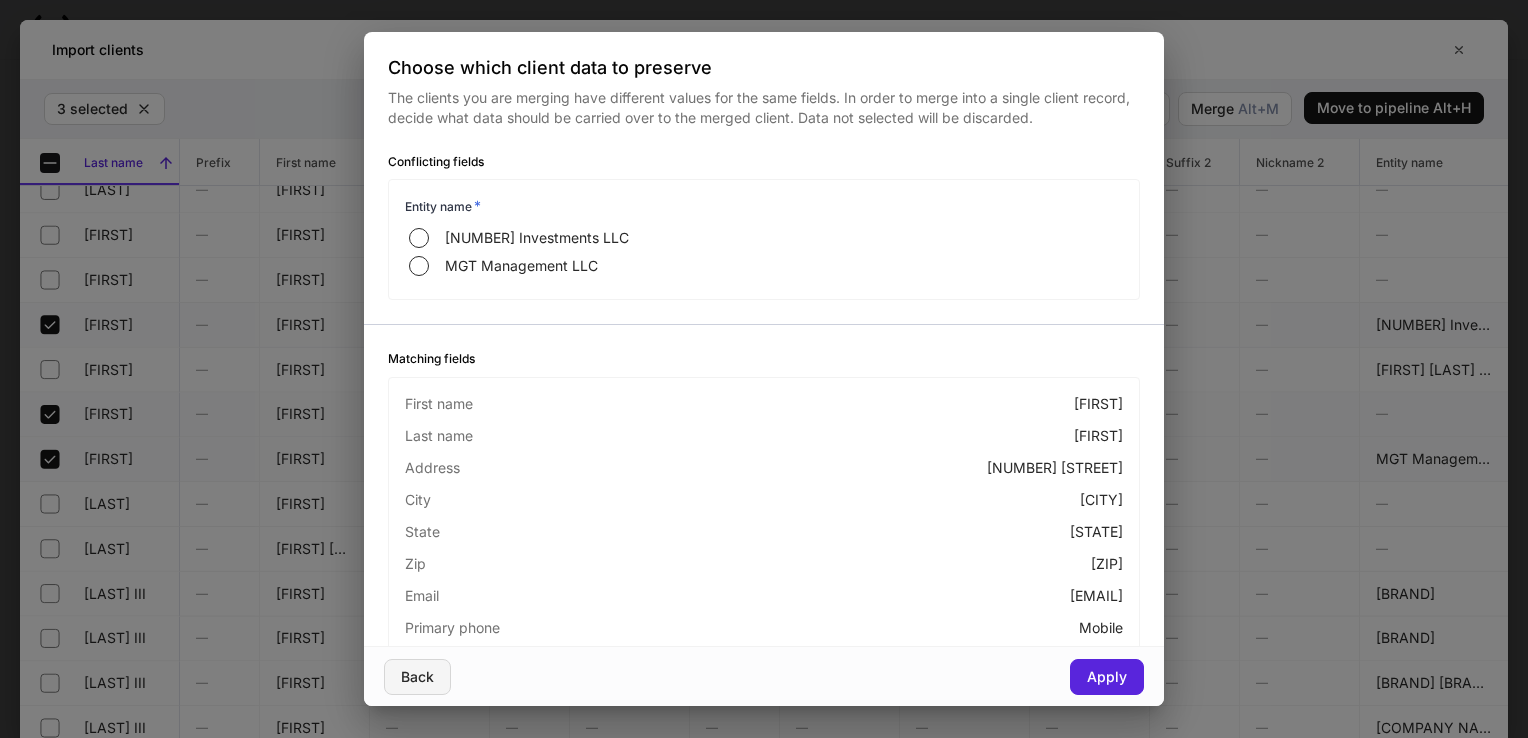 click on "Back" at bounding box center [417, 677] 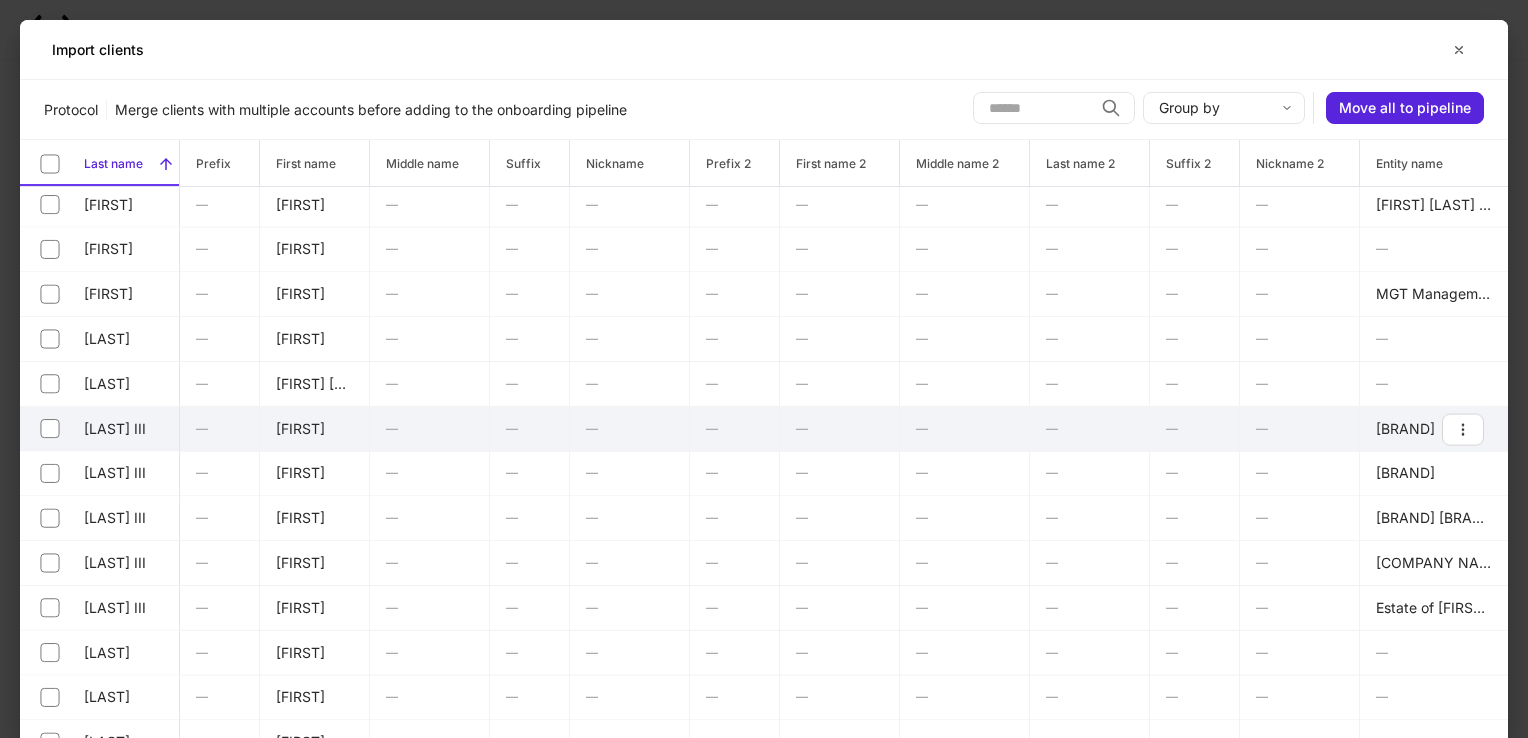scroll, scrollTop: 4600, scrollLeft: 0, axis: vertical 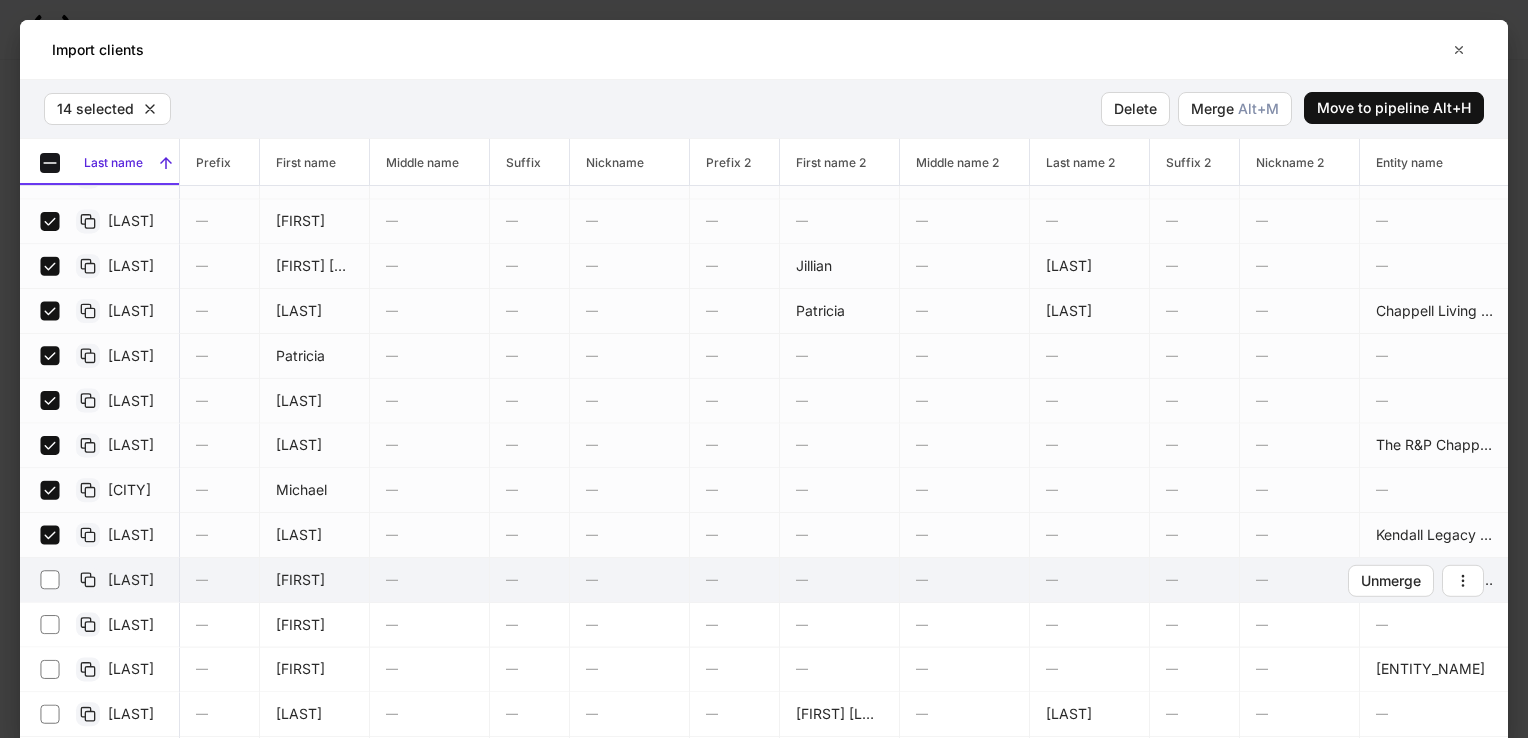 click on "[LAST]" at bounding box center [100, 580] 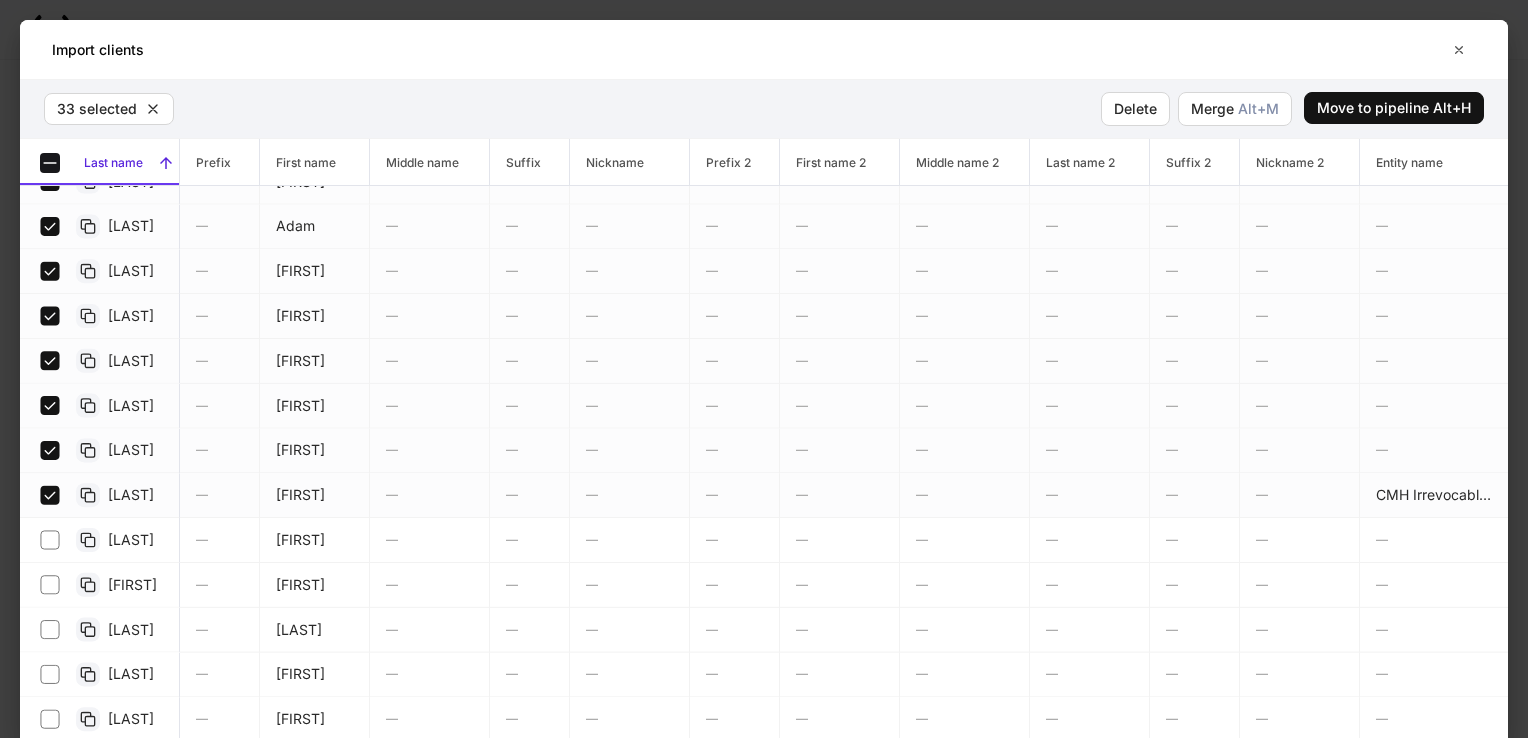 scroll, scrollTop: 18757, scrollLeft: 0, axis: vertical 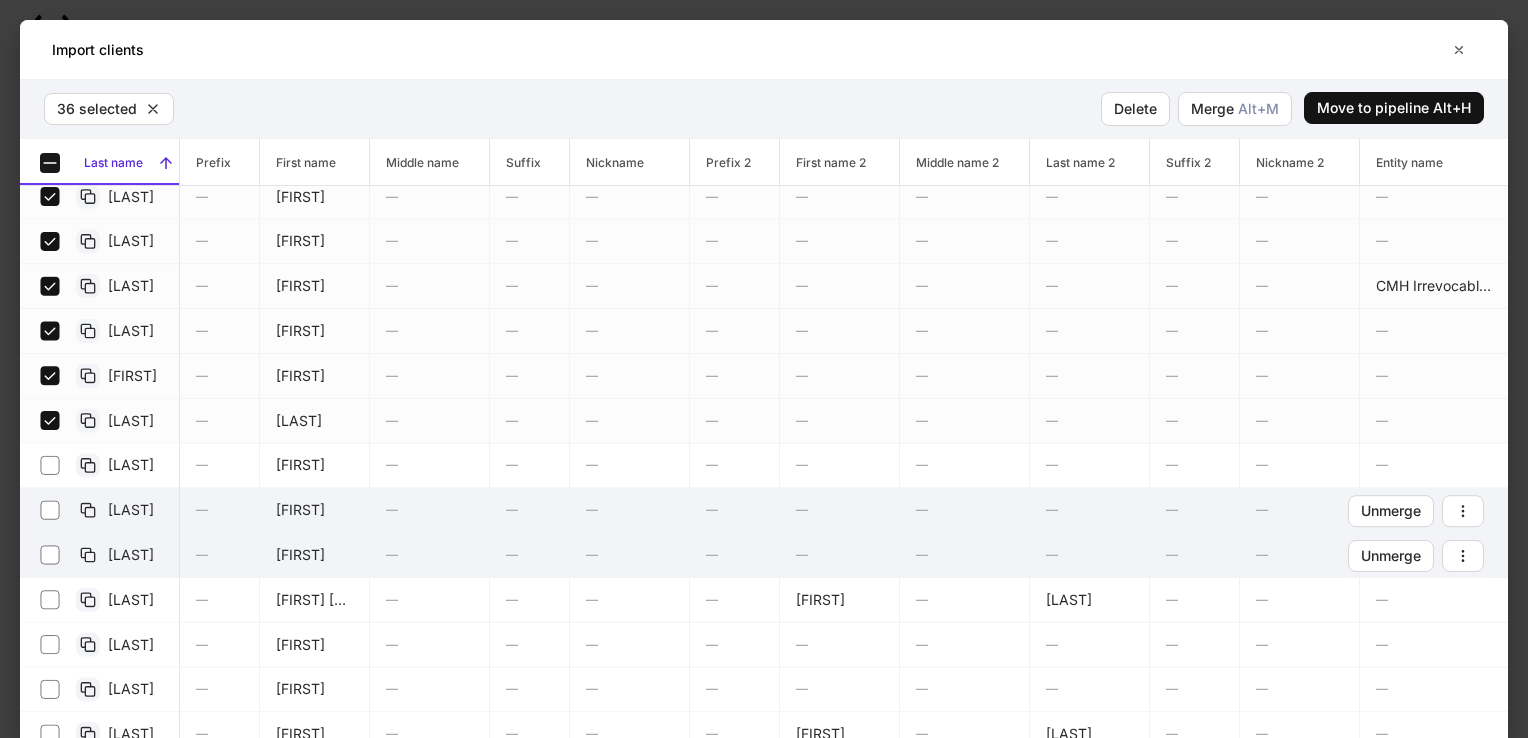 click on "[LAST]" at bounding box center (100, 510) 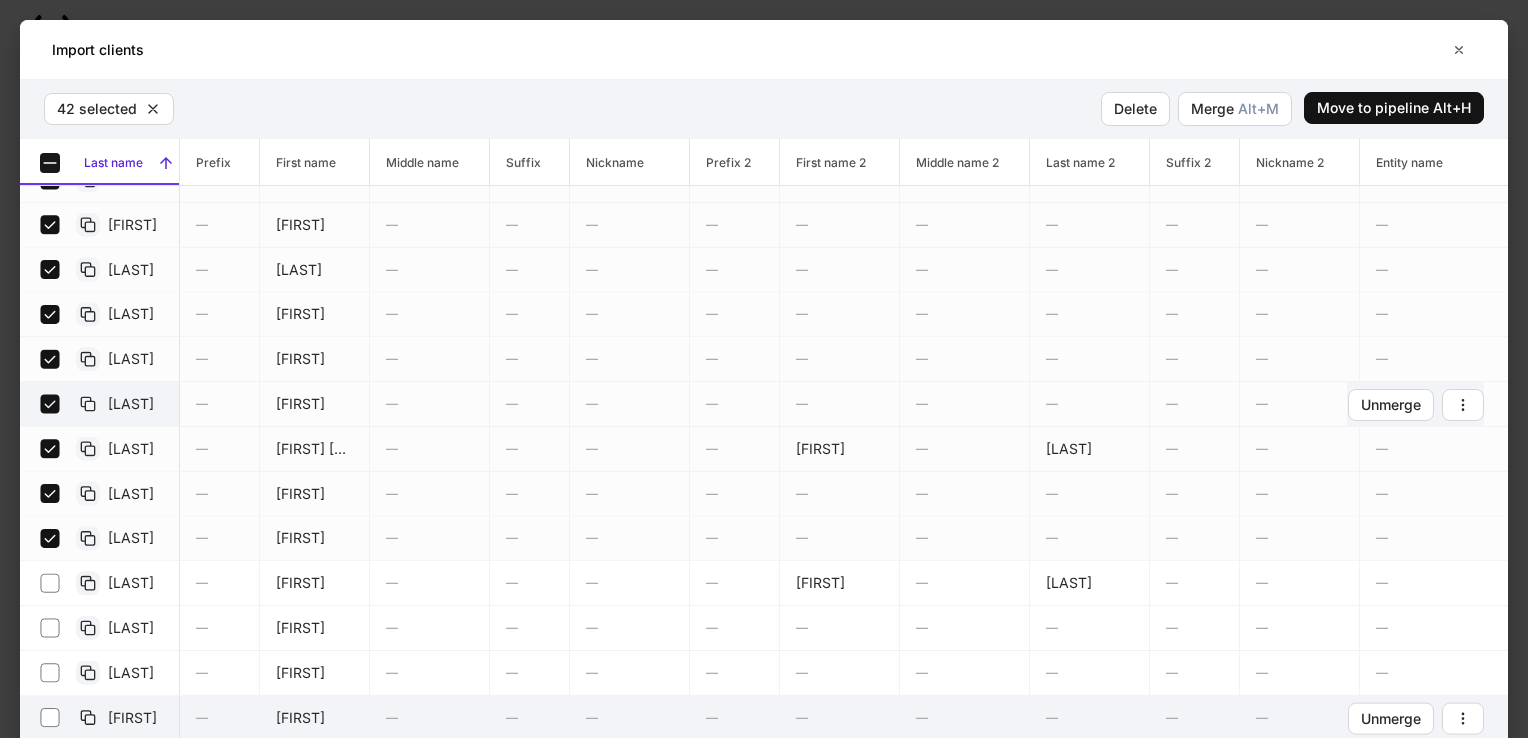 scroll, scrollTop: 19057, scrollLeft: 0, axis: vertical 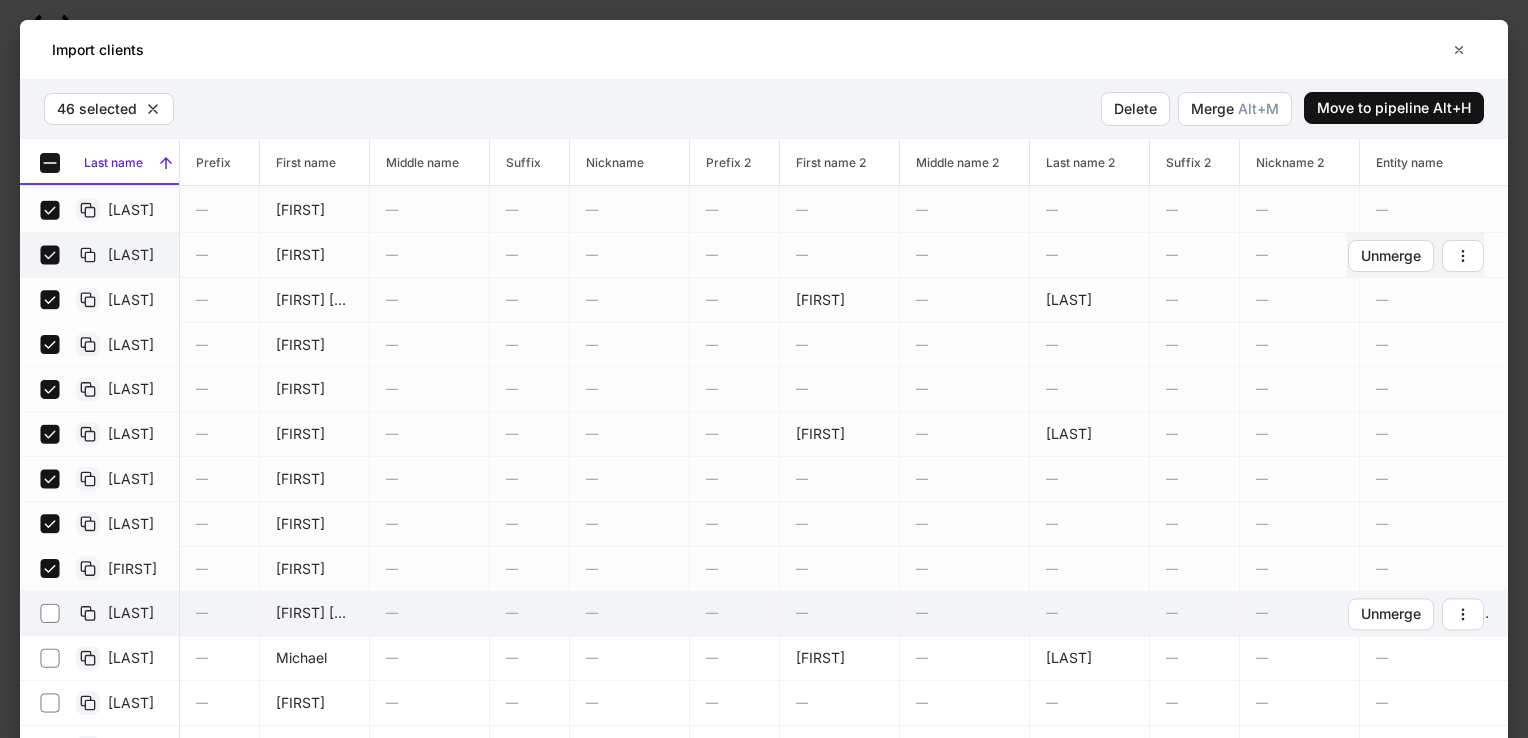 click on "[LAST]" at bounding box center (100, 613) 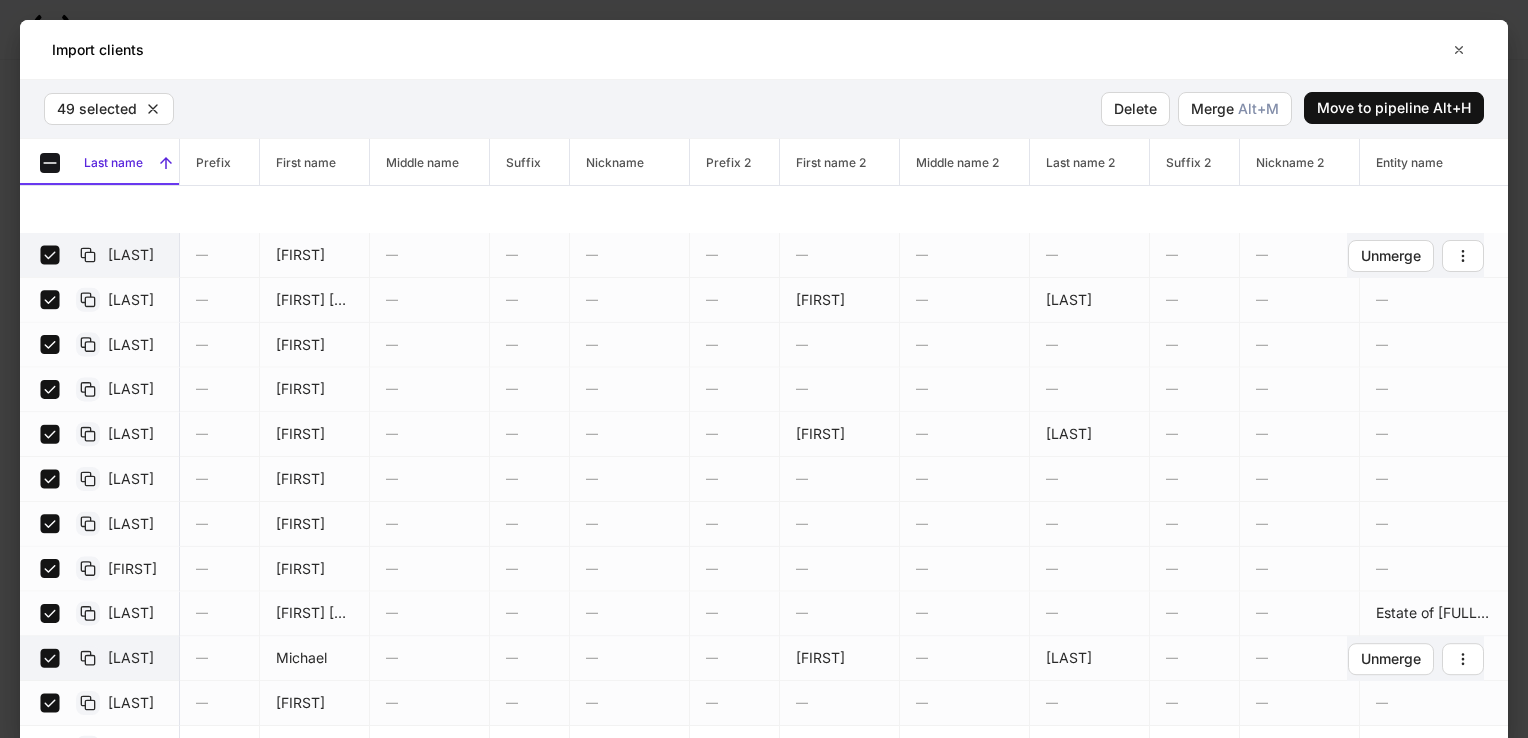 scroll, scrollTop: 19457, scrollLeft: 0, axis: vertical 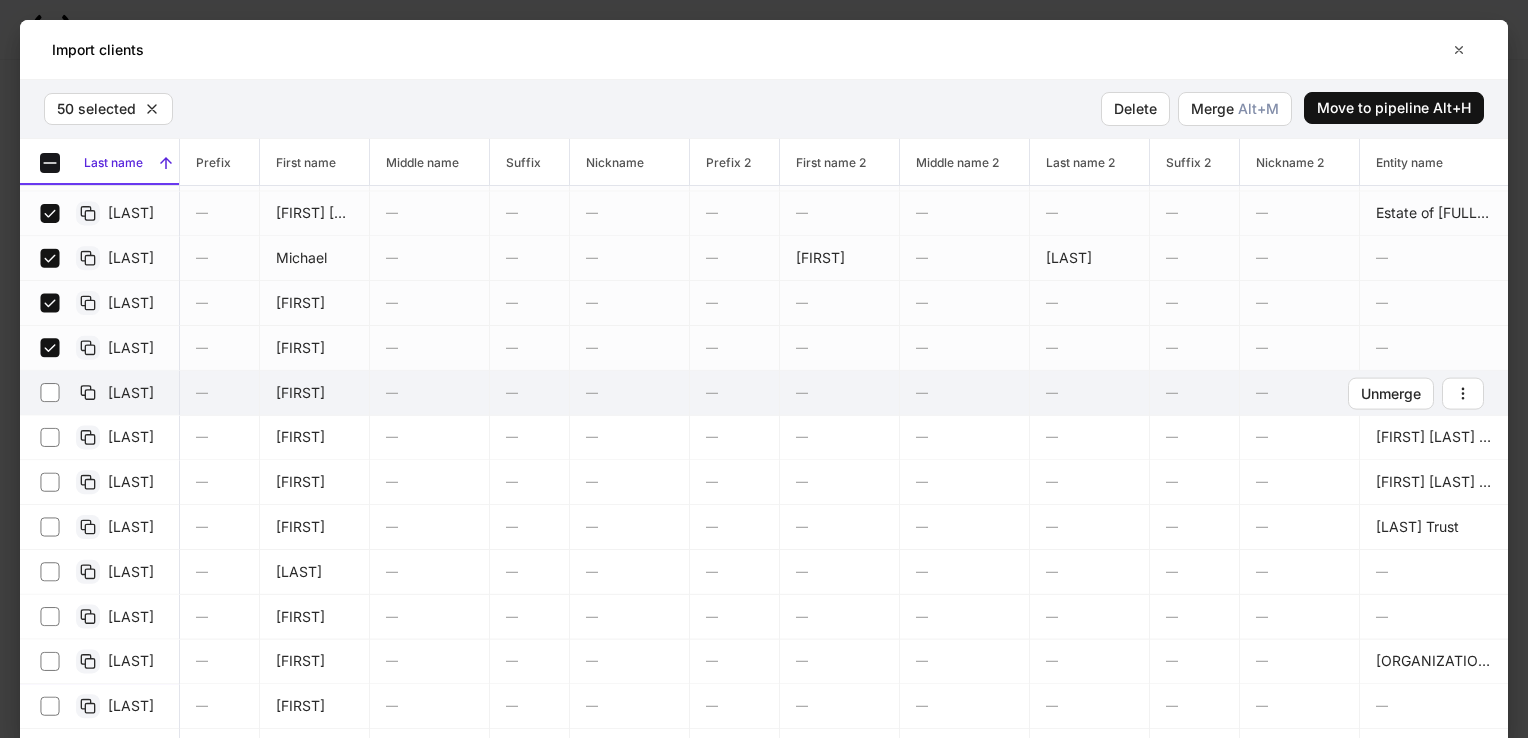 click on "[LAST]" at bounding box center (100, 393) 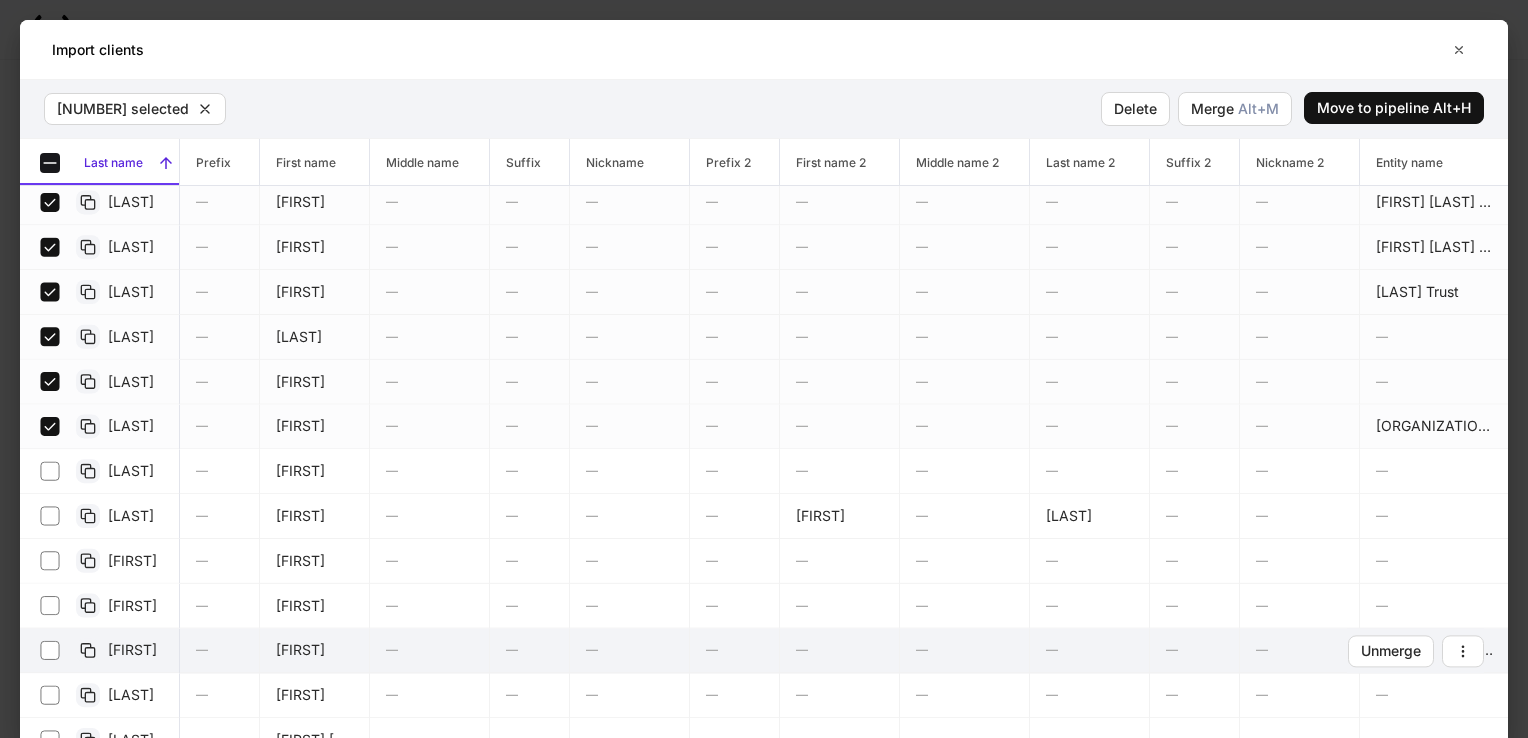 scroll, scrollTop: 19757, scrollLeft: 0, axis: vertical 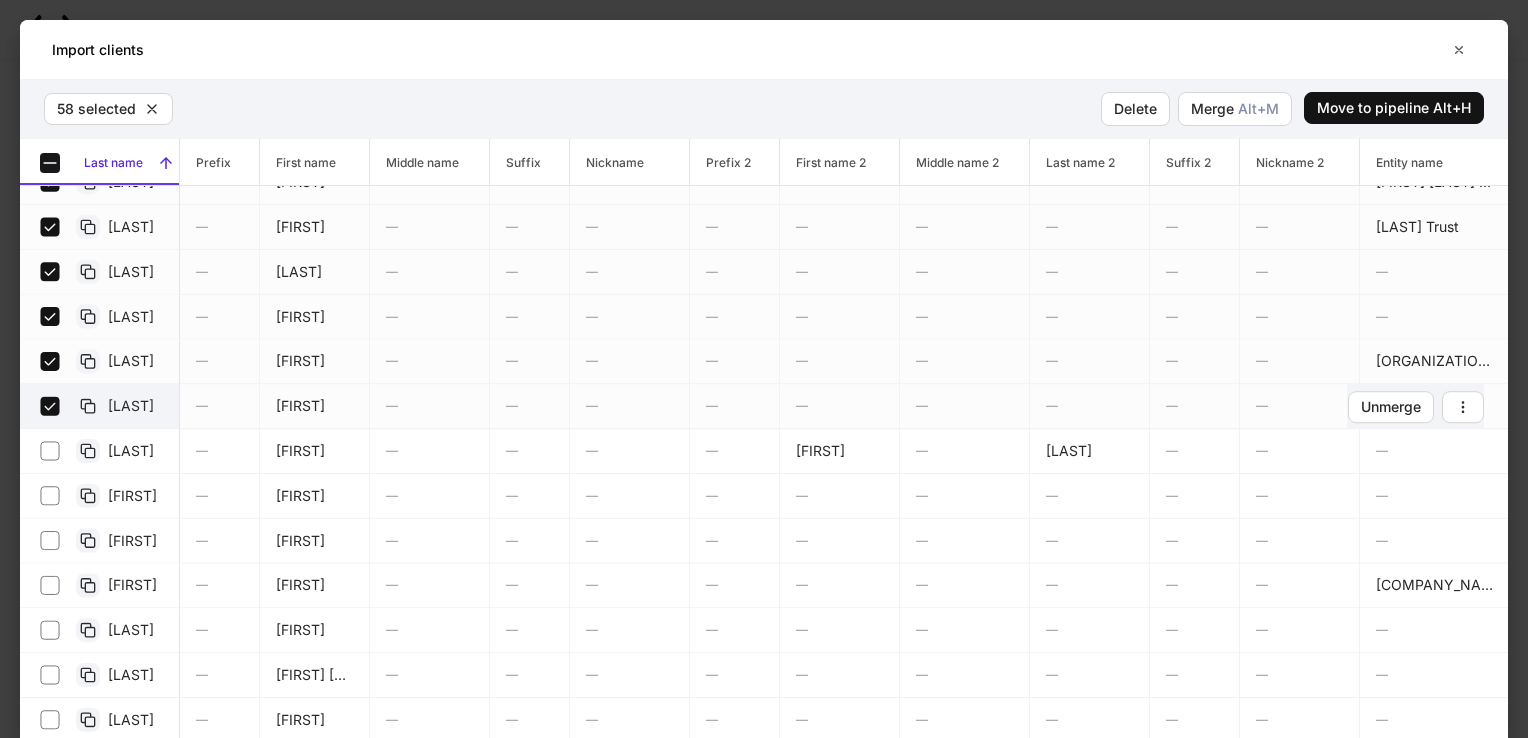 click on "[LAST]" at bounding box center [100, 406] 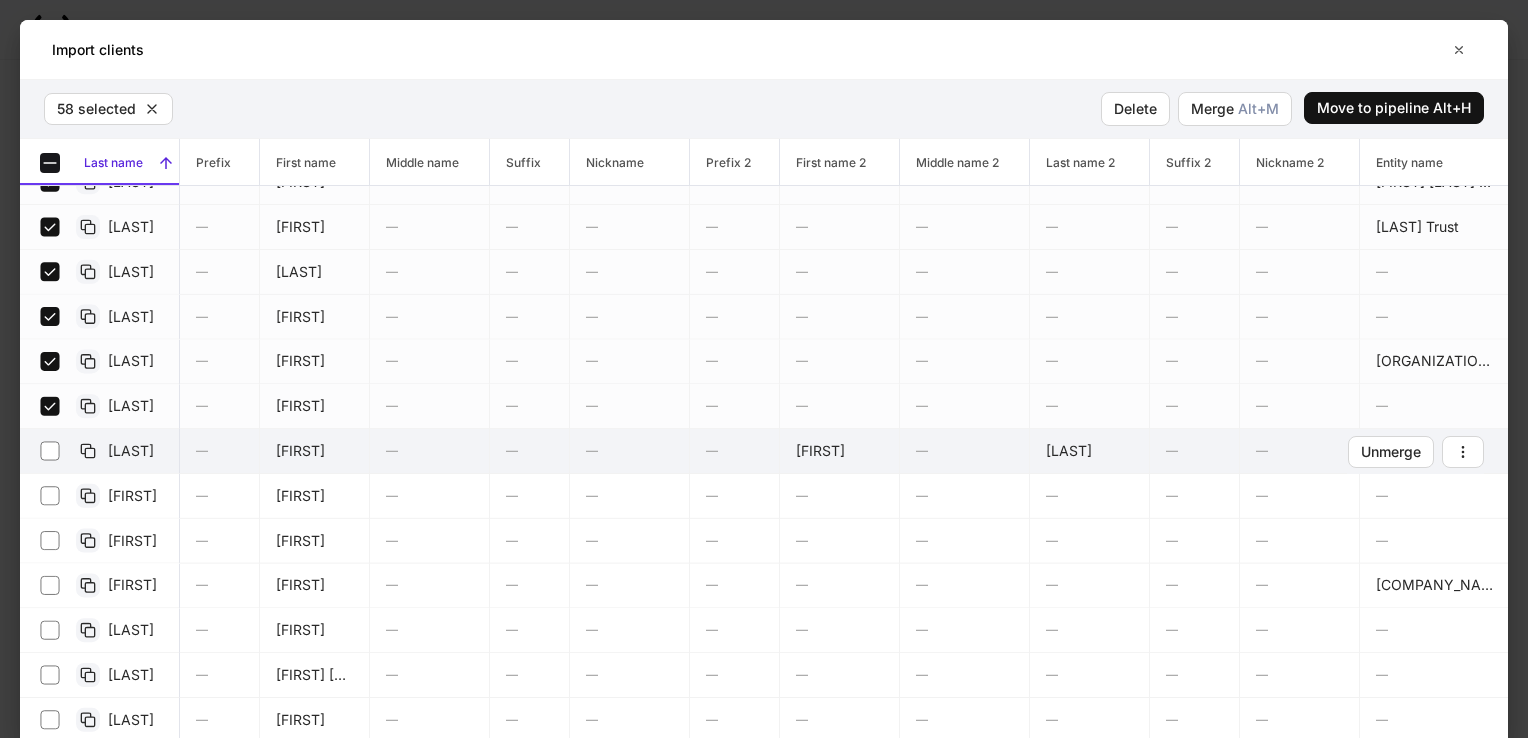 click on "[LAST]" at bounding box center (100, 451) 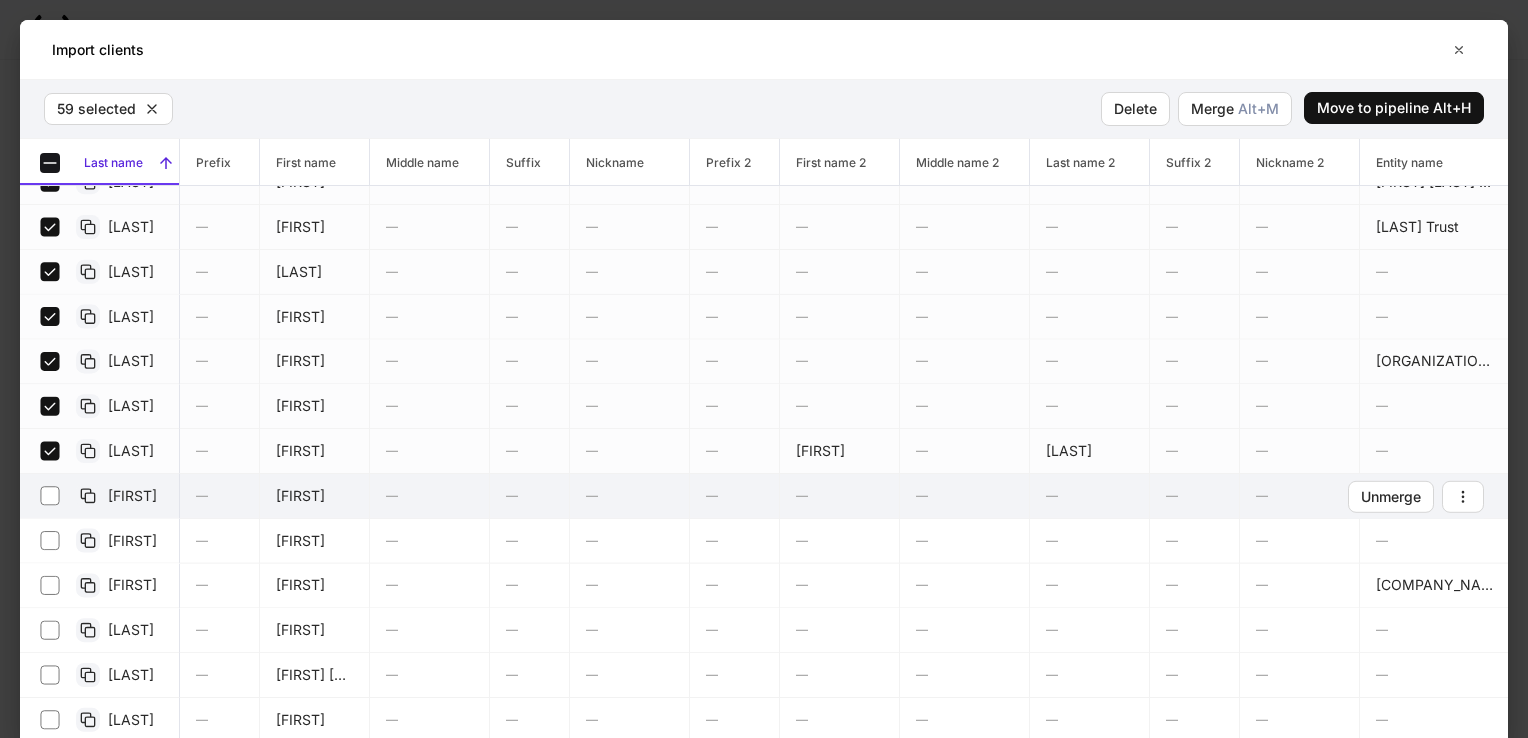 click on "[FIRST]" at bounding box center [100, 496] 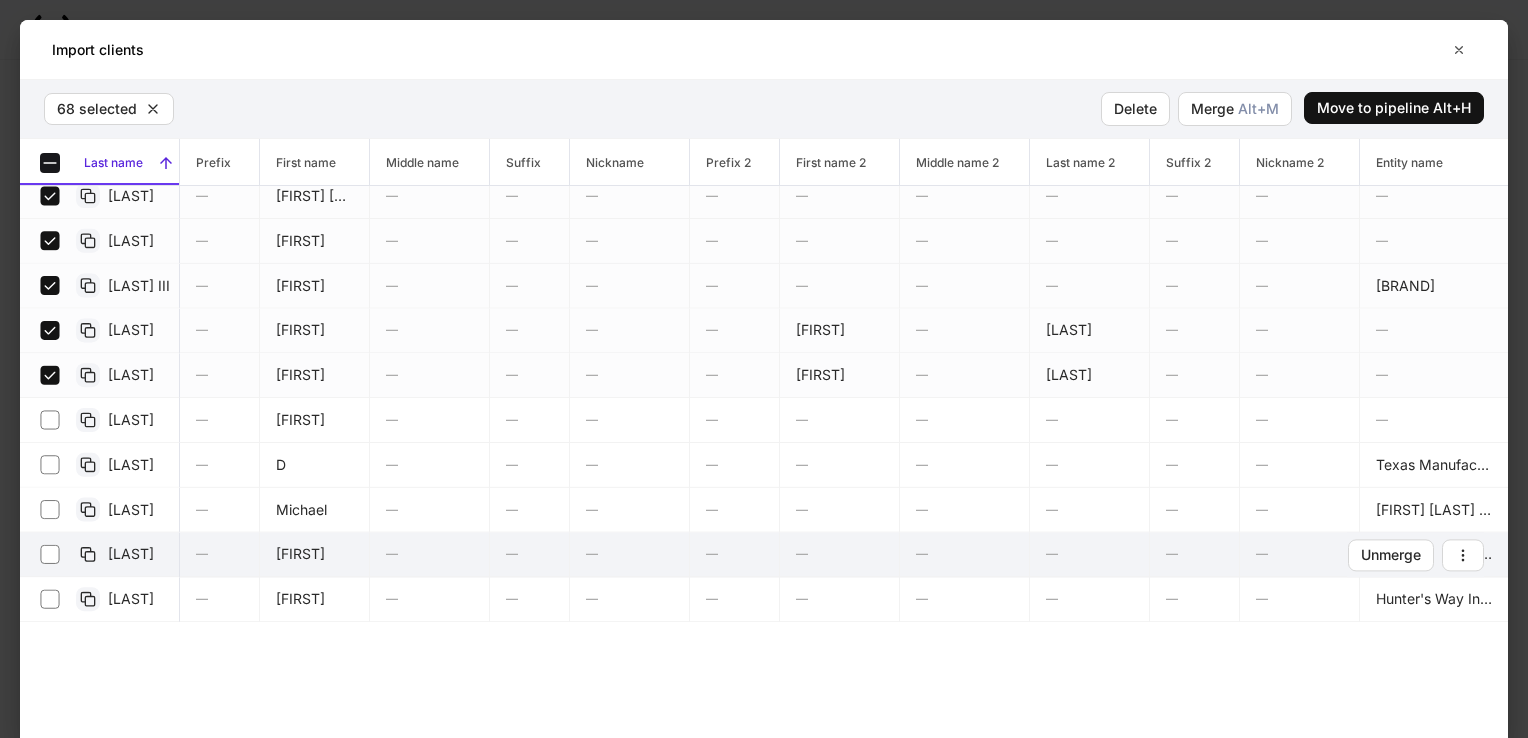 scroll, scrollTop: 20257, scrollLeft: 0, axis: vertical 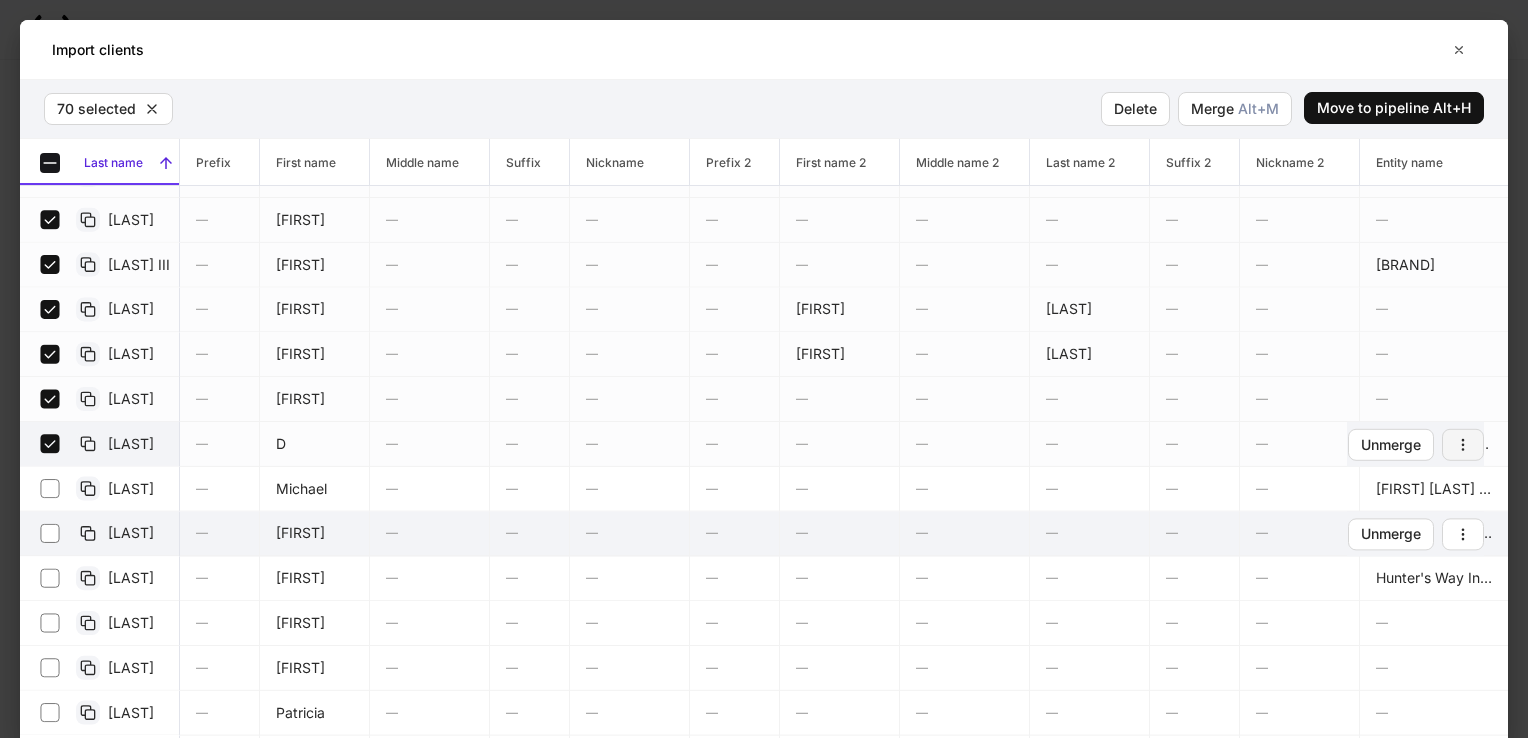 click 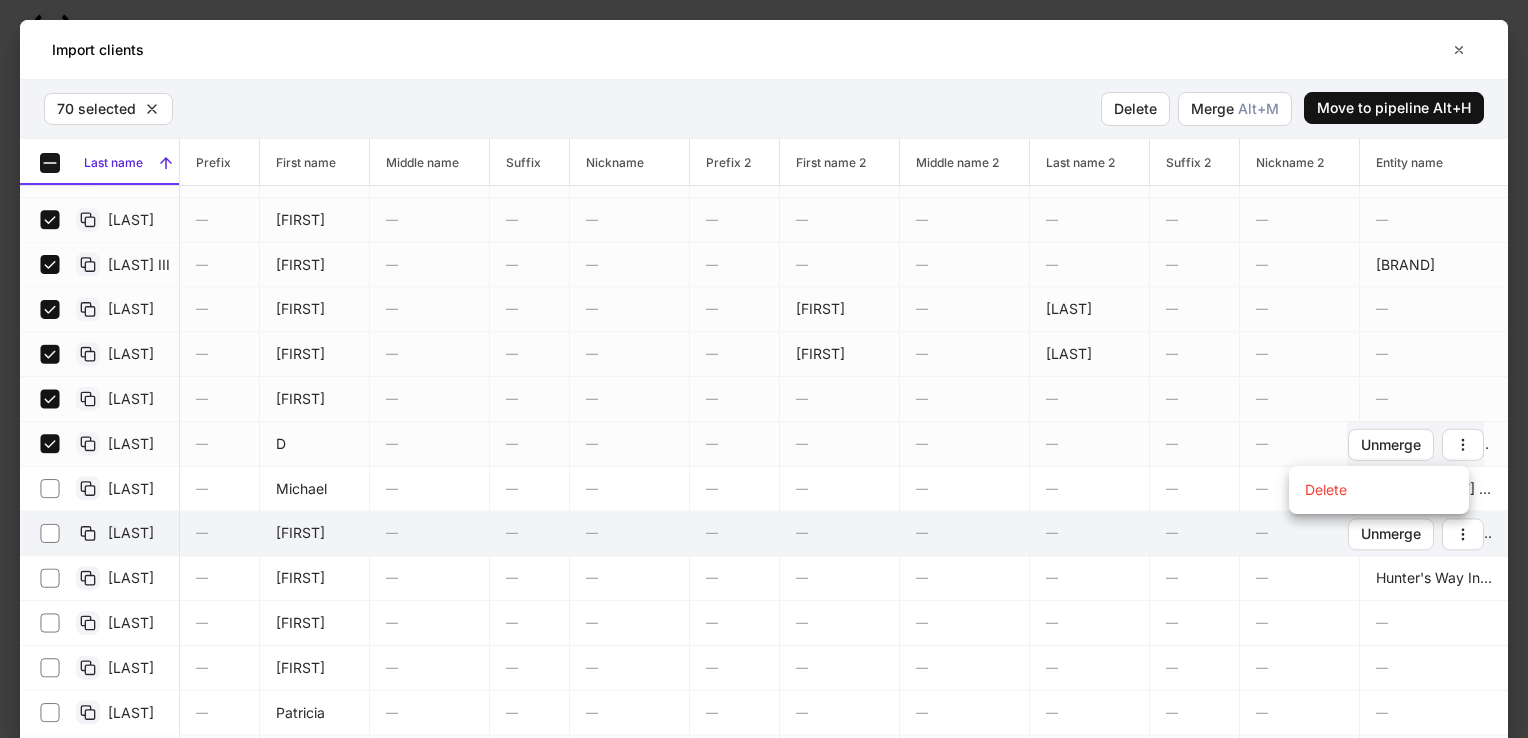 click at bounding box center (764, 369) 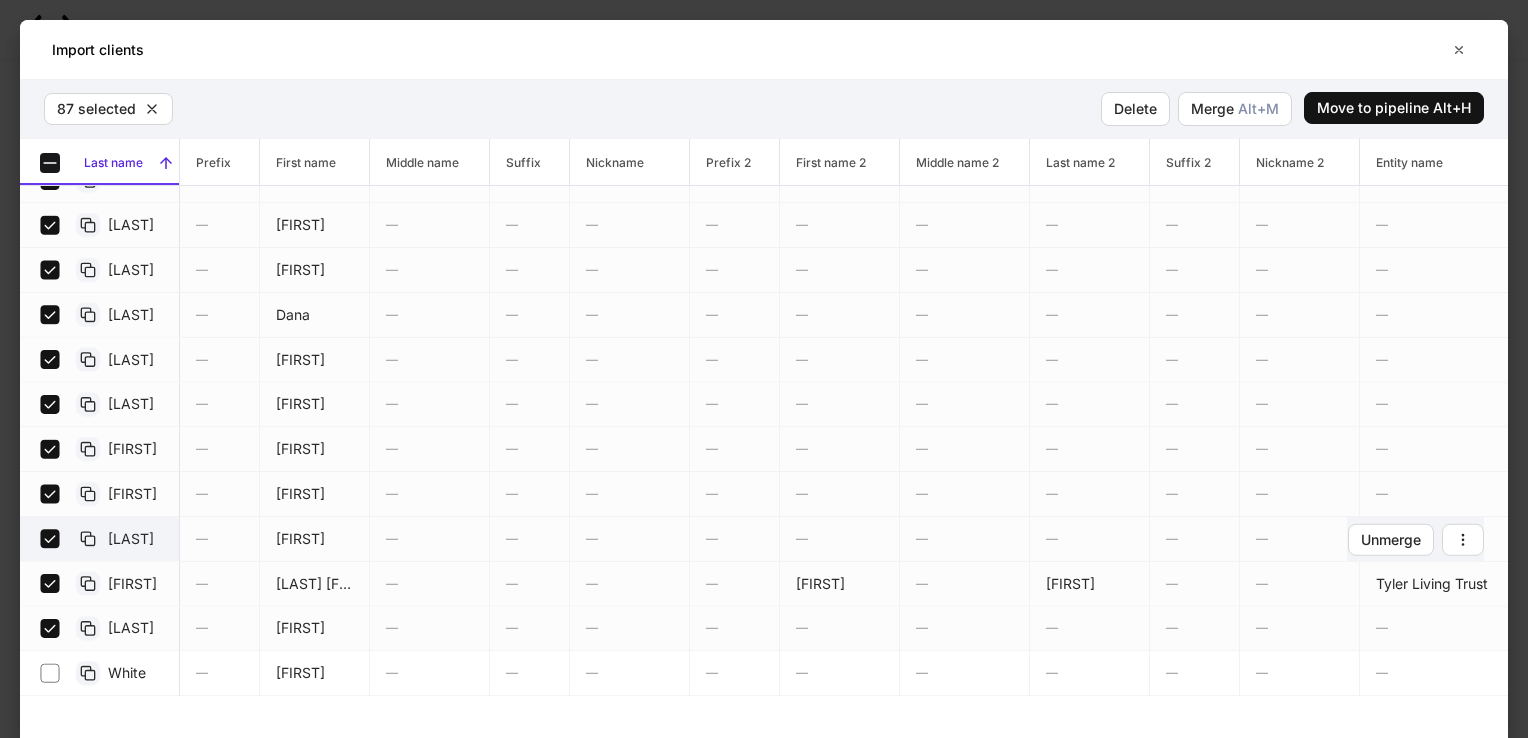 scroll, scrollTop: 20850, scrollLeft: 0, axis: vertical 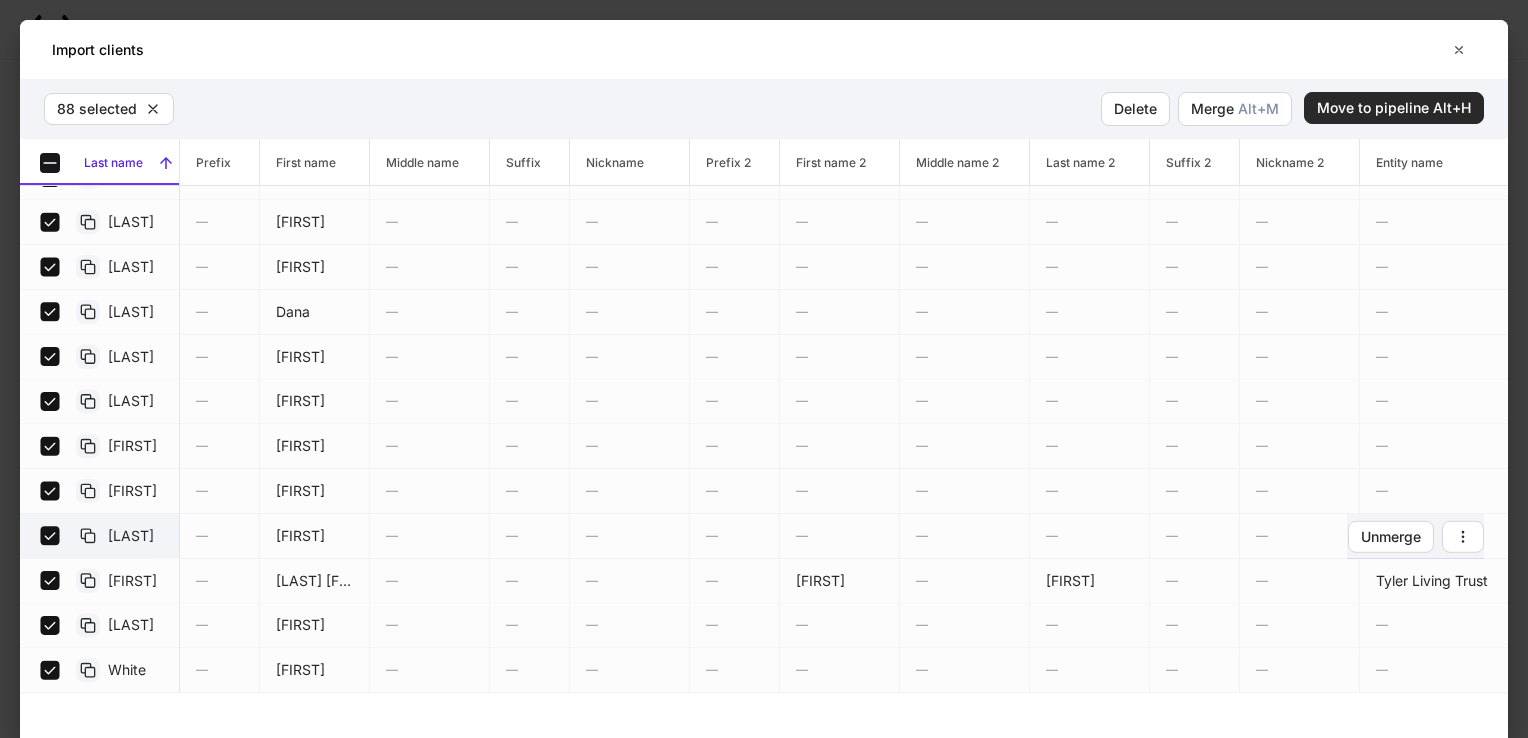 click on "Move to pipeline Alt+H" at bounding box center [1394, 108] 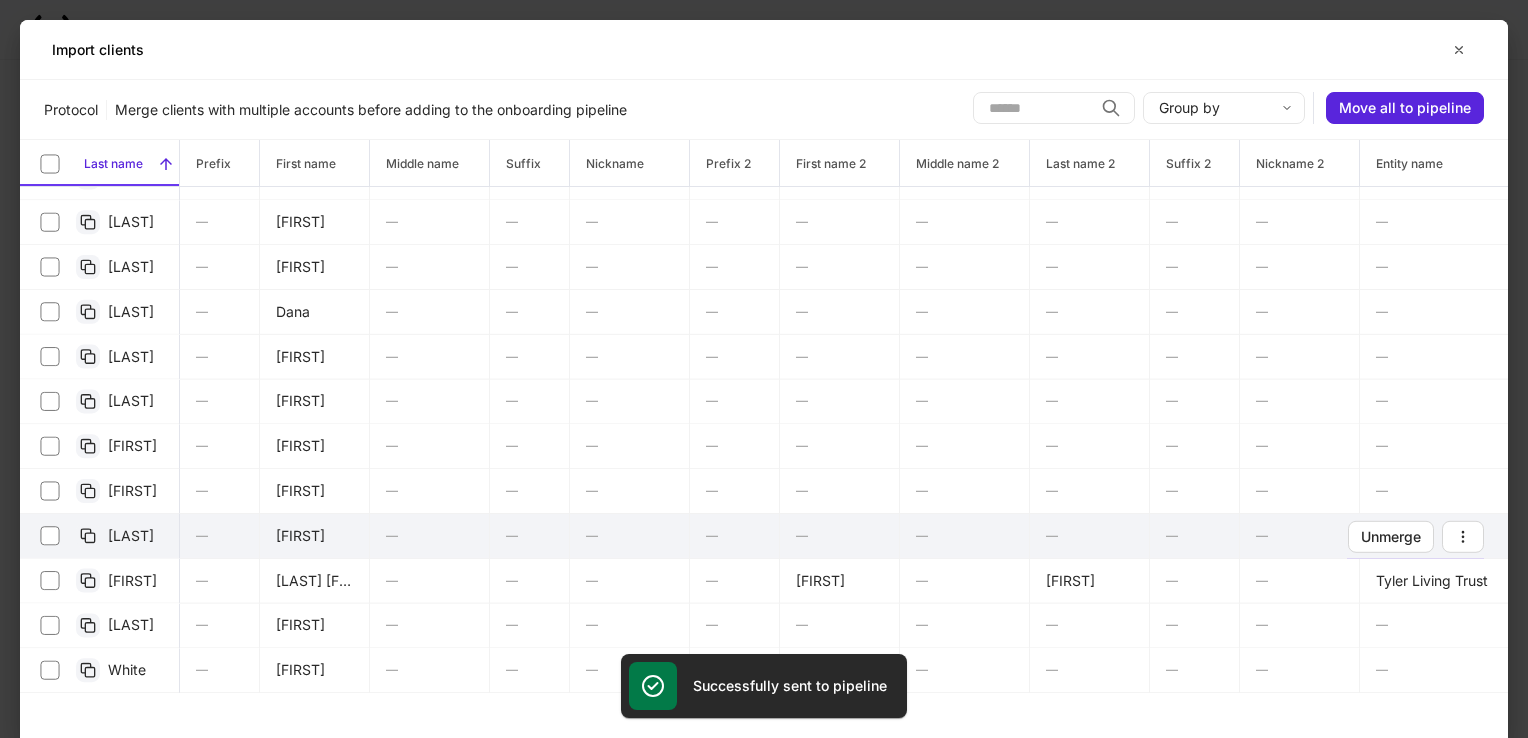 scroll, scrollTop: 16864, scrollLeft: 0, axis: vertical 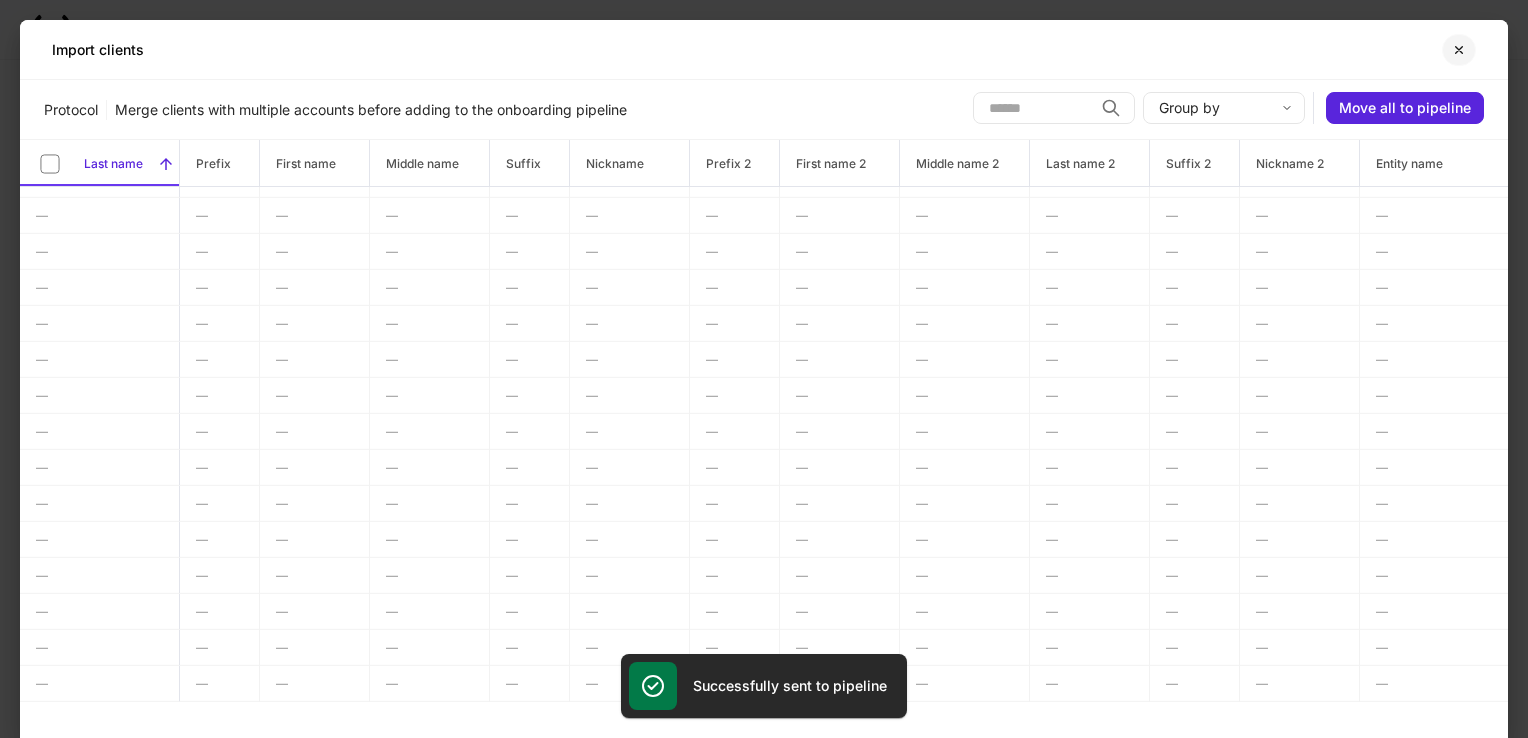click at bounding box center (1459, 50) 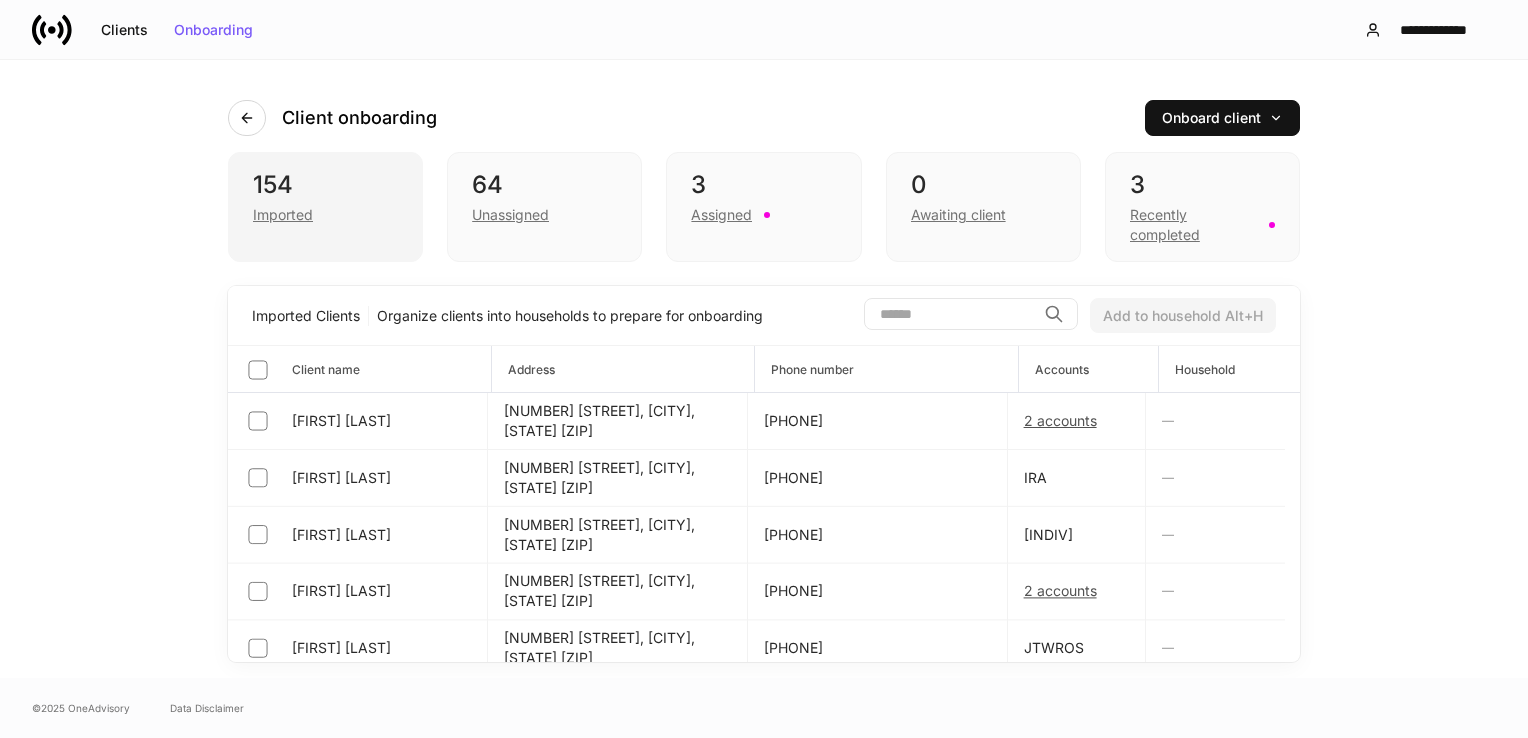 click on "Imported" at bounding box center (325, 213) 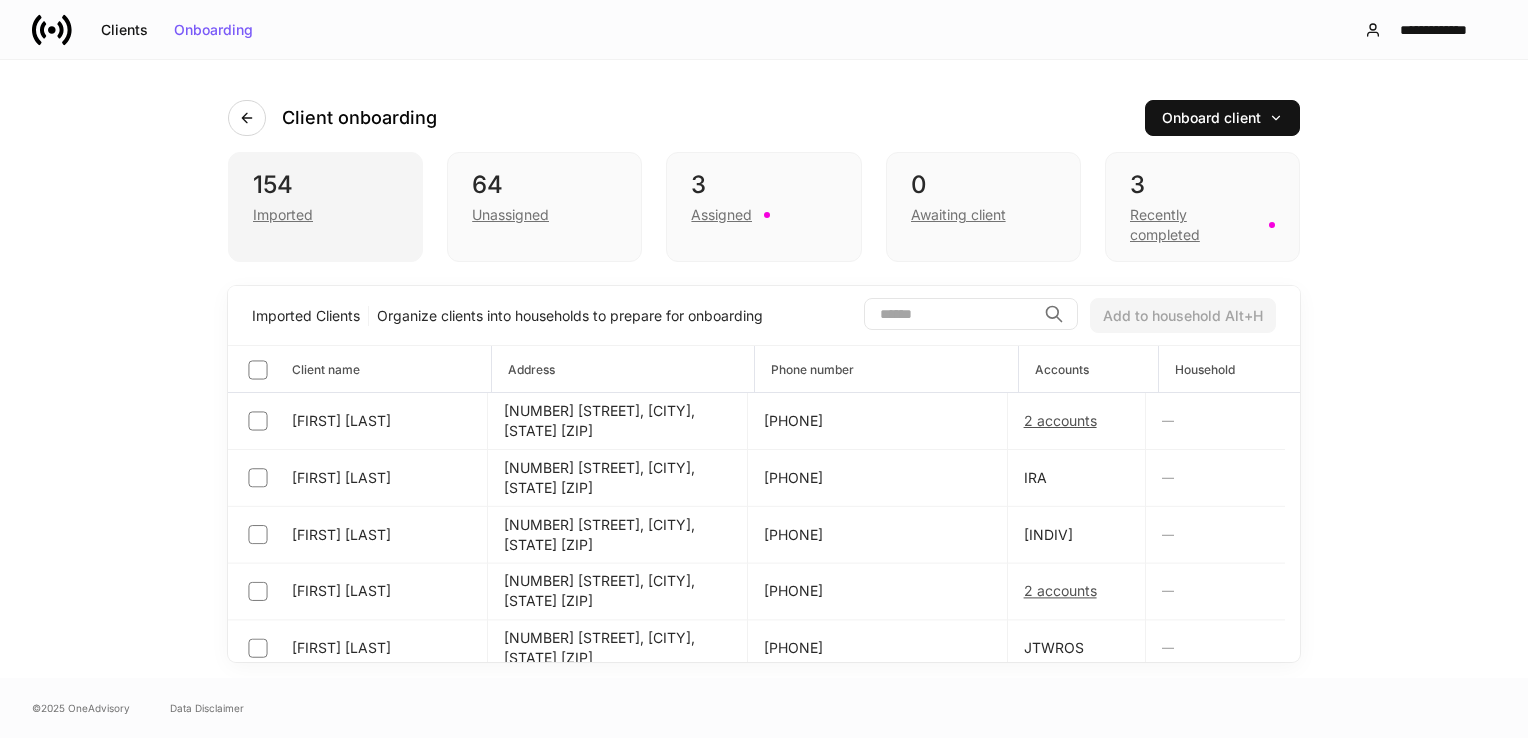 click on "Imported" at bounding box center [325, 213] 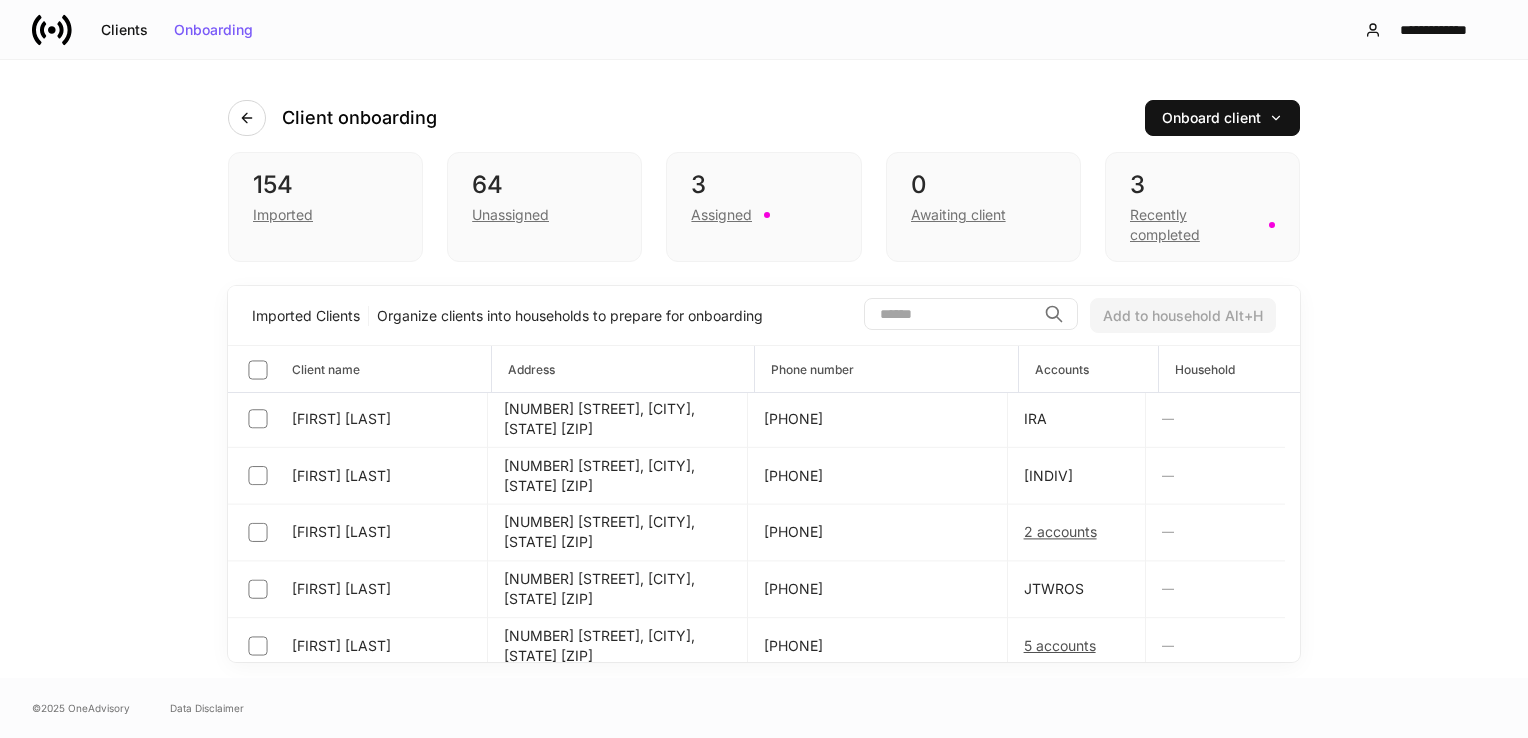 scroll, scrollTop: 0, scrollLeft: 0, axis: both 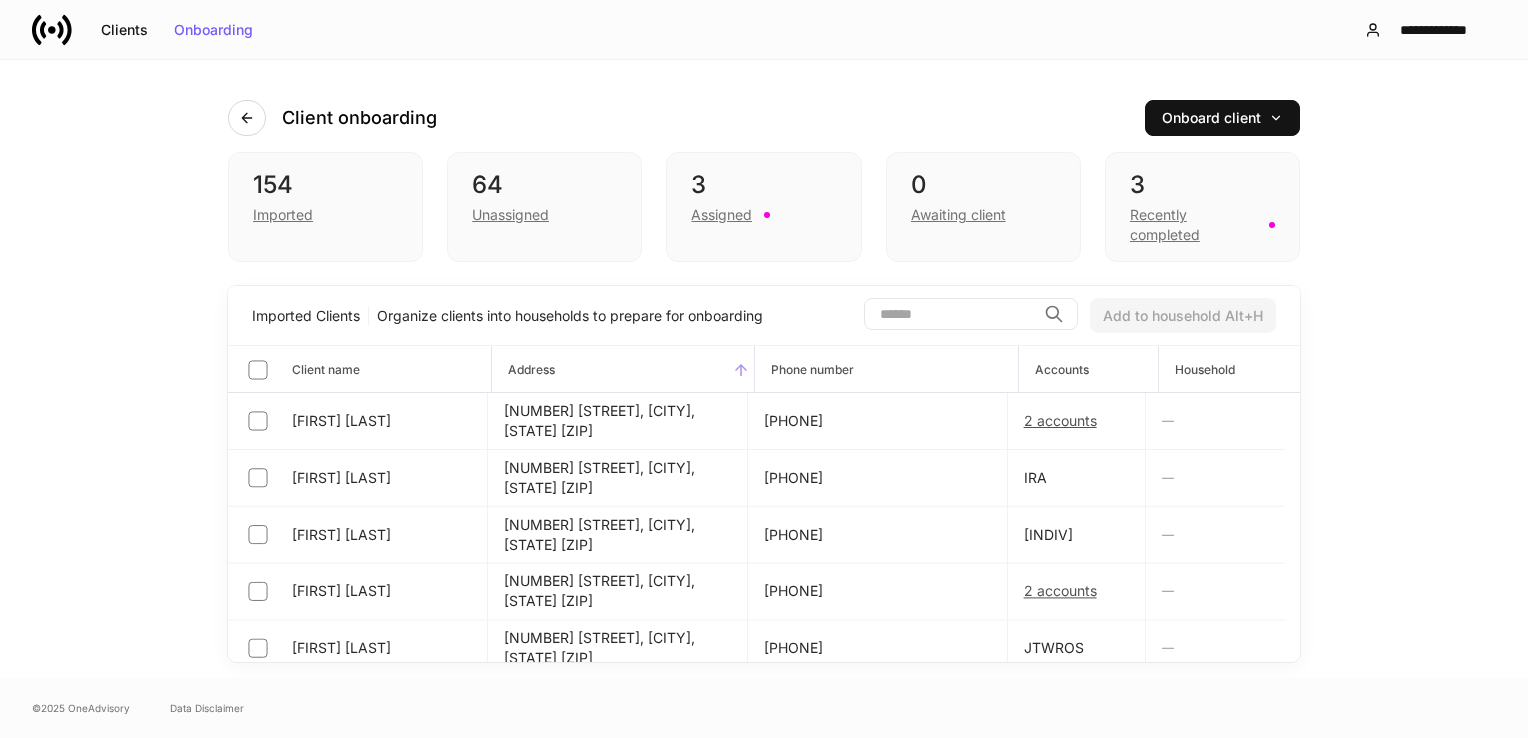 click on "Address" at bounding box center (523, 369) 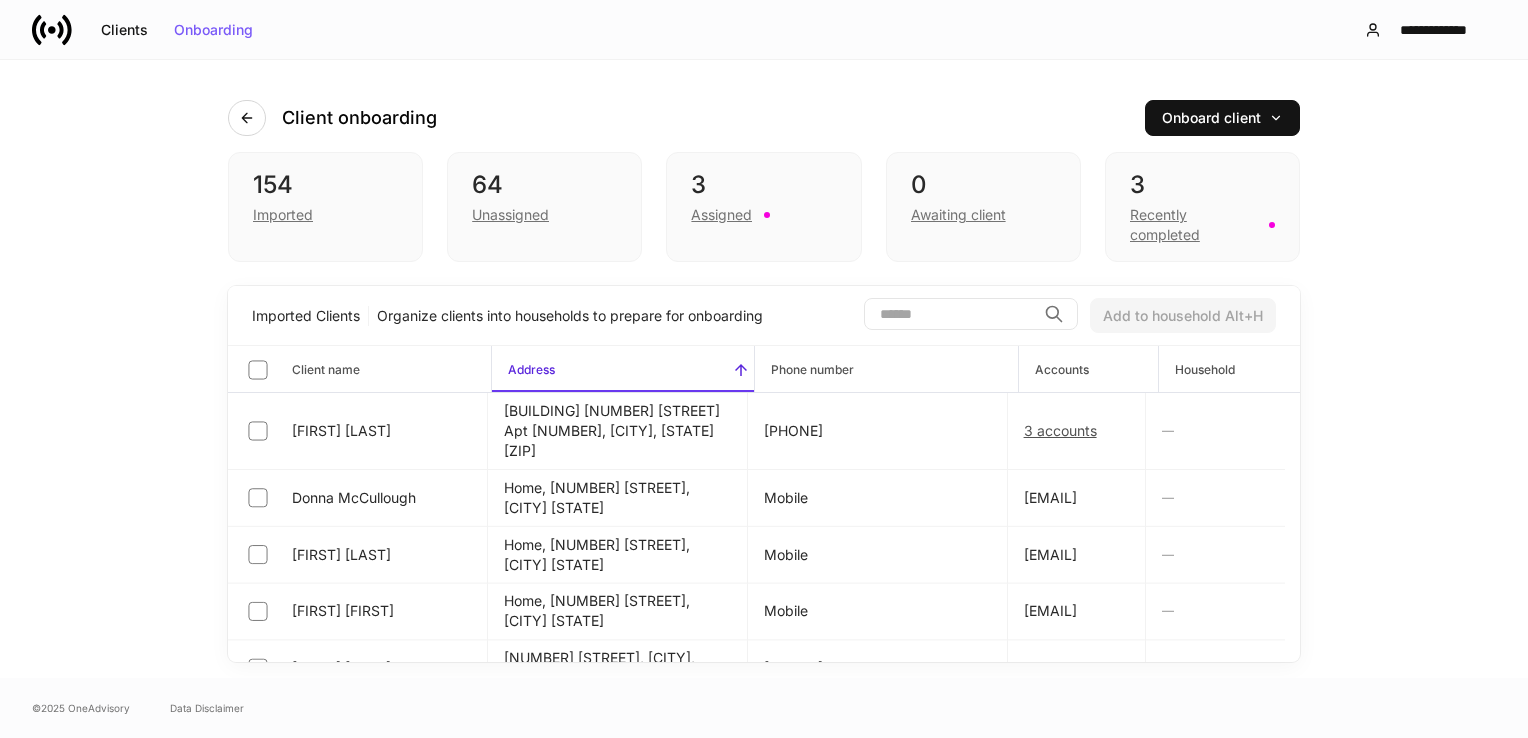 click on "Address" at bounding box center (523, 369) 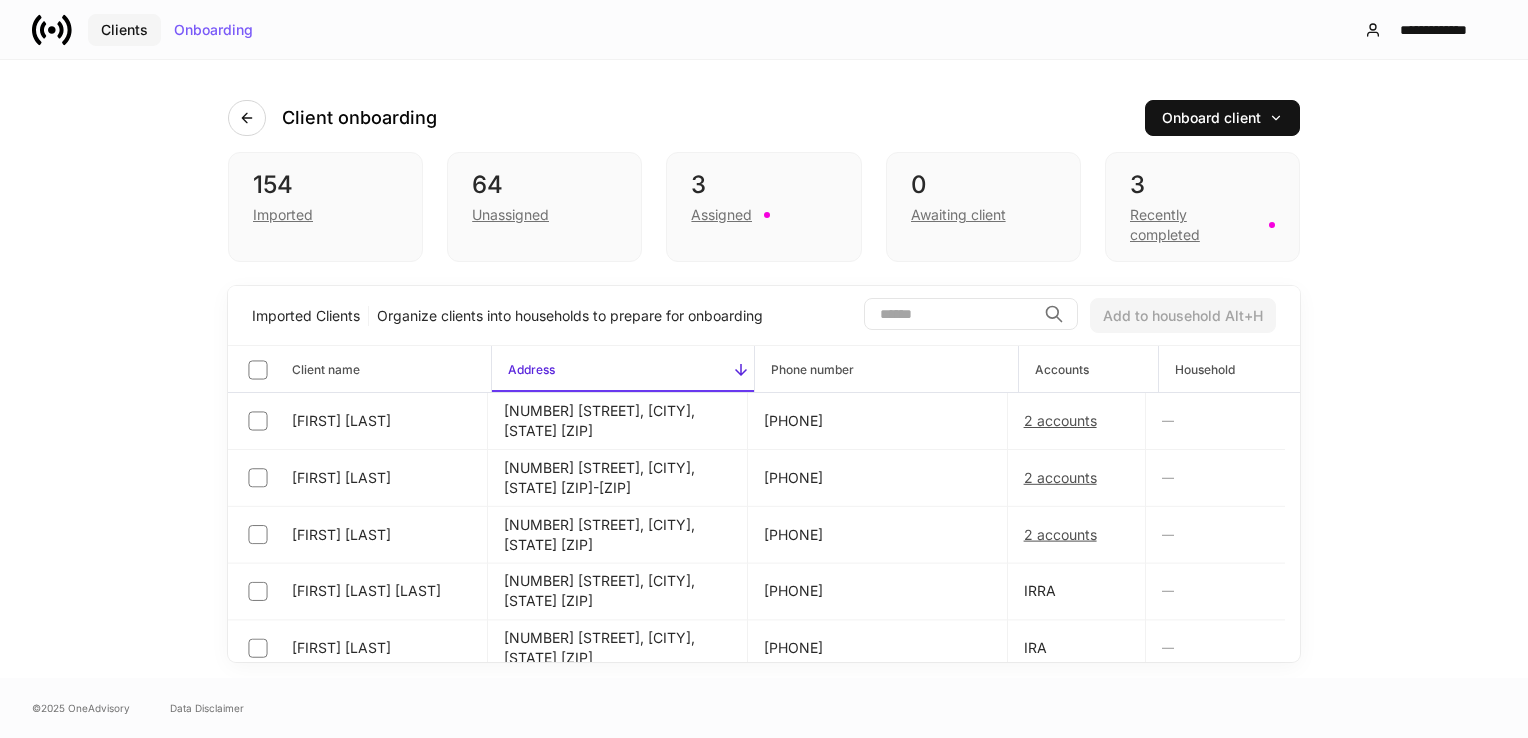 click on "Clients" at bounding box center (124, 30) 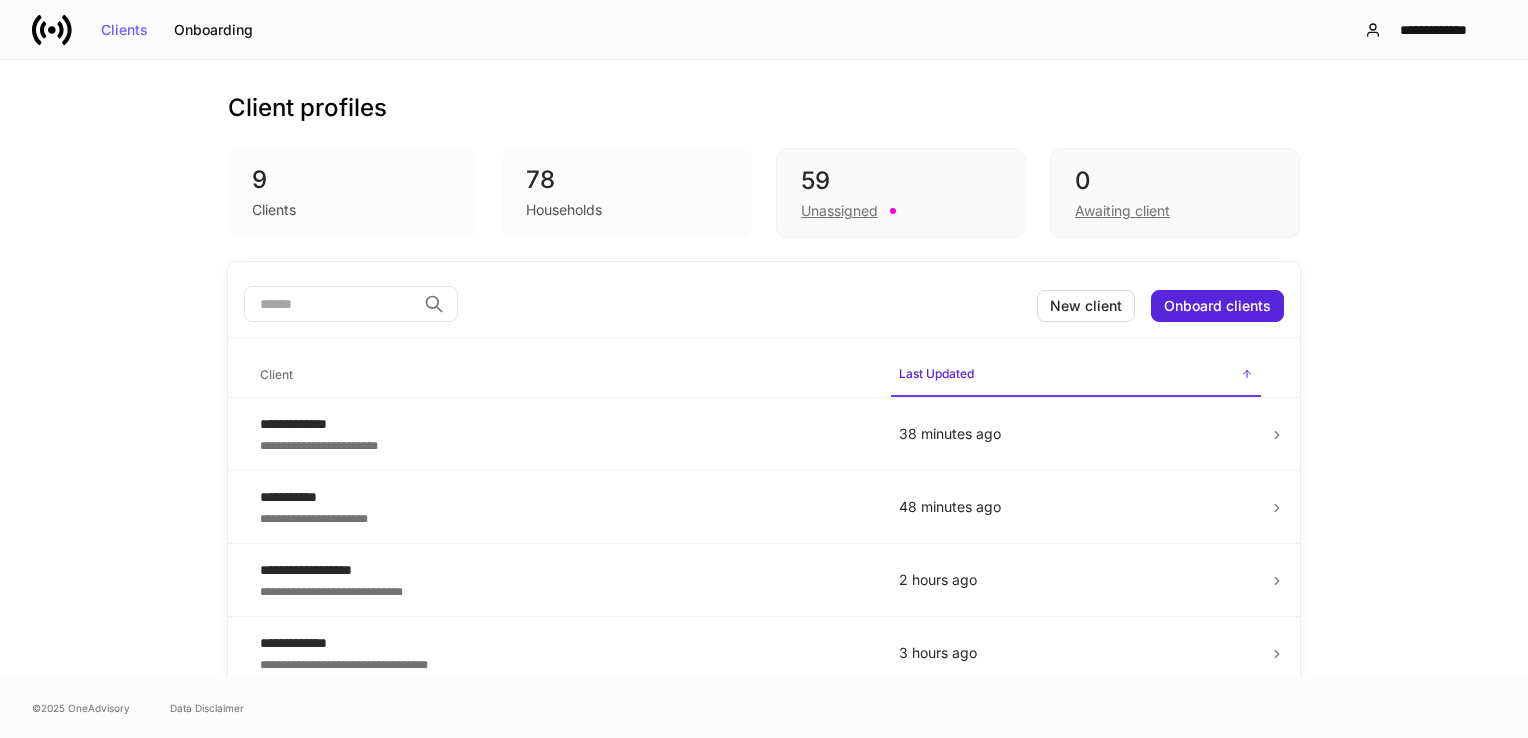 click on "78" at bounding box center [627, 180] 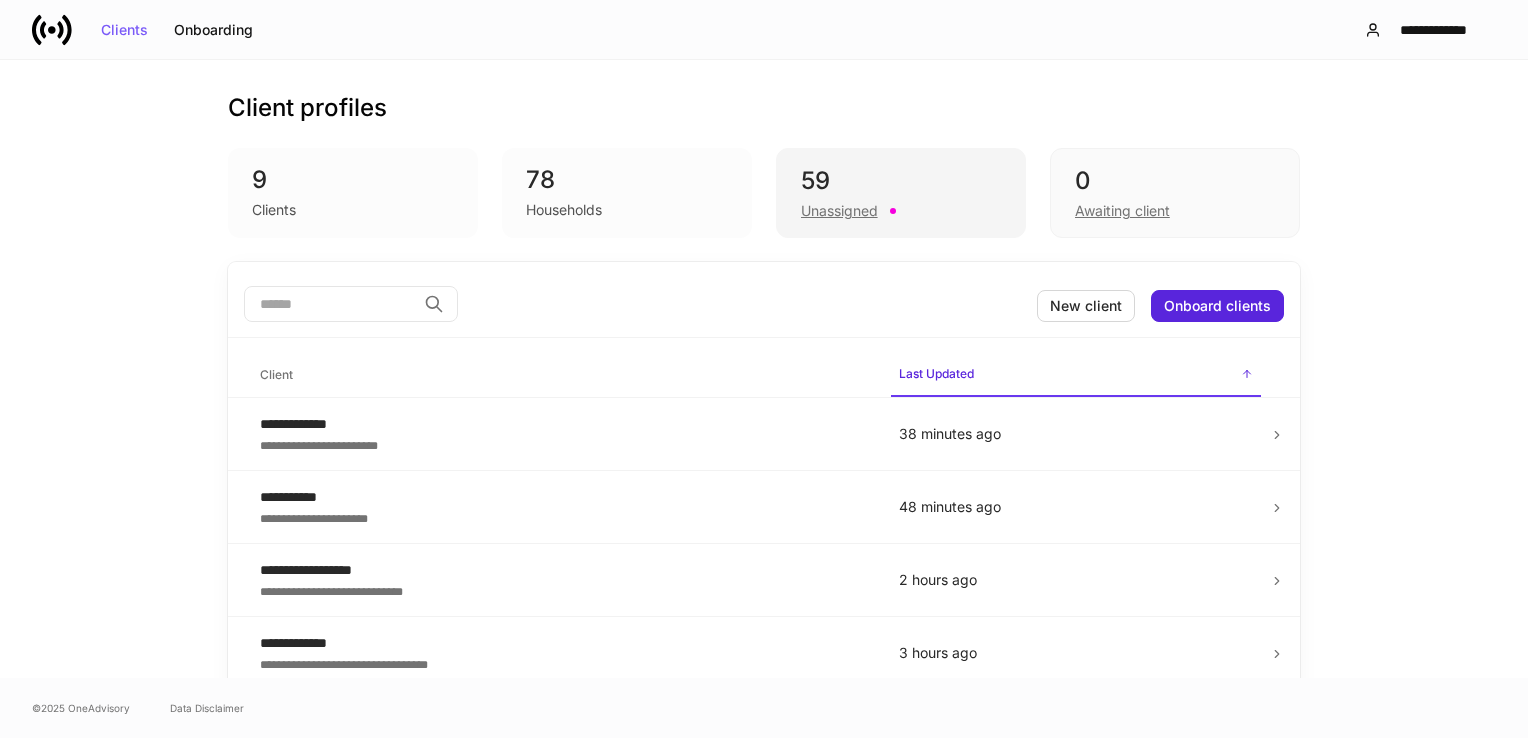 click on "59" at bounding box center (901, 181) 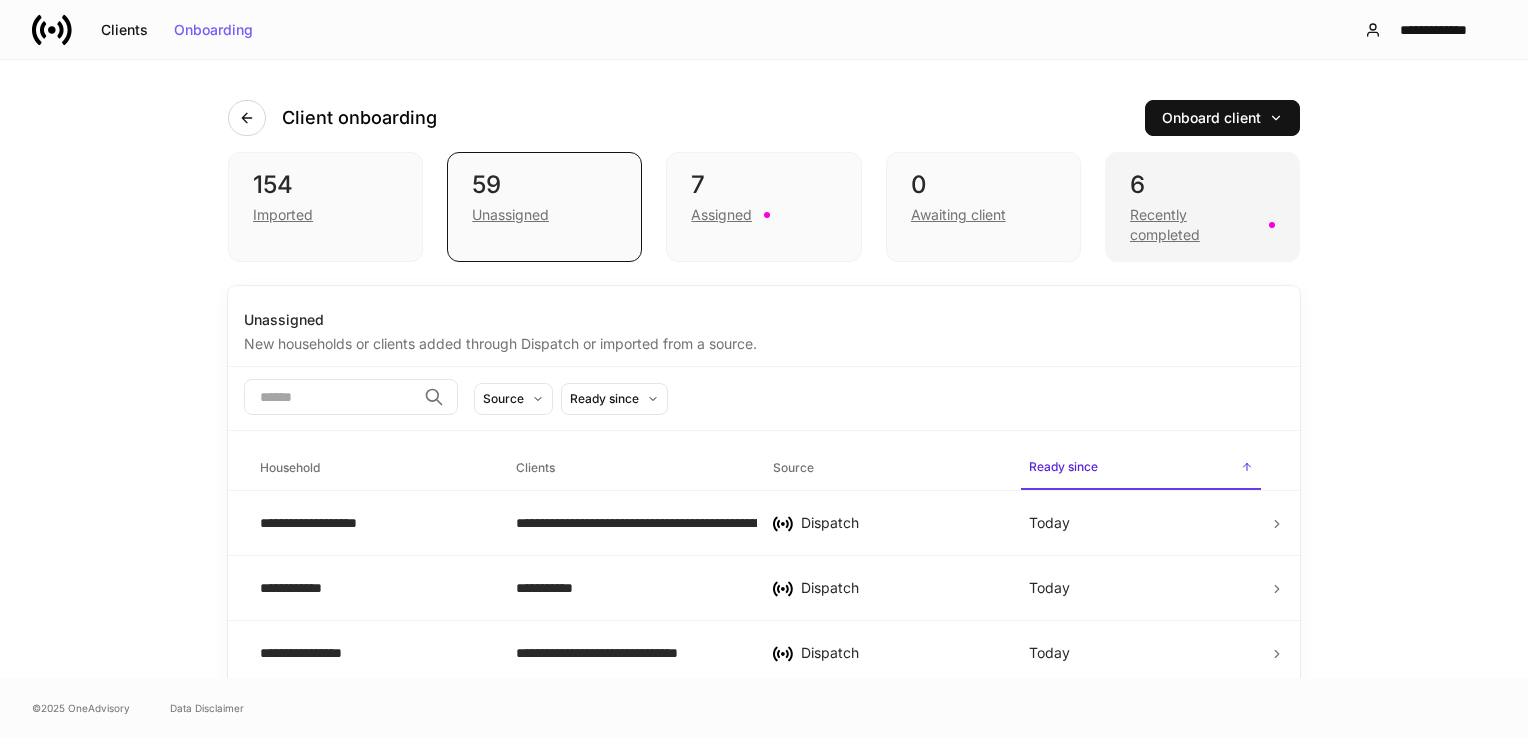 click on "6" at bounding box center [1202, 185] 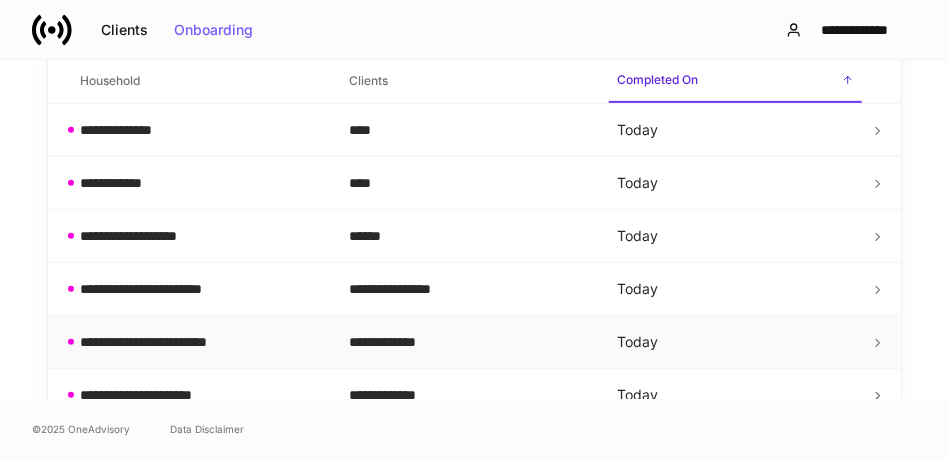 scroll, scrollTop: 336, scrollLeft: 0, axis: vertical 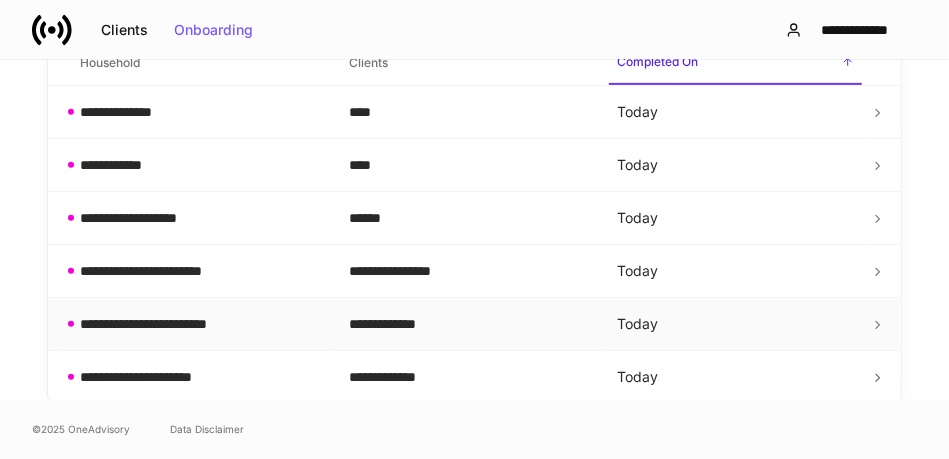 click on "**********" at bounding box center (163, 324) 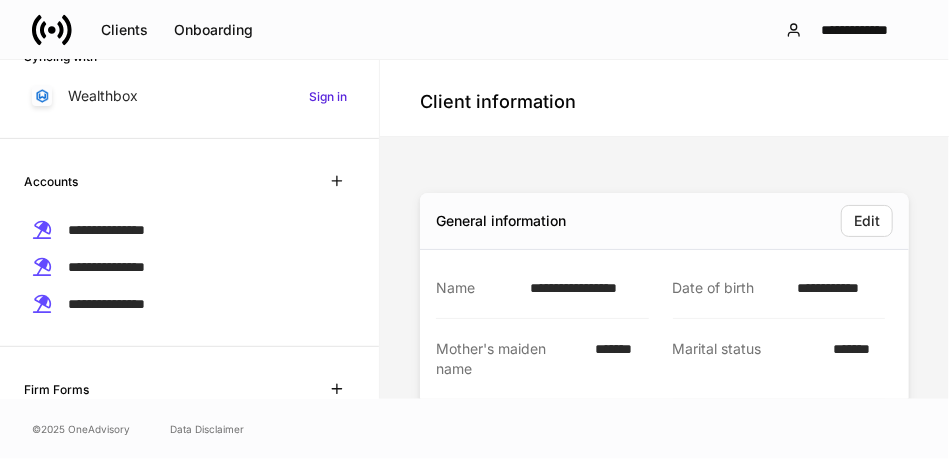scroll, scrollTop: 300, scrollLeft: 0, axis: vertical 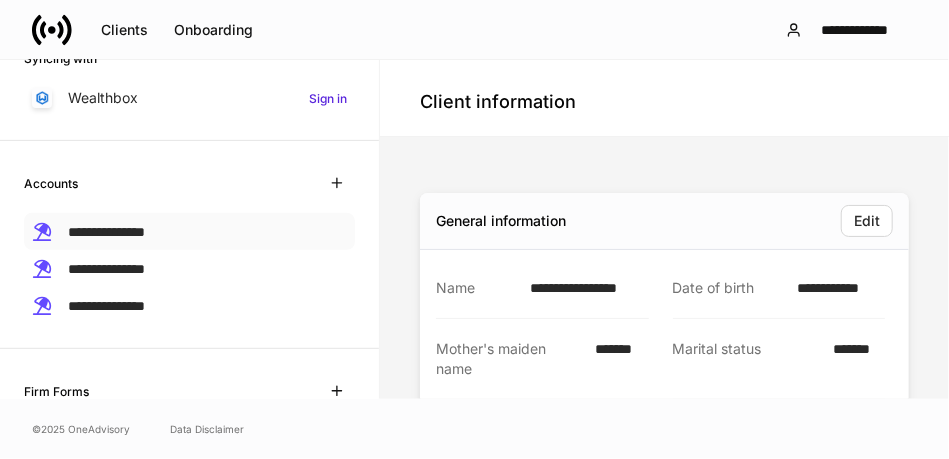 click on "**********" at bounding box center (106, 232) 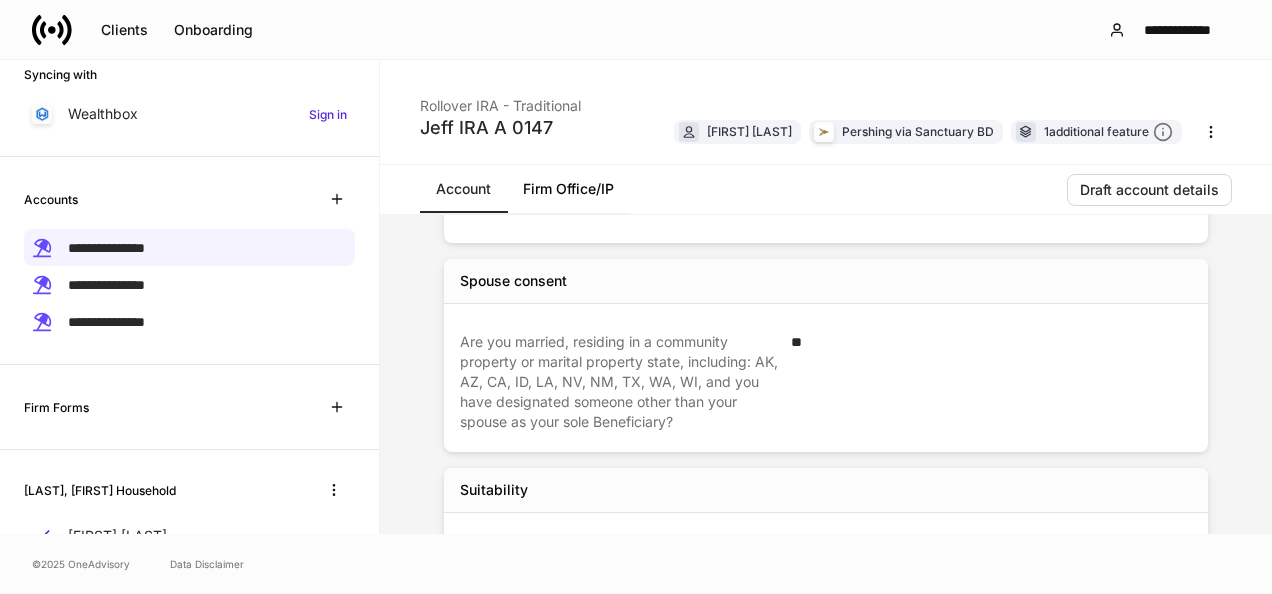 scroll, scrollTop: 1100, scrollLeft: 0, axis: vertical 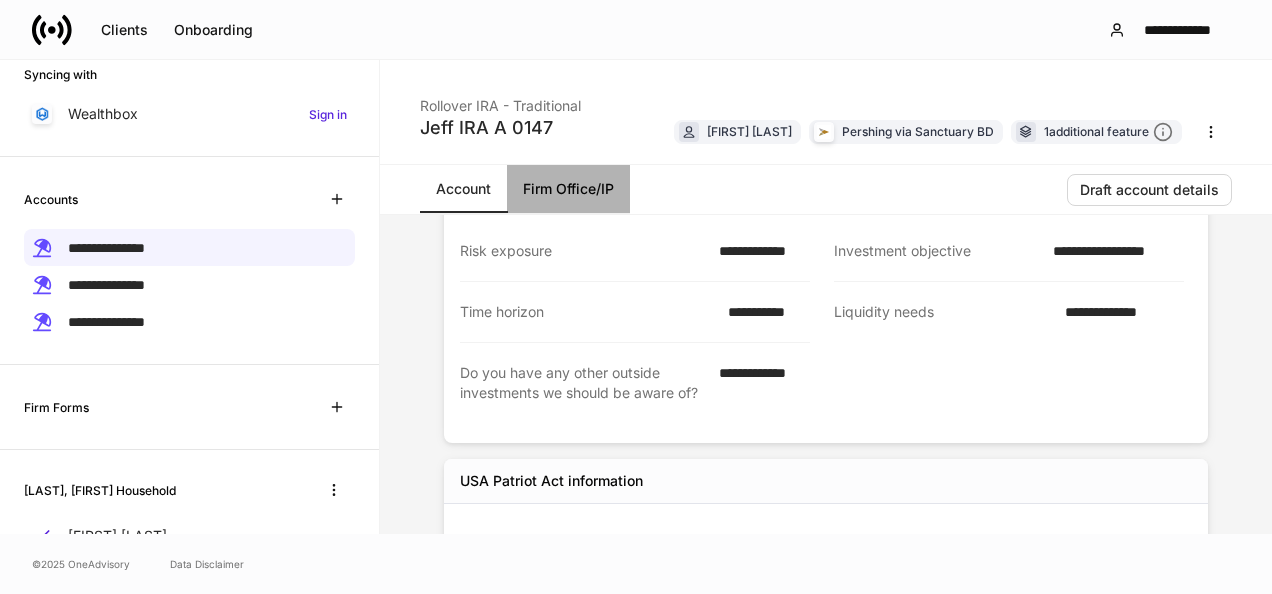 click on "Firm Office/IP" at bounding box center [568, 189] 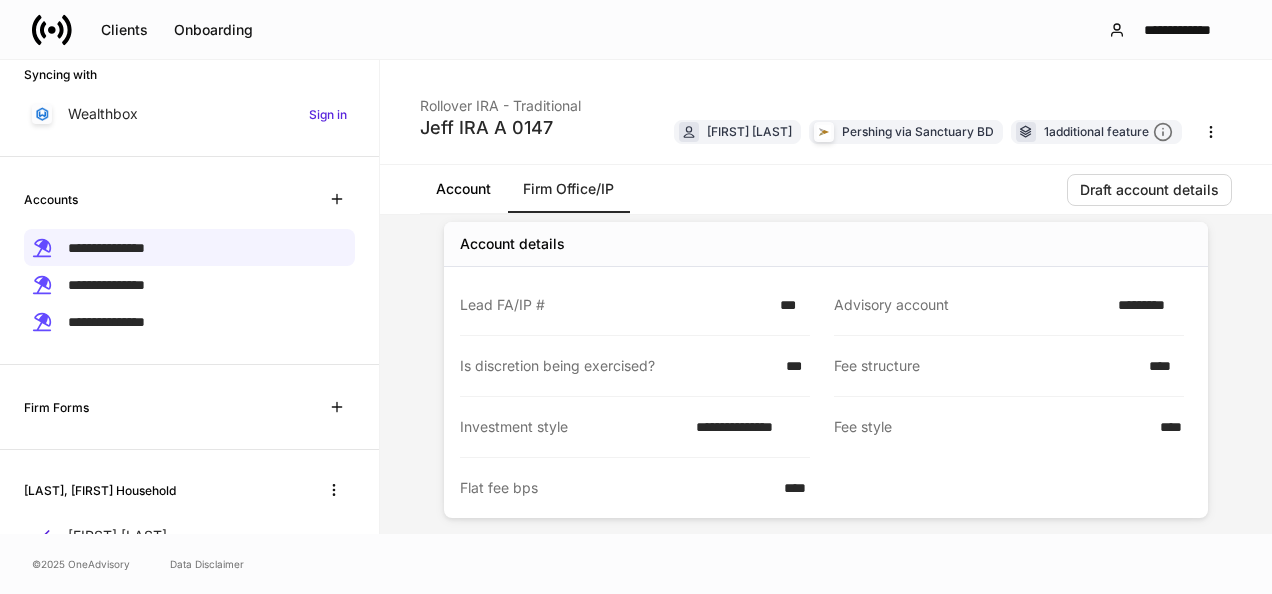 scroll, scrollTop: 38, scrollLeft: 0, axis: vertical 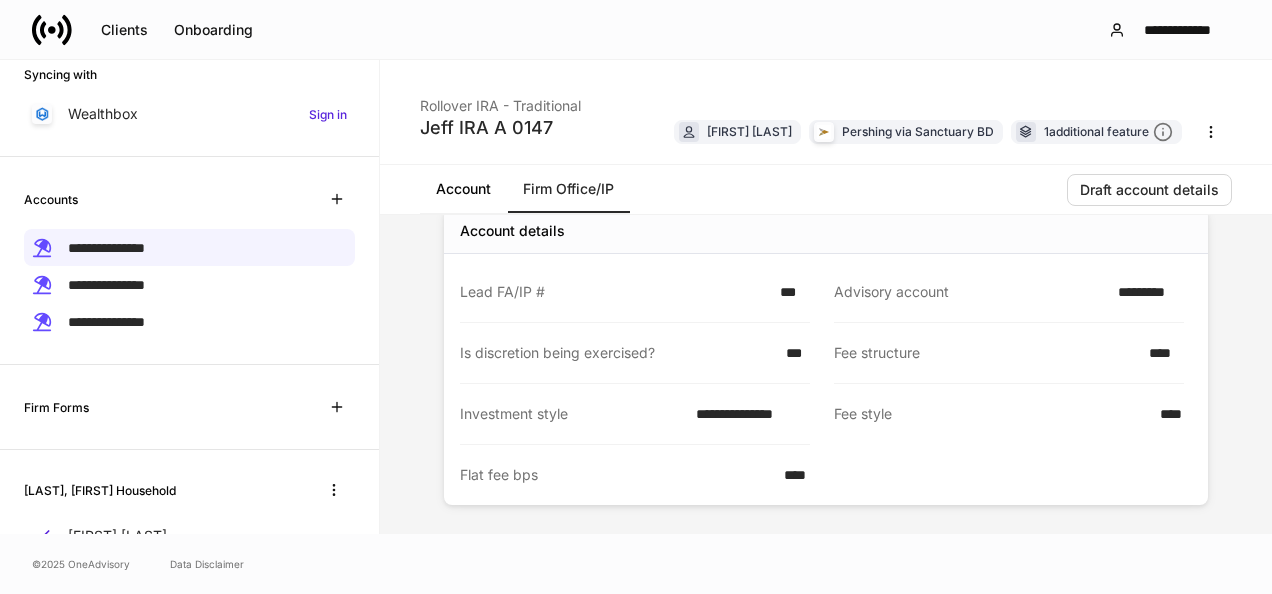 click on "Account" at bounding box center (463, 189) 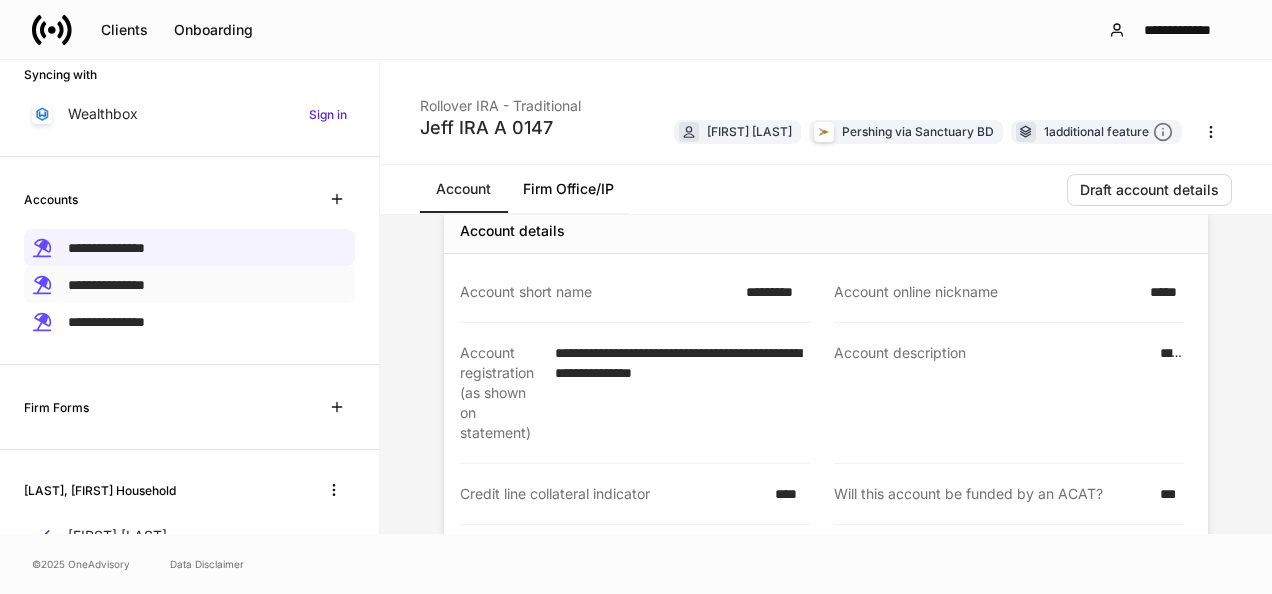 click on "**********" at bounding box center (106, 285) 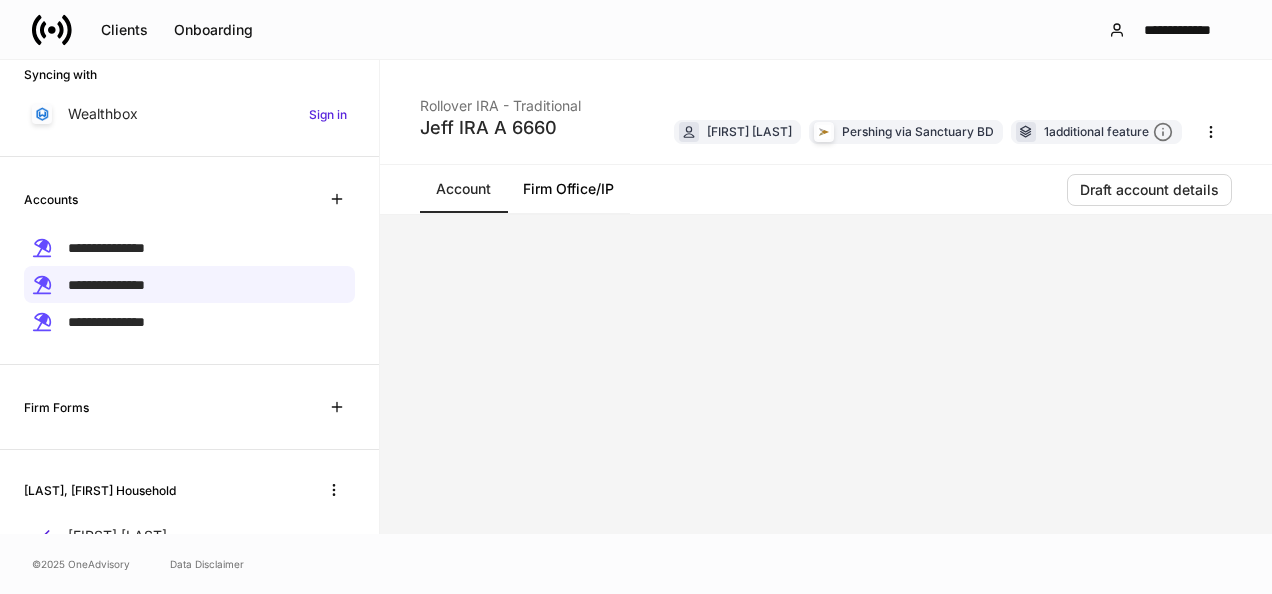 scroll, scrollTop: 0, scrollLeft: 0, axis: both 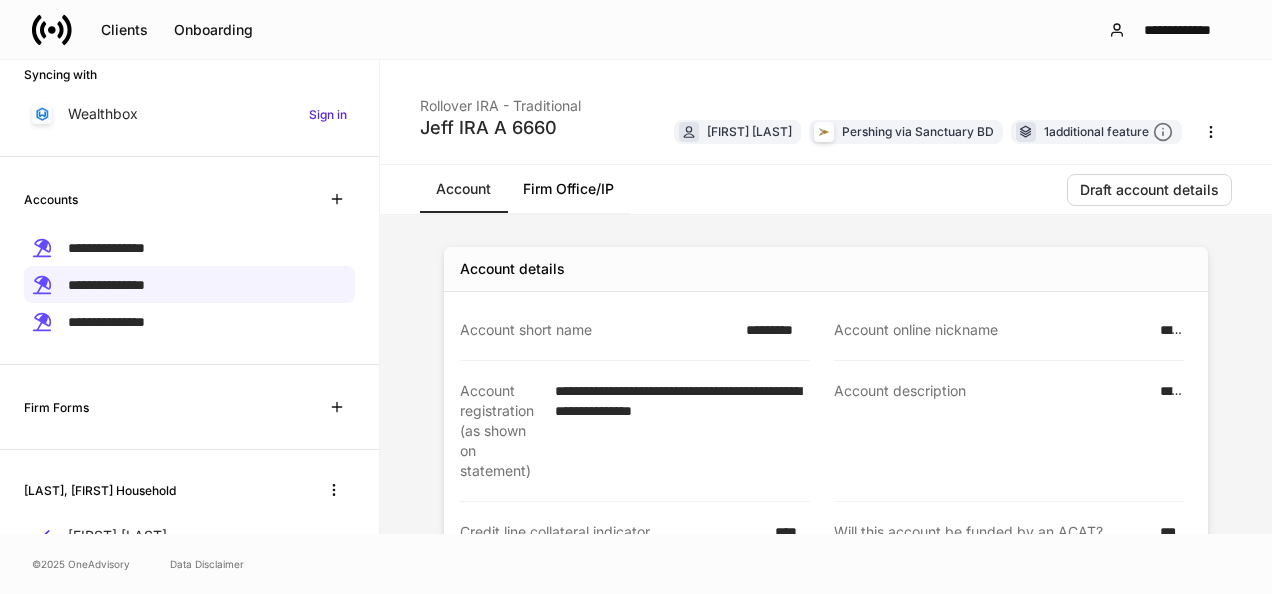 click on "Firm Office/IP" at bounding box center (568, 189) 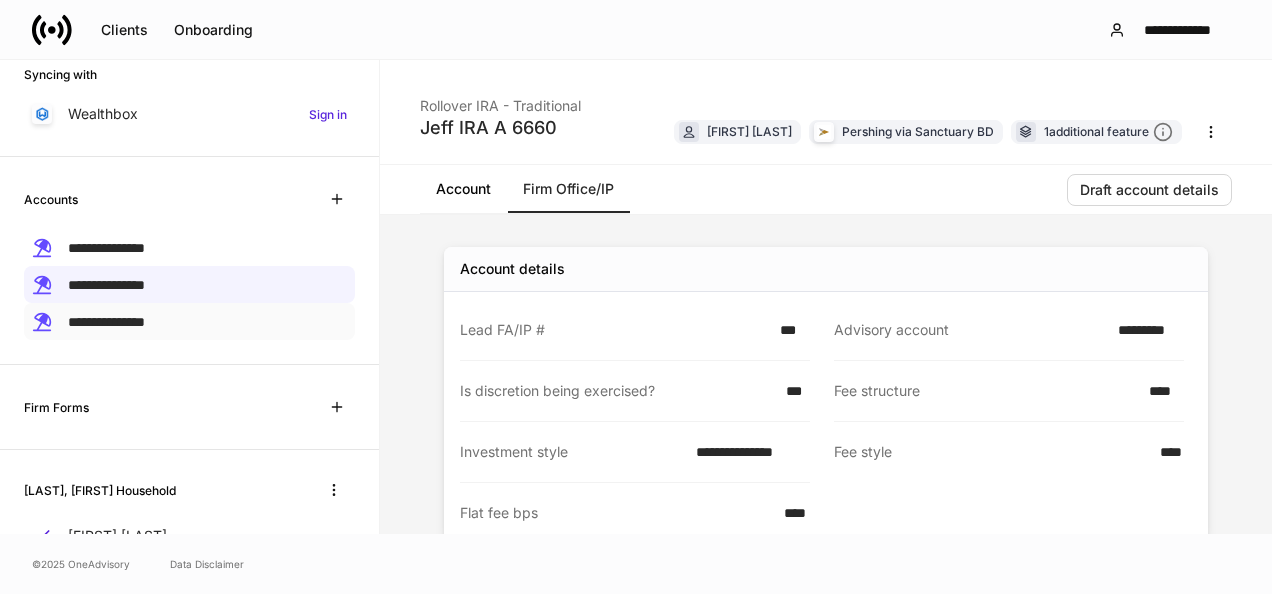 click on "**********" at bounding box center [106, 322] 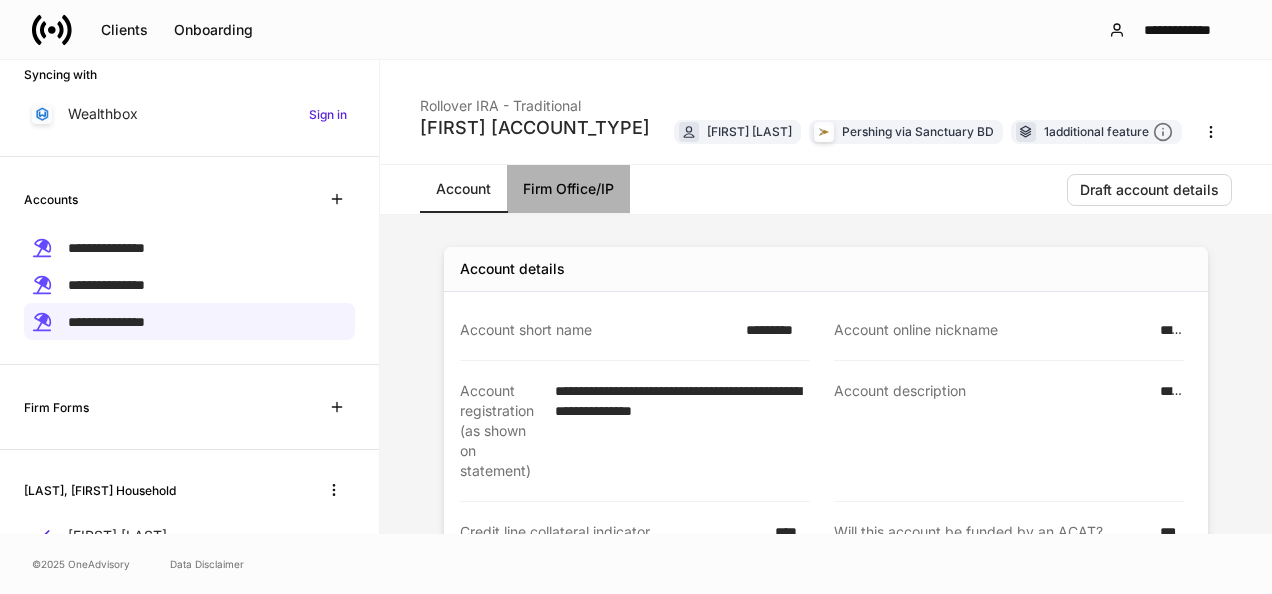 click on "Firm Office/IP" at bounding box center [568, 189] 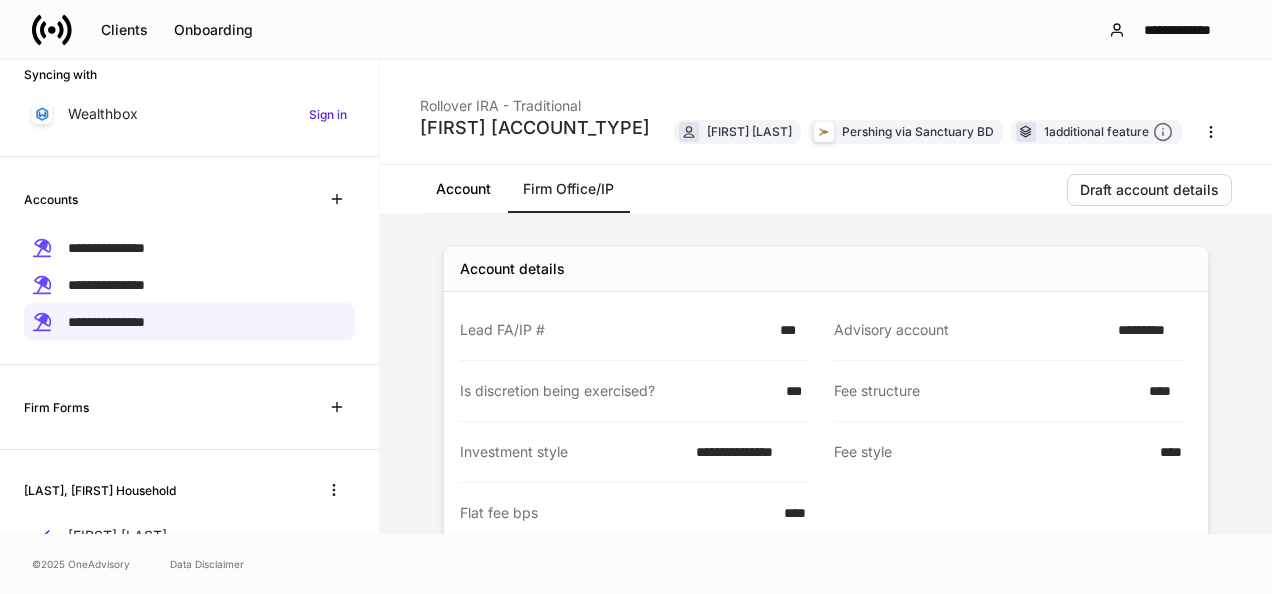 click on "Account" at bounding box center (463, 189) 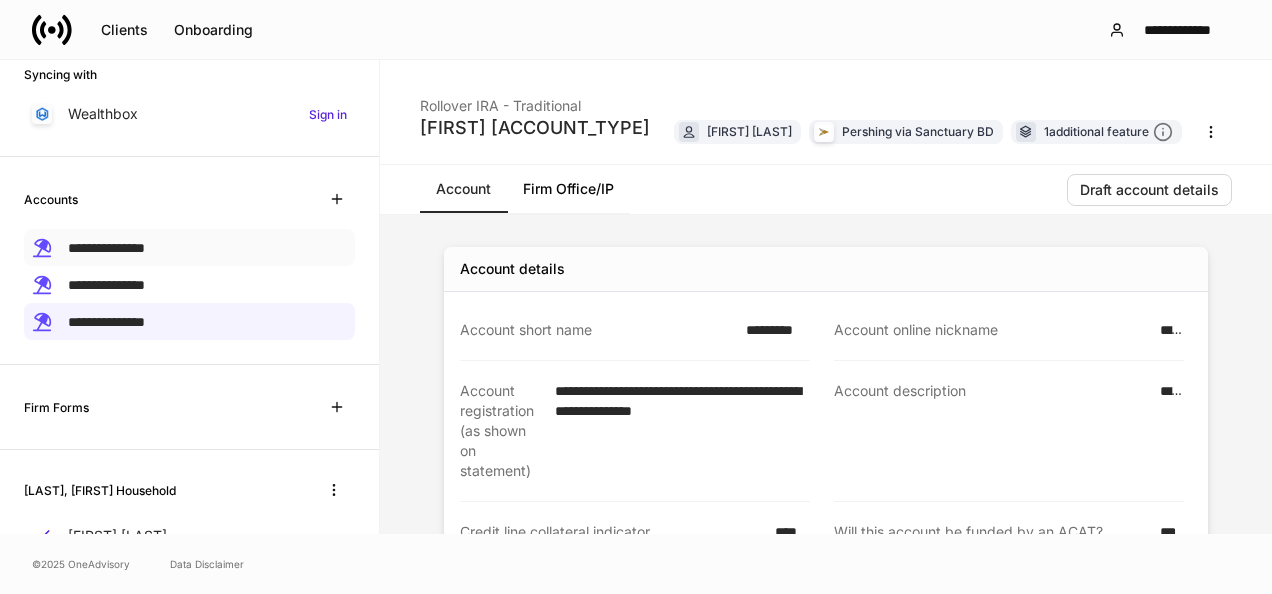 click on "**********" at bounding box center (189, 247) 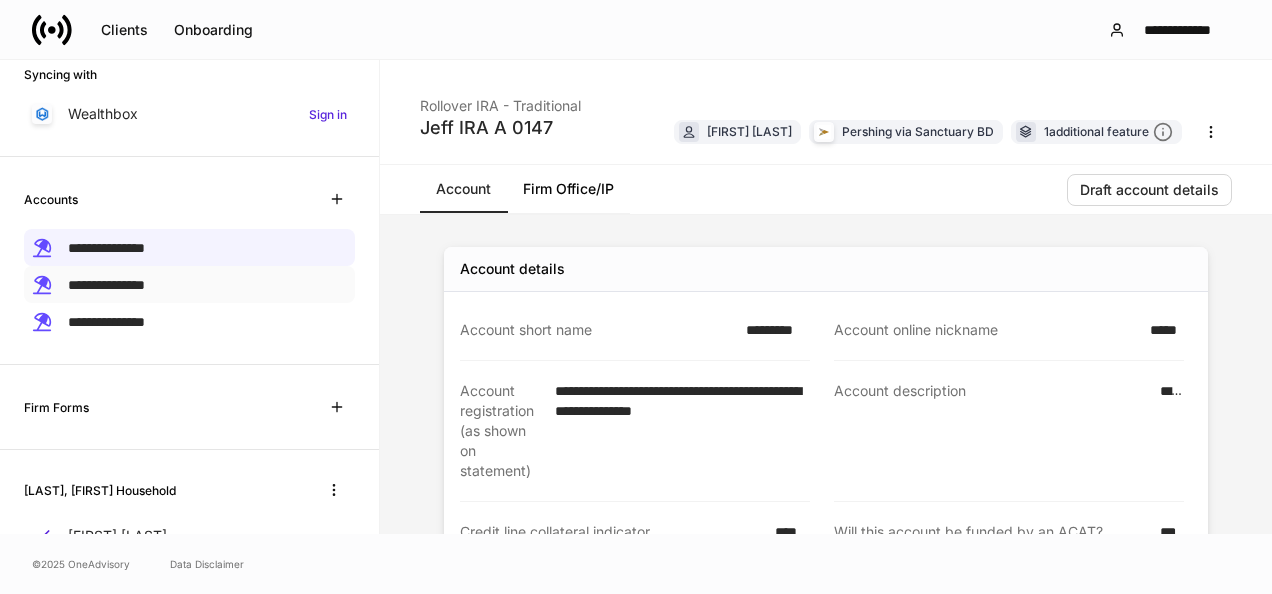 click on "**********" at bounding box center [189, 284] 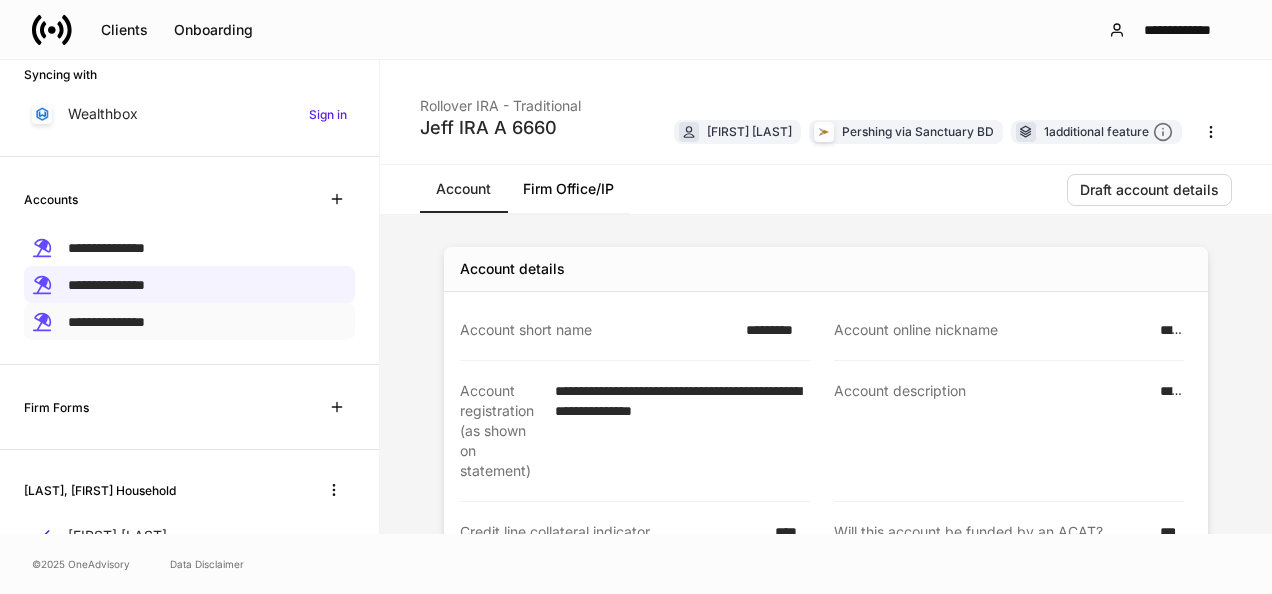 click on "**********" at bounding box center (189, 321) 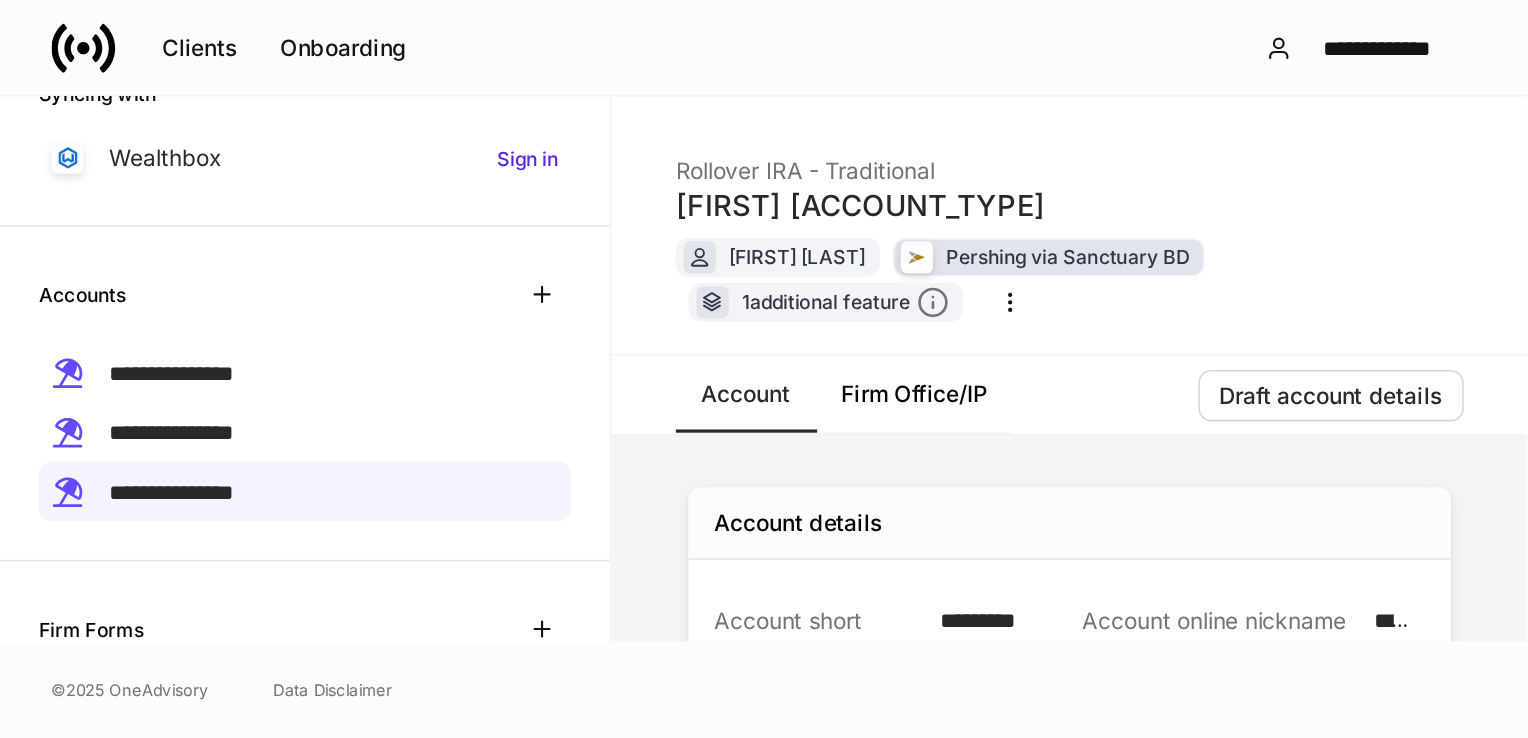 scroll, scrollTop: 264, scrollLeft: 0, axis: vertical 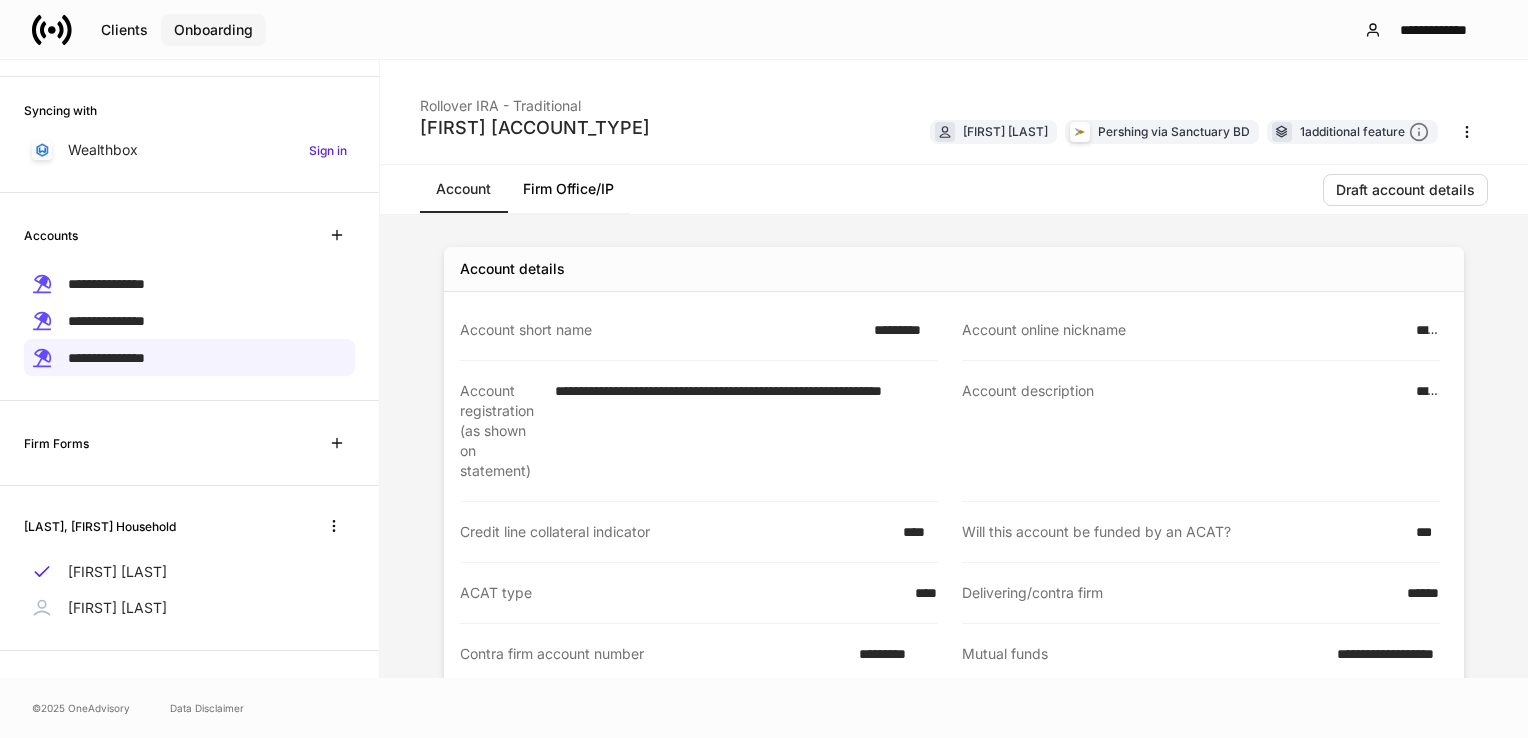 click on "Onboarding" at bounding box center [213, 30] 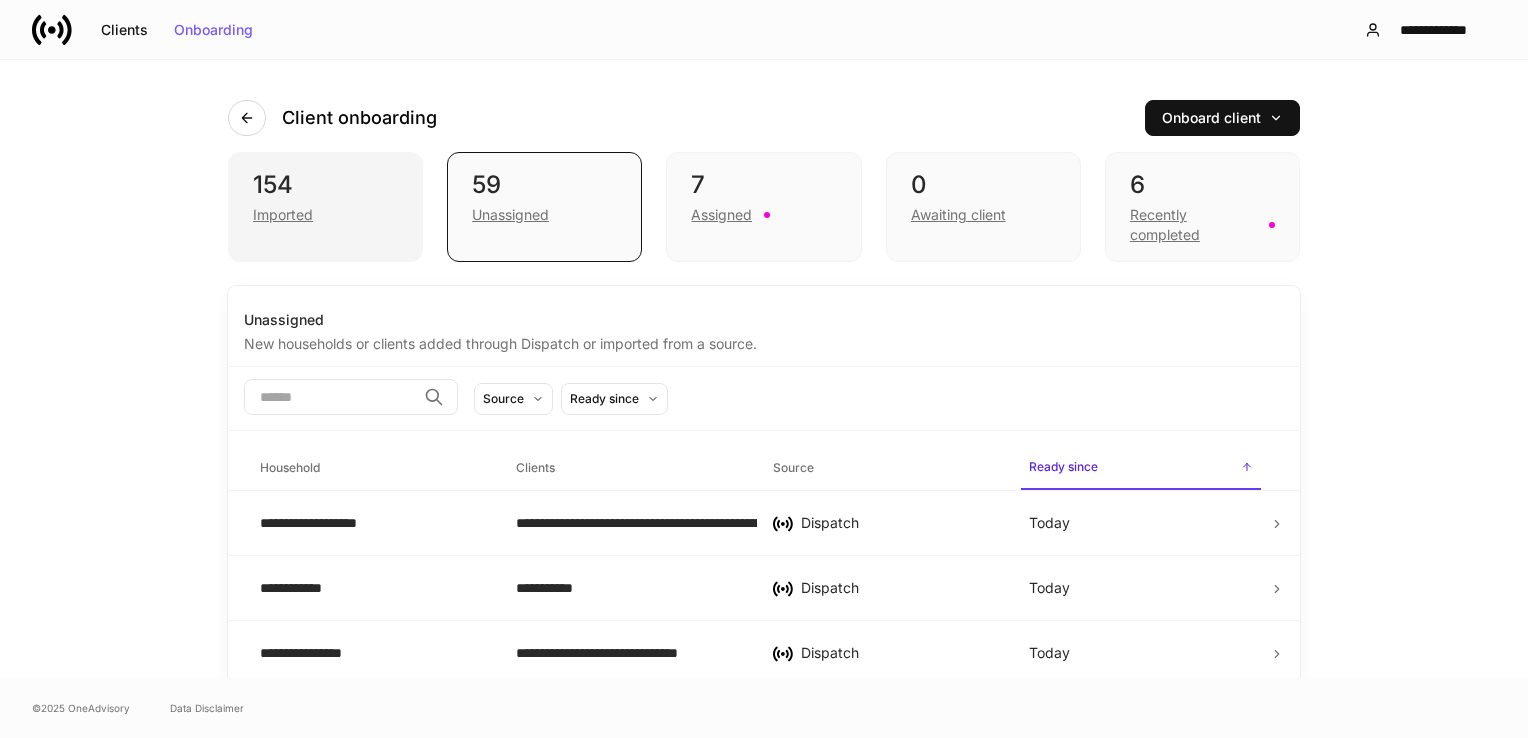 click on "Imported" at bounding box center [325, 213] 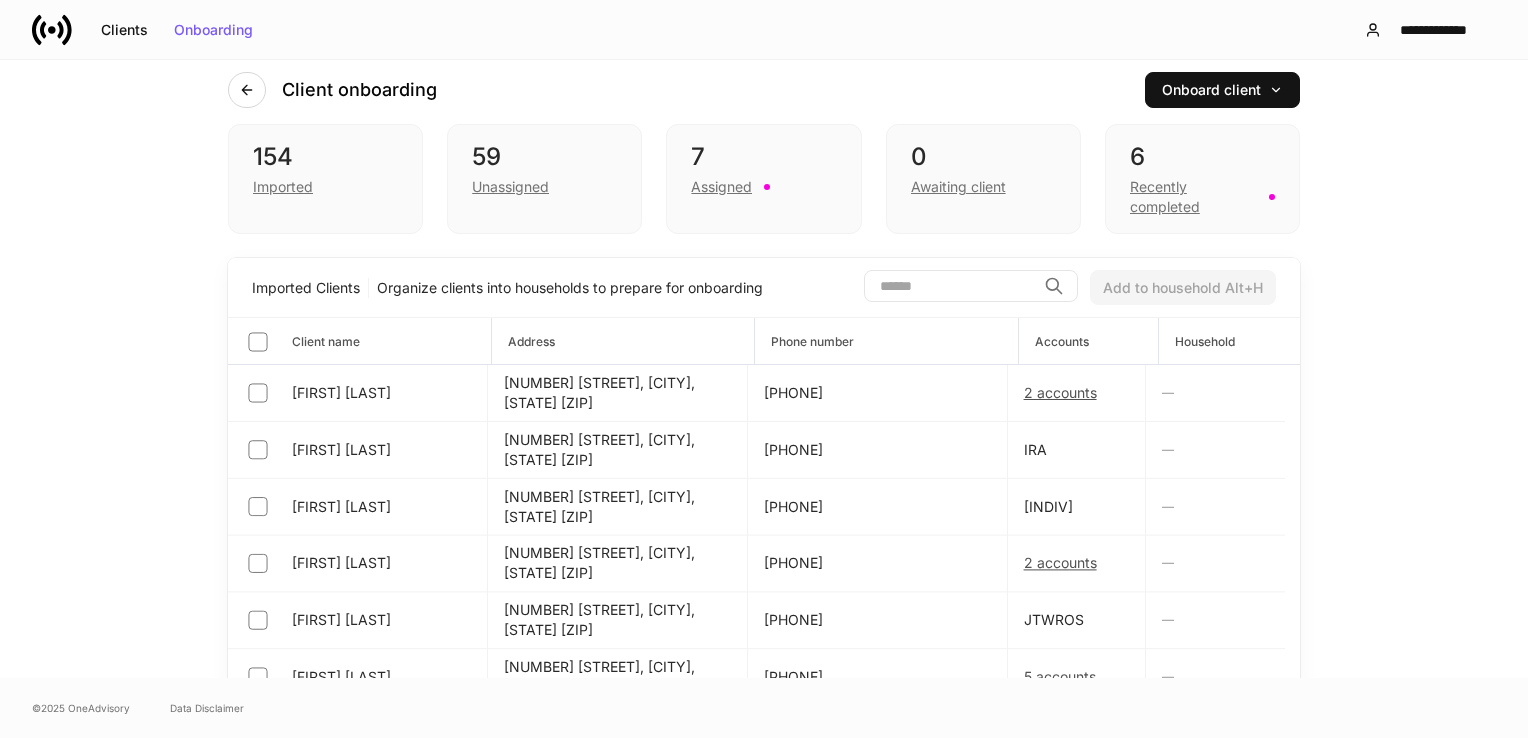 scroll, scrollTop: 0, scrollLeft: 0, axis: both 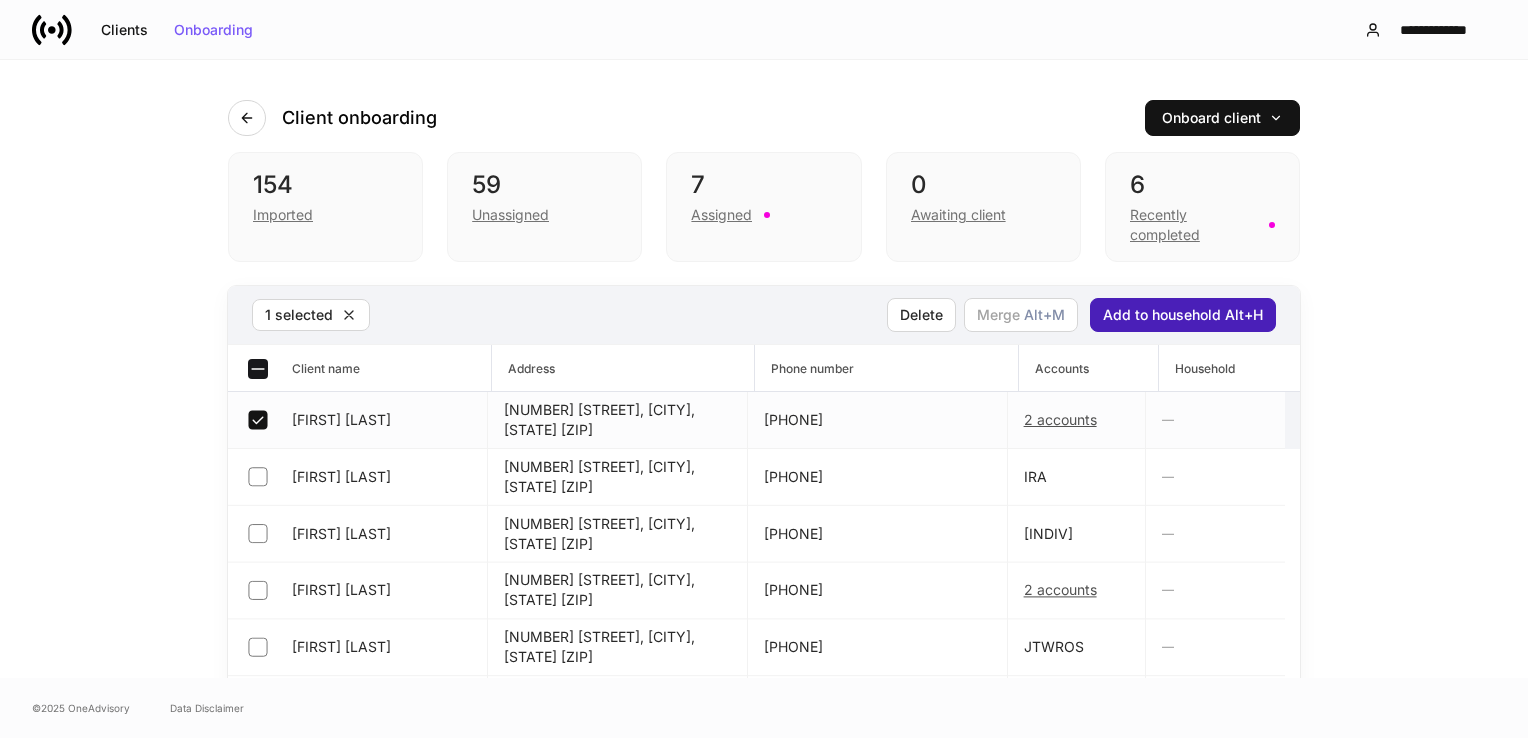 click on "Add to household Alt+H" at bounding box center (1183, 315) 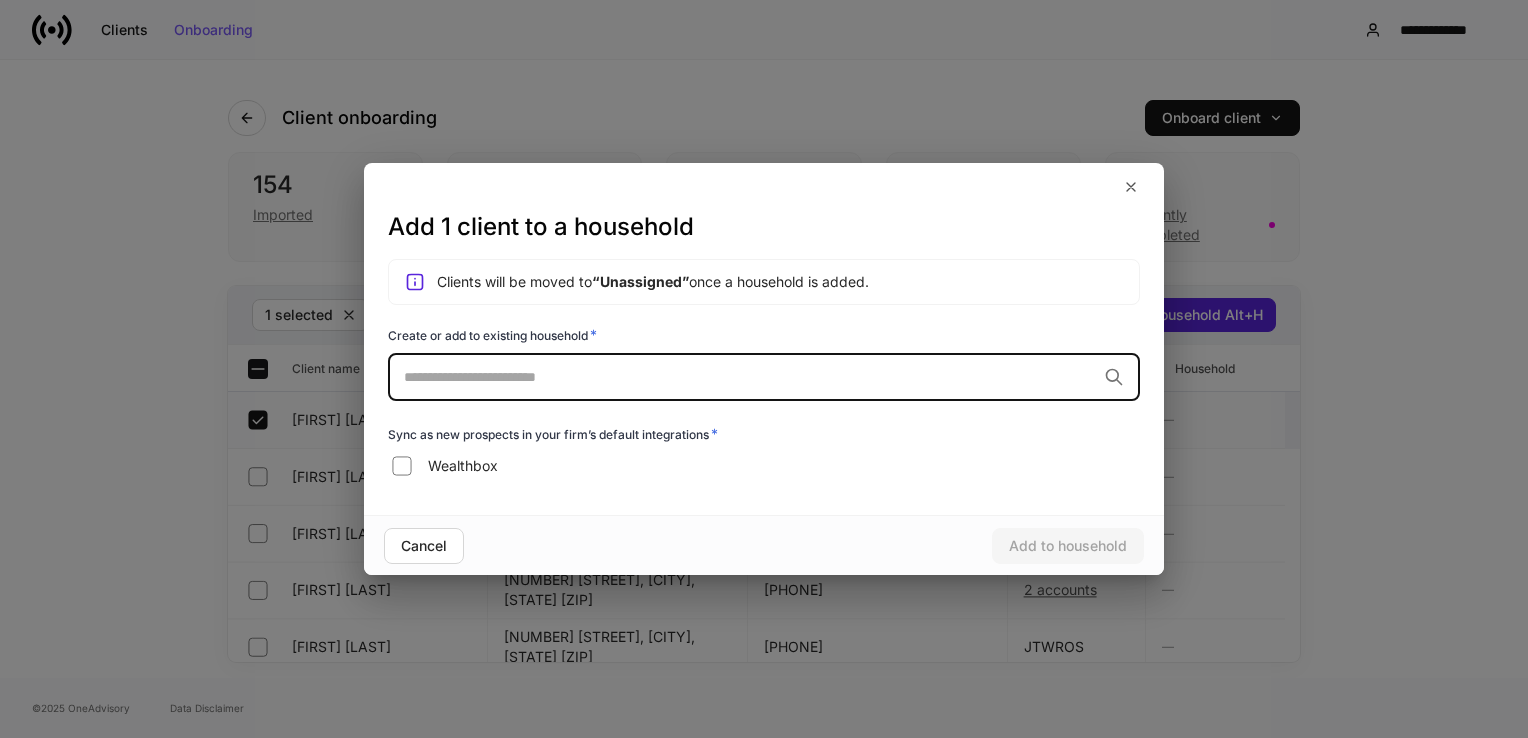 click at bounding box center [750, 377] 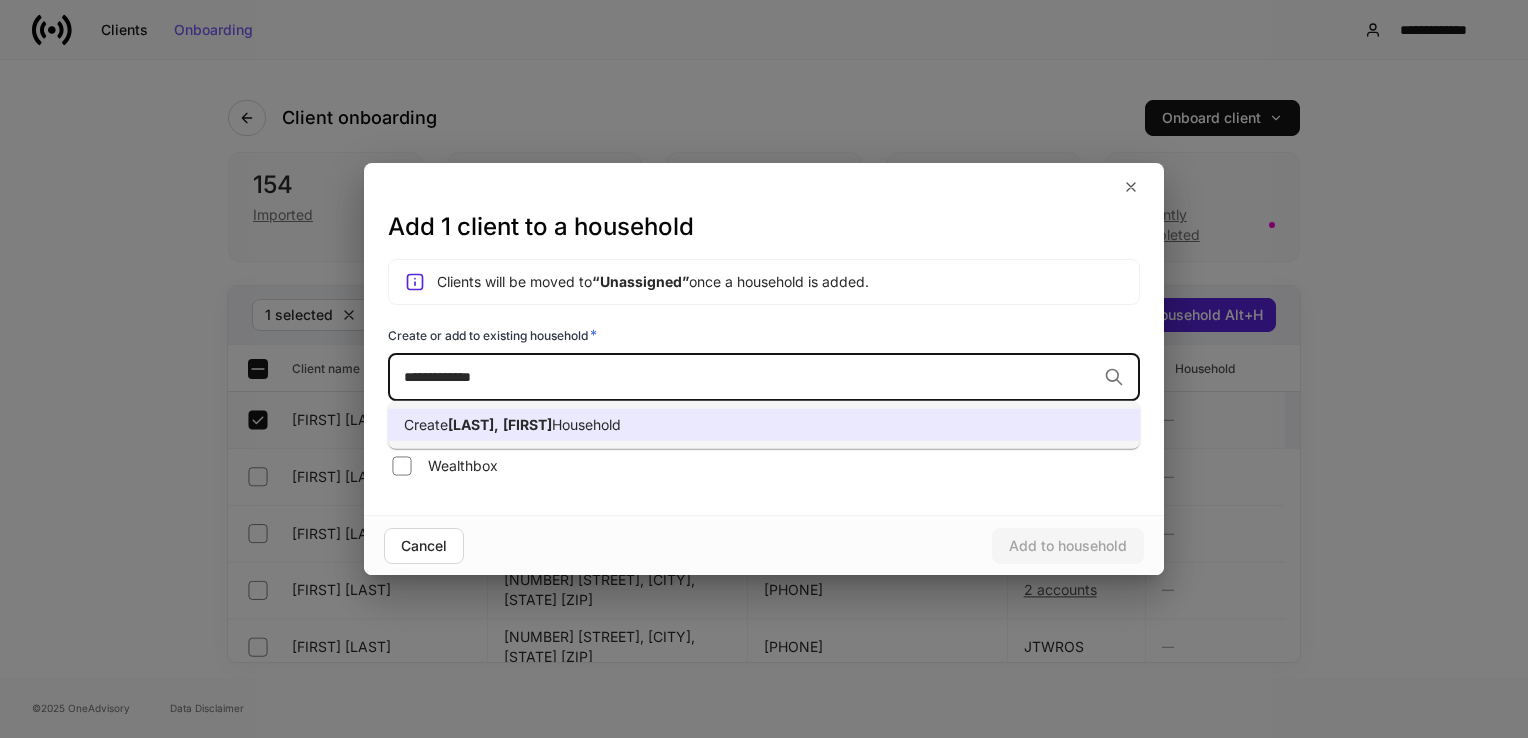 click on "Create  [LAST],   [FIRST]  Household" at bounding box center [764, 425] 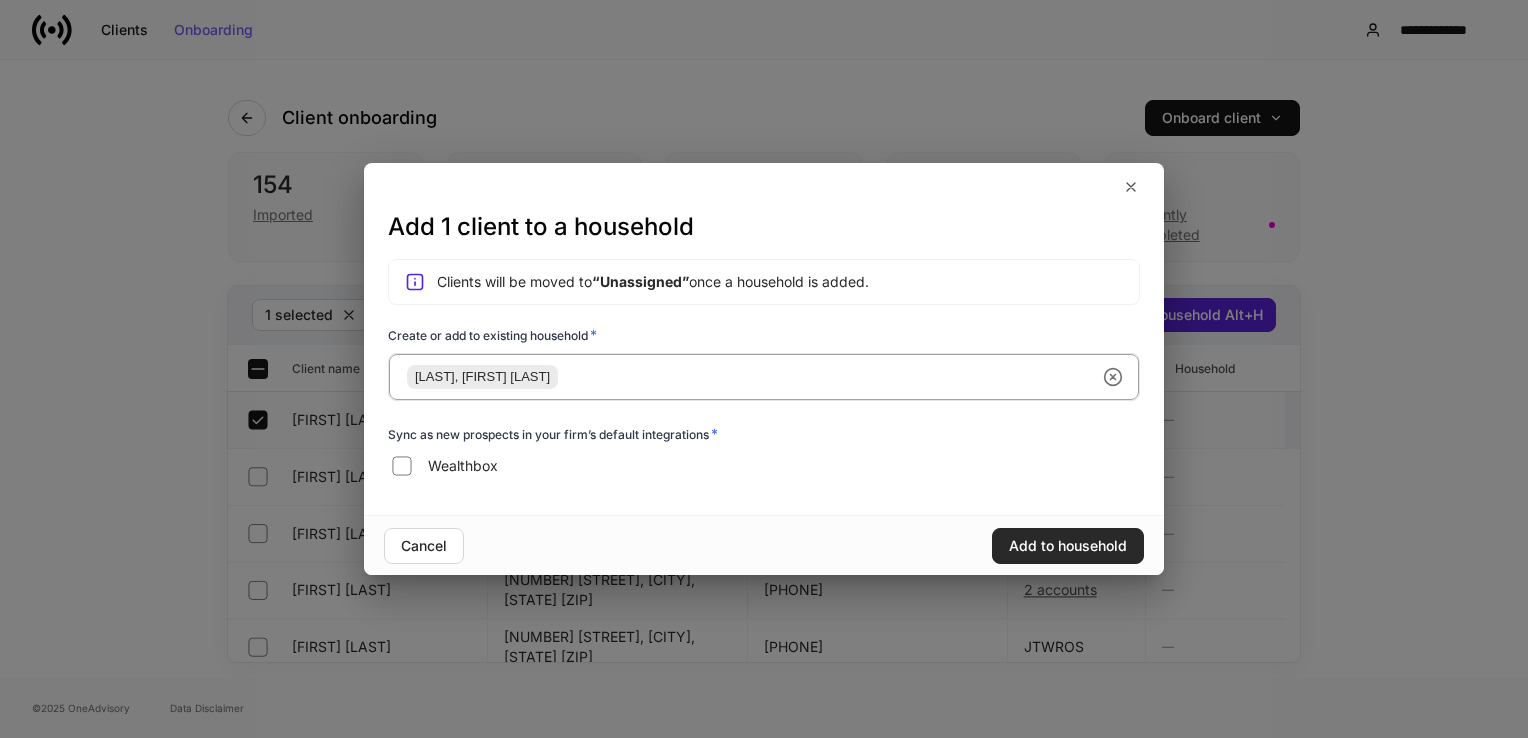 click on "Add to household" at bounding box center [1068, 546] 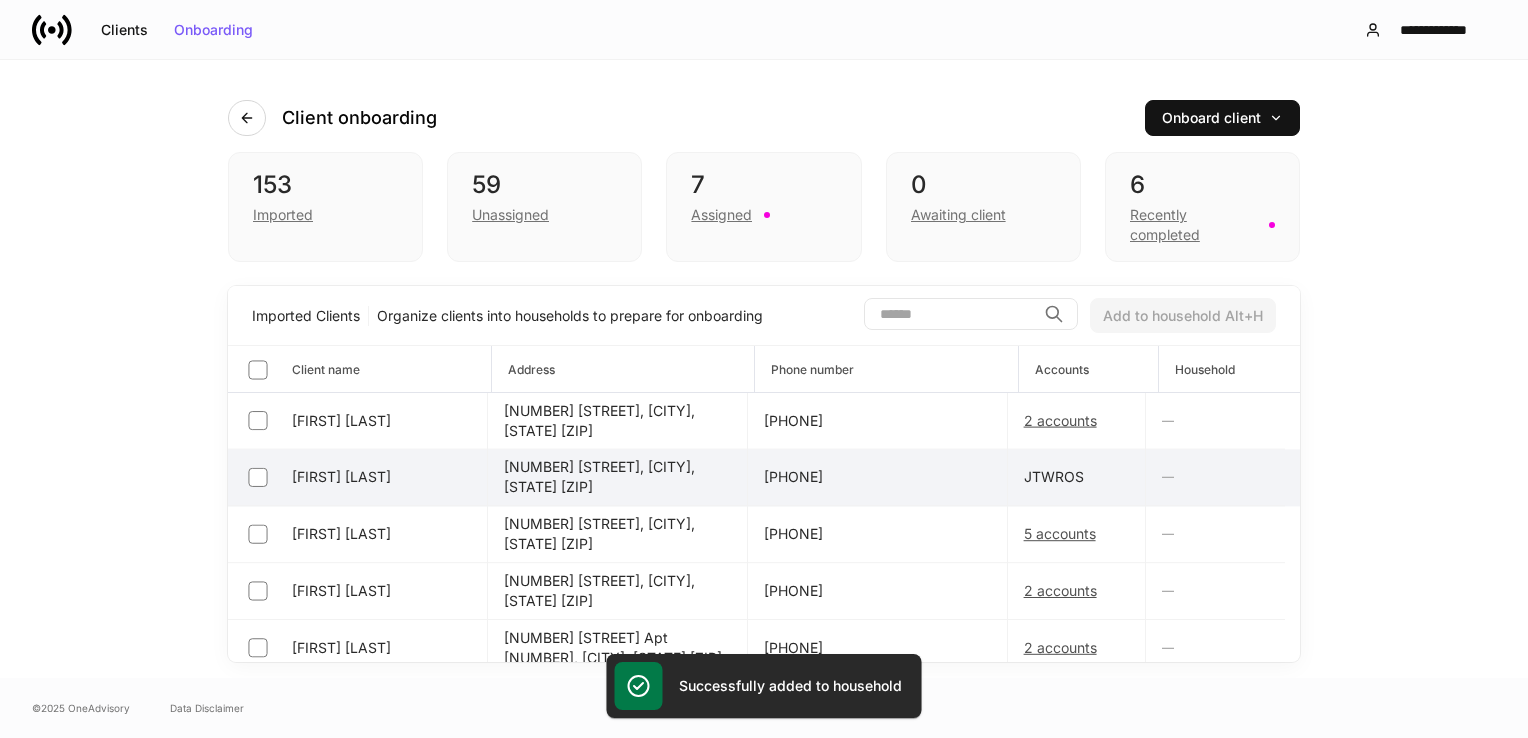 scroll, scrollTop: 200, scrollLeft: 0, axis: vertical 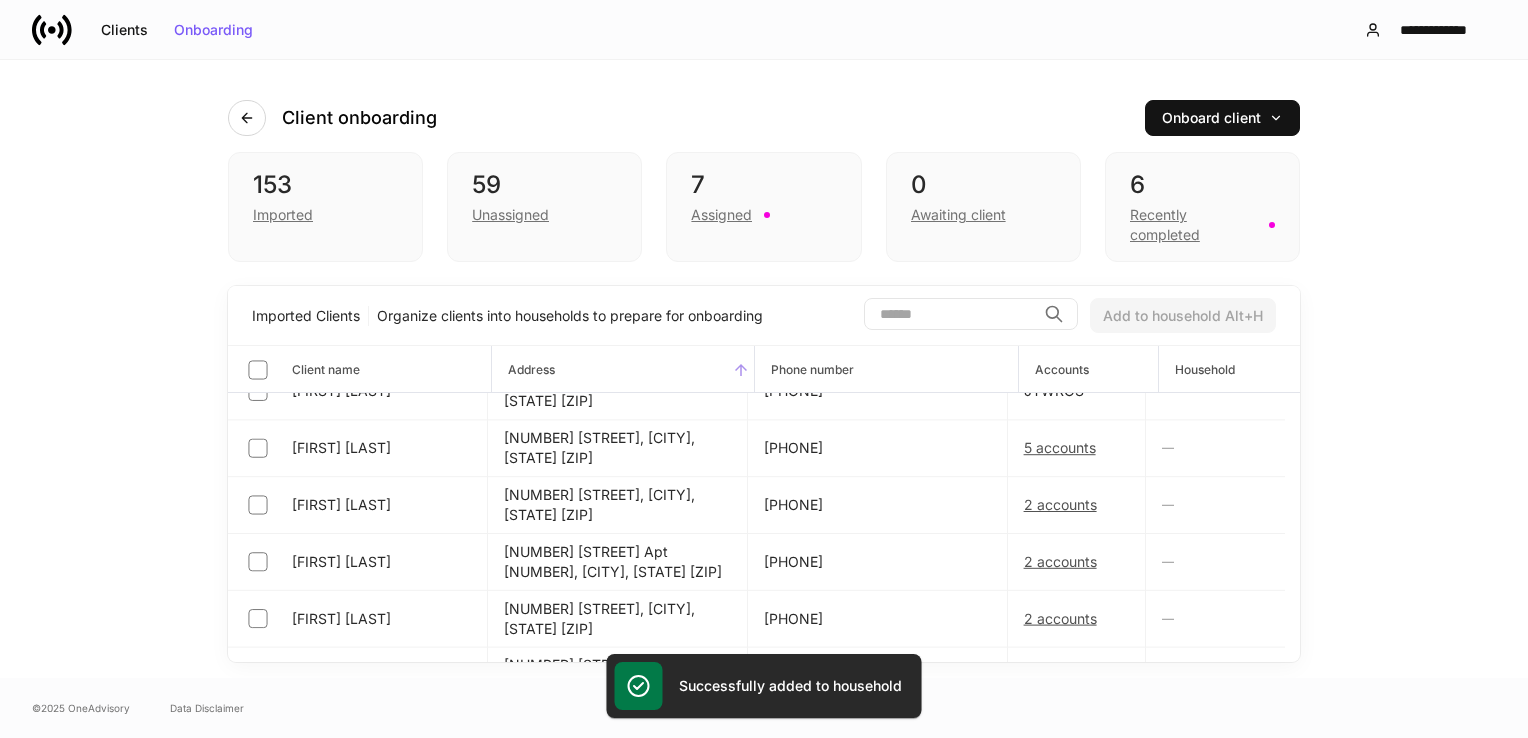 click on "Address" at bounding box center (523, 369) 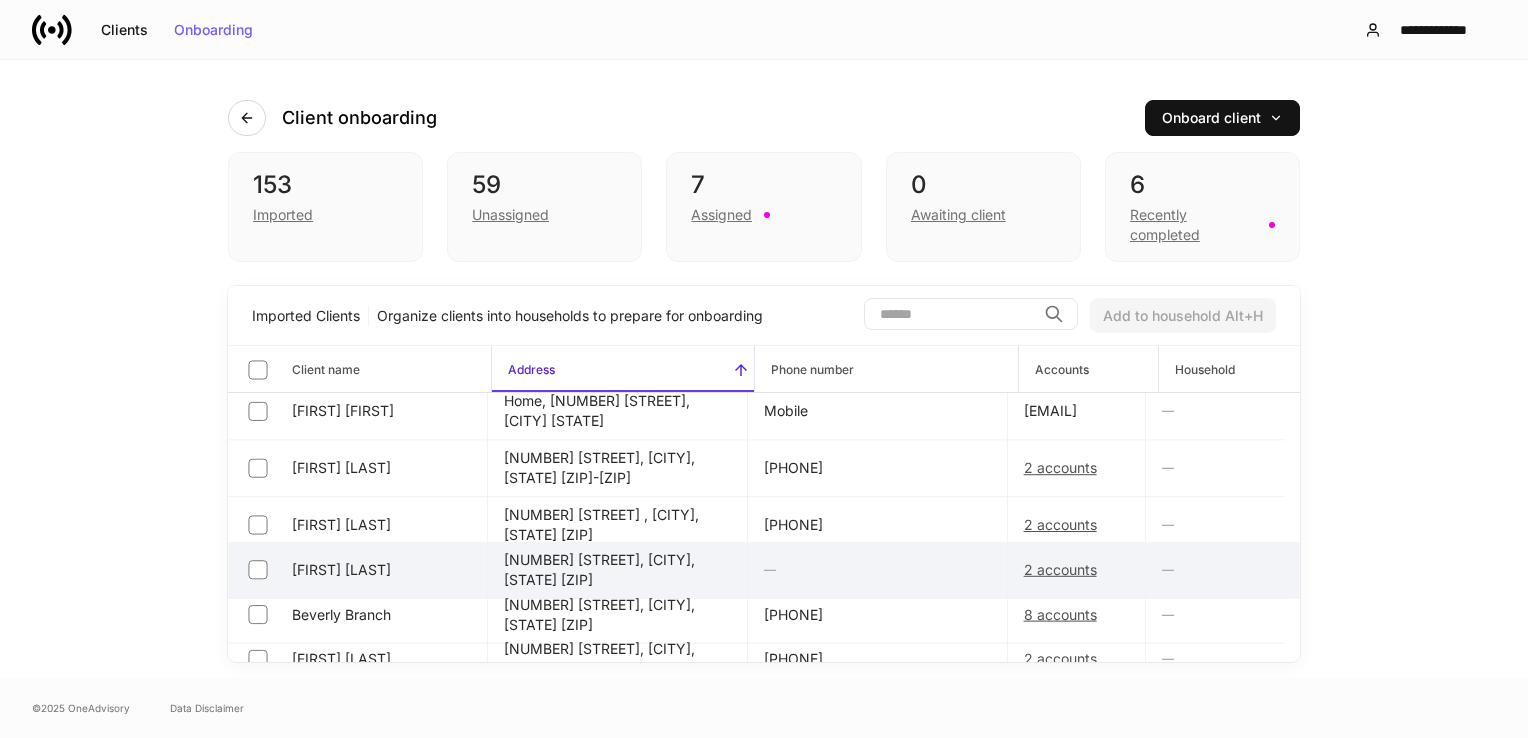scroll, scrollTop: 100, scrollLeft: 0, axis: vertical 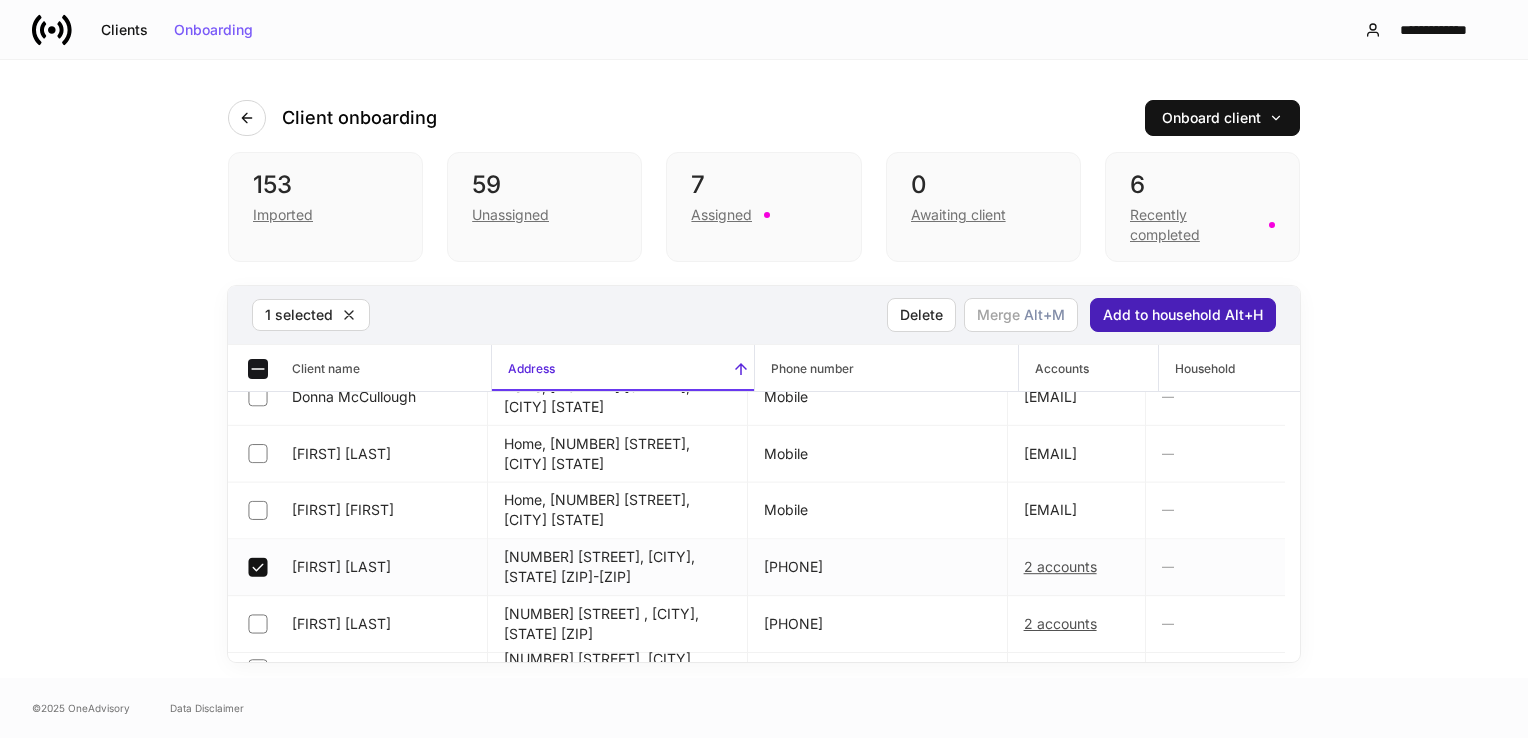 click on "Add to household Alt+H" at bounding box center [1183, 315] 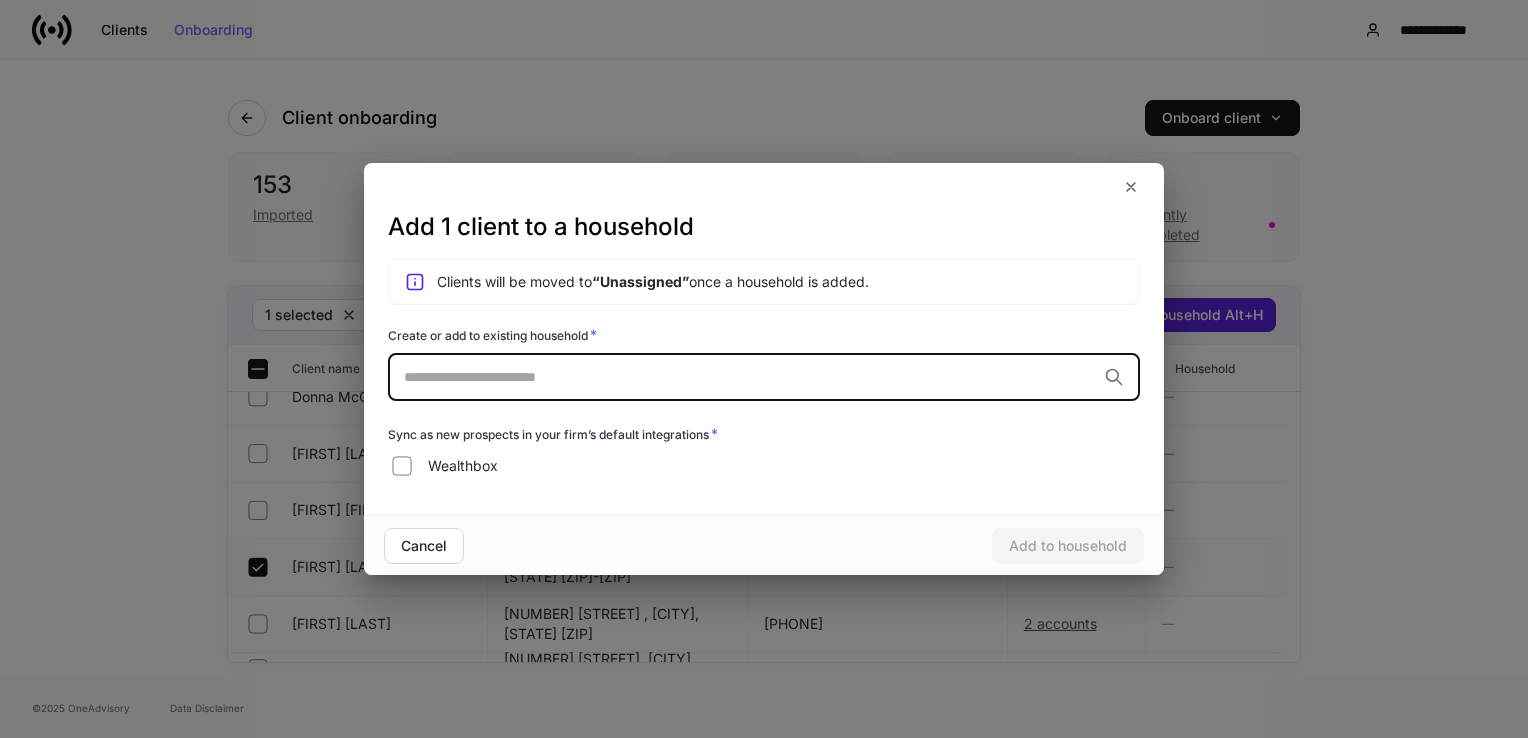 click on "​" at bounding box center [764, 377] 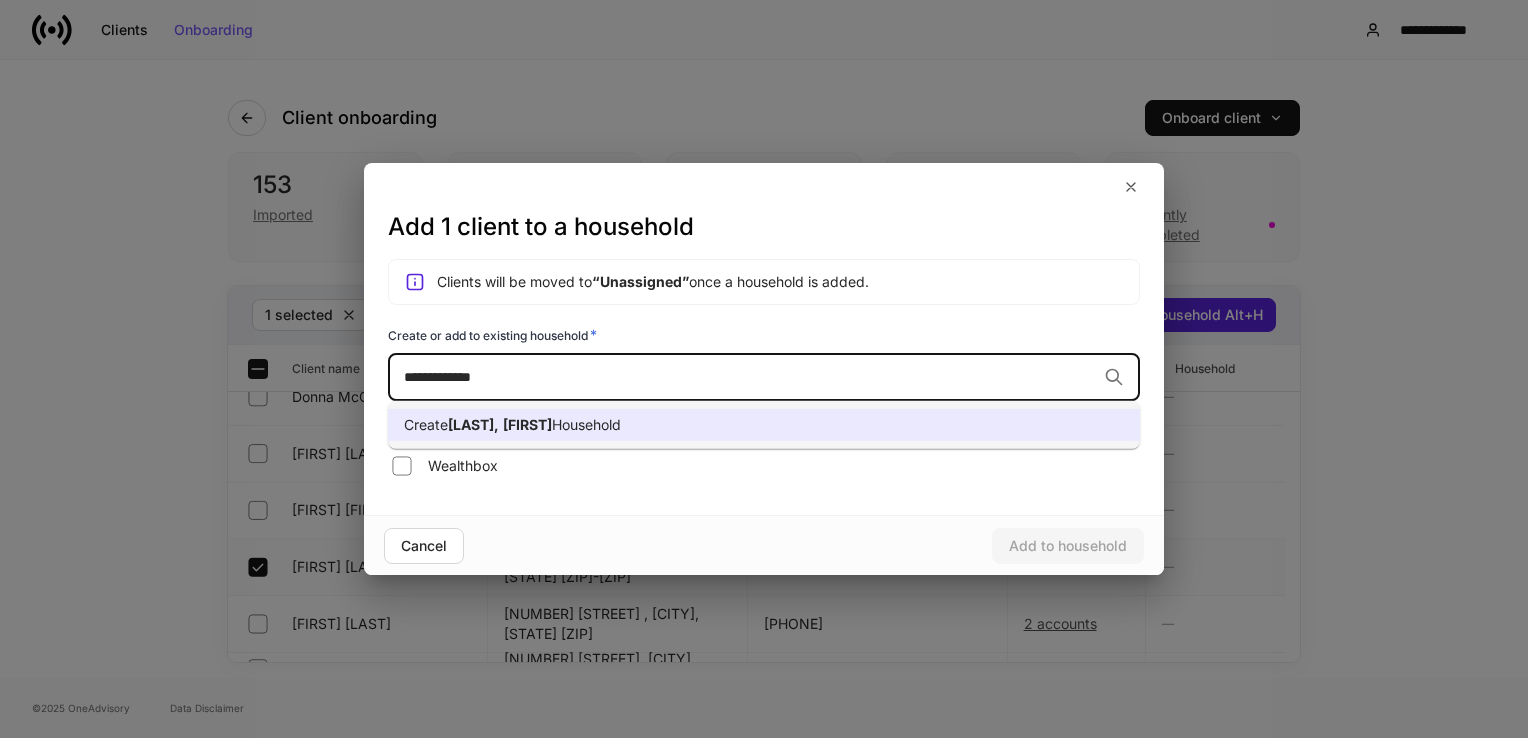 click on "[LAST]," at bounding box center [473, 424] 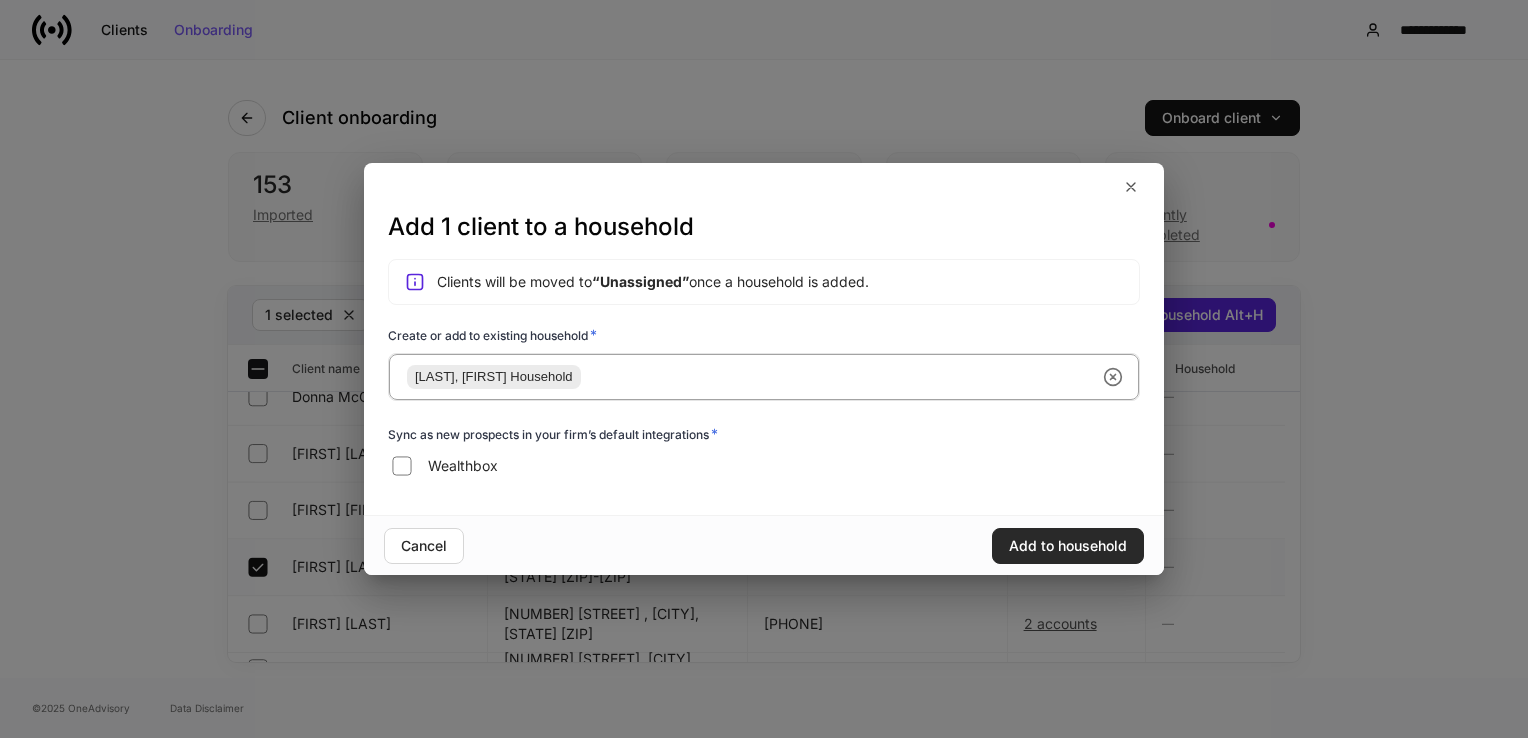 click on "Add to household" at bounding box center (1068, 546) 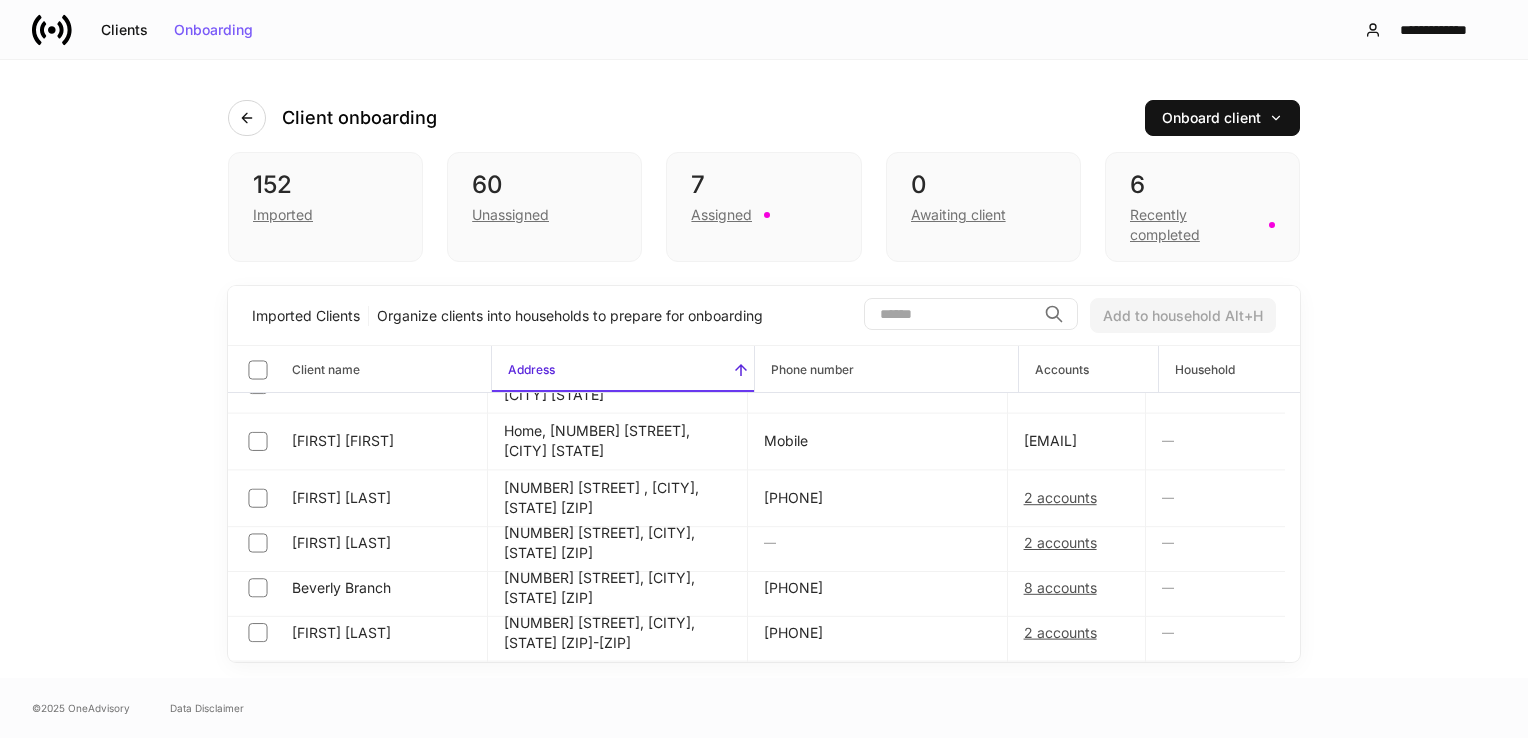 scroll, scrollTop: 200, scrollLeft: 0, axis: vertical 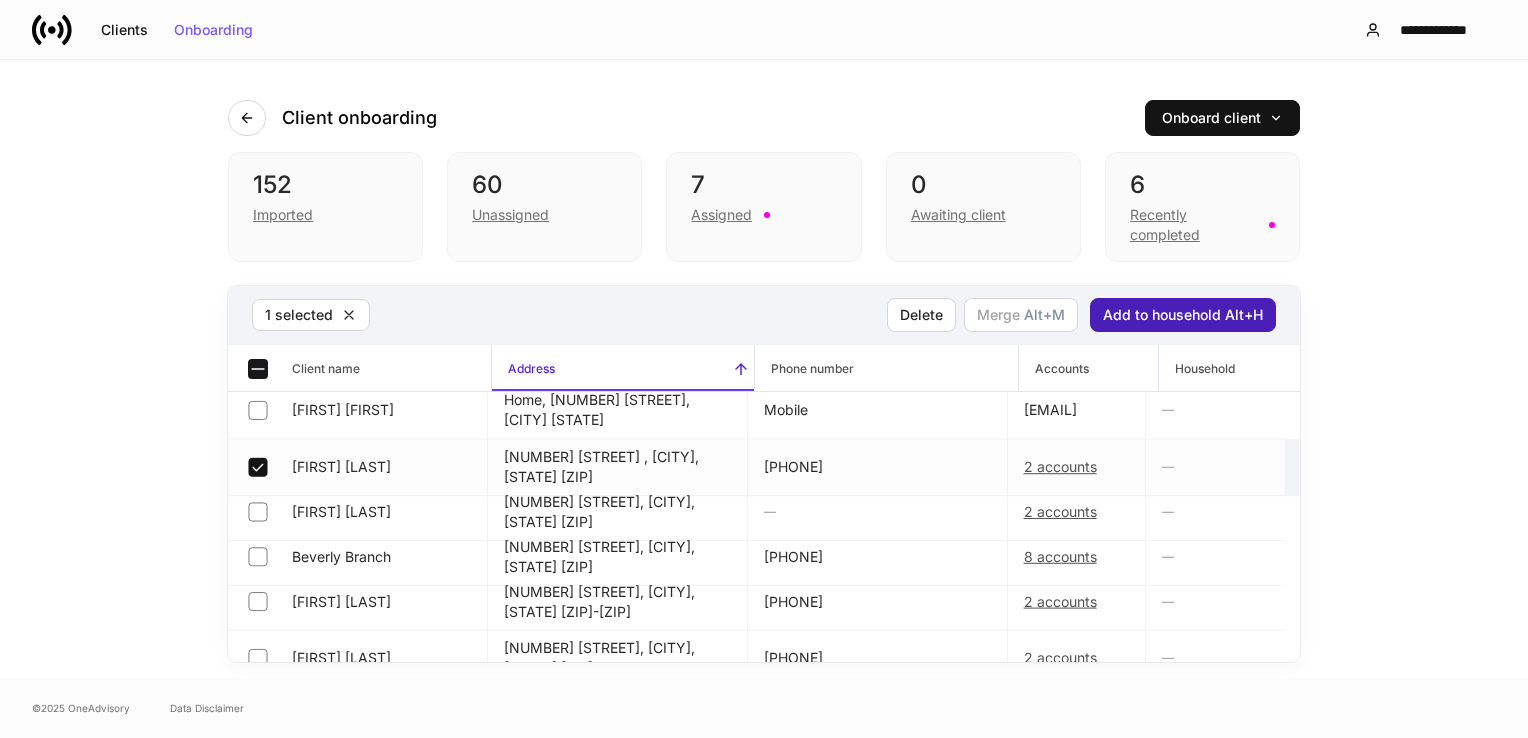 click on "Add to household Alt+H" at bounding box center [1183, 315] 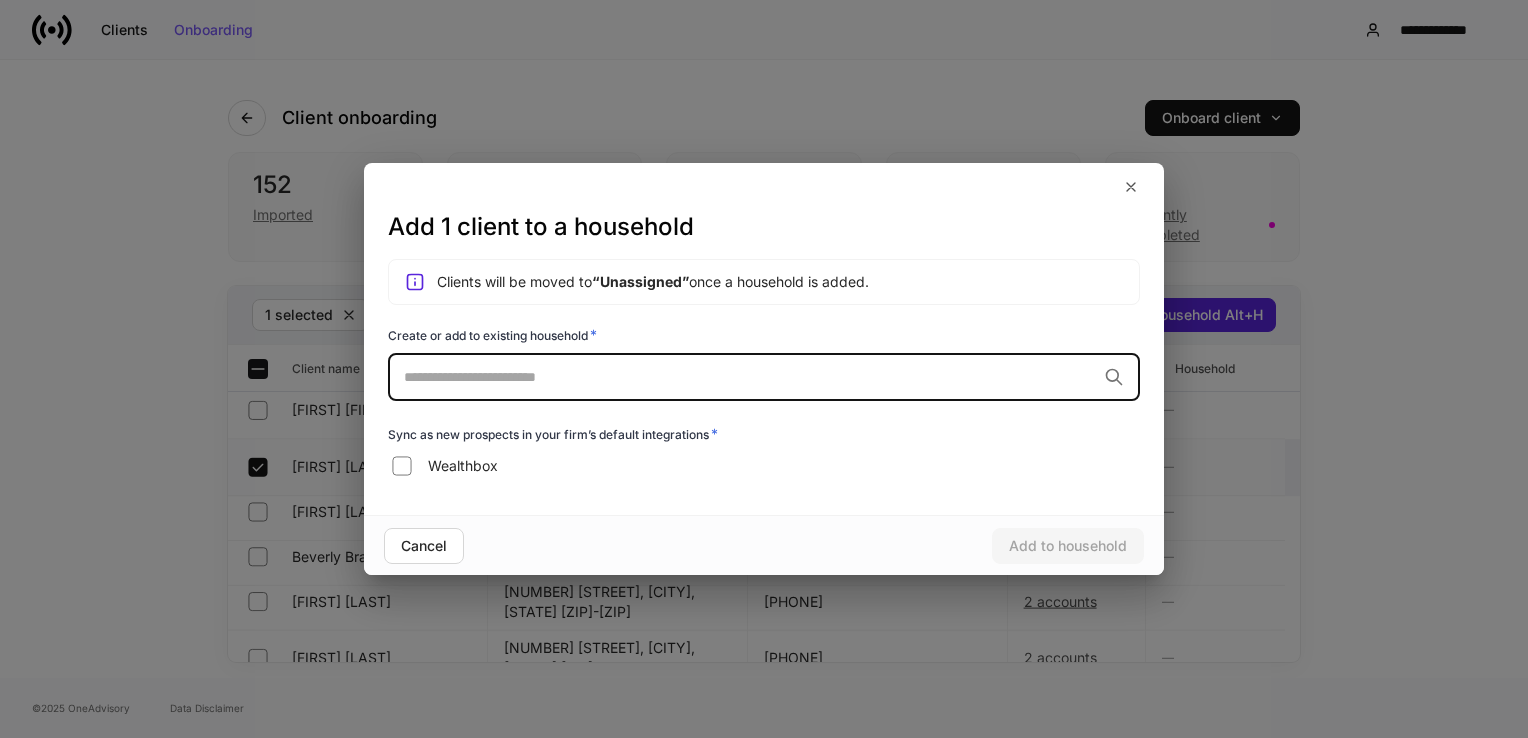 click at bounding box center [750, 377] 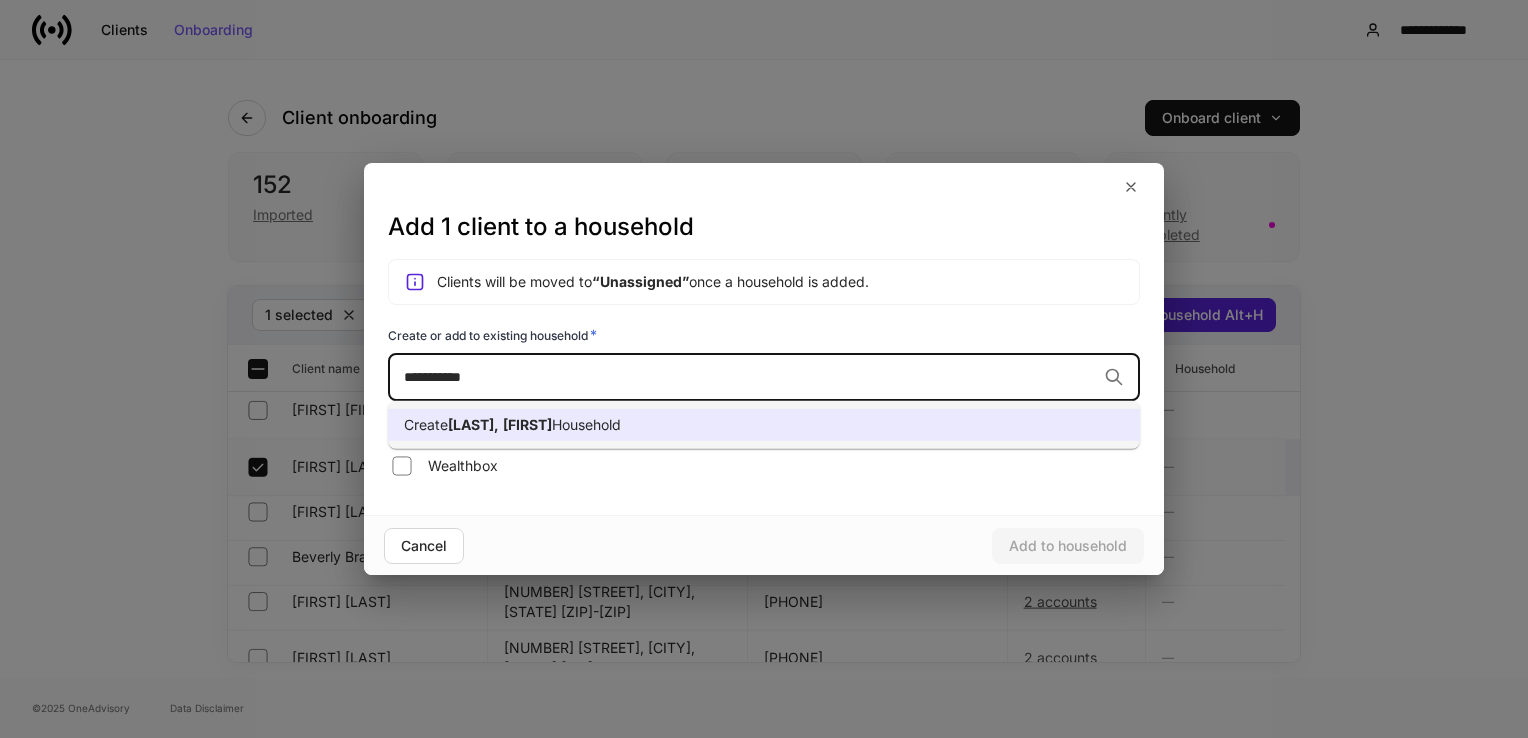 click on "Create  [LAST],   [FIRST]  Household" at bounding box center (764, 425) 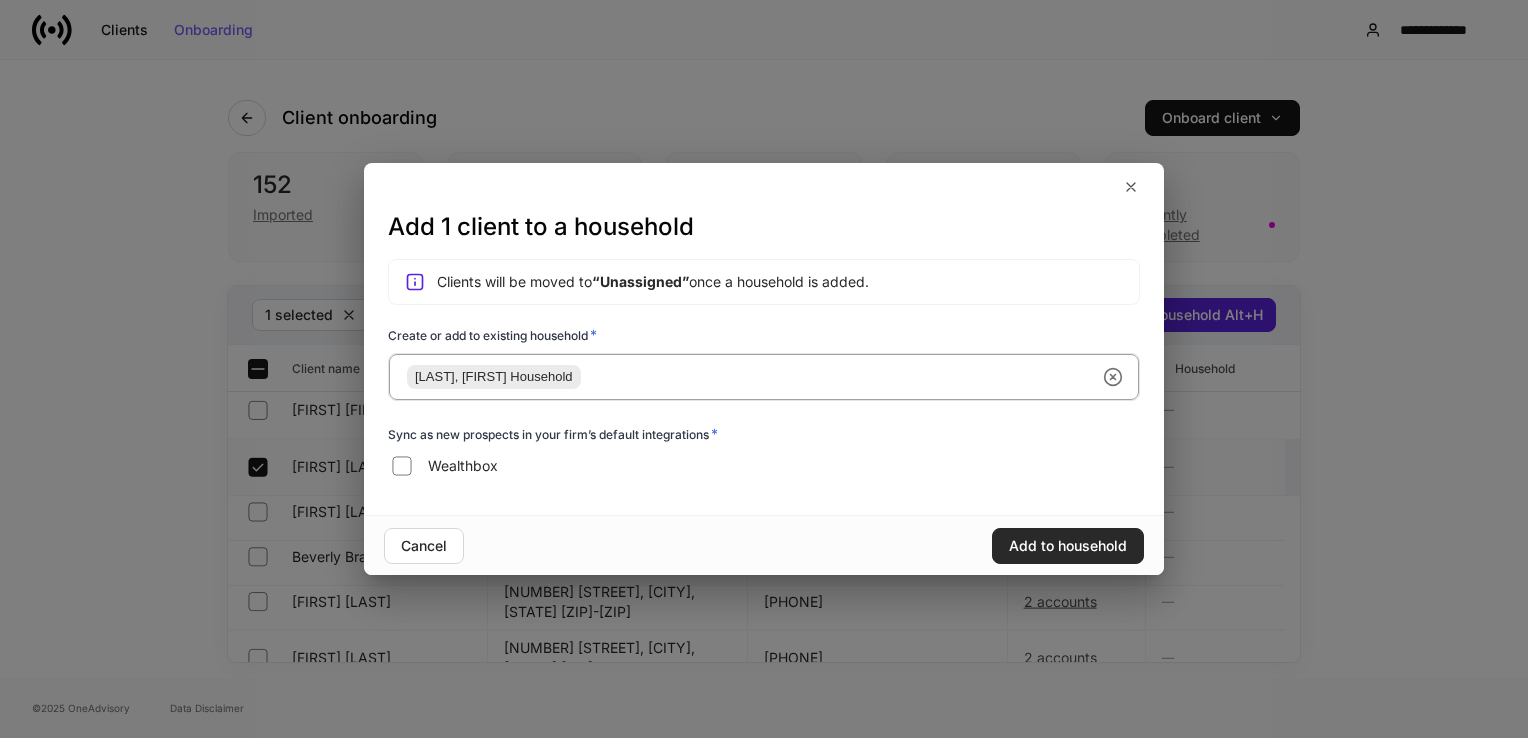 click on "Add to household" at bounding box center (1068, 546) 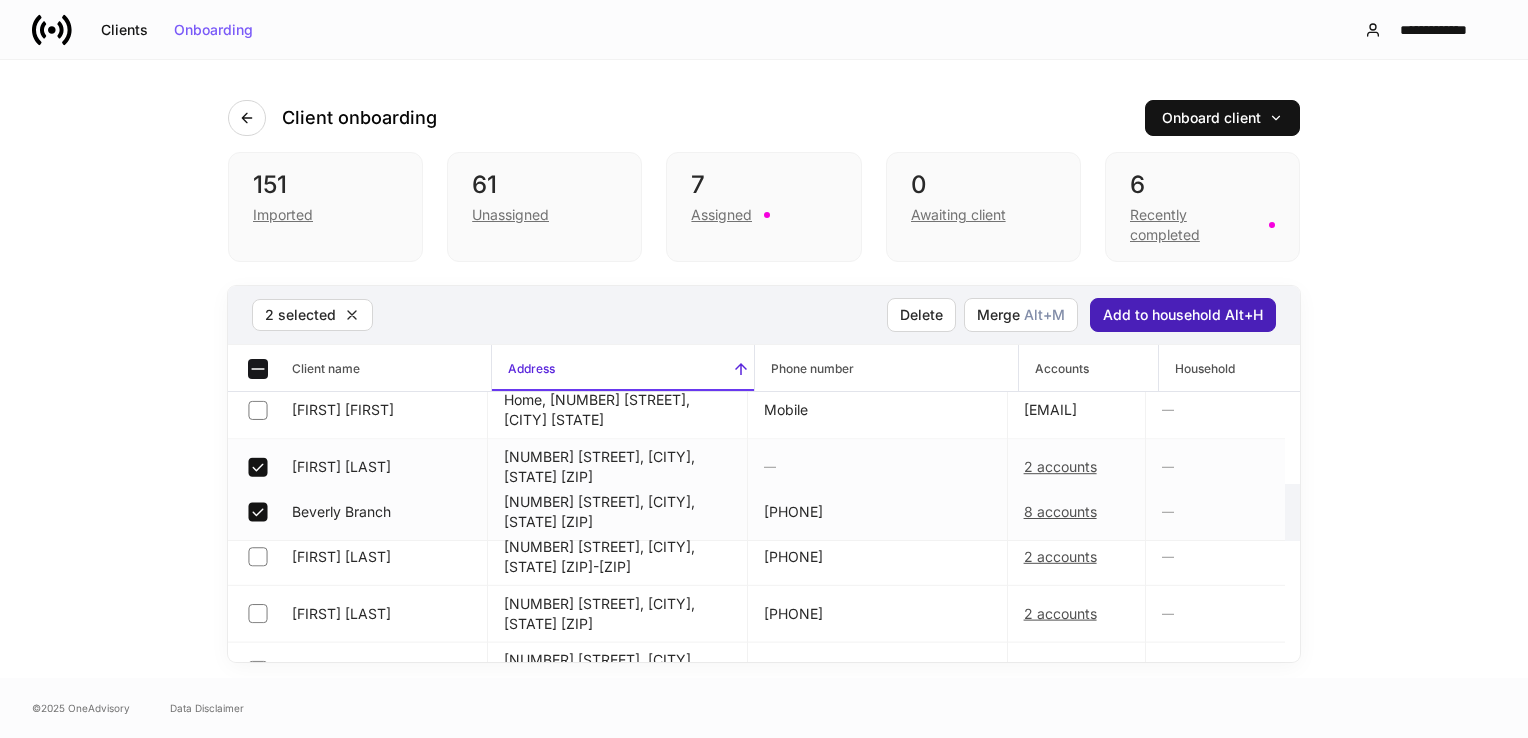 click on "Add to household Alt+H" at bounding box center [1183, 315] 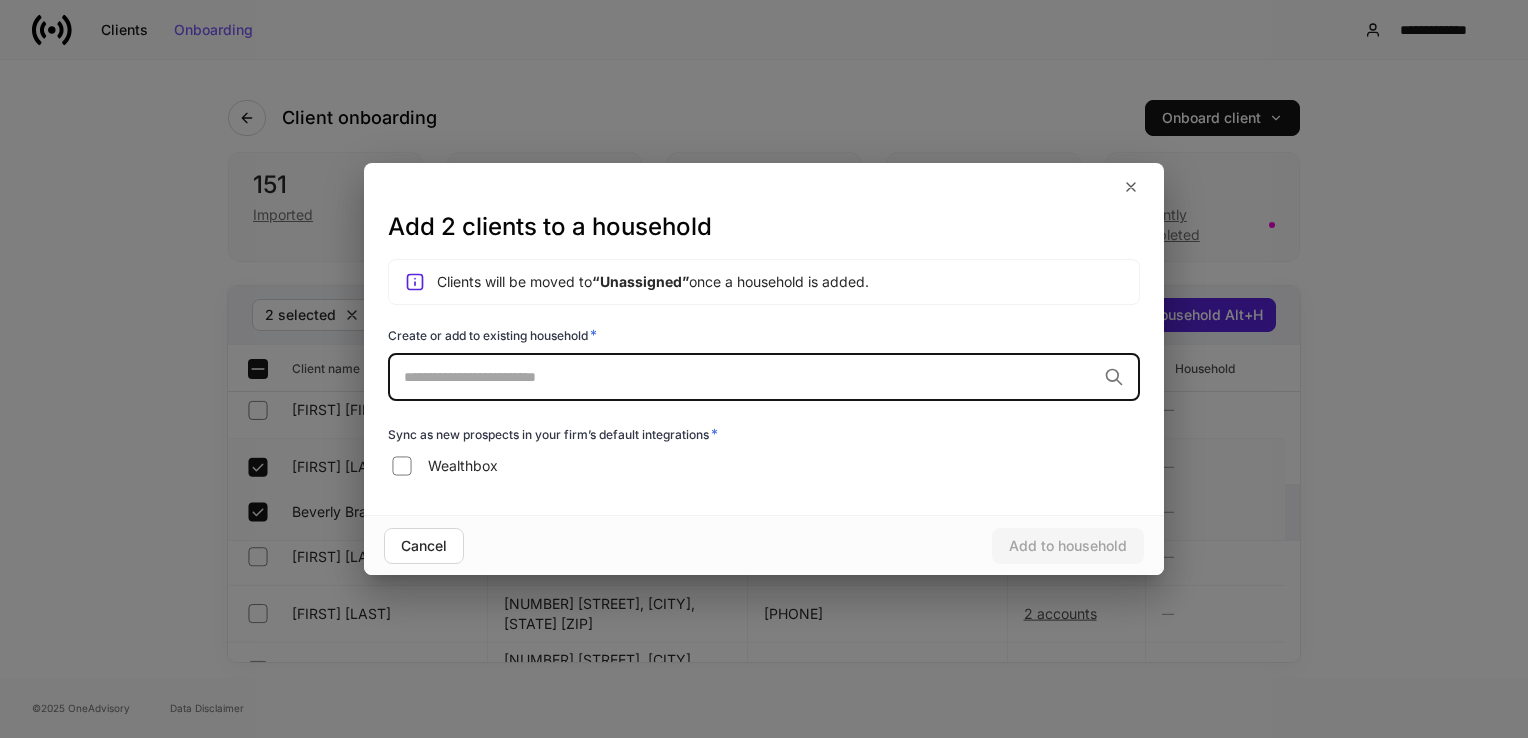 click at bounding box center (750, 377) 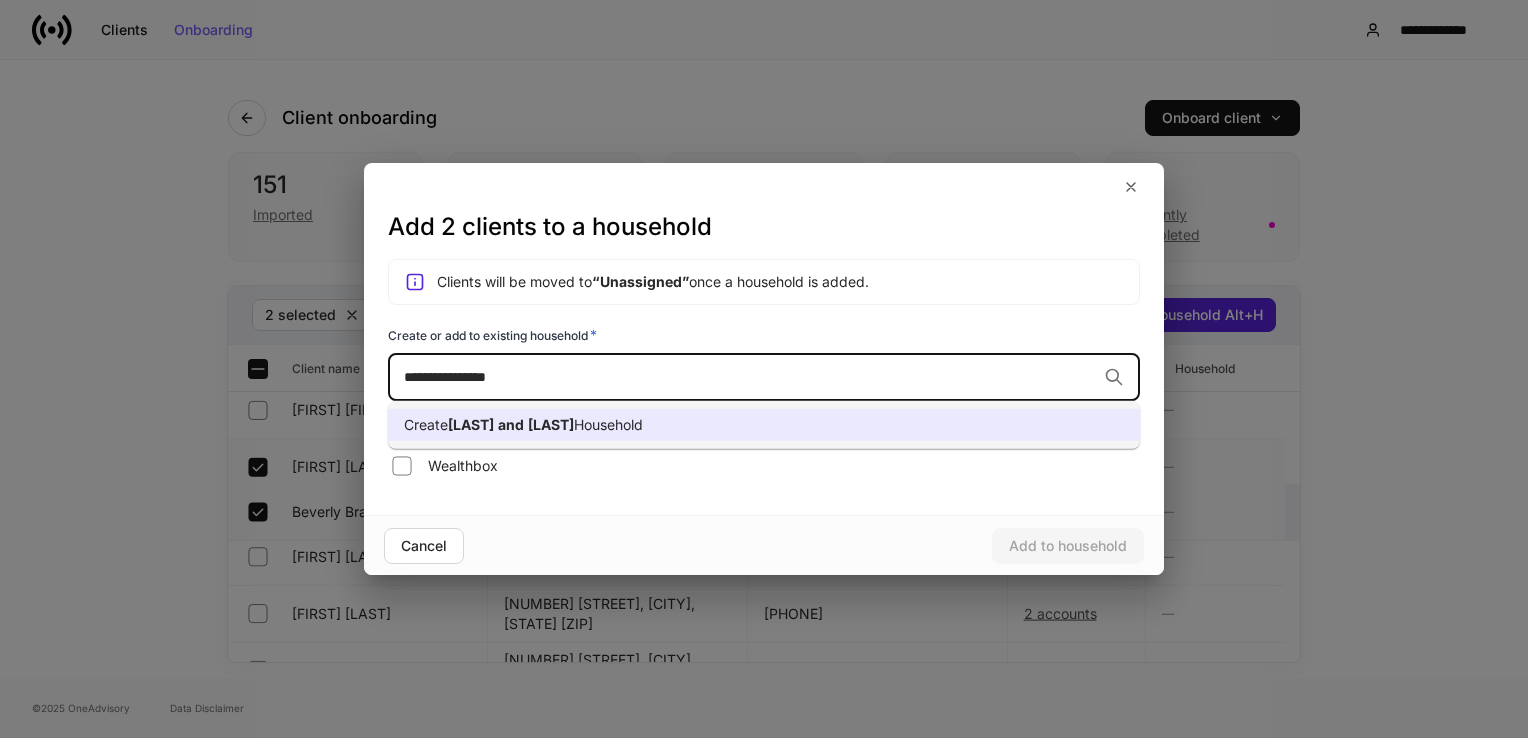 click at bounding box center (496, 424) 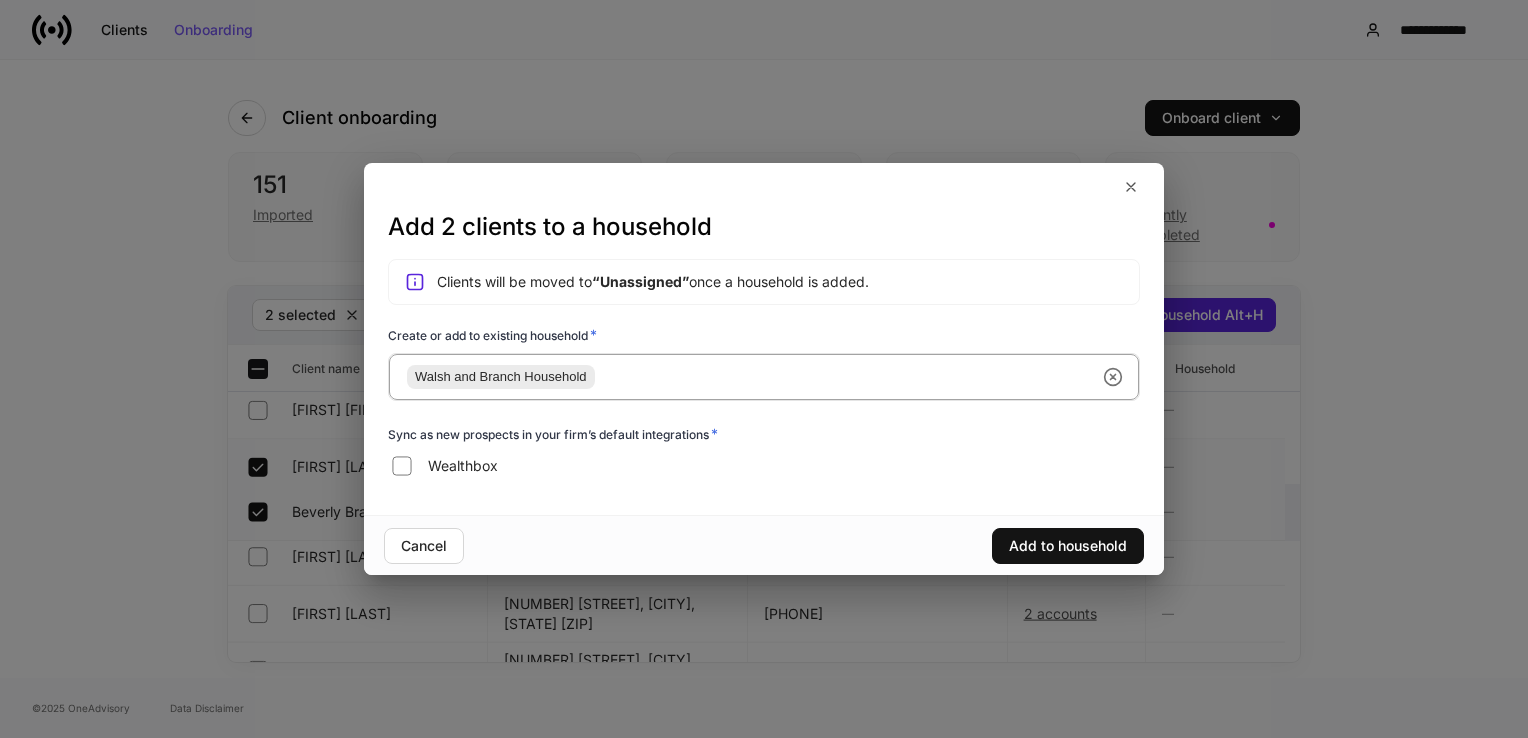 click on "Wealthbox" at bounding box center [764, 466] 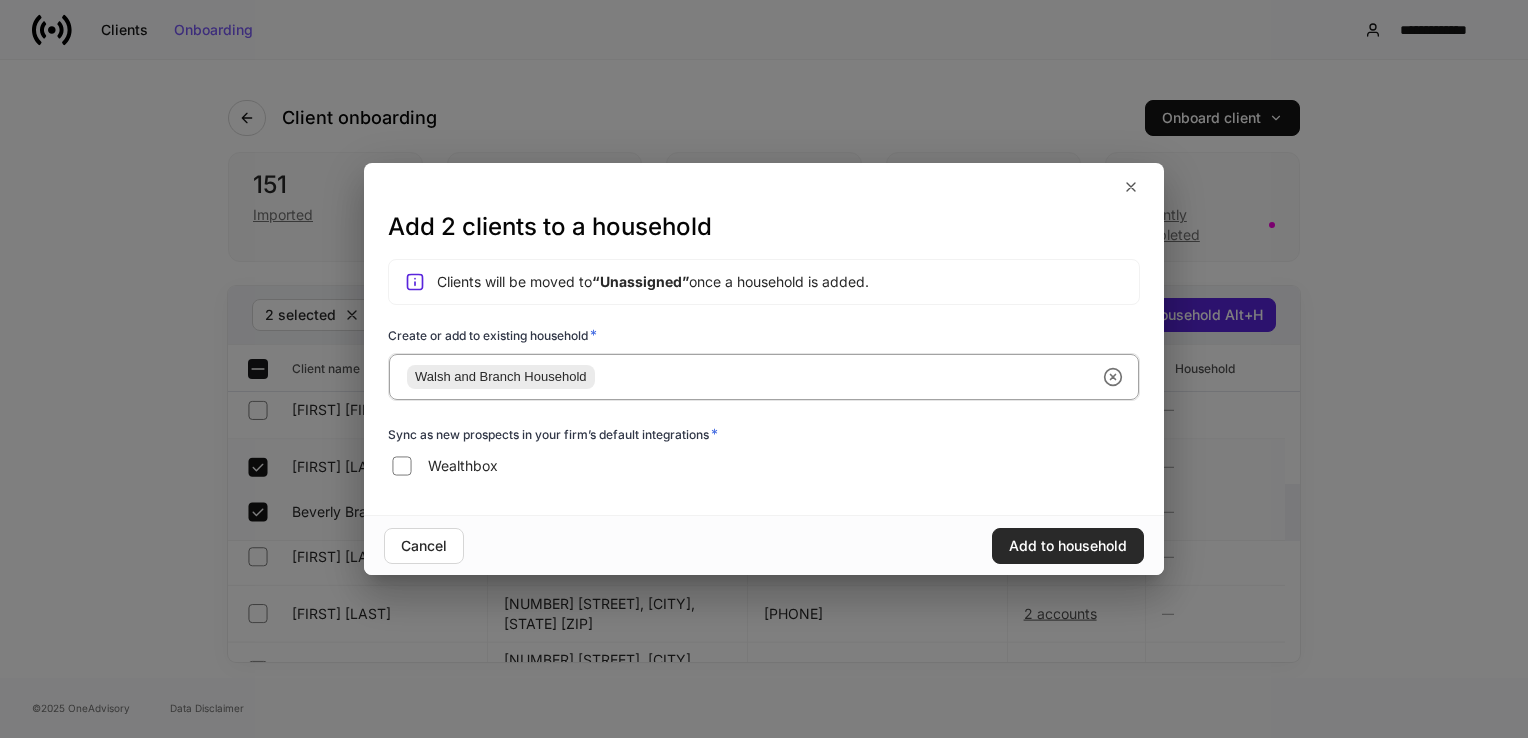click on "Add to household" at bounding box center [1068, 546] 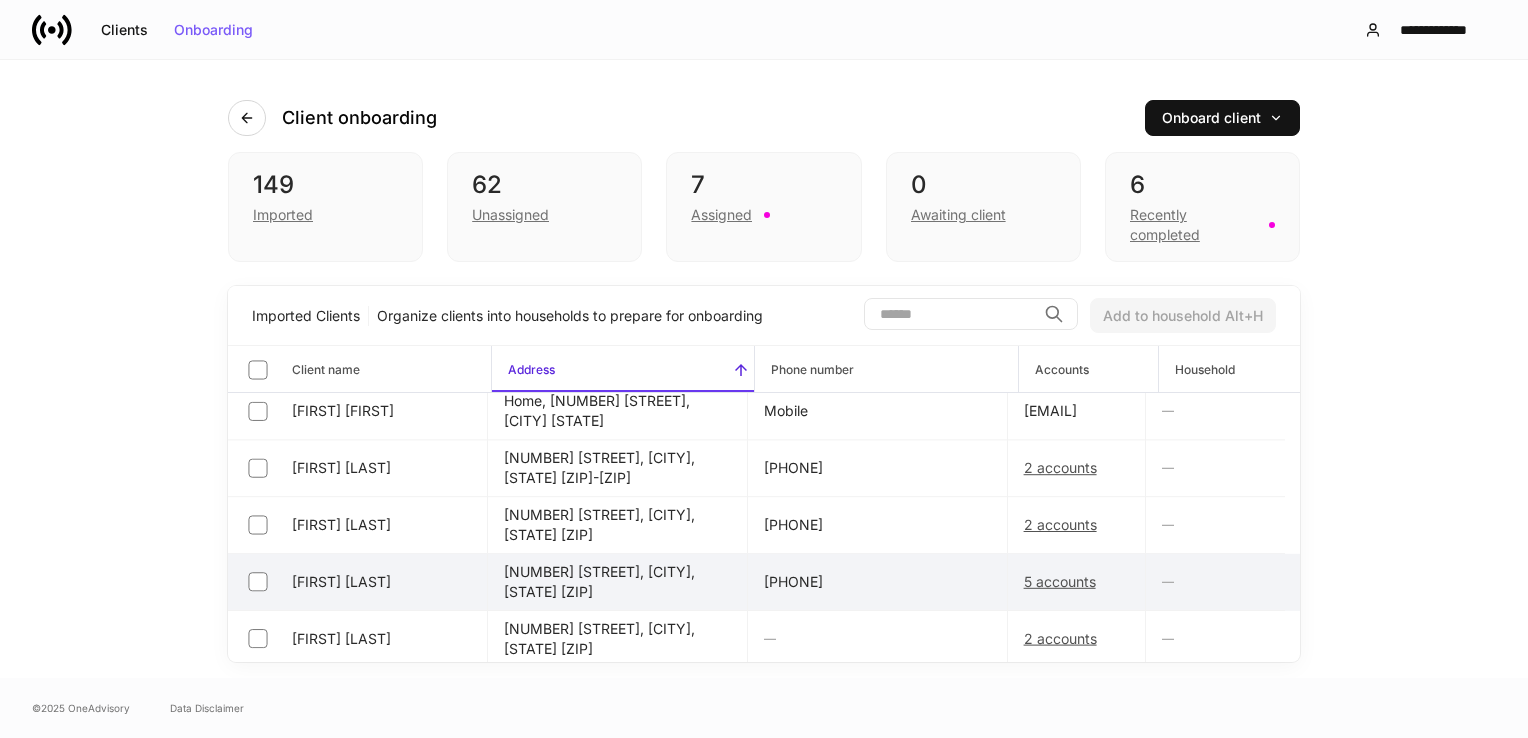 scroll, scrollTop: 300, scrollLeft: 0, axis: vertical 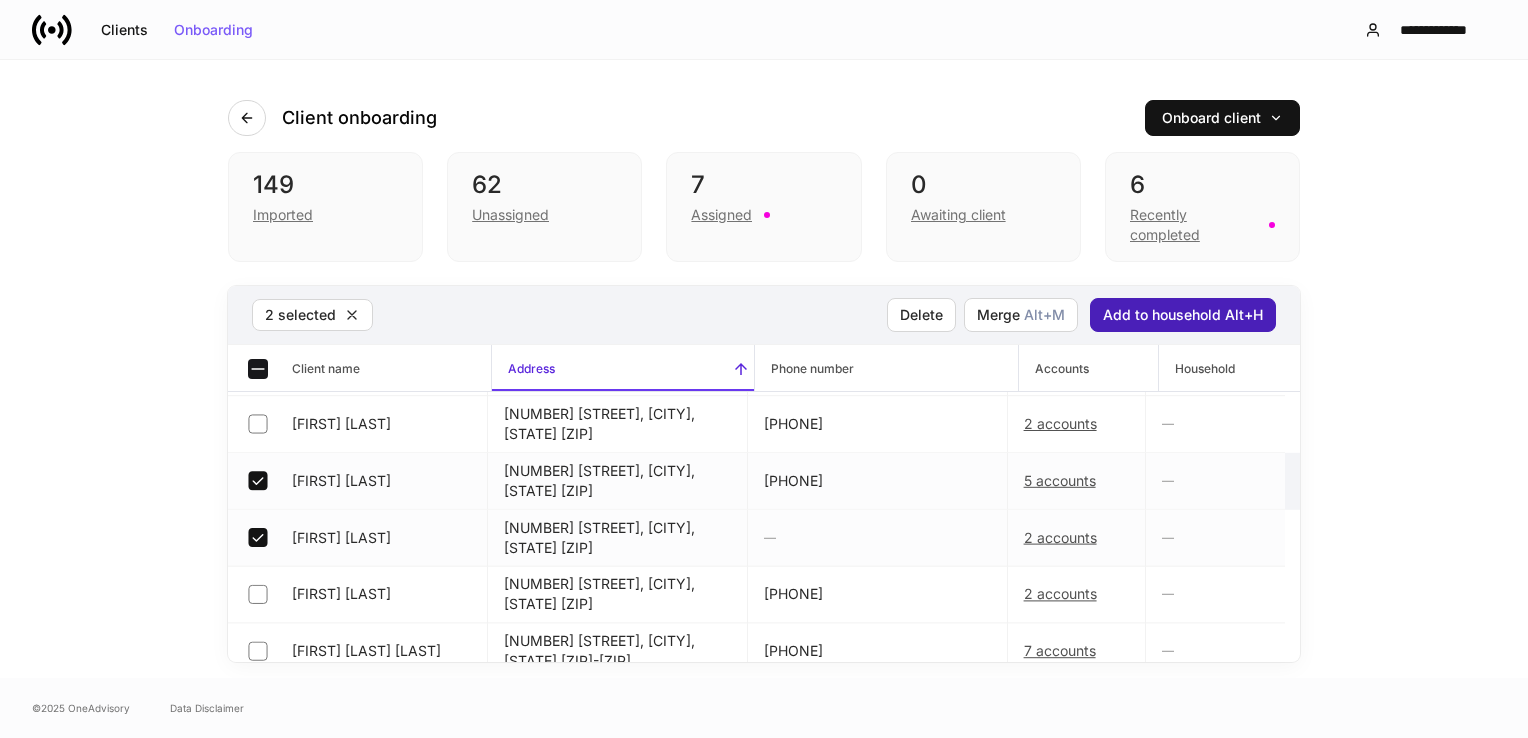 click on "Add to household Alt+H" at bounding box center (1183, 315) 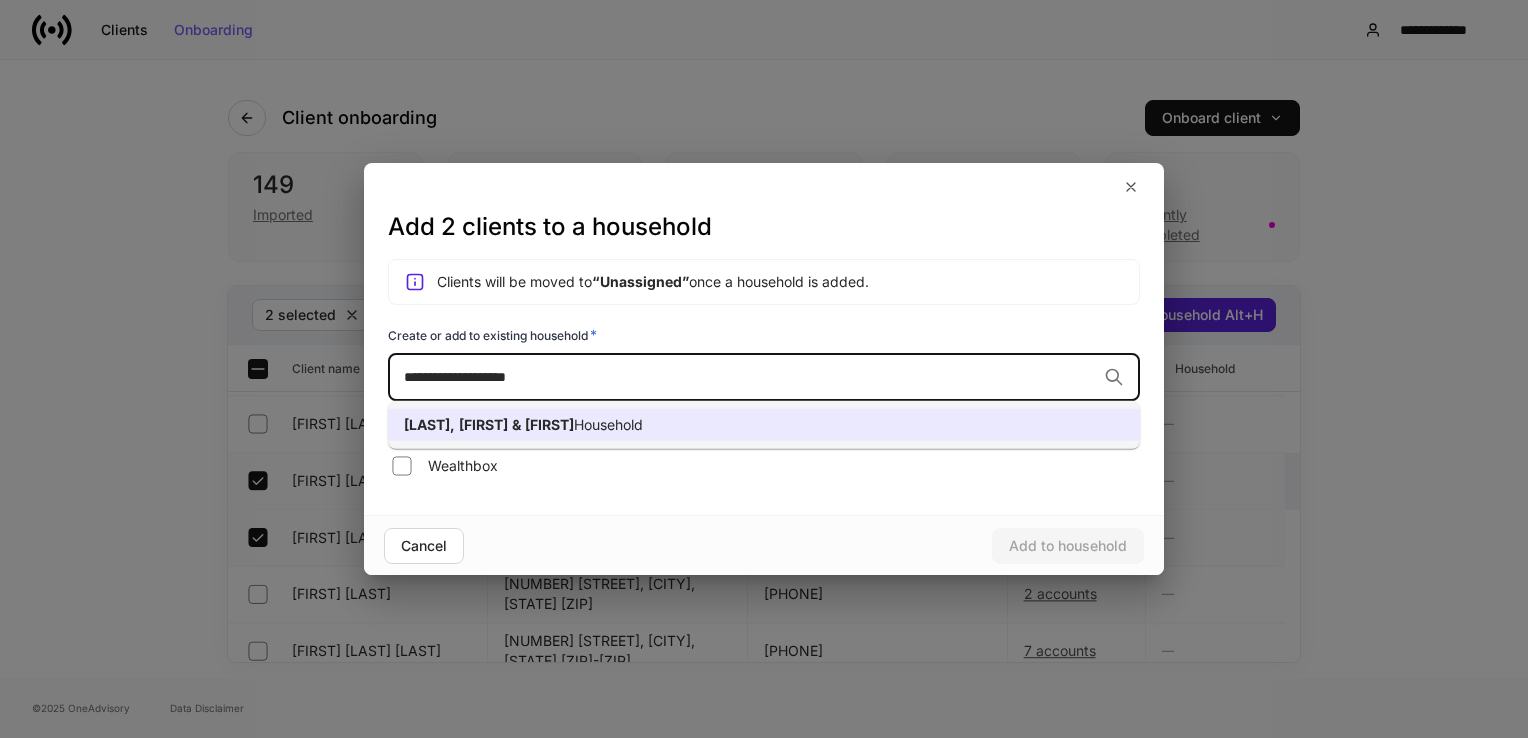click on "[FIRST]" at bounding box center [549, 424] 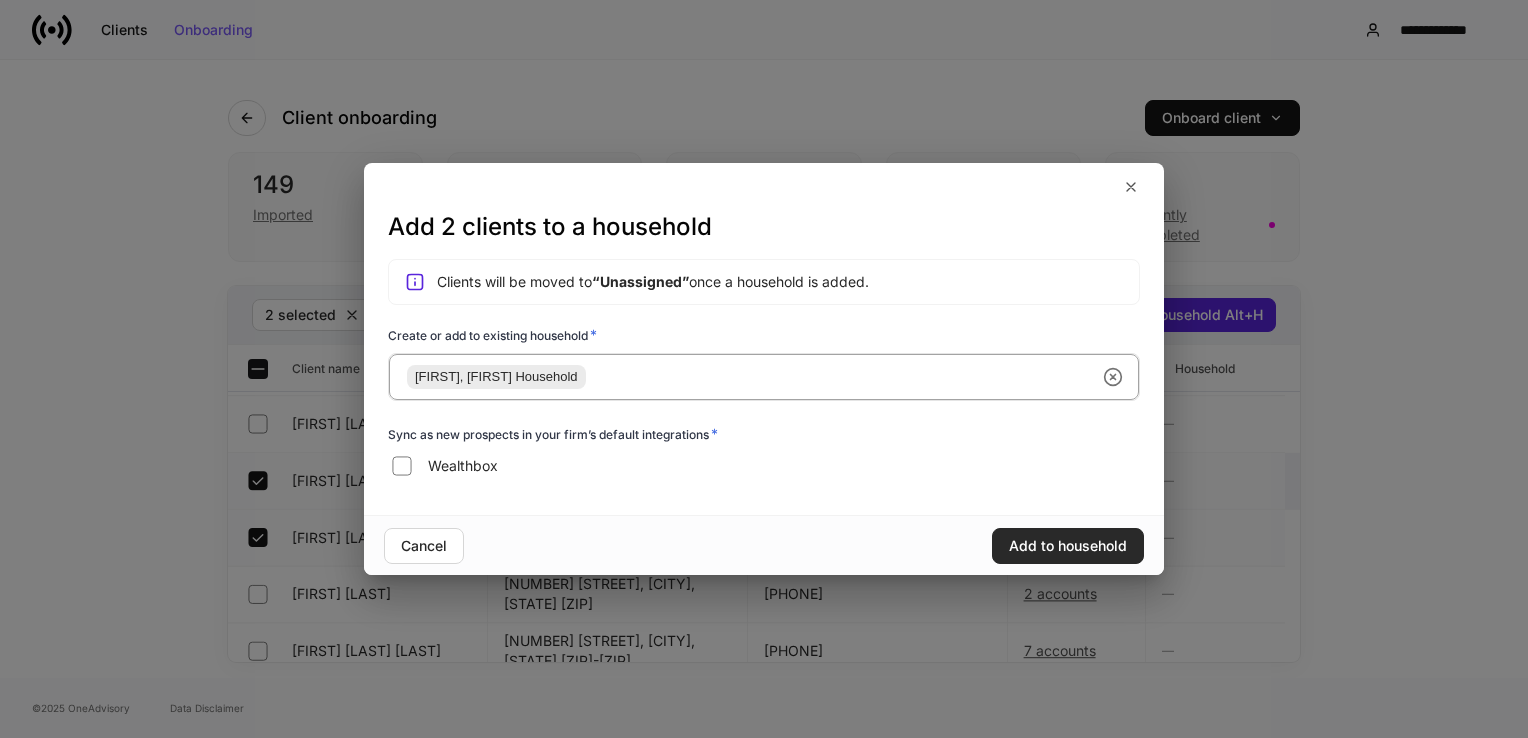 click on "Add to household" at bounding box center (1068, 546) 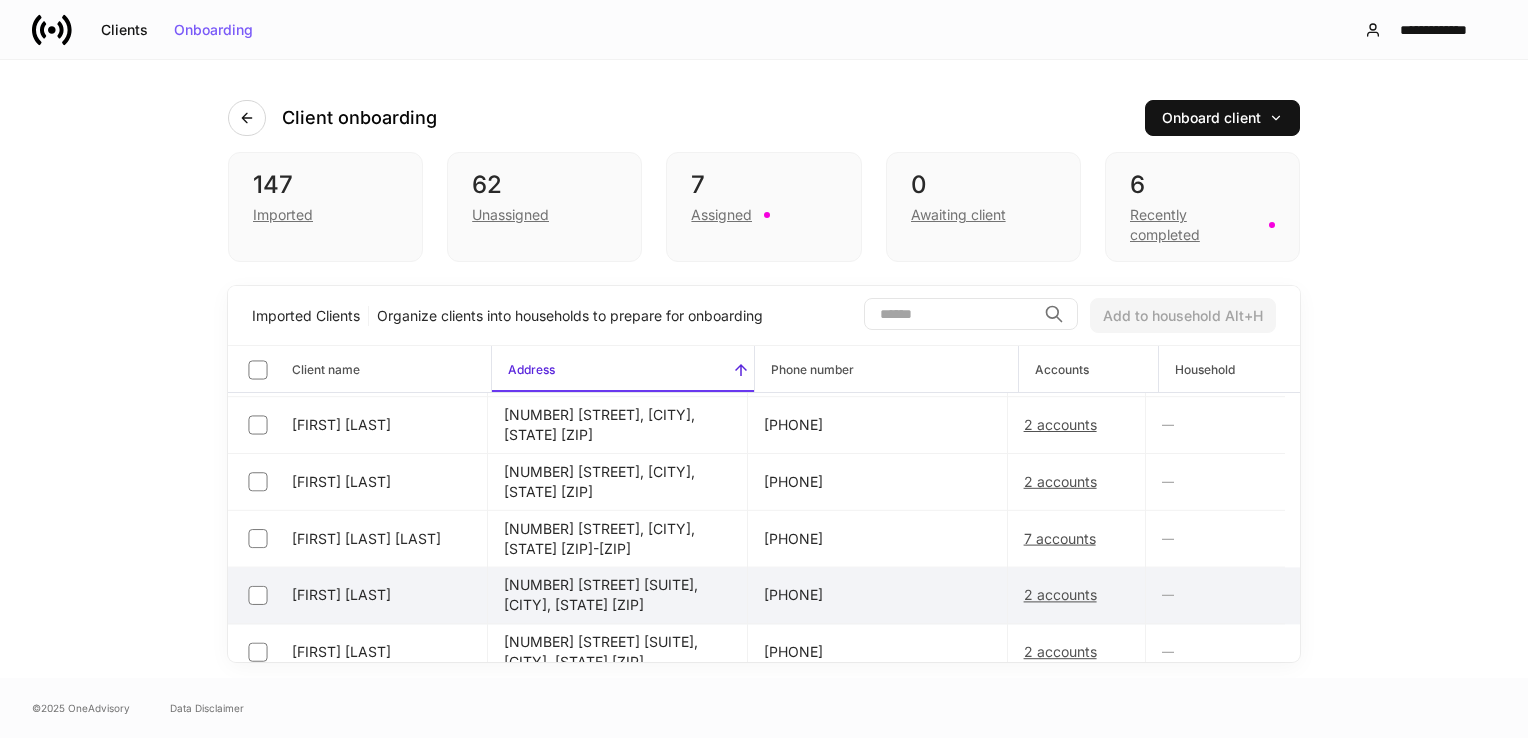 scroll, scrollTop: 400, scrollLeft: 0, axis: vertical 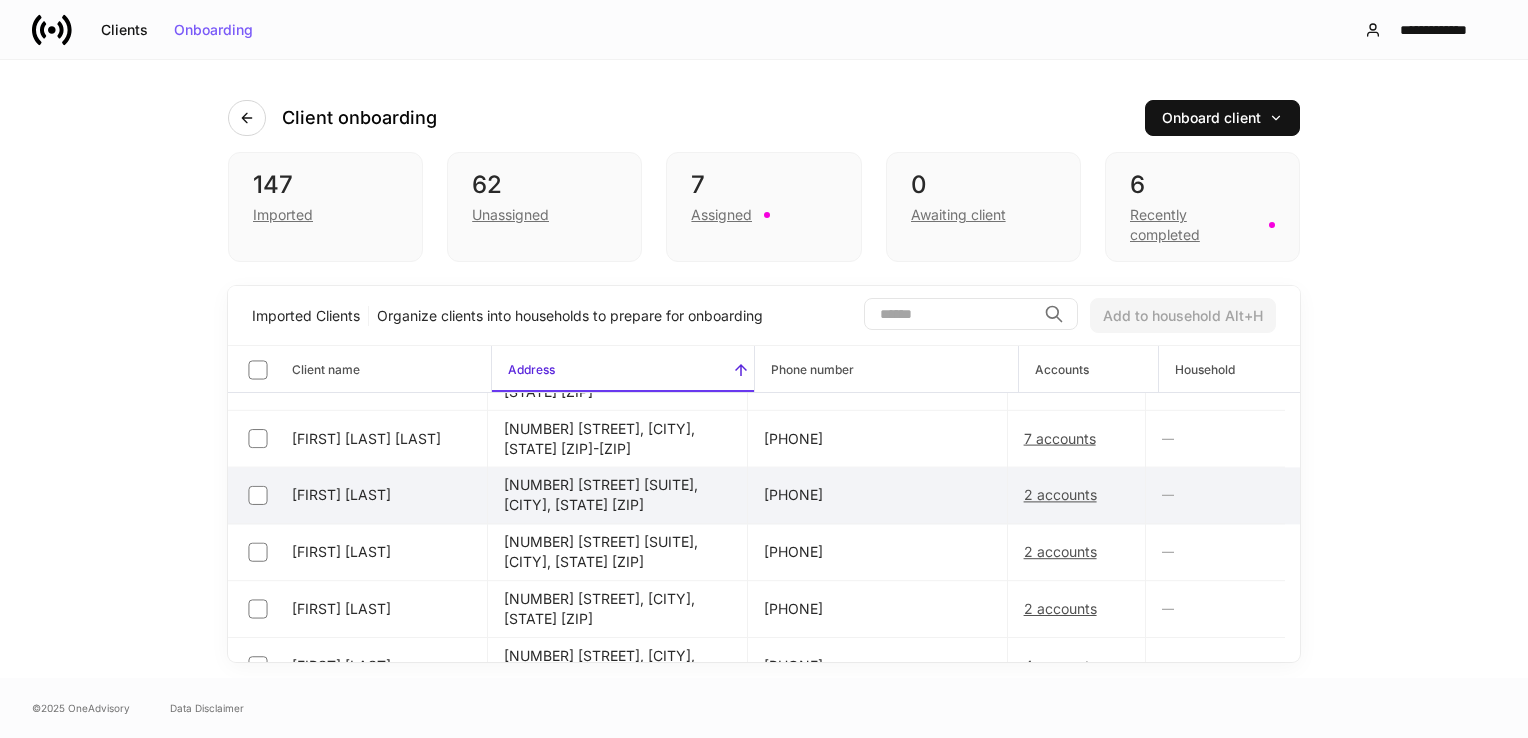 drag, startPoint x: 242, startPoint y: 500, endPoint x: 241, endPoint y: 515, distance: 15.033297 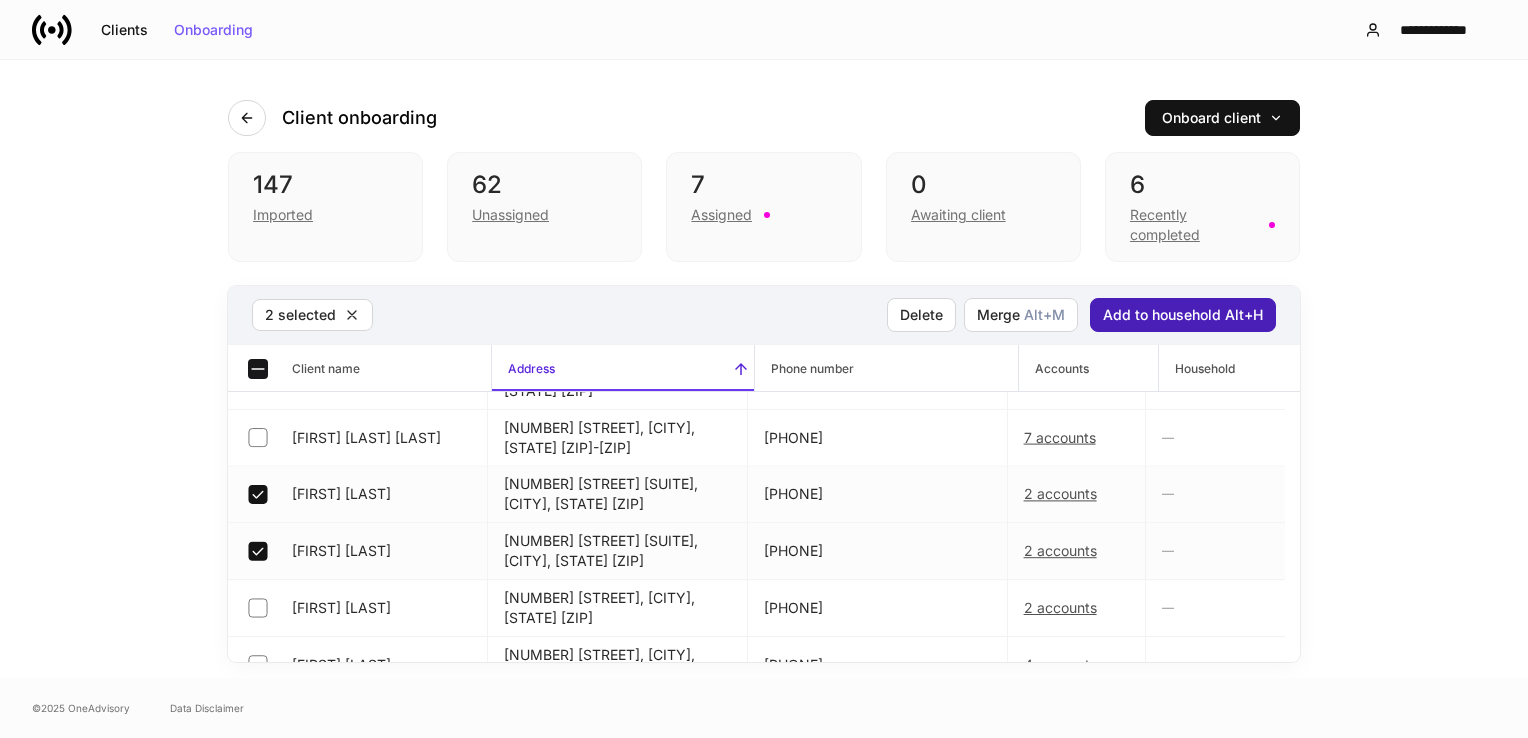 click on "Add to household Alt+H" at bounding box center (1183, 315) 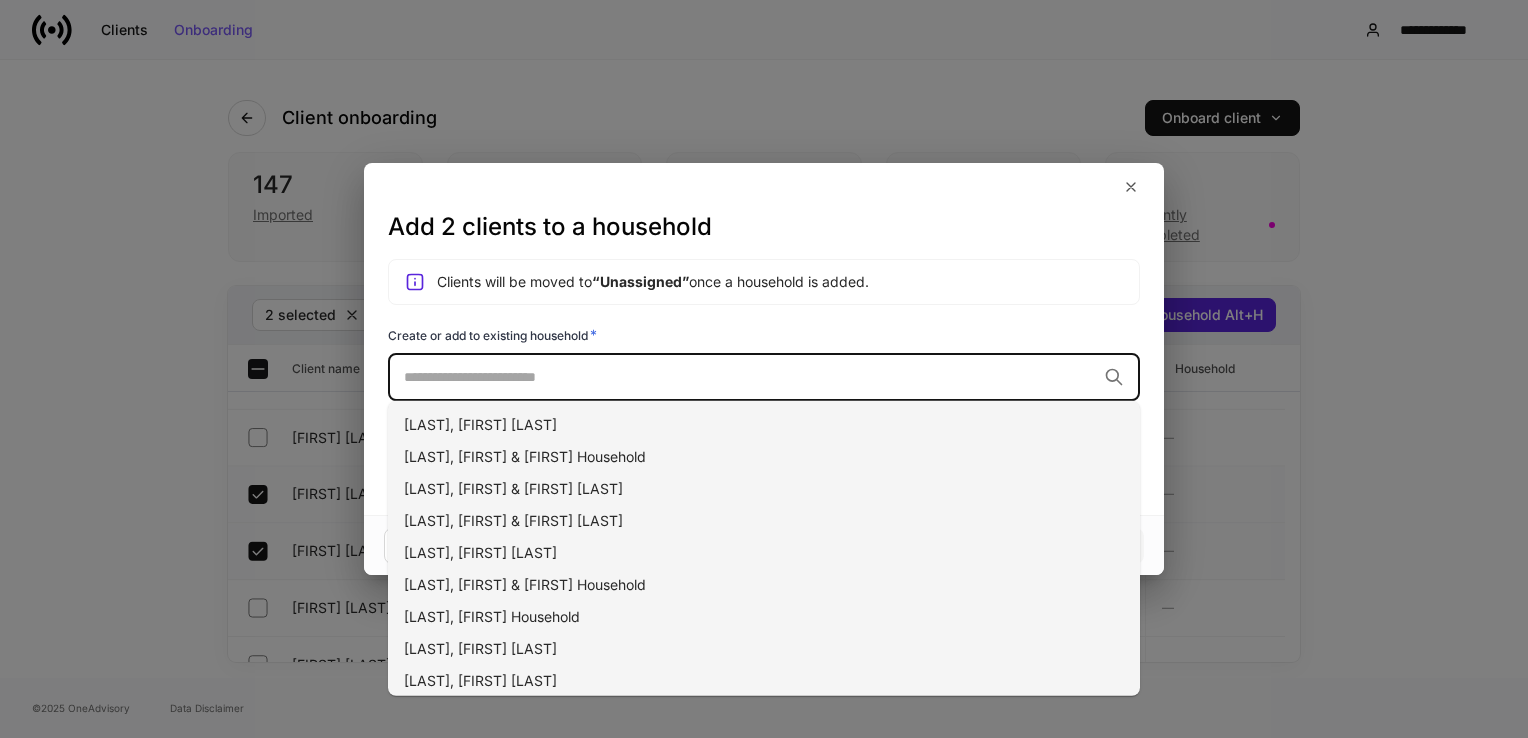 click at bounding box center [750, 377] 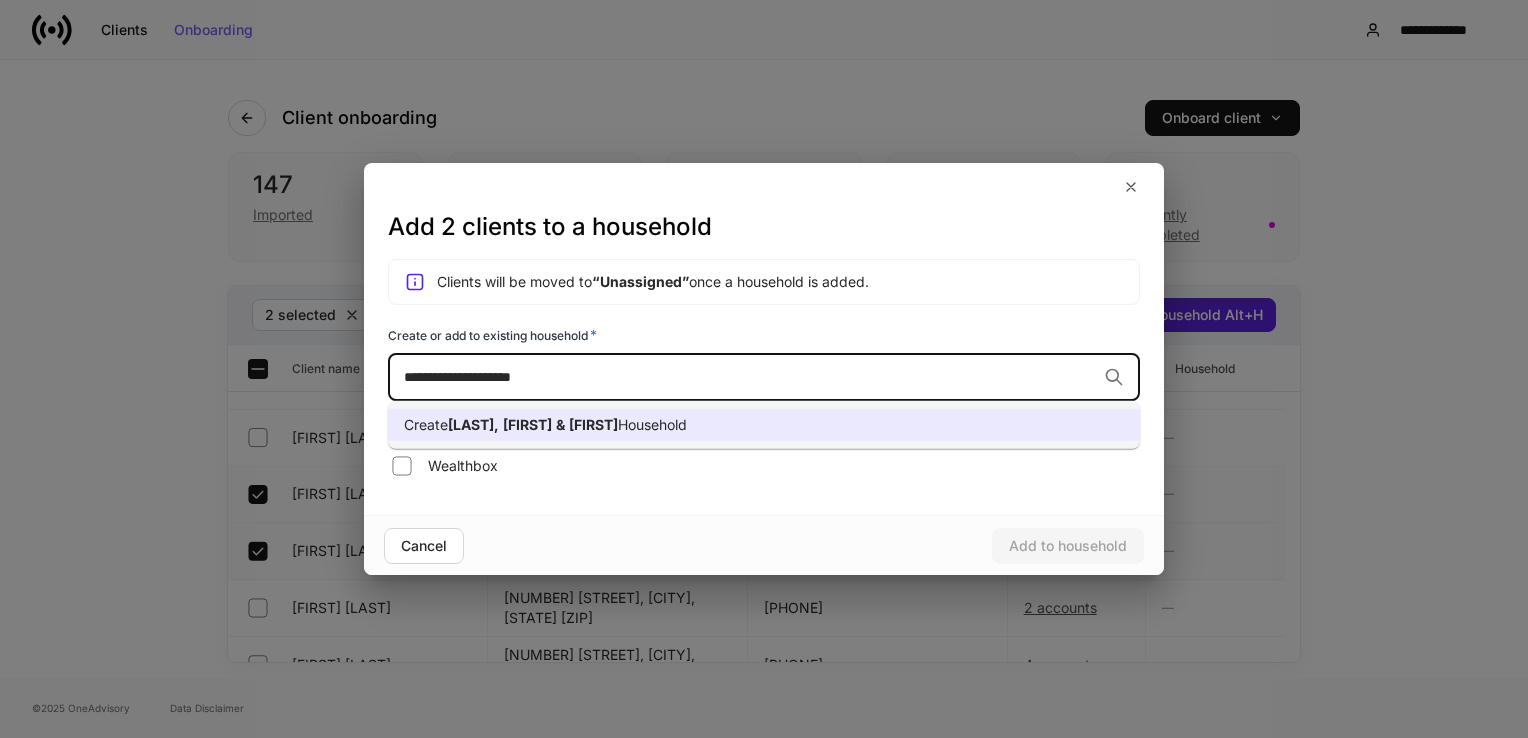 click on "Household" at bounding box center (652, 424) 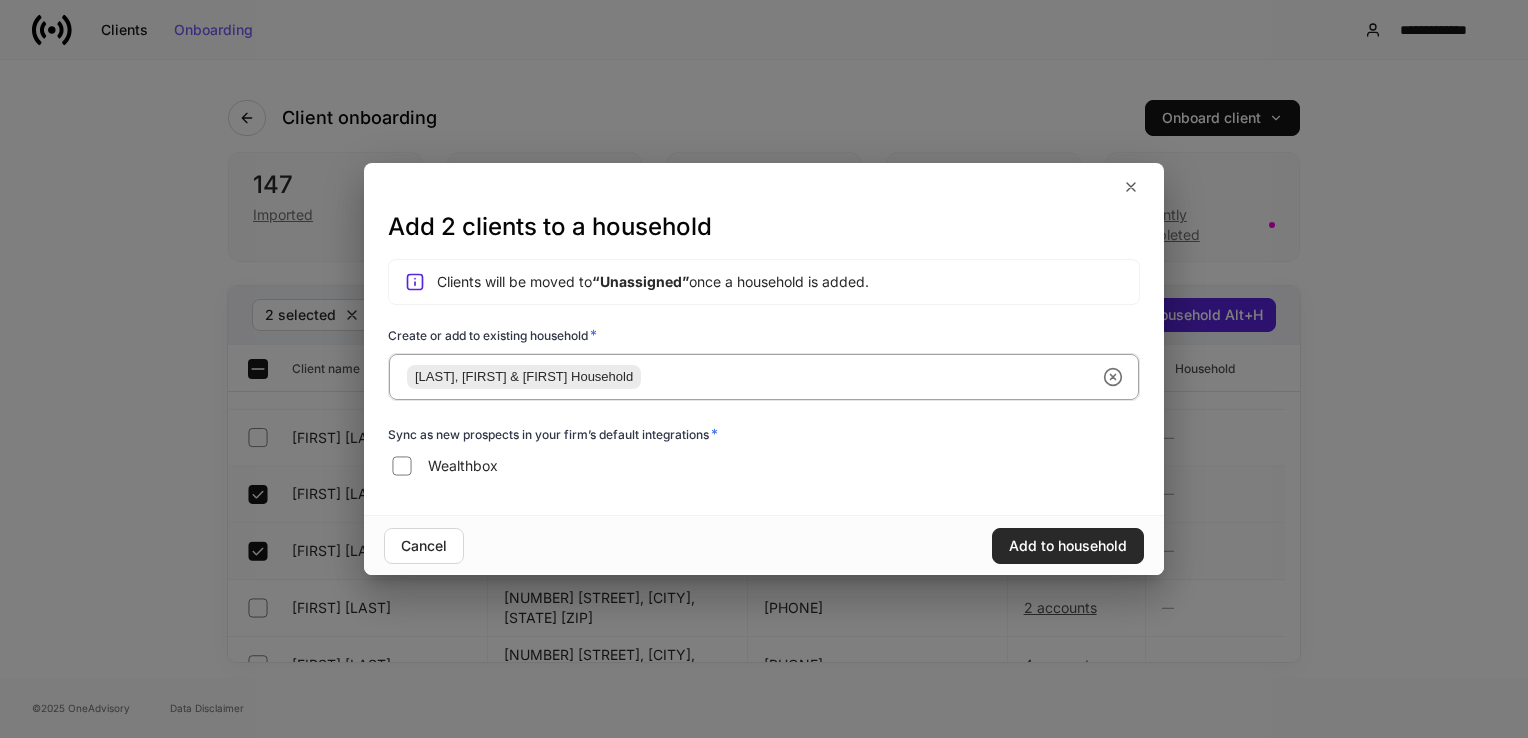 click on "Add to household" at bounding box center (1068, 546) 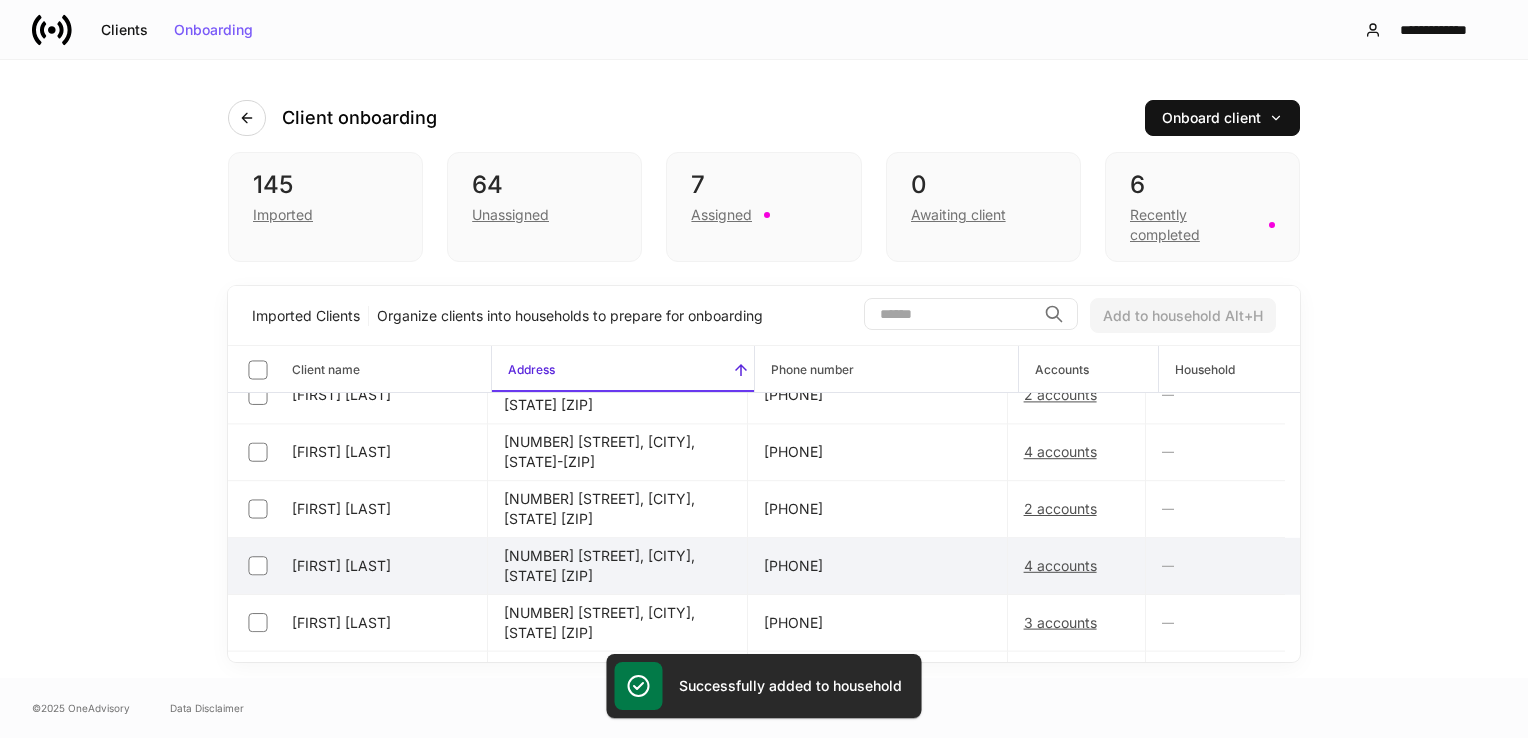 scroll, scrollTop: 300, scrollLeft: 0, axis: vertical 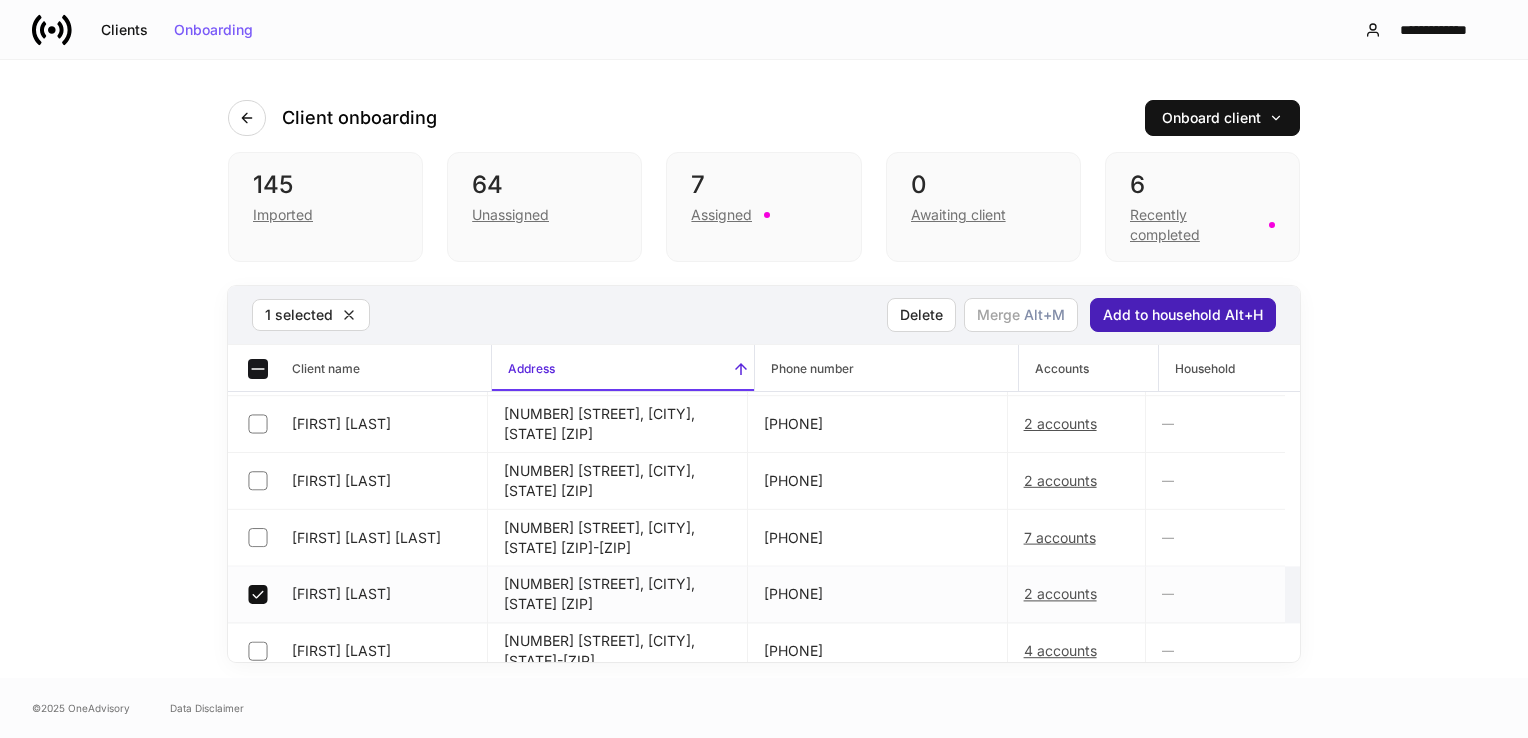 click on "Add to household Alt+H" at bounding box center [1183, 315] 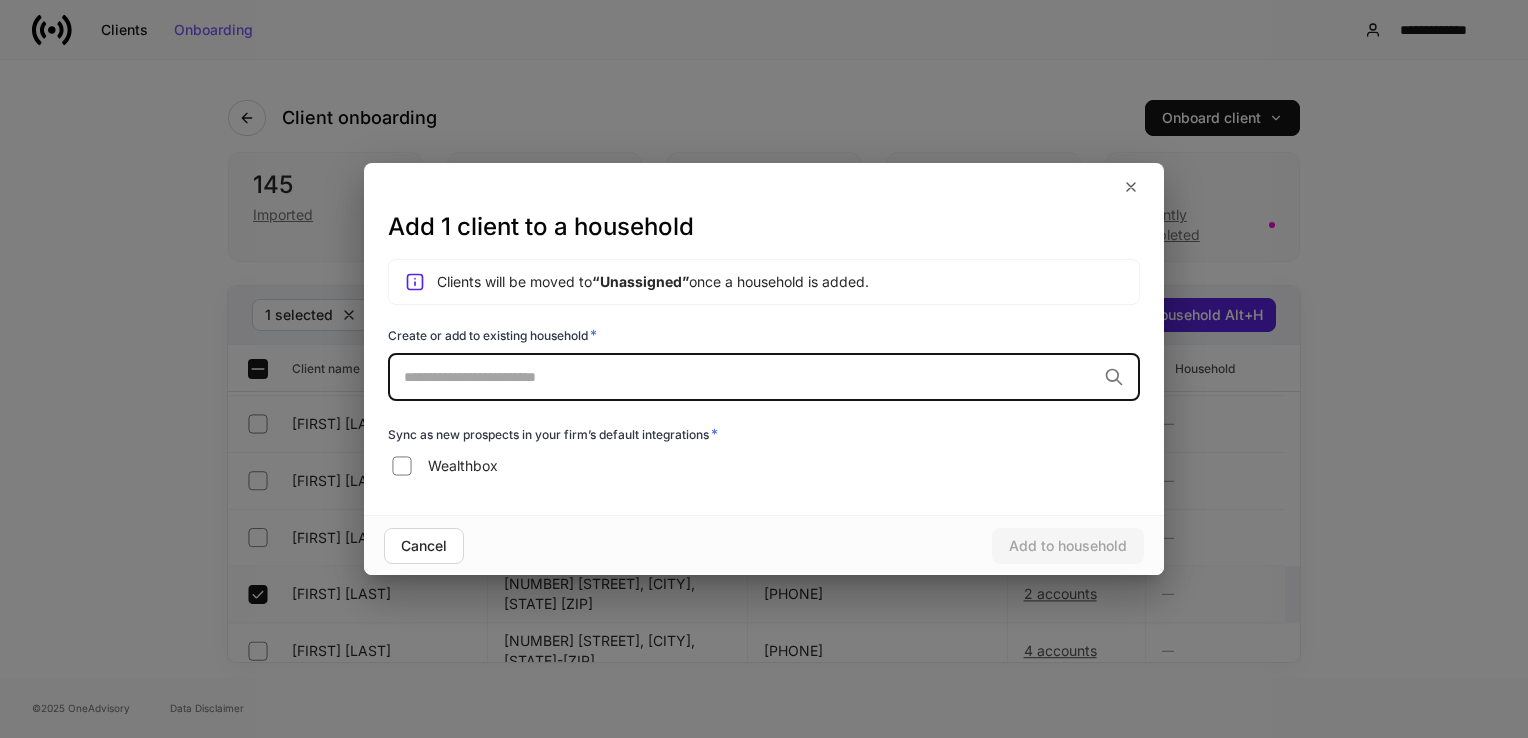 click at bounding box center [750, 377] 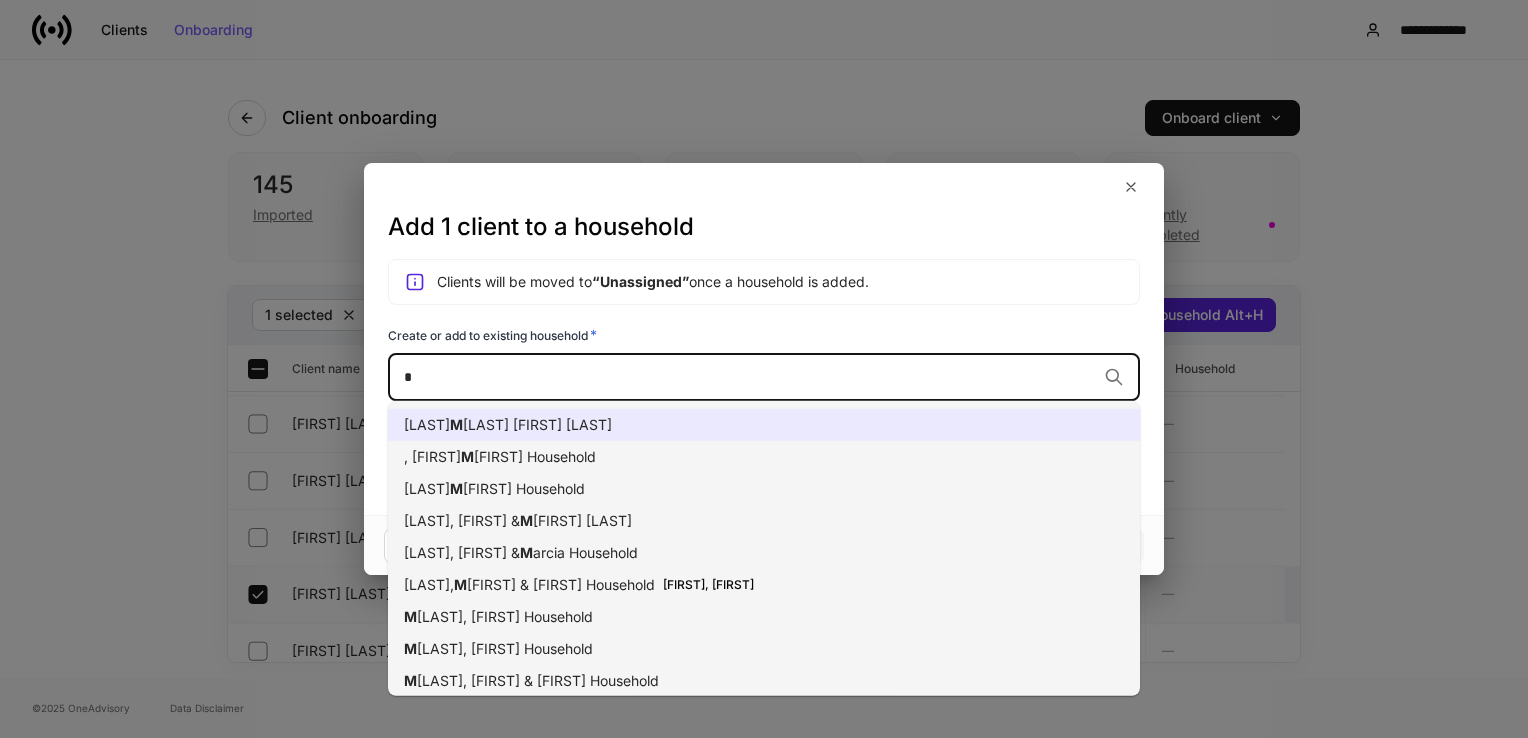 type on "*" 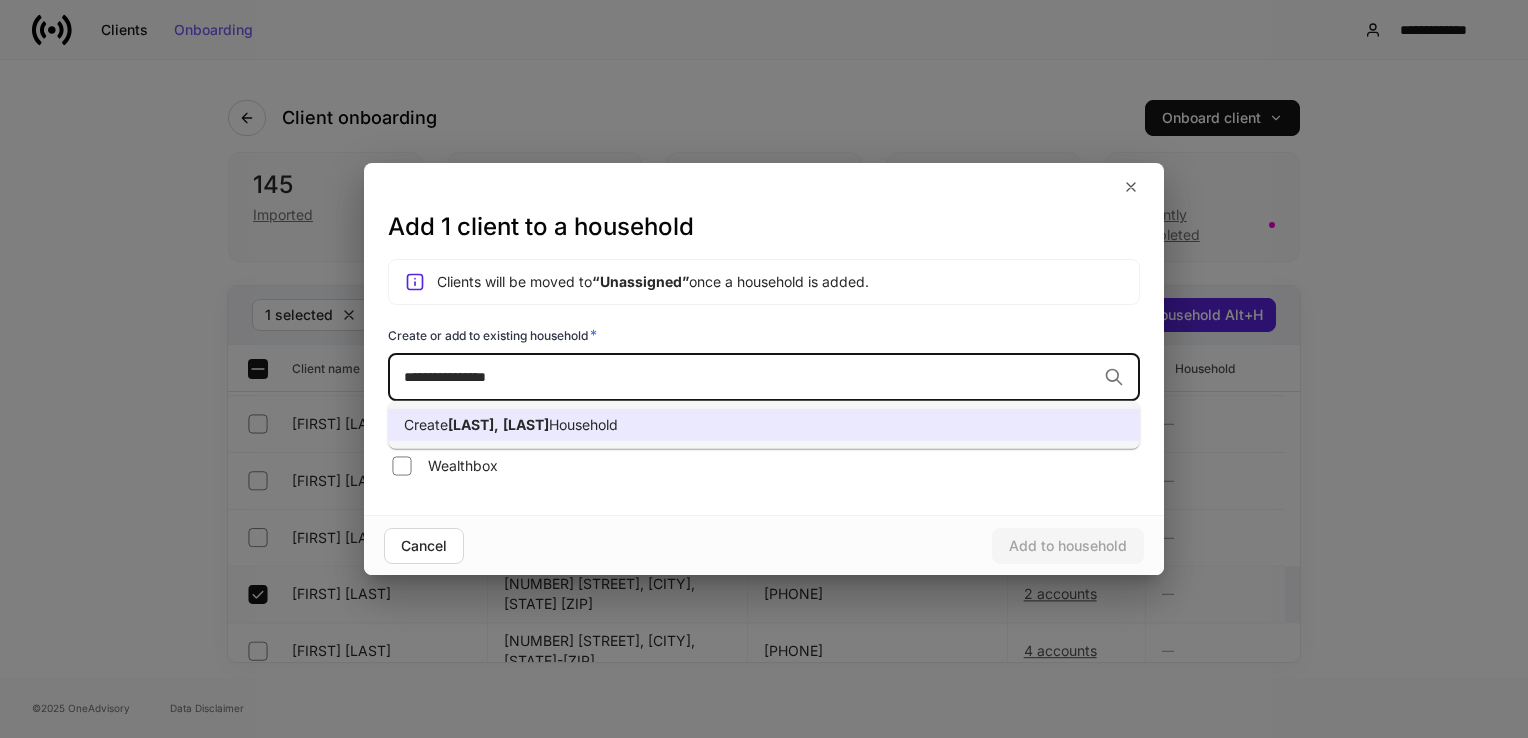 click on "[LAST]" at bounding box center (526, 424) 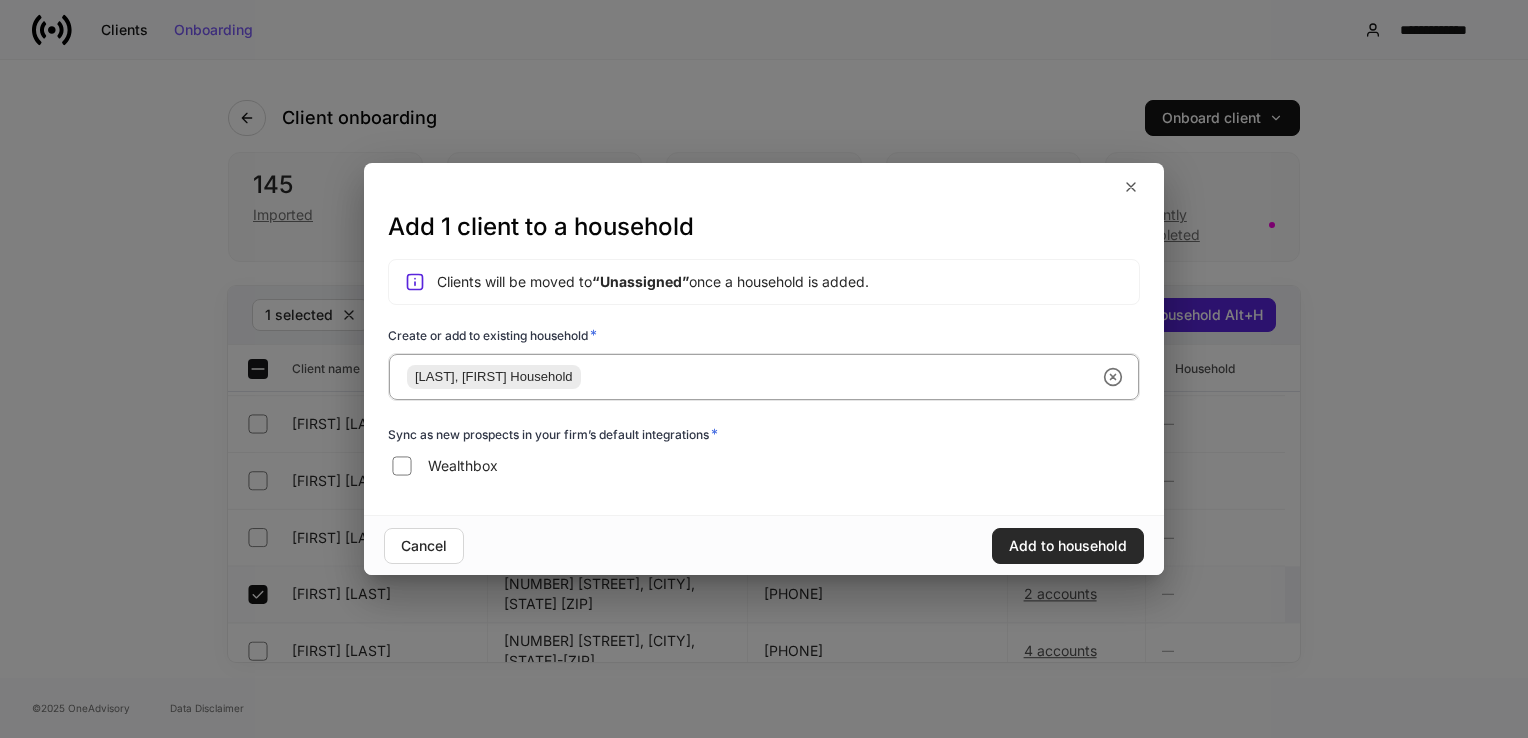 click on "Add to household" at bounding box center [1068, 546] 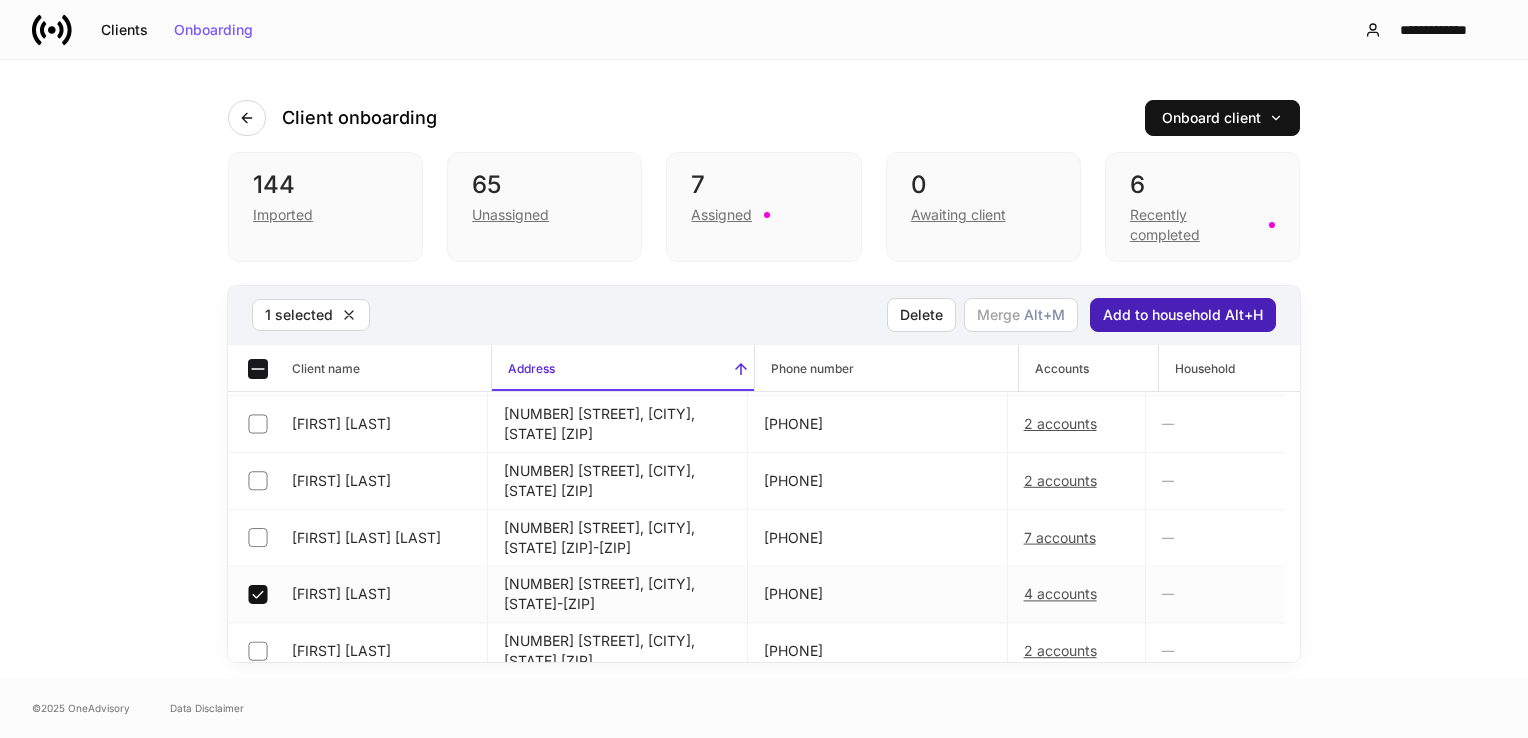 click on "Add to household Alt+H" at bounding box center (1183, 315) 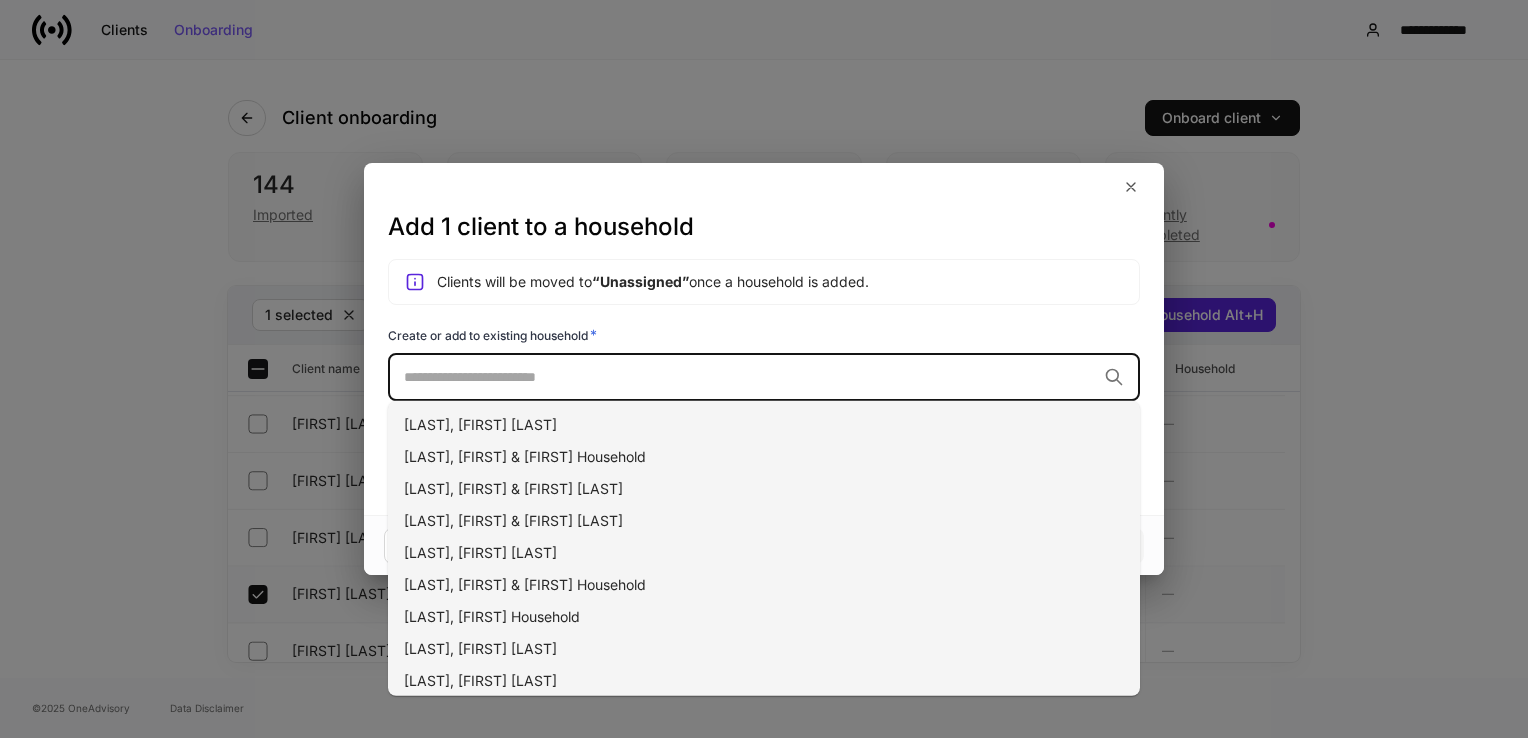 click at bounding box center (750, 377) 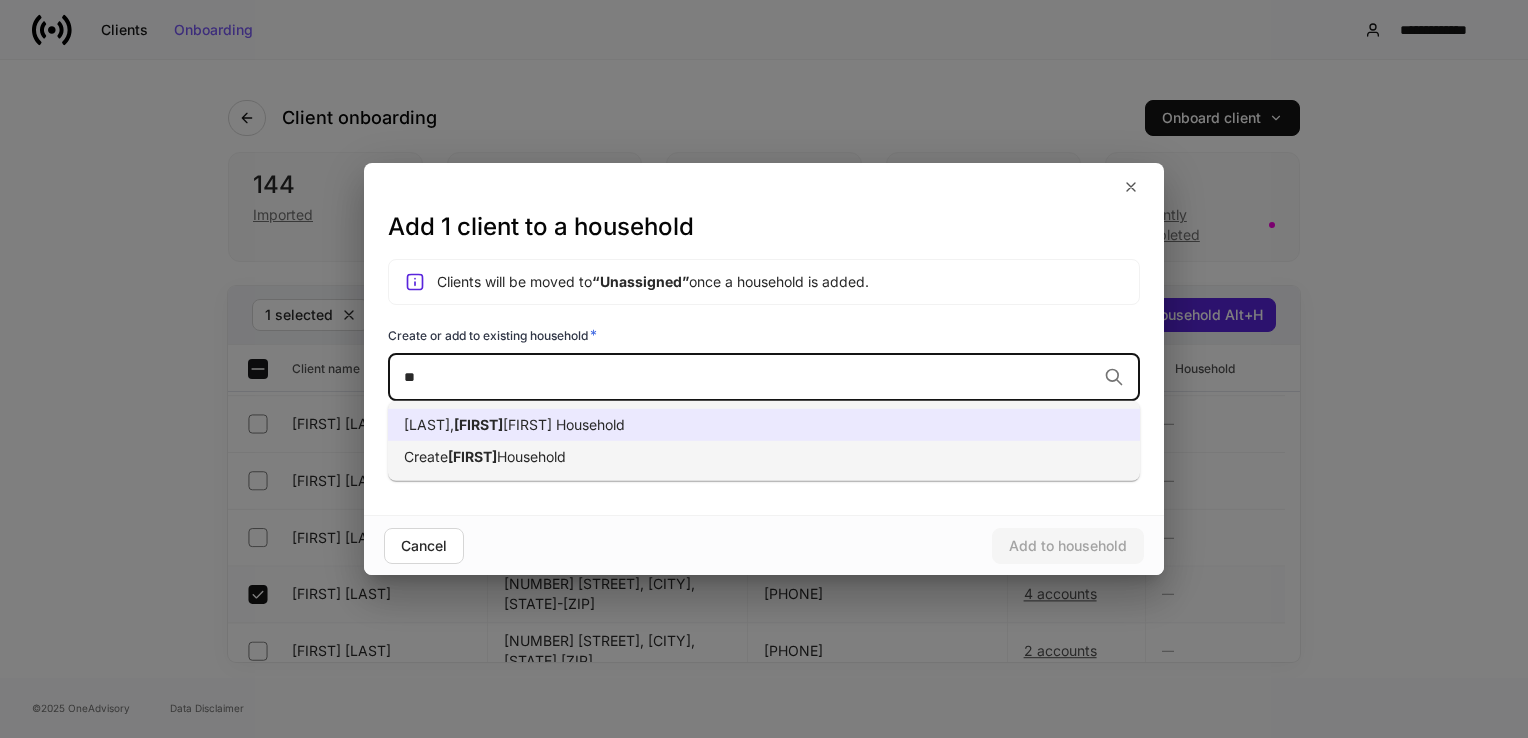 type on "*" 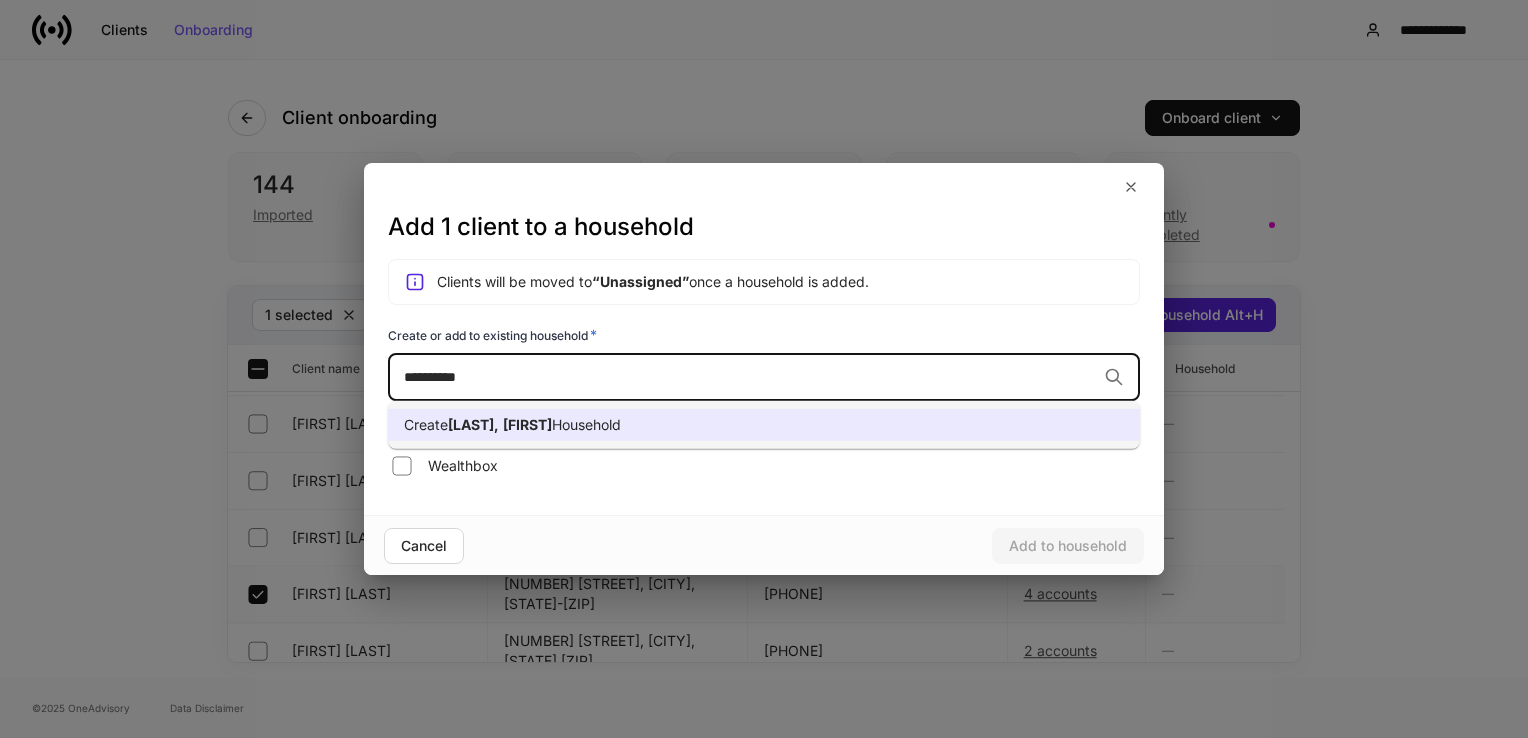 click on "[LAST]," at bounding box center (473, 424) 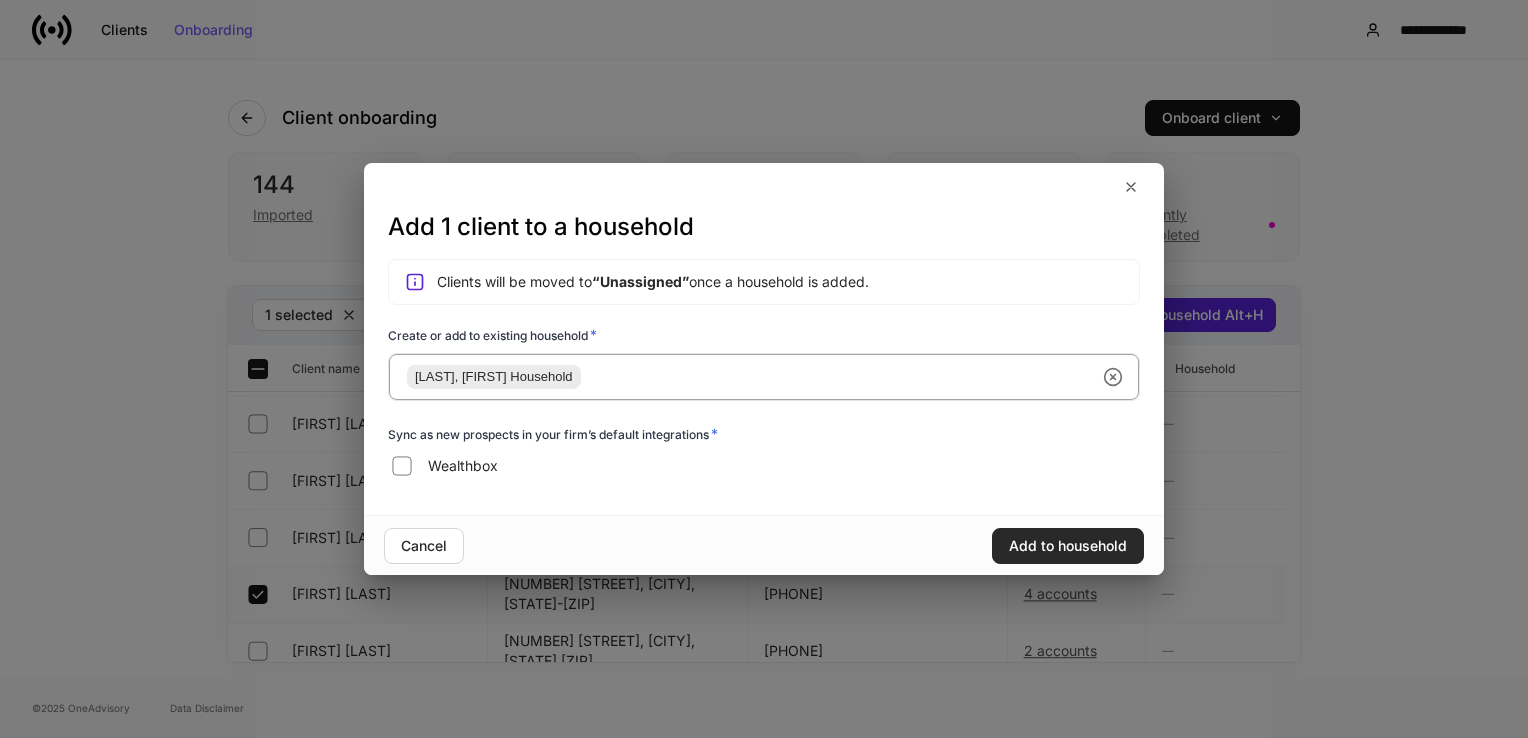 click on "Add to household" at bounding box center [1068, 546] 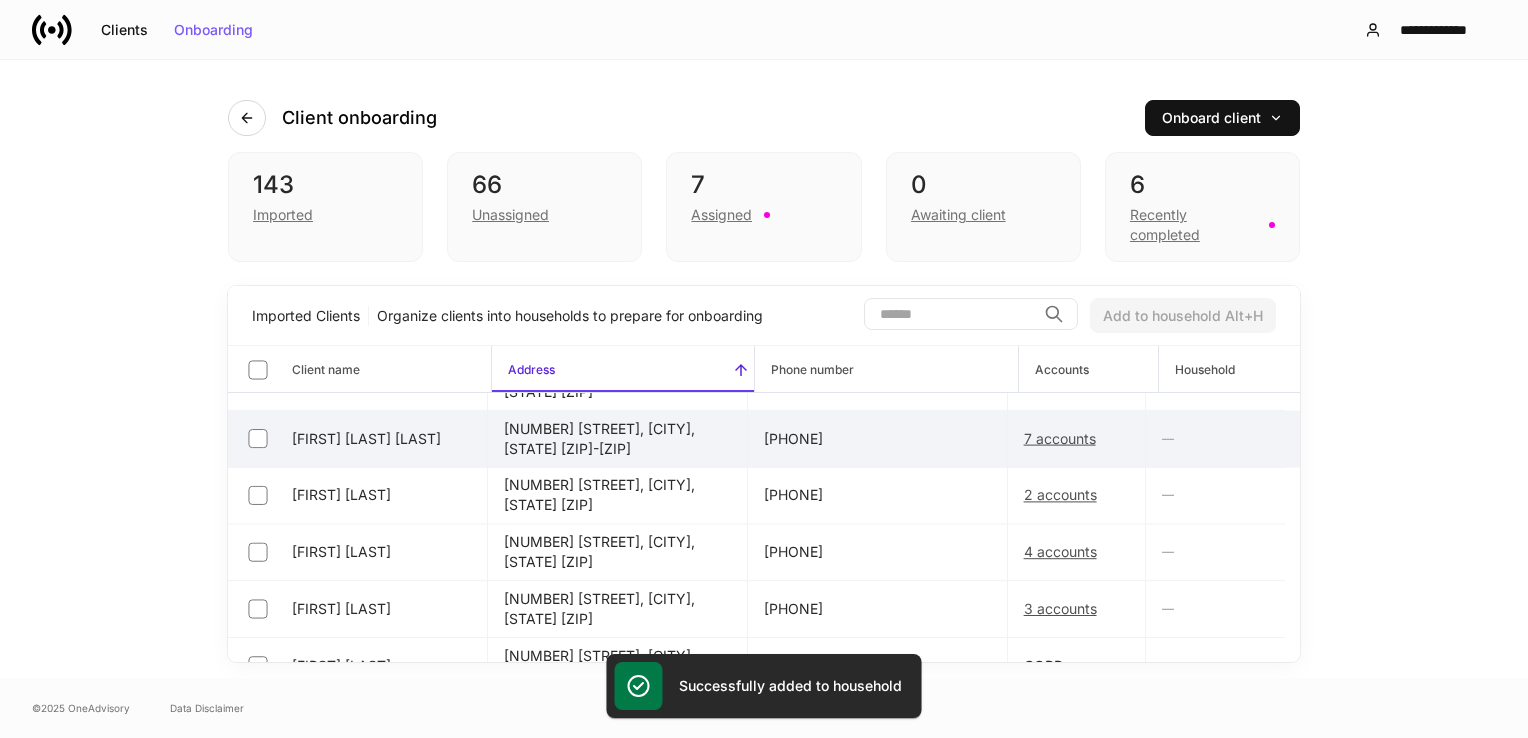 scroll, scrollTop: 500, scrollLeft: 0, axis: vertical 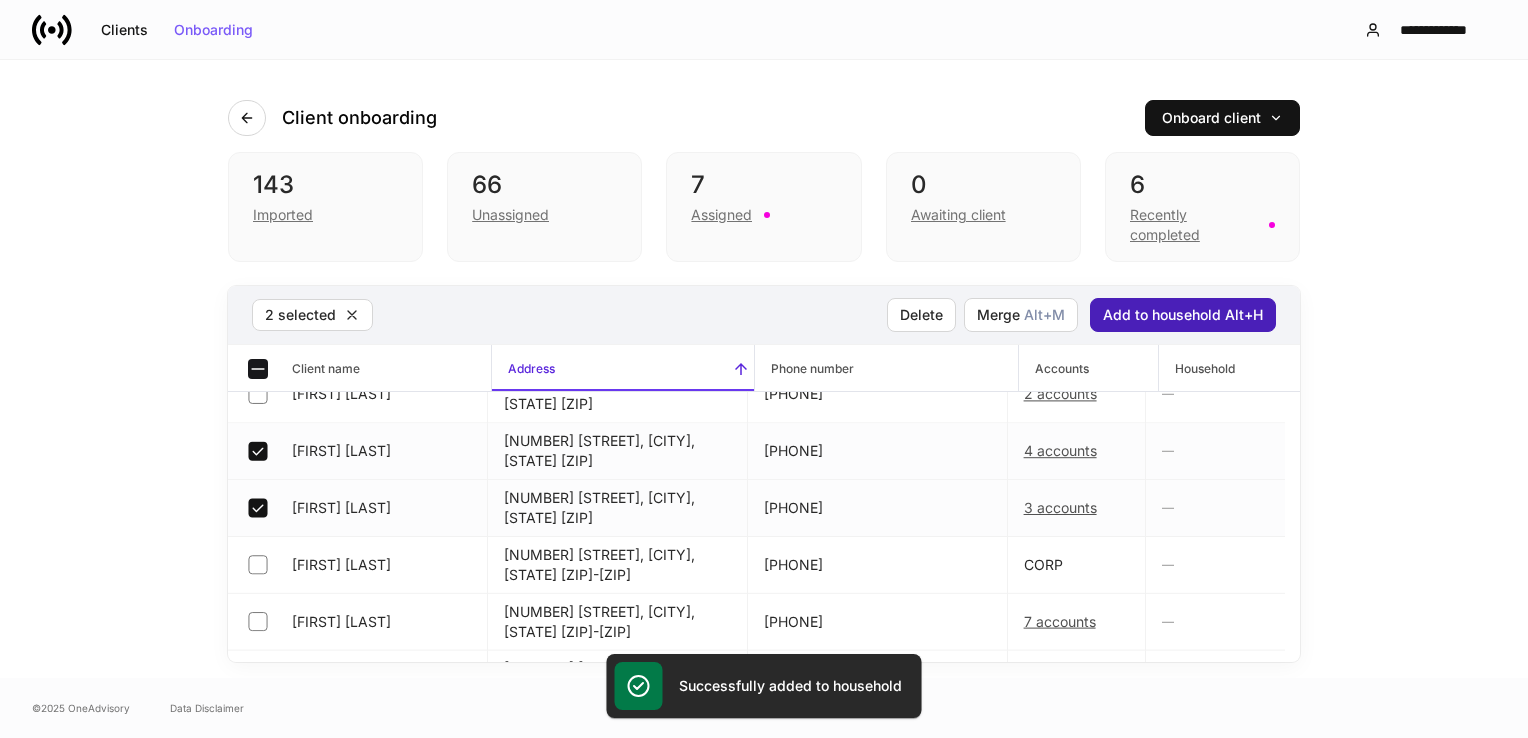 click on "Add to household Alt+H" at bounding box center [1183, 315] 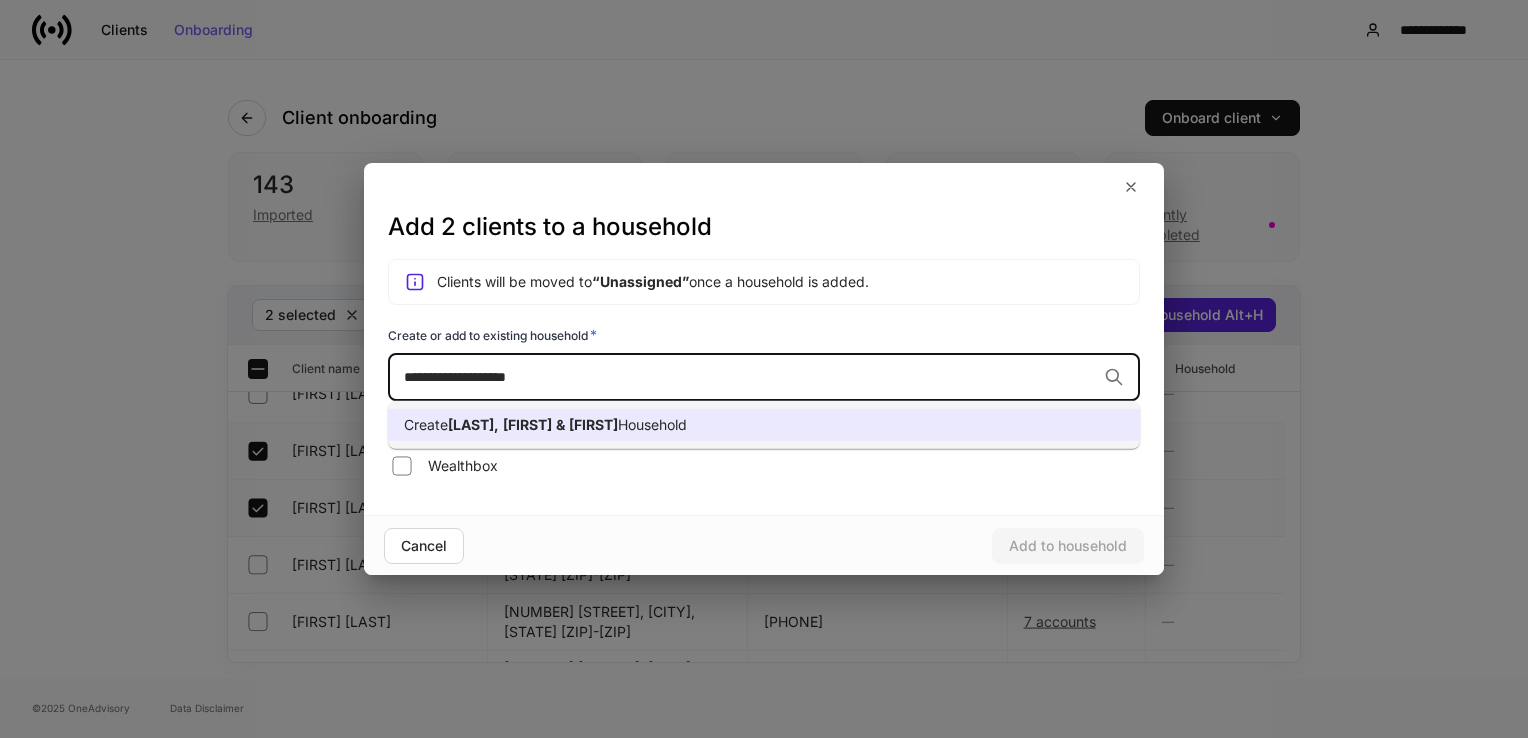 click on "[LAST]," at bounding box center (473, 424) 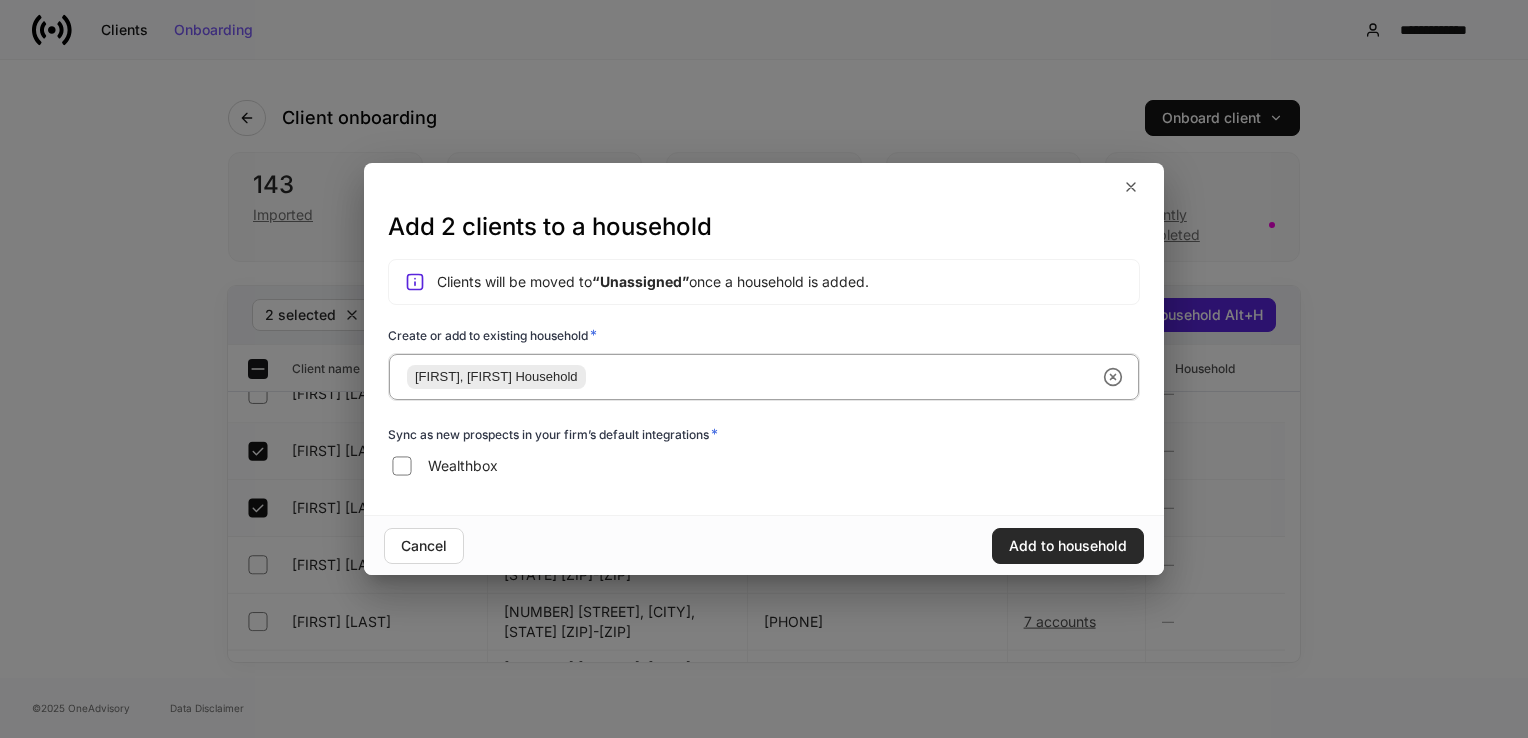 click on "Add to household" at bounding box center [1068, 546] 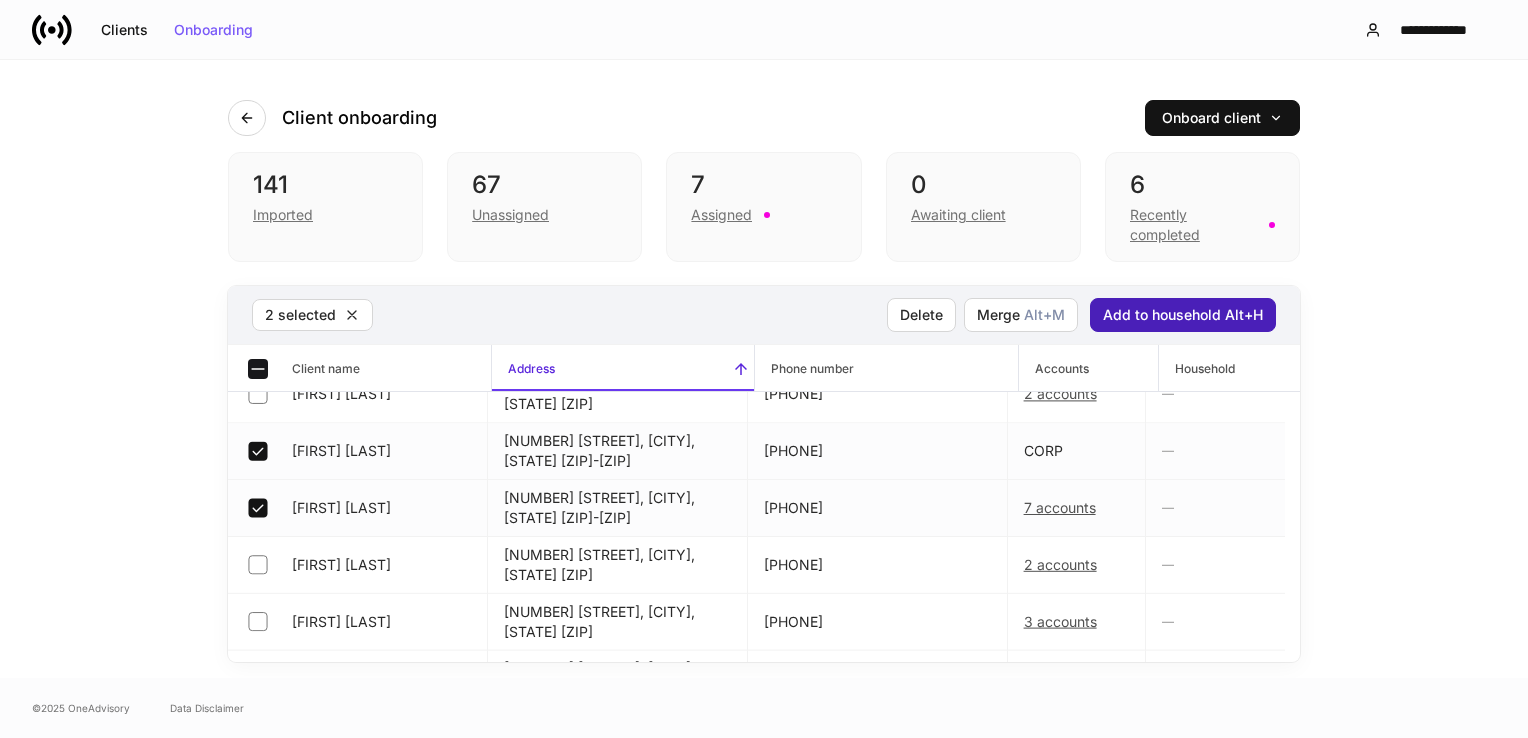 click on "Add to household Alt+H" at bounding box center (1183, 315) 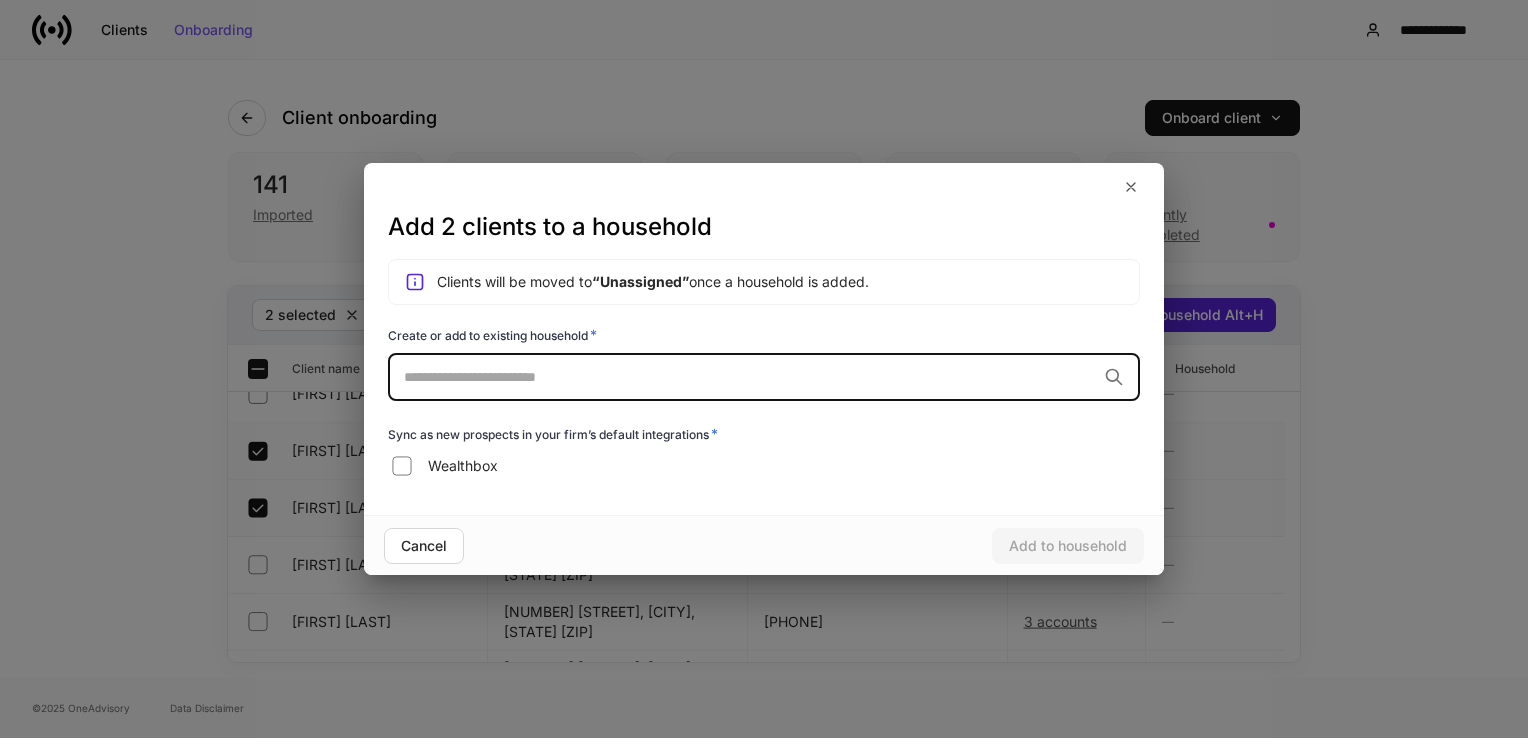 click at bounding box center [750, 377] 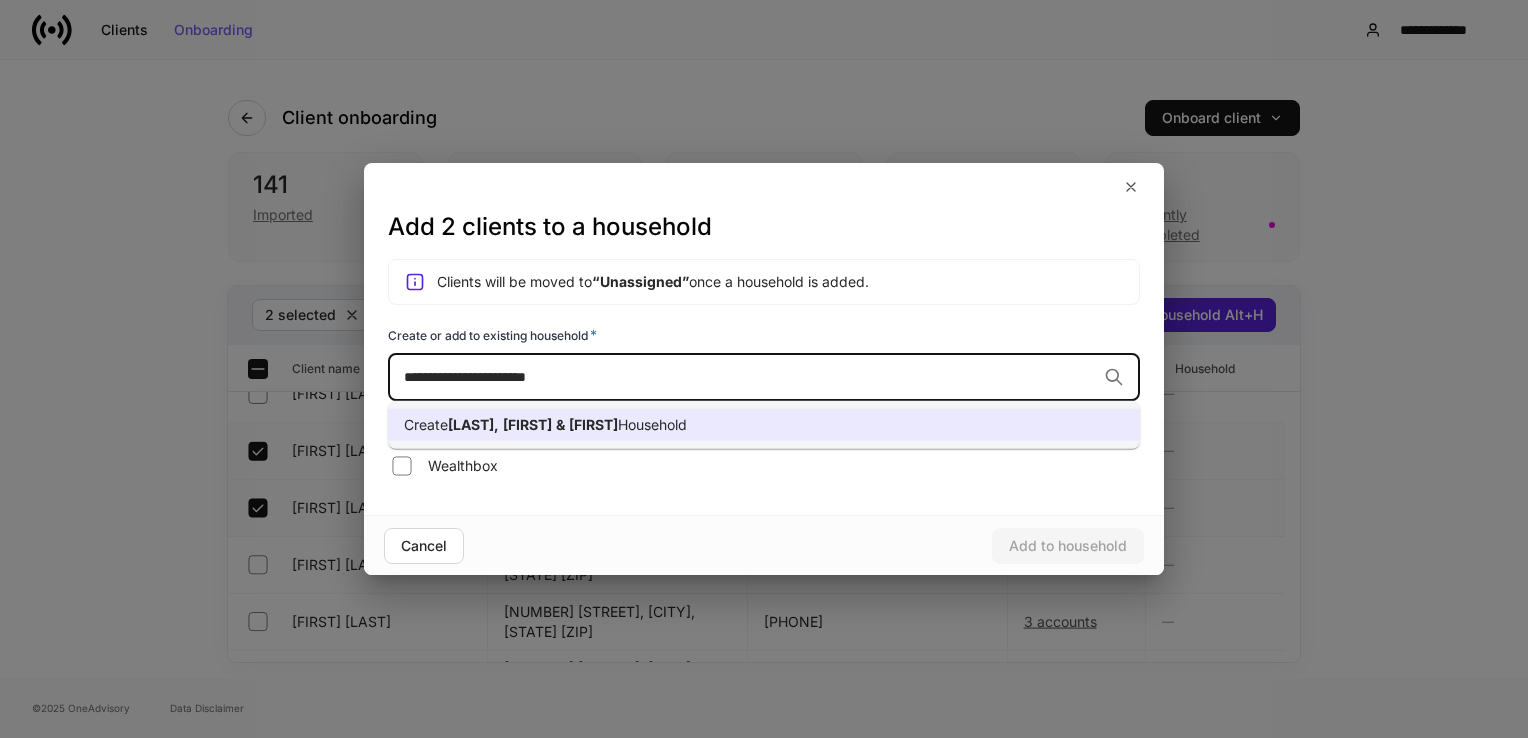 click on "Create  [LAST],   [FIRST]   &   [FIRST]  Household" at bounding box center [764, 425] 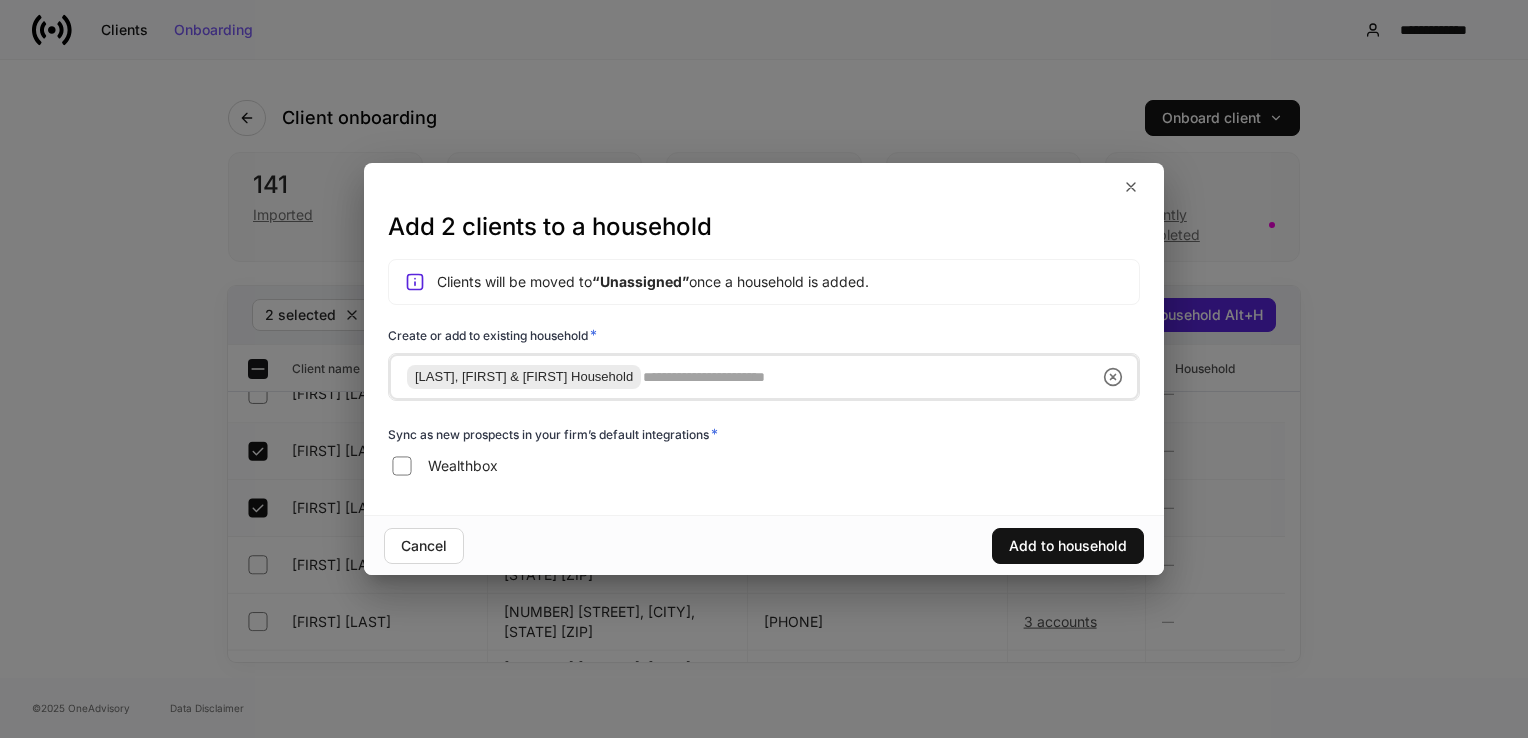 type 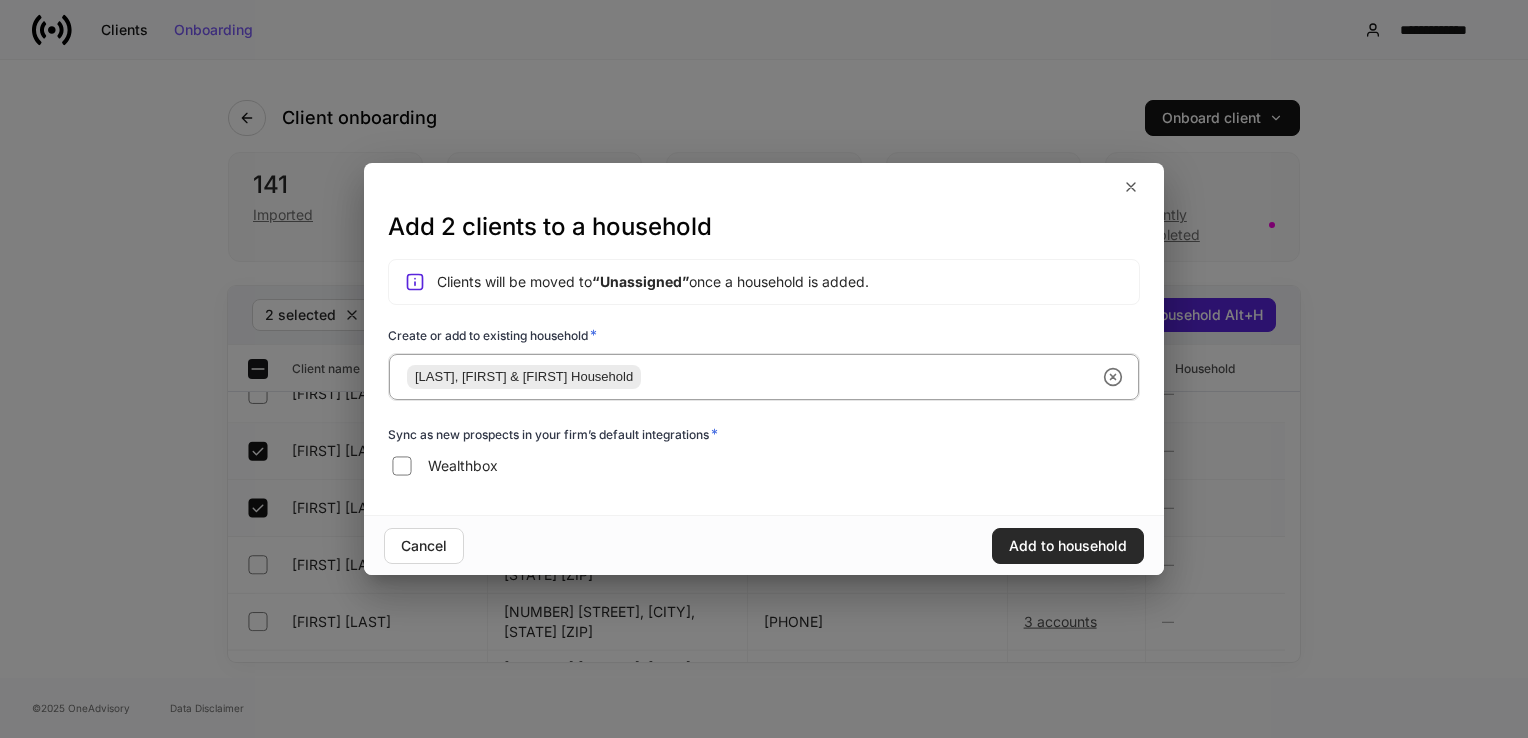 click on "Add to household" at bounding box center [1068, 546] 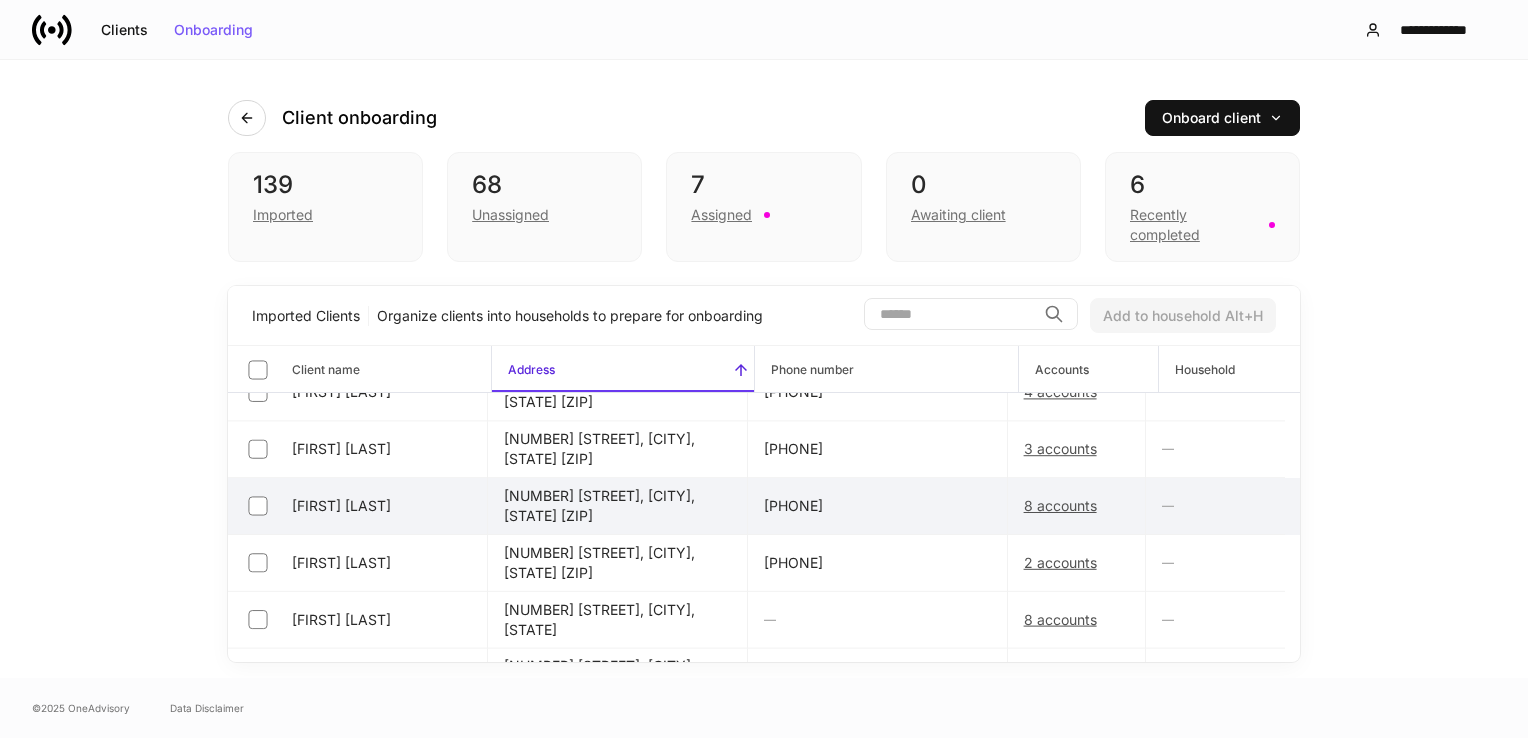 scroll, scrollTop: 800, scrollLeft: 0, axis: vertical 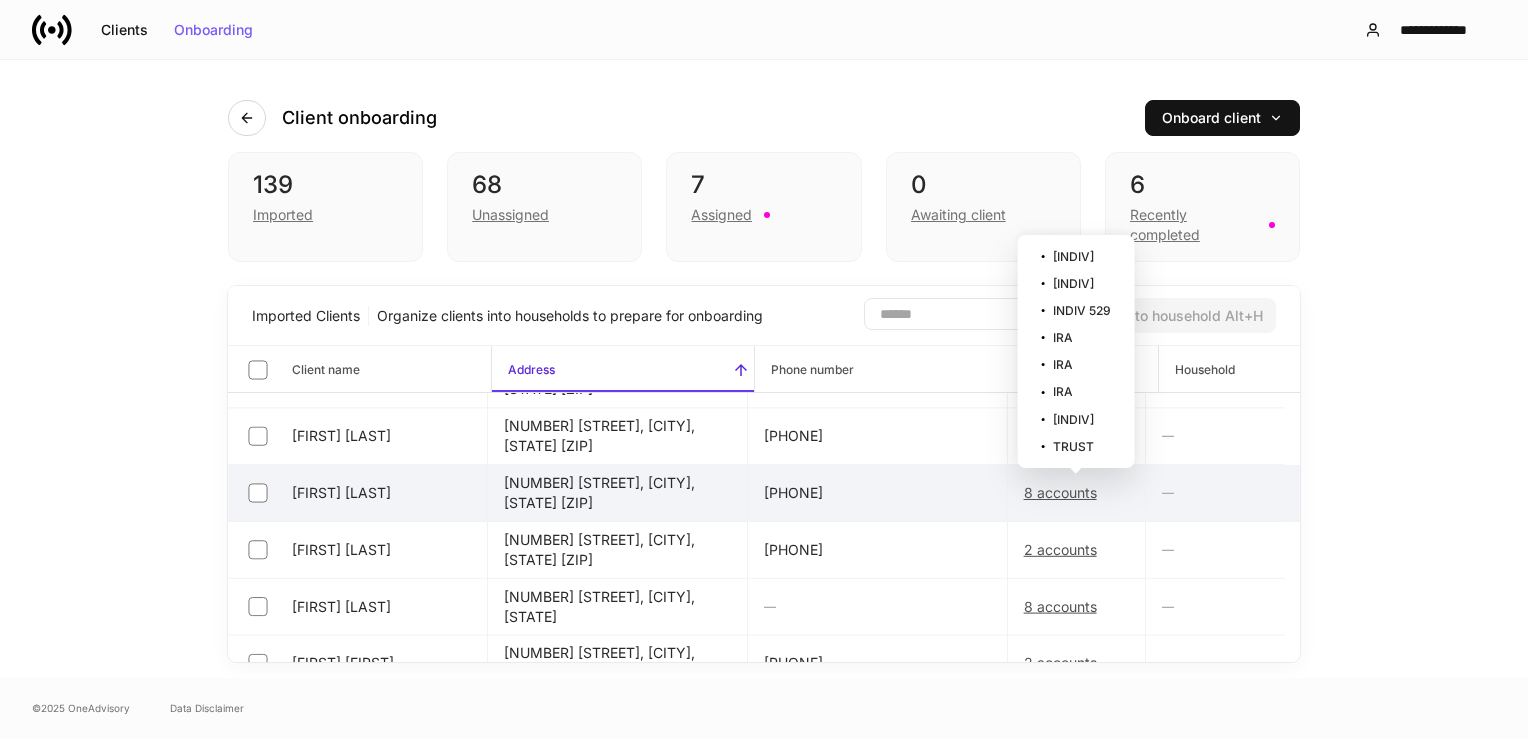 click on "8 accounts" at bounding box center (1077, 493) 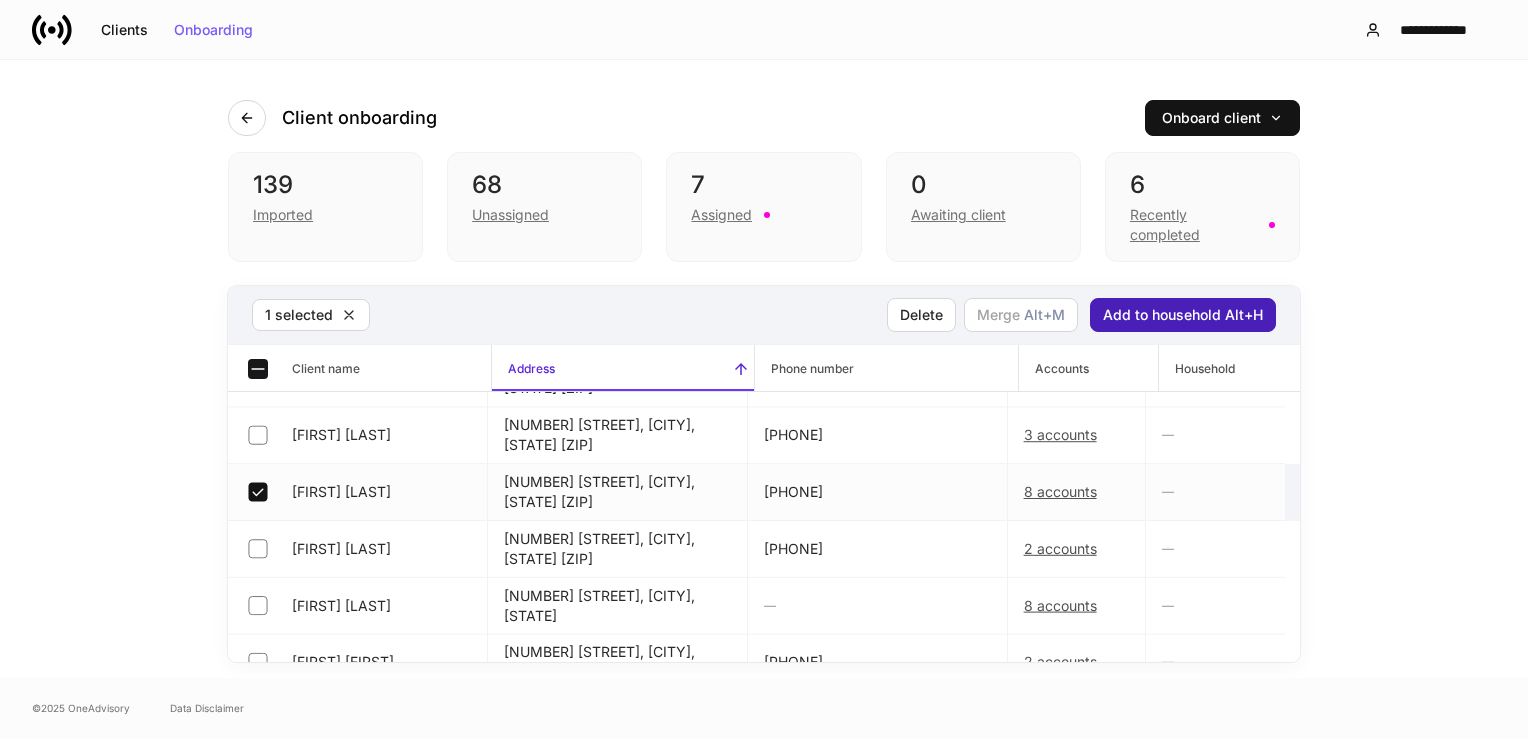 click on "Add to household Alt+H" at bounding box center [1183, 315] 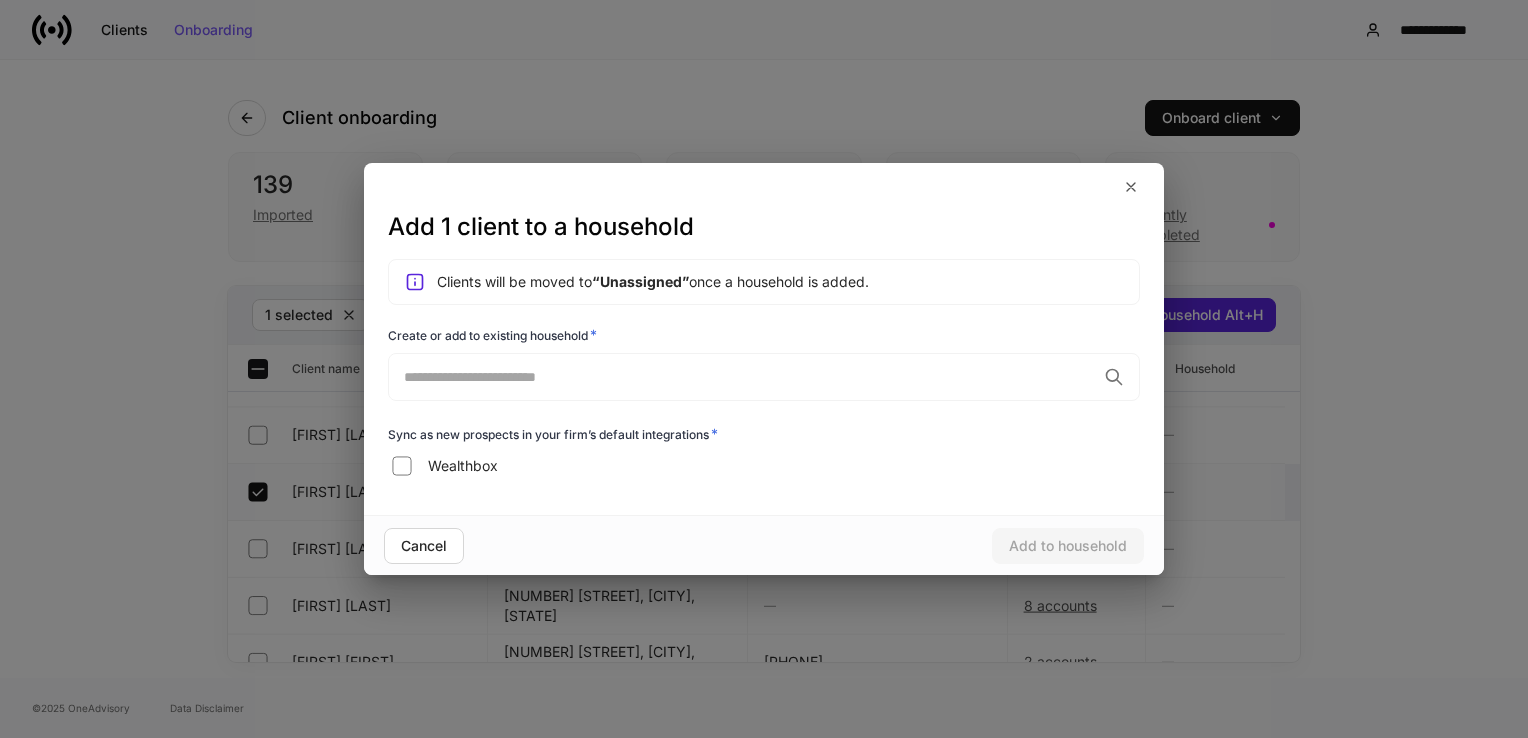 click on "Clients will be moved to  “Unassigned”  once a household is added. Create or add to existing household * ​ Assign household to a permission group * Select... ​ This determines which members have access to this household. Required for new households. Sync as new prospects in your firm’s default integrations * Wealthbox" at bounding box center (764, 371) 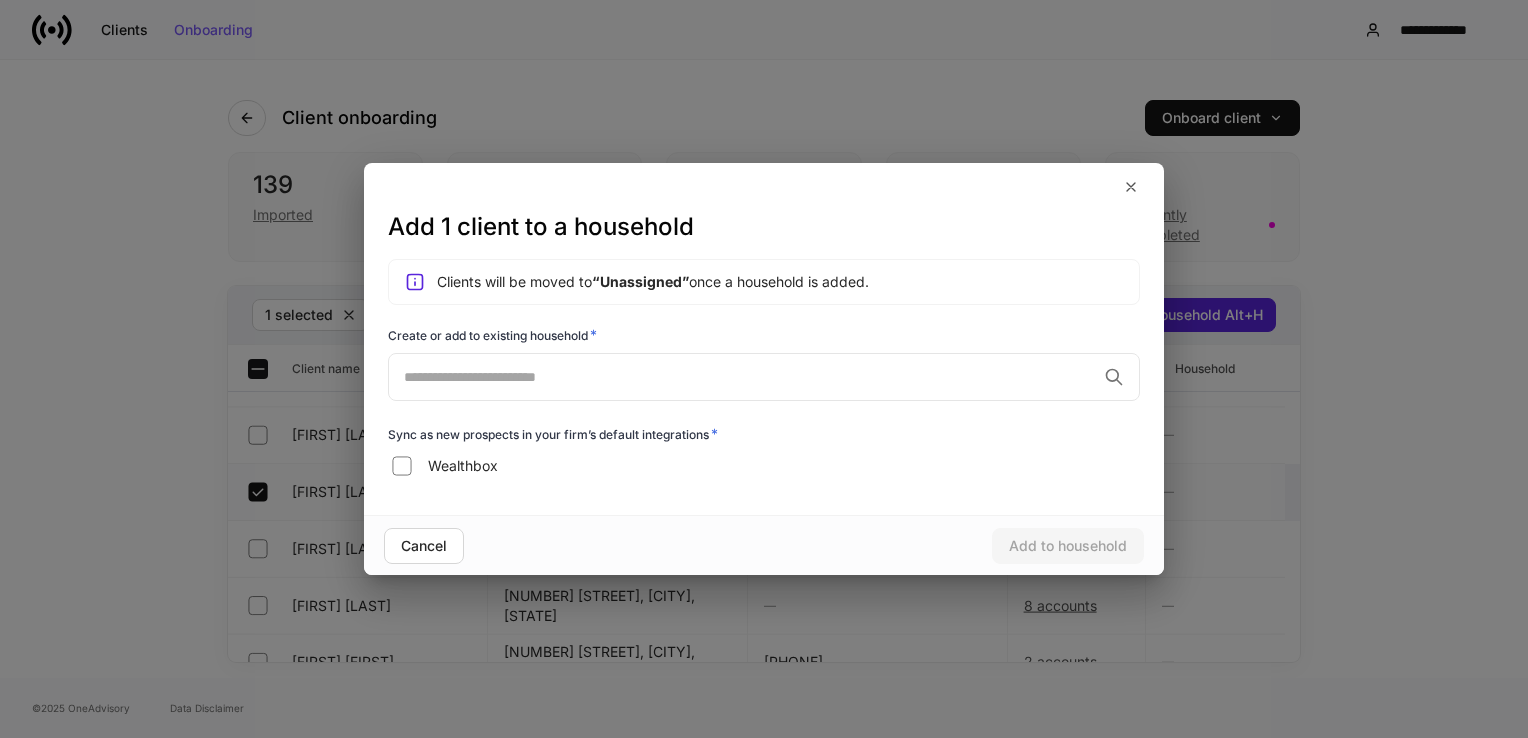 click on "​" at bounding box center (764, 377) 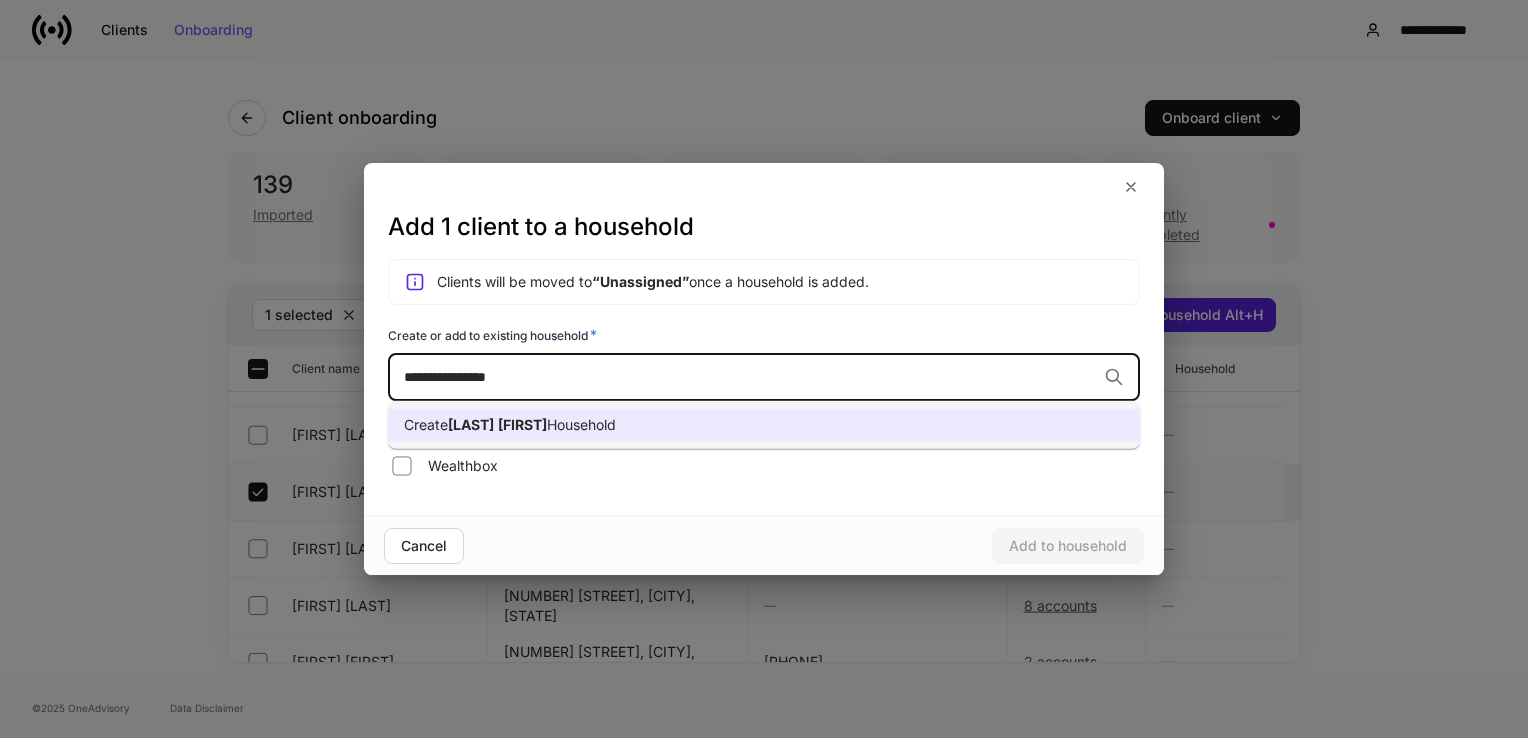 click on "Create  [LAST], [FIRST]  Household" at bounding box center (510, 425) 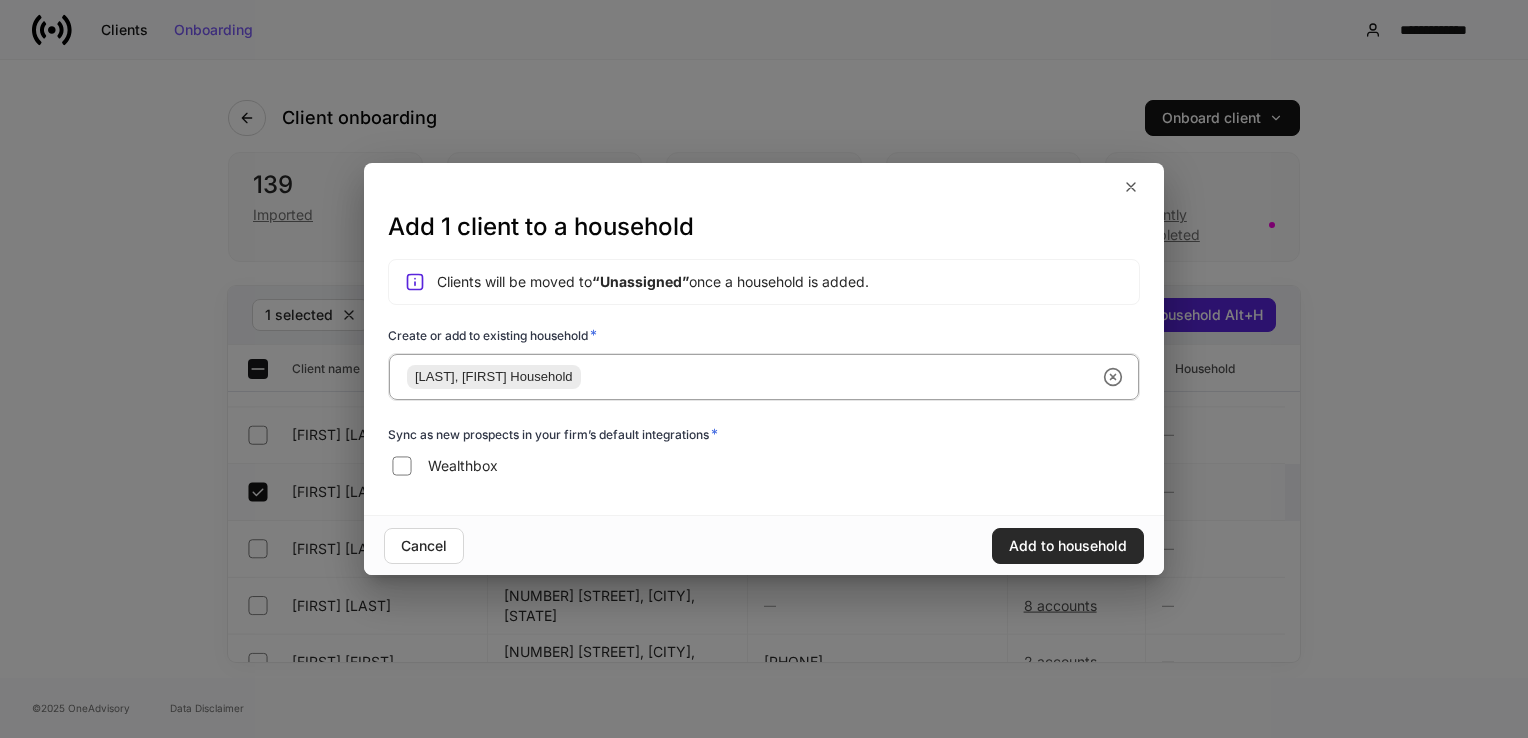 click on "Add to household" at bounding box center (1068, 546) 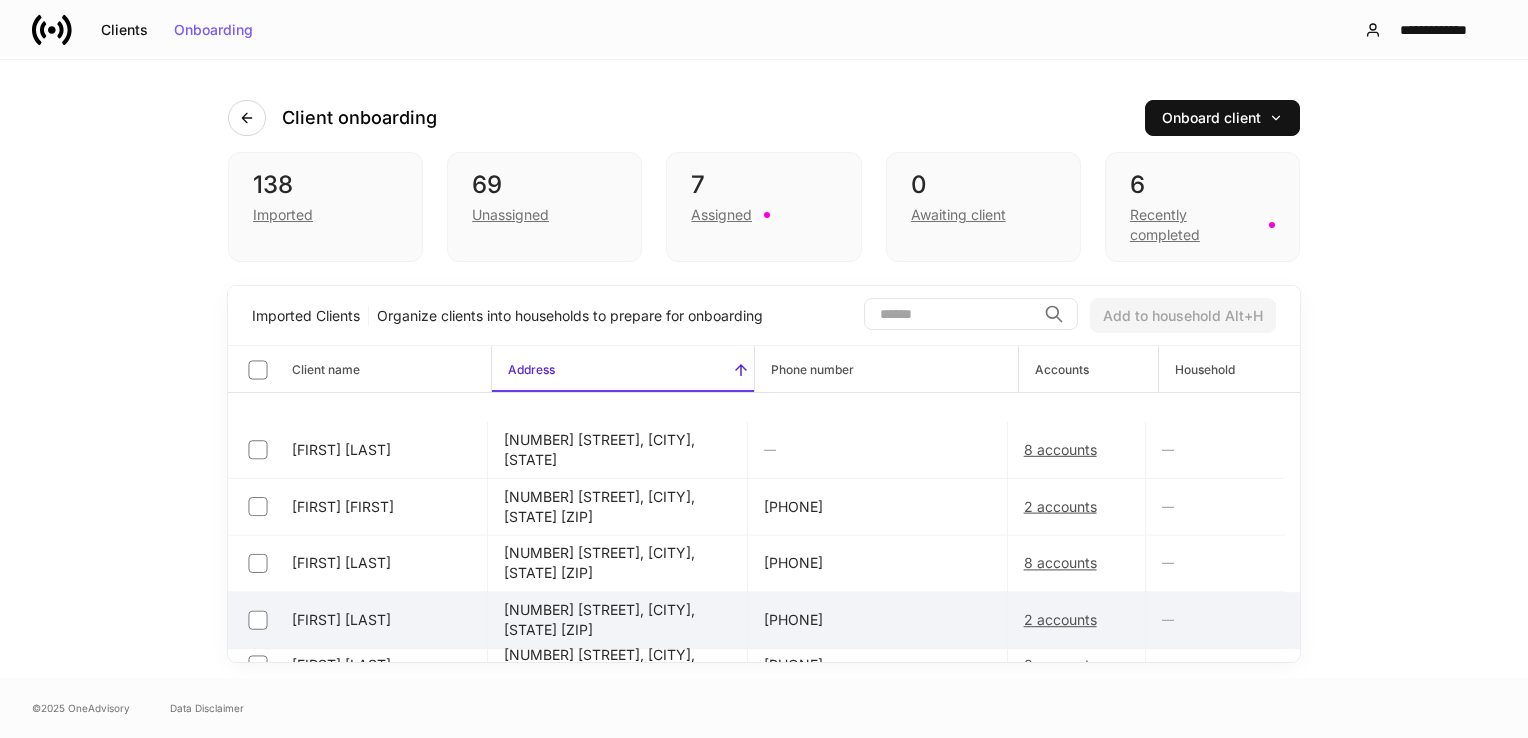 scroll, scrollTop: 1000, scrollLeft: 0, axis: vertical 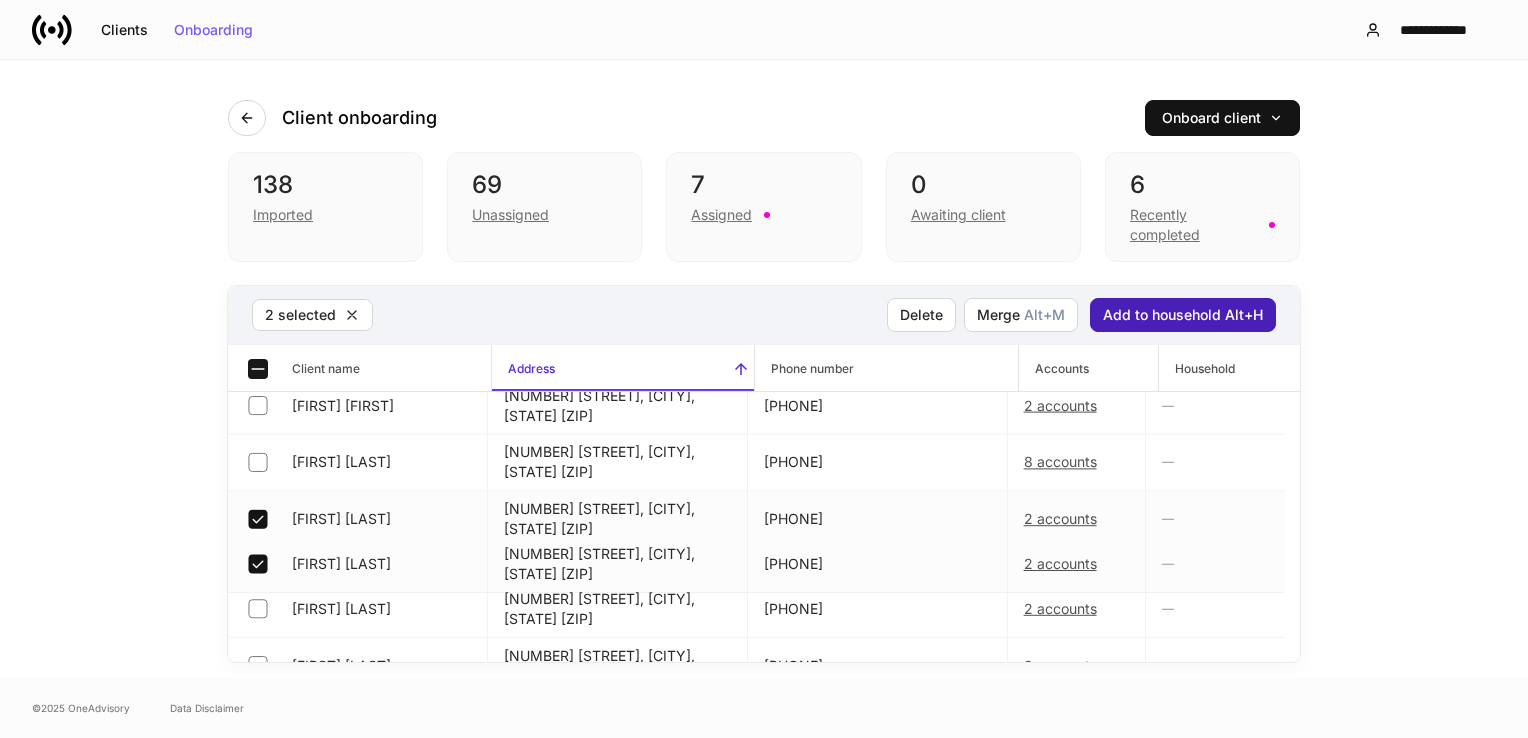 click on "Add to household Alt+H" at bounding box center (1183, 315) 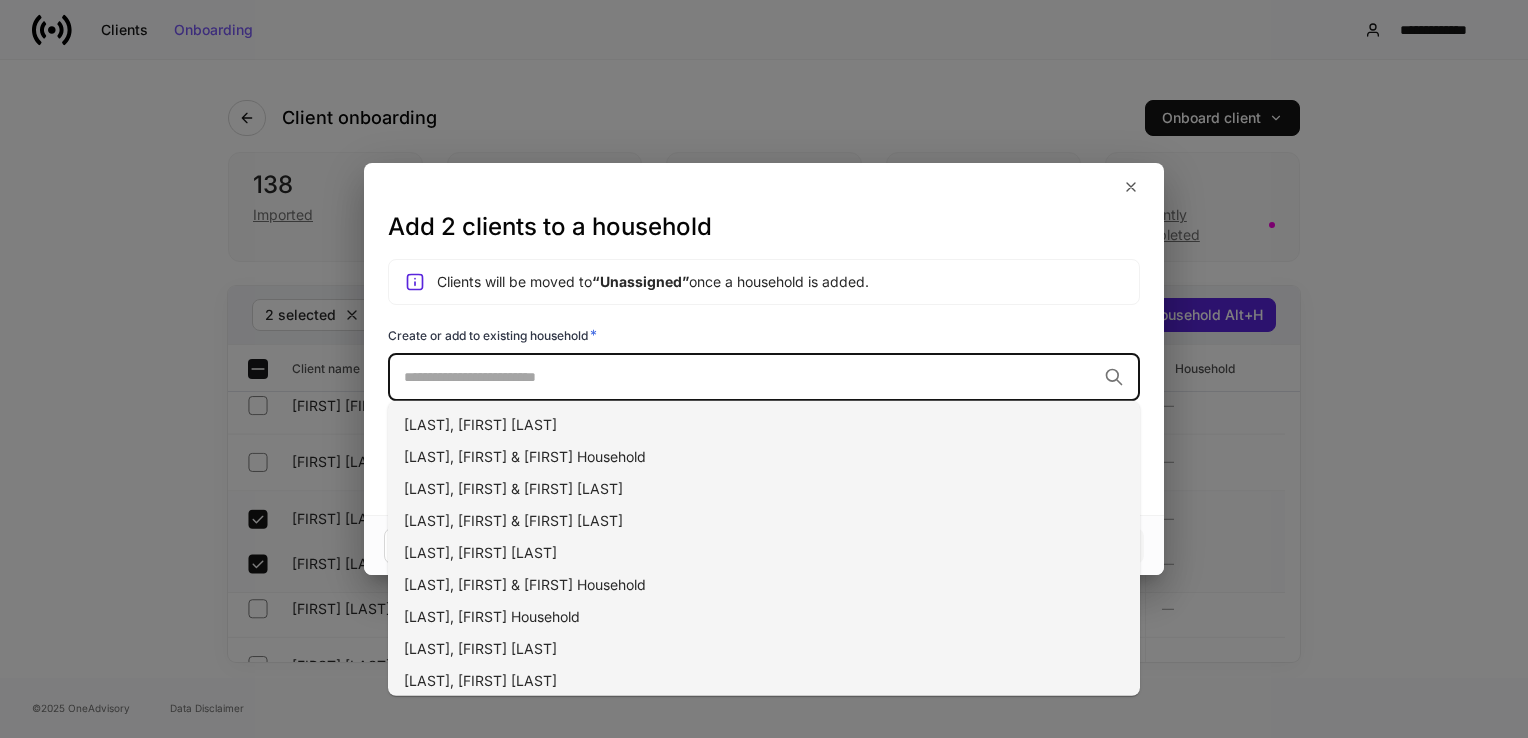 click at bounding box center [750, 377] 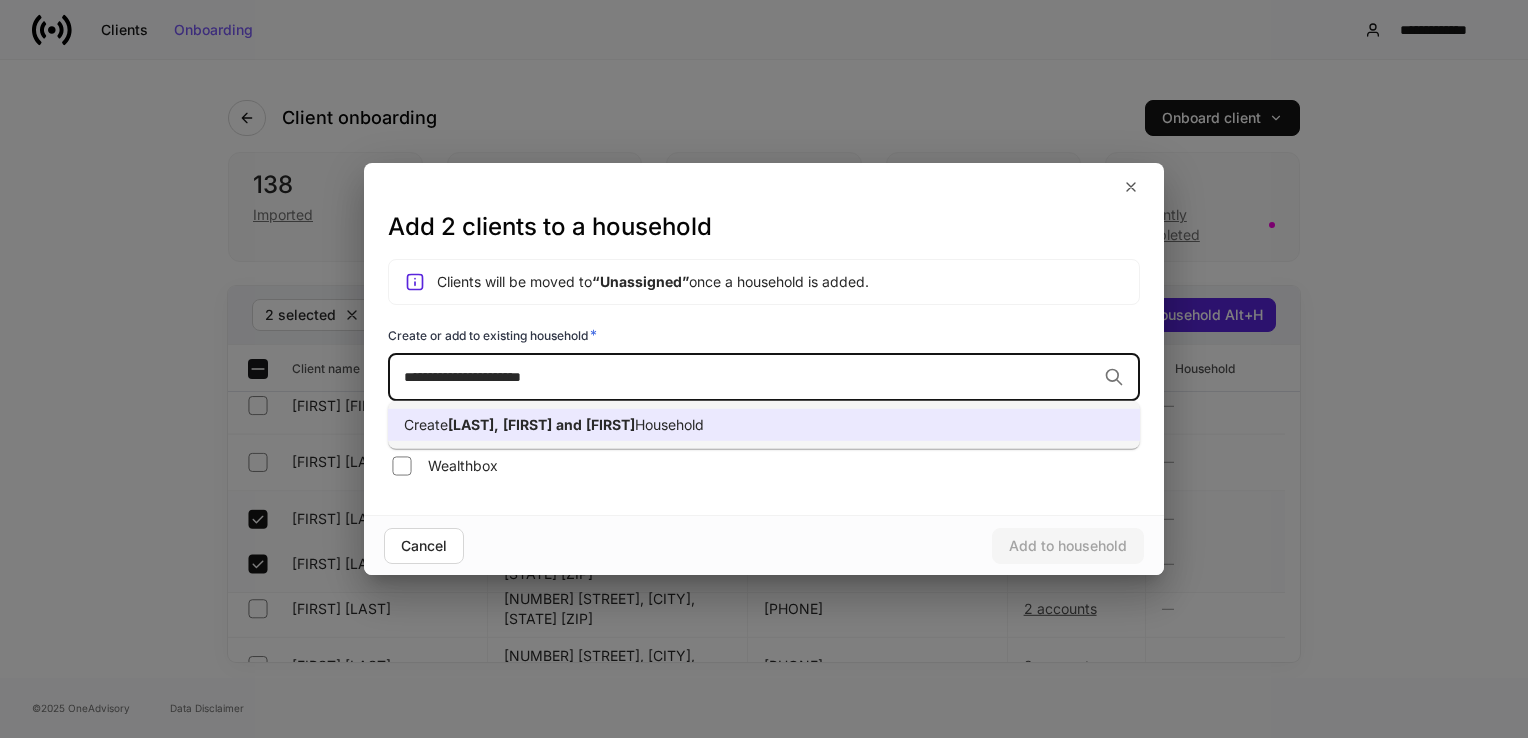 click on "[FIRST]" at bounding box center (527, 424) 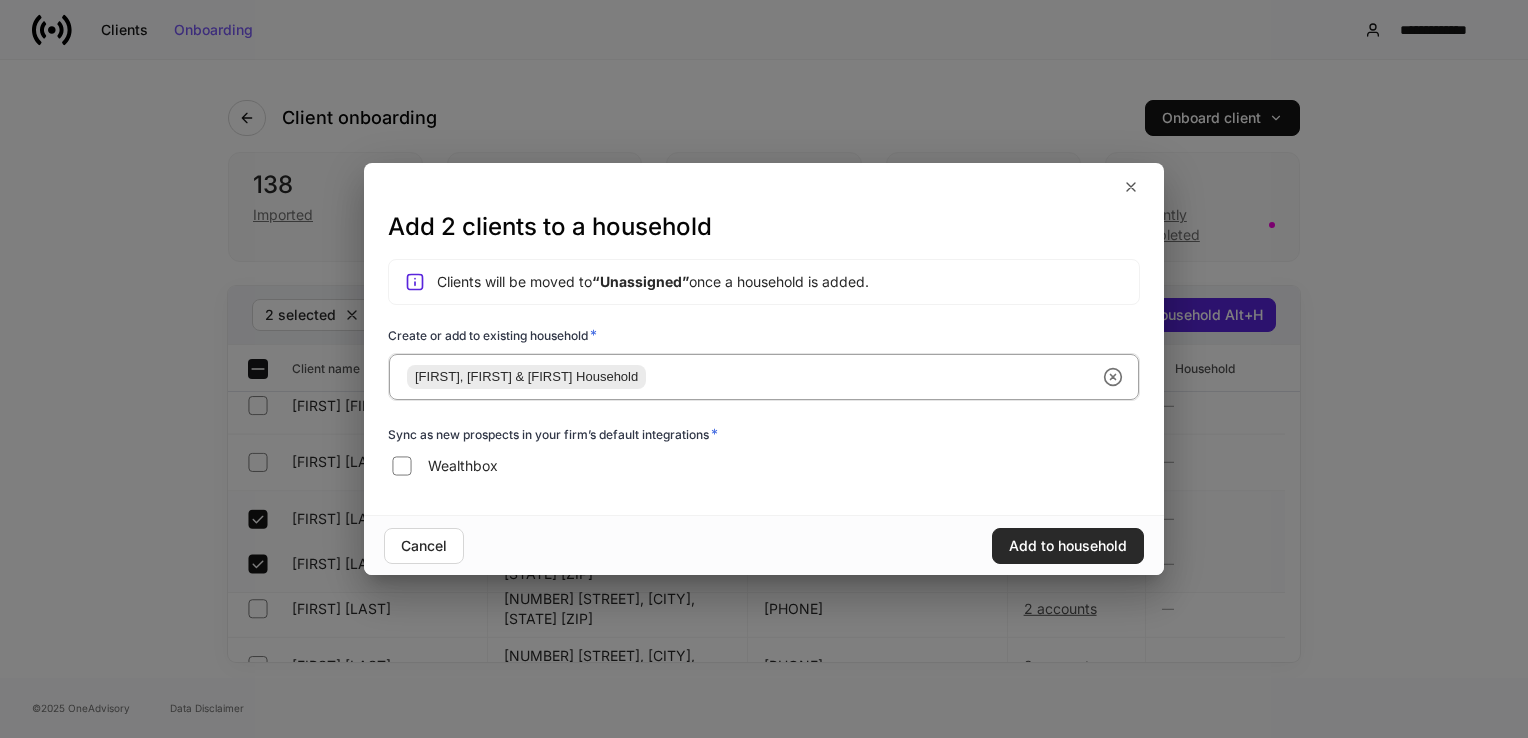click on "Add to household" at bounding box center [1068, 546] 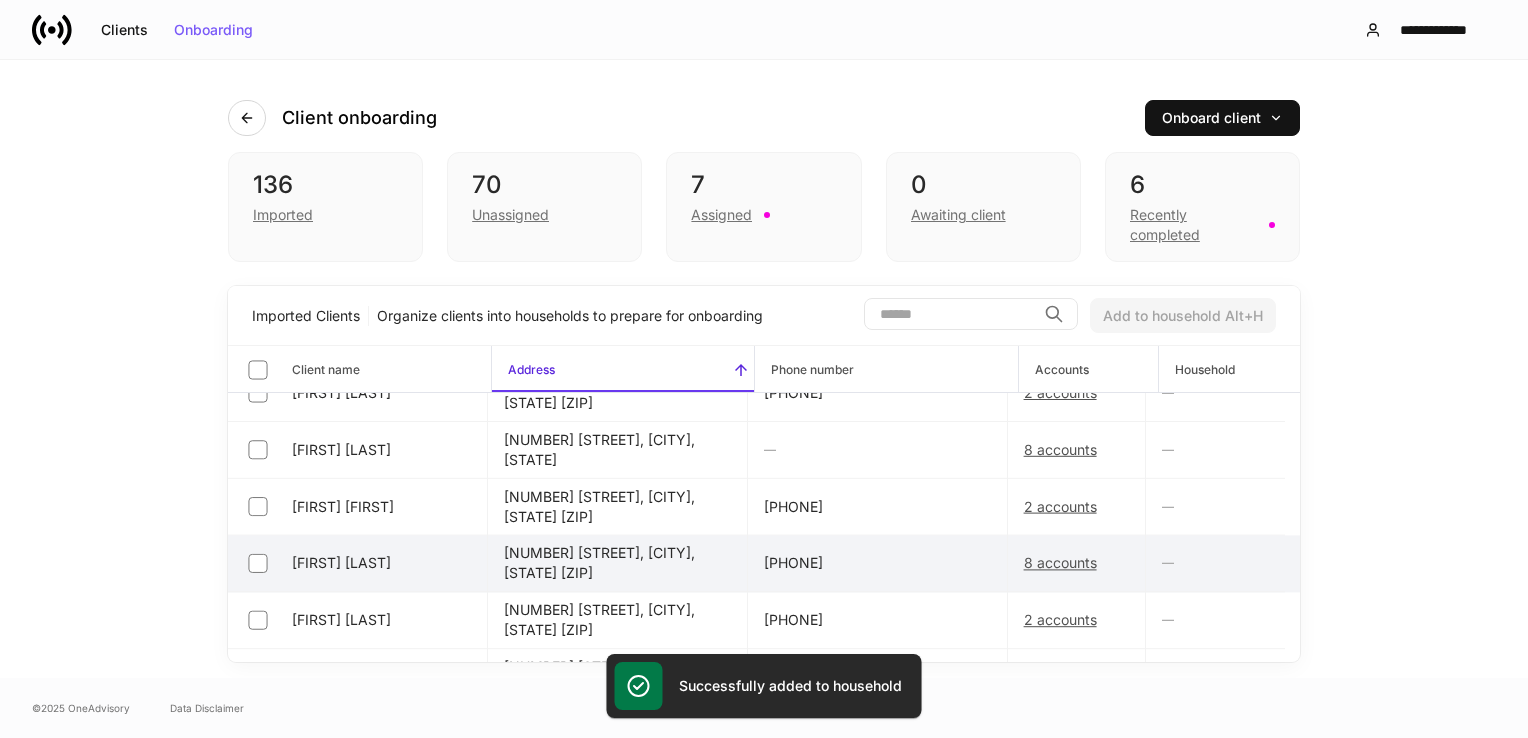 scroll, scrollTop: 1000, scrollLeft: 0, axis: vertical 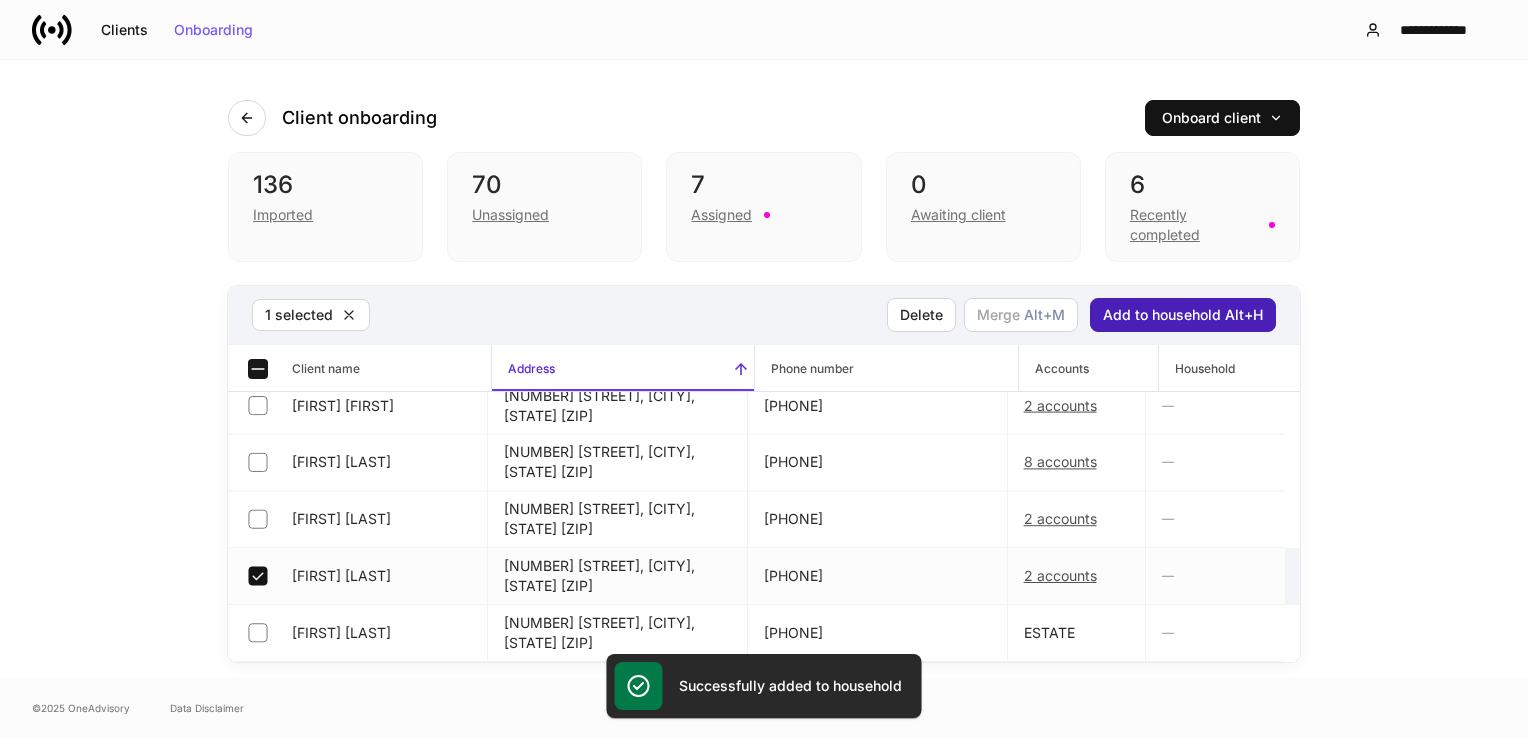 click on "Add to household Alt+H" at bounding box center [1183, 315] 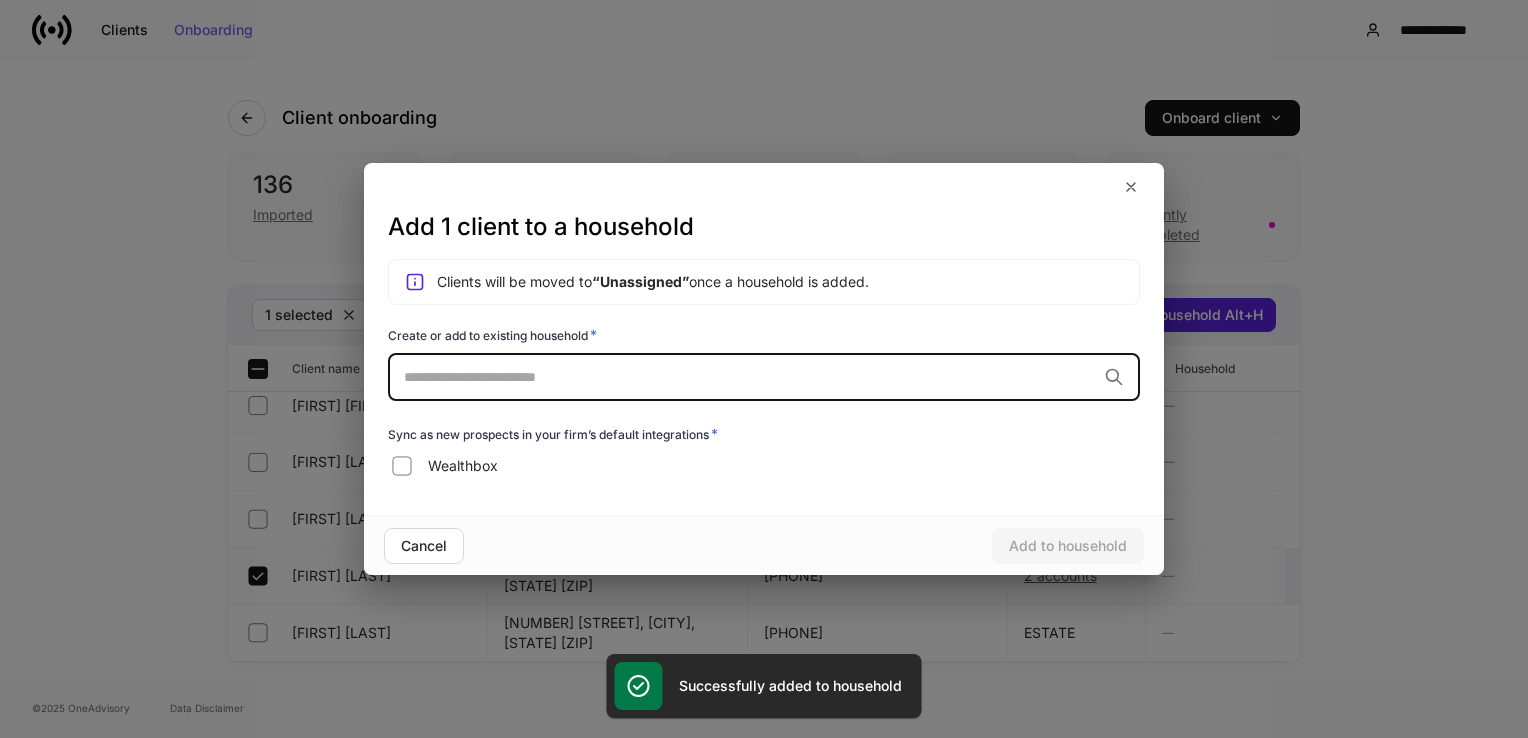 click on "​" at bounding box center [764, 377] 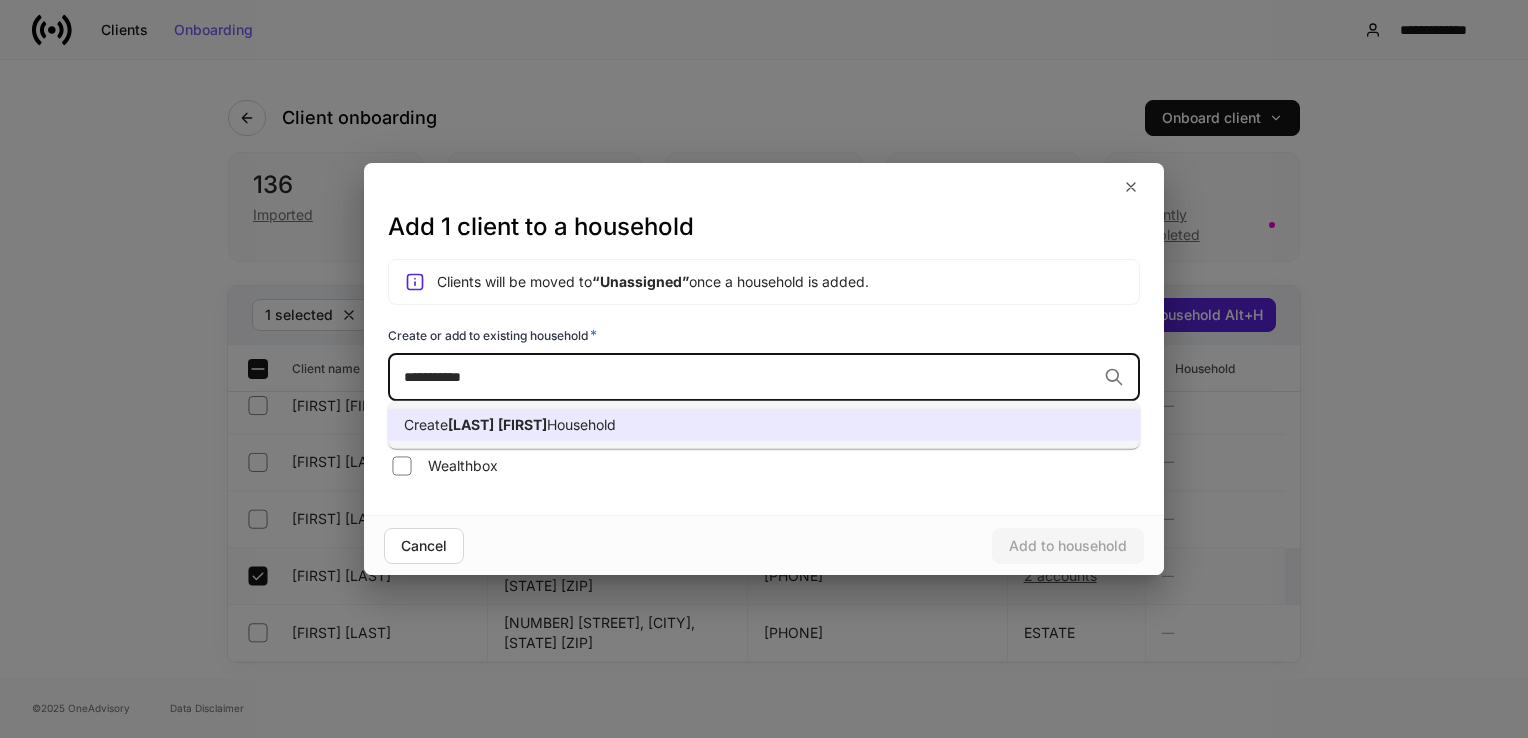click on "[FIRST]" at bounding box center (522, 424) 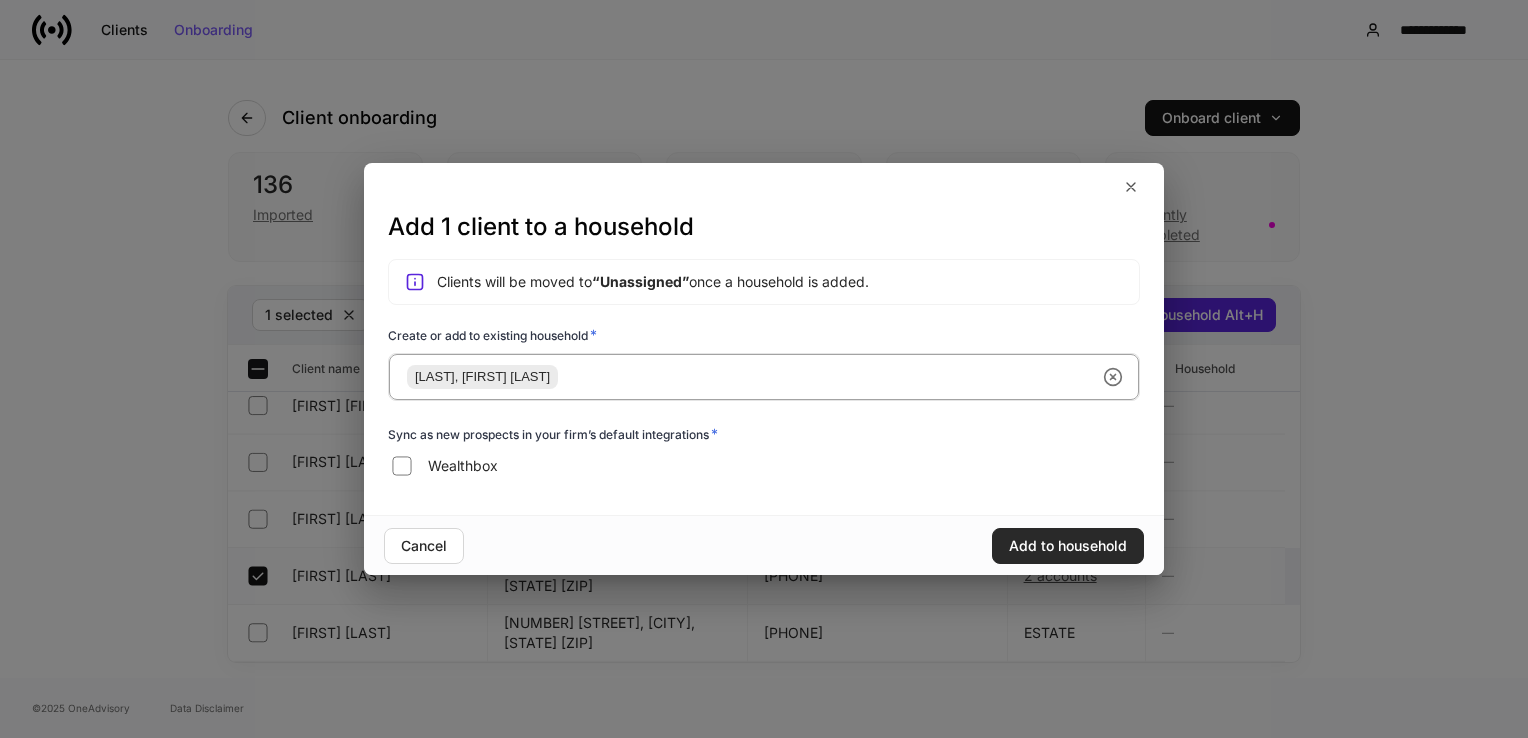click on "Add to household" at bounding box center [1068, 546] 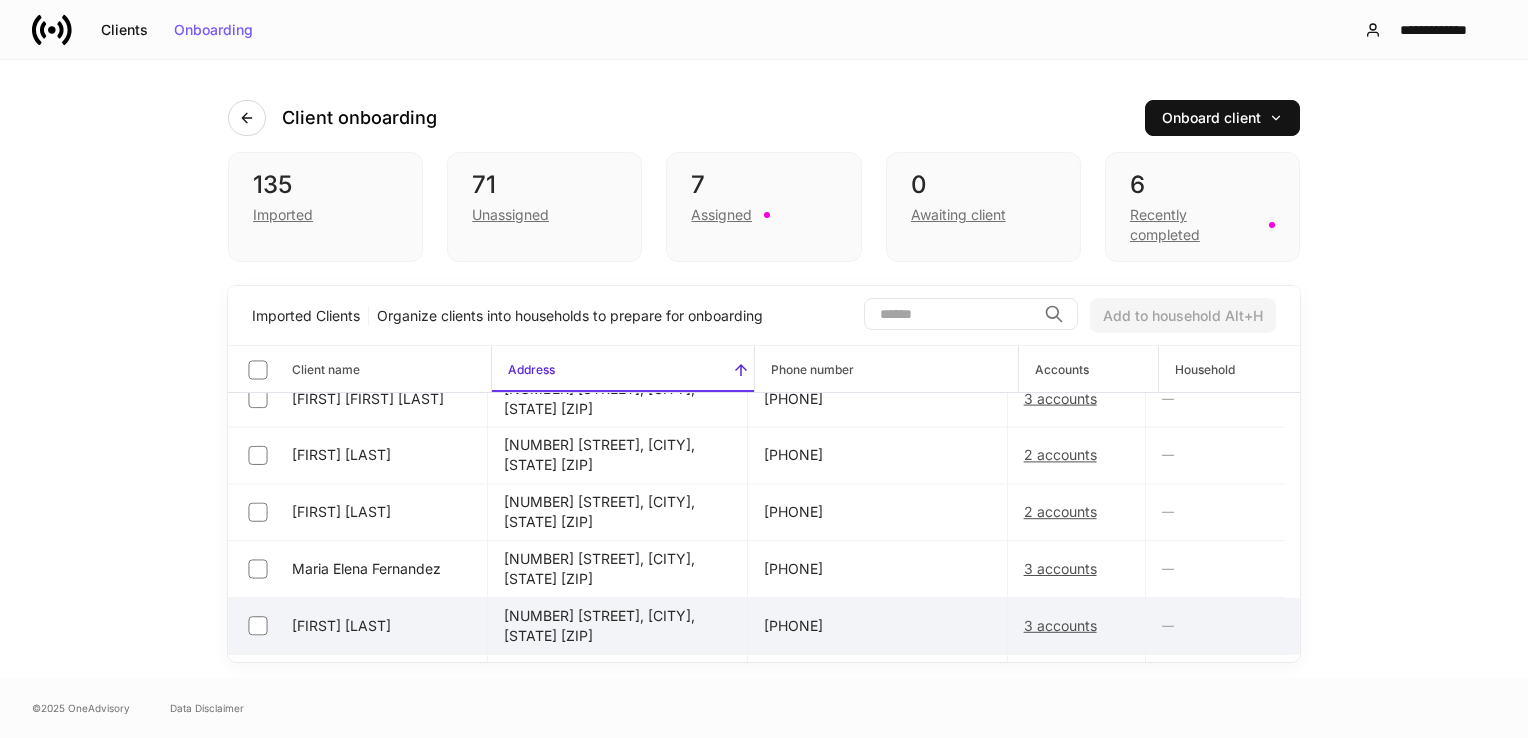 scroll, scrollTop: 1300, scrollLeft: 0, axis: vertical 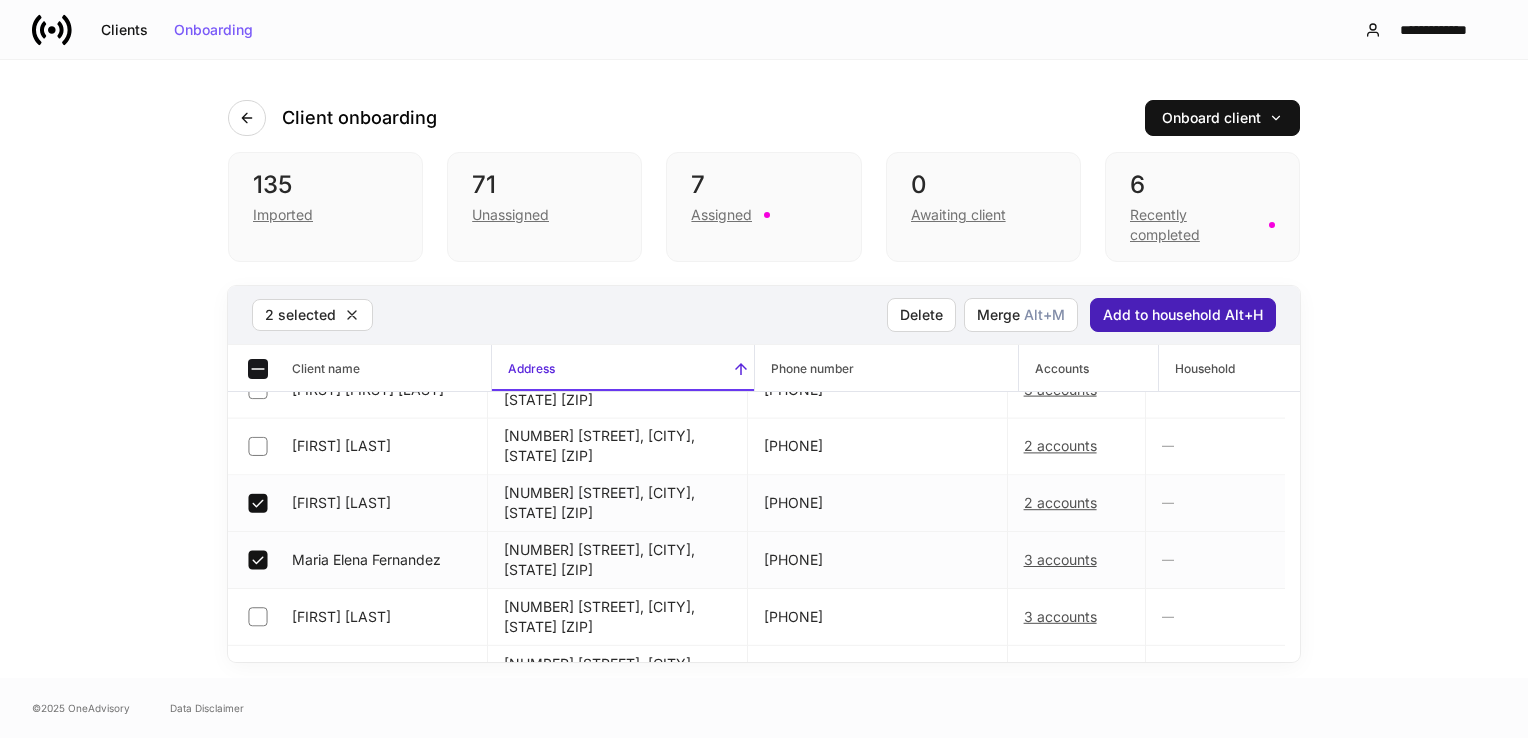 click on "Add to household Alt+H" at bounding box center [1183, 315] 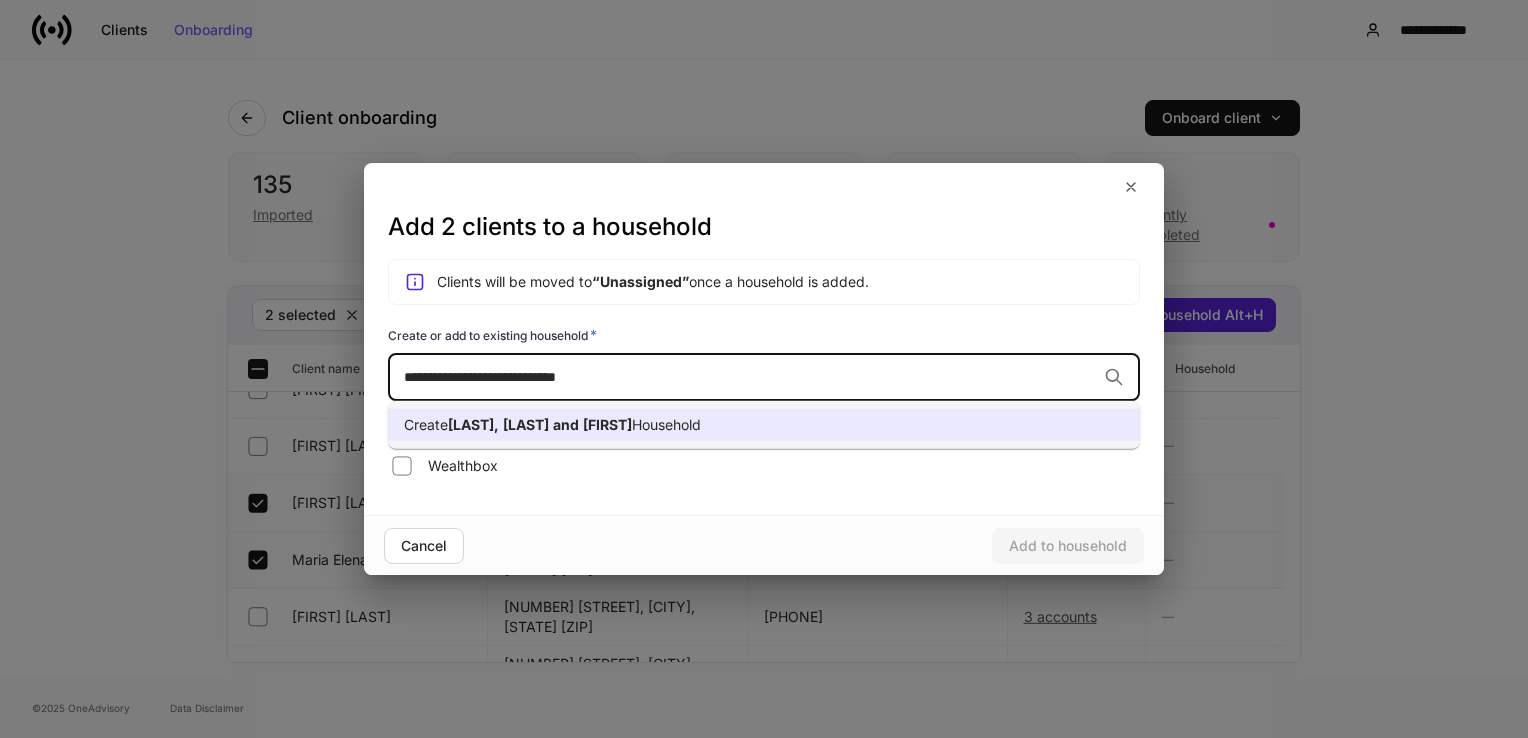 click on "**********" at bounding box center (750, 377) 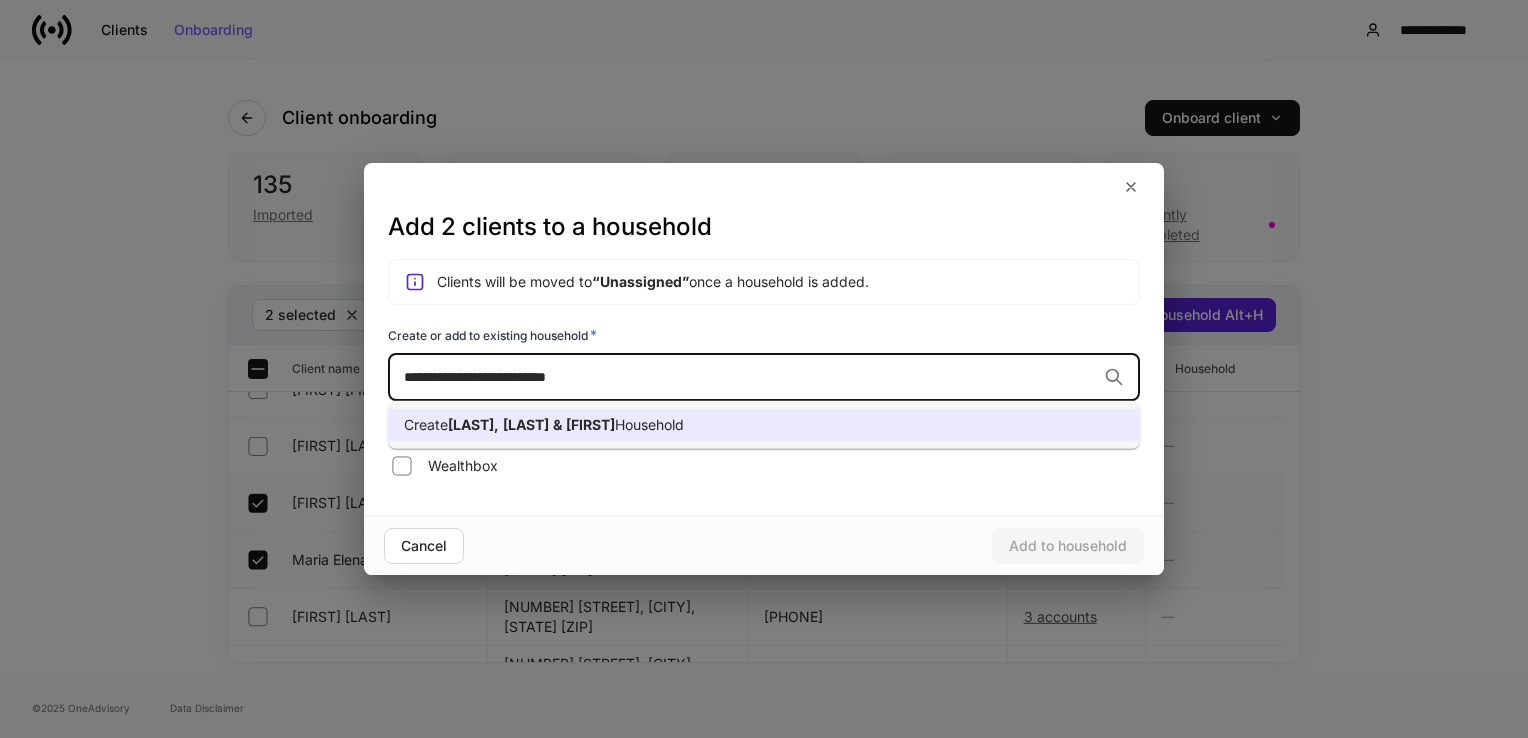 click on "Create  [LAST], [FIRST]  ​& [FIRST] Household" at bounding box center [544, 425] 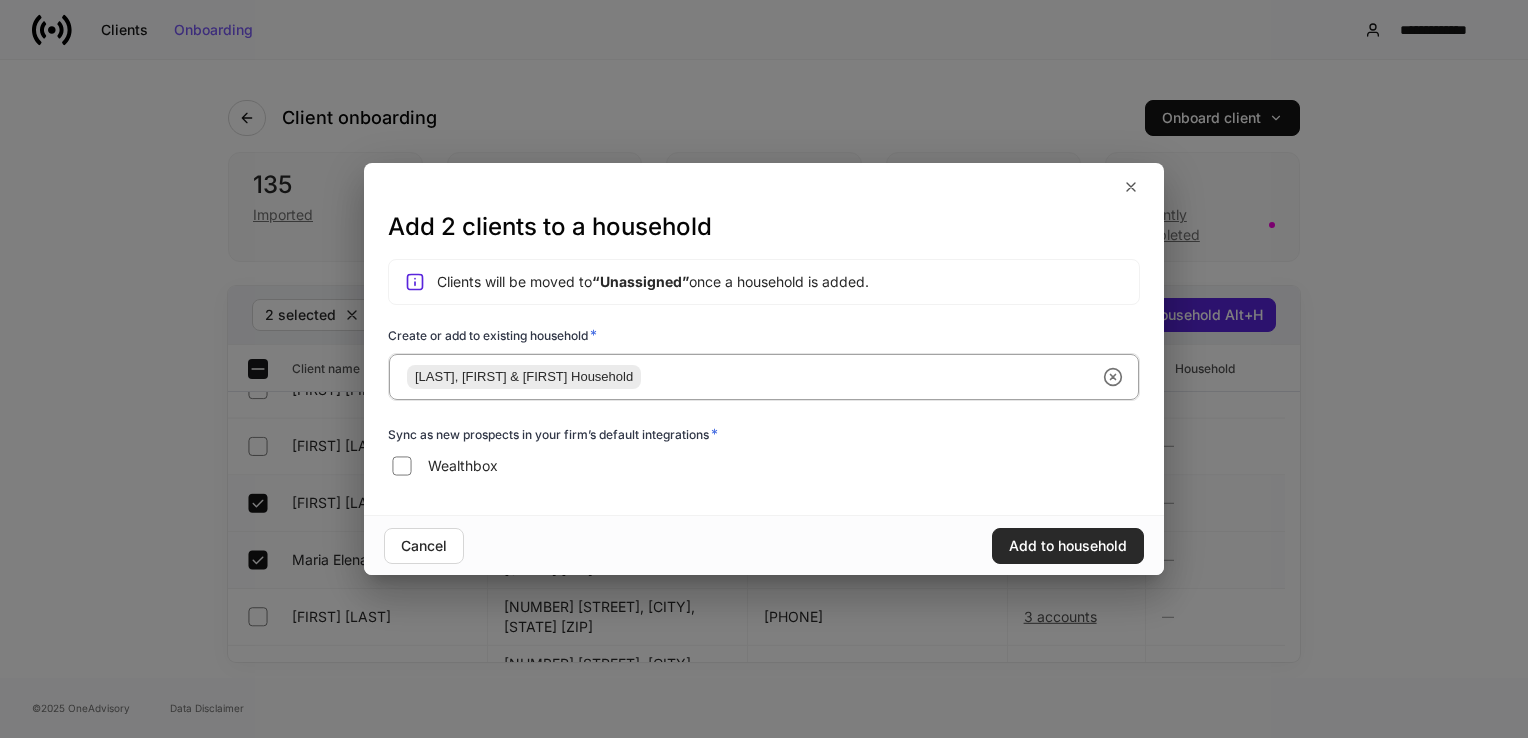 click on "Add to household" at bounding box center [1068, 546] 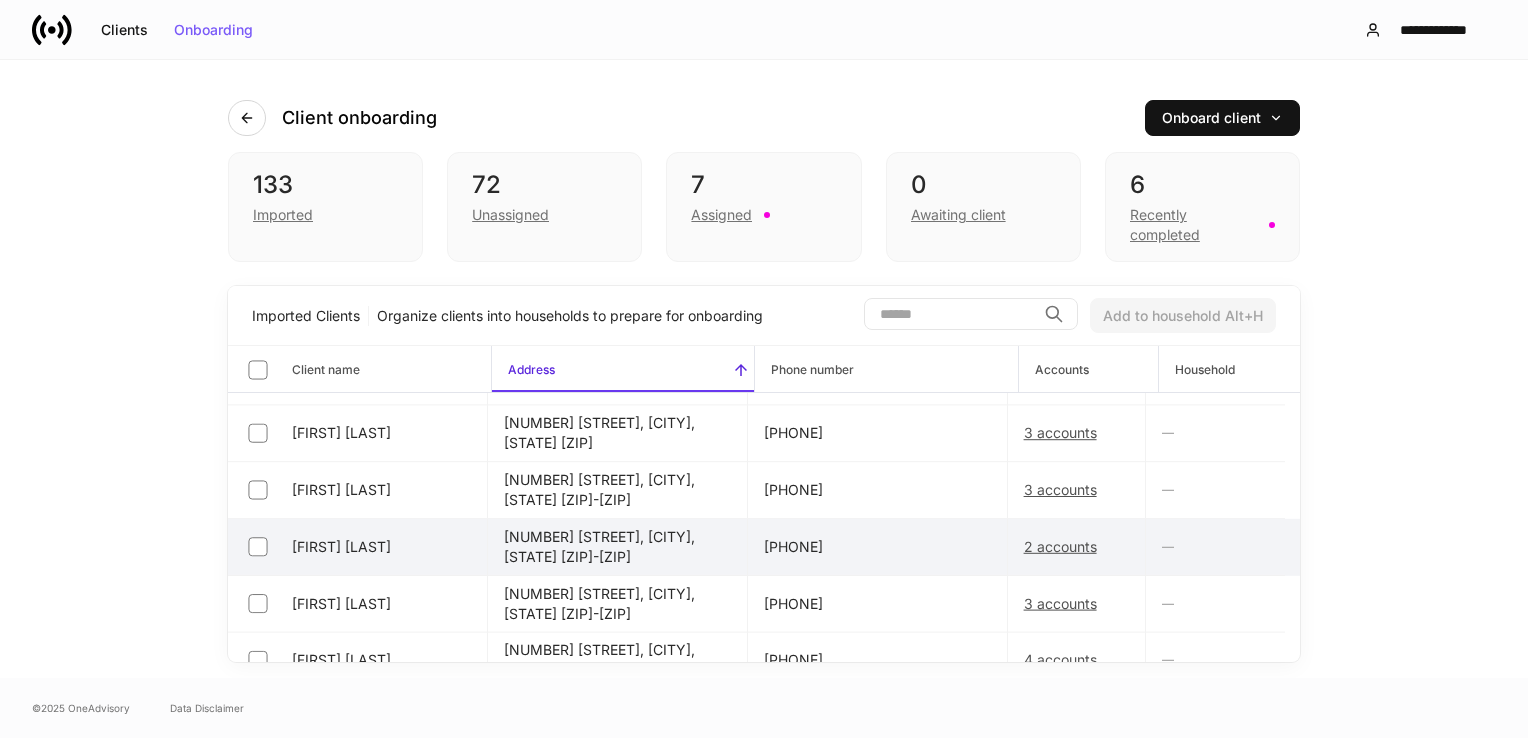 scroll, scrollTop: 1400, scrollLeft: 0, axis: vertical 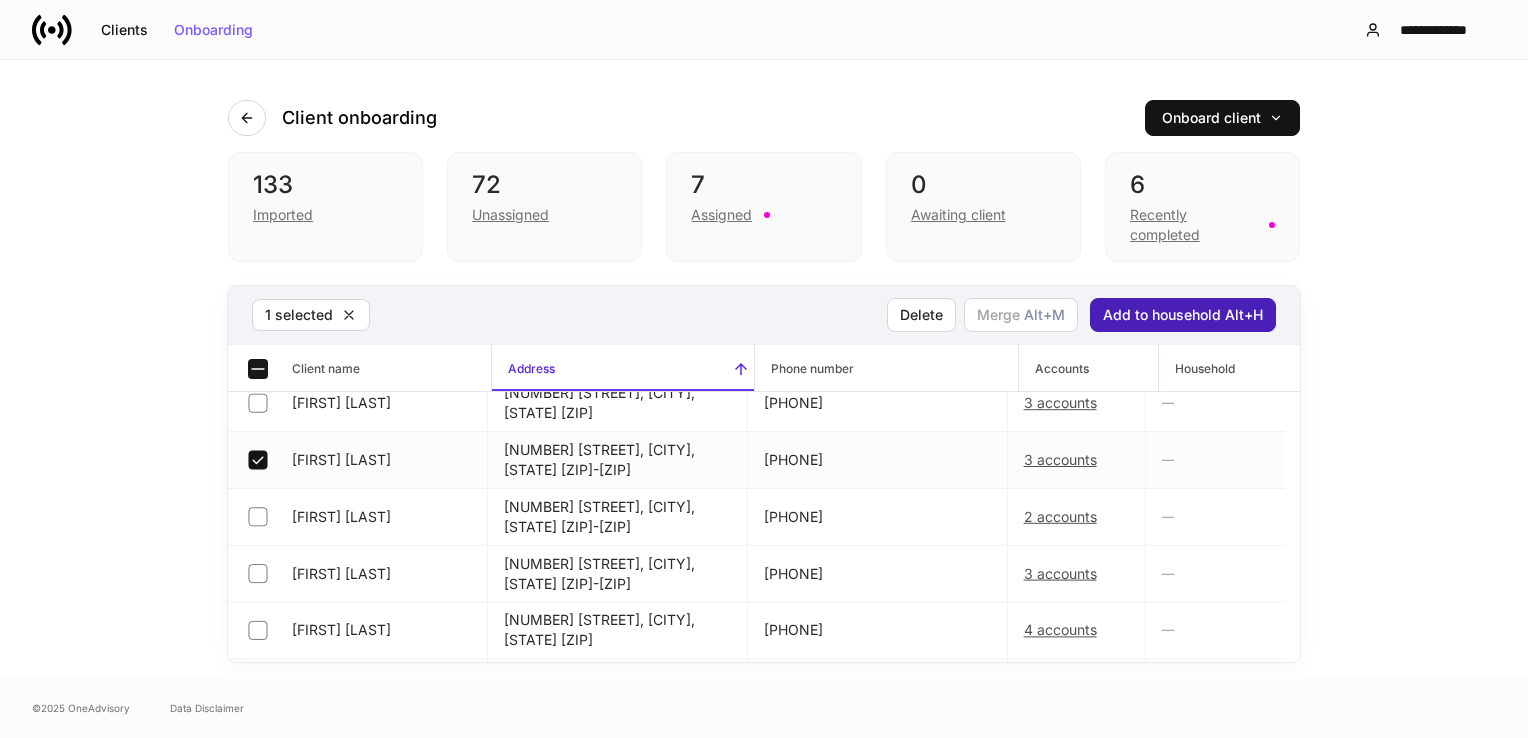 click on "Add to household Alt+H" at bounding box center [1183, 315] 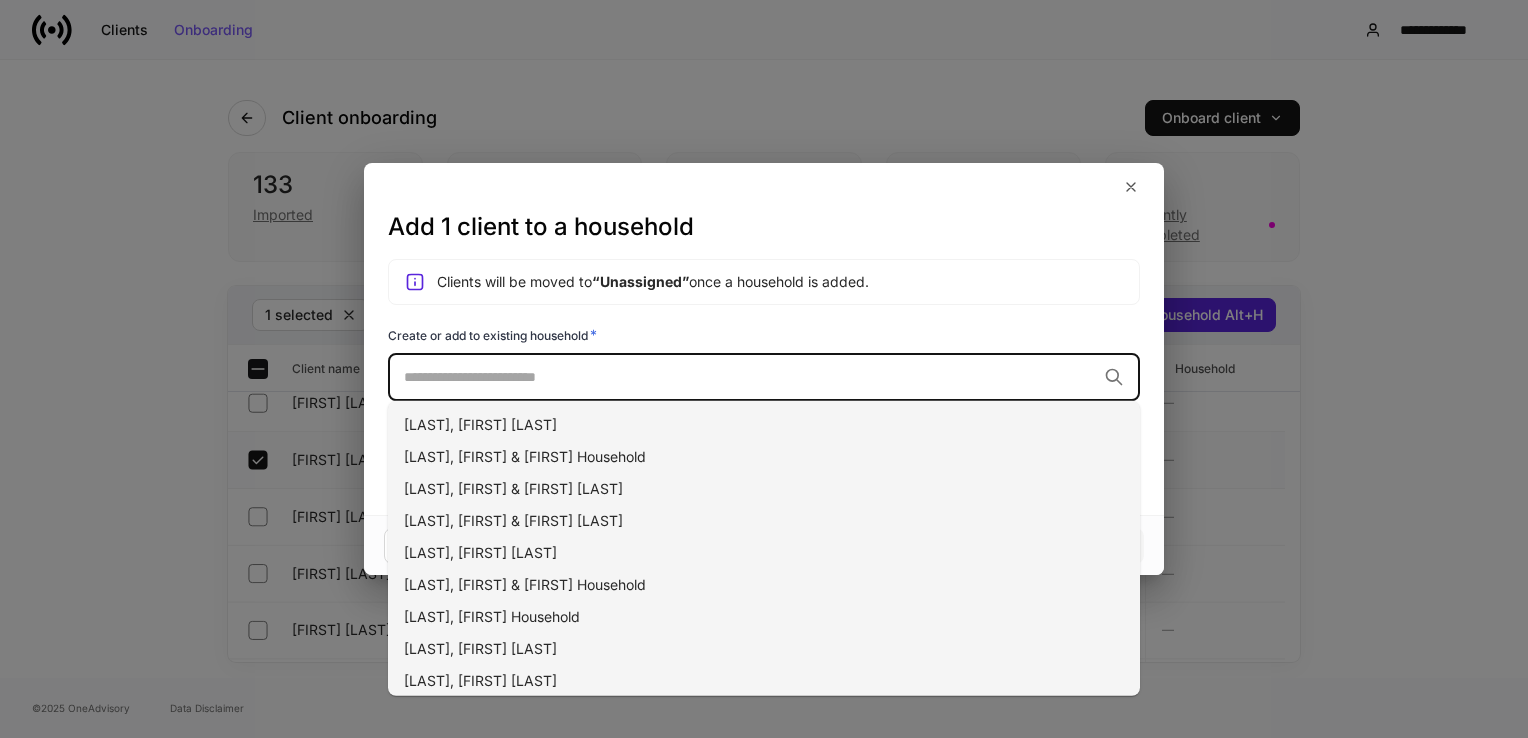 click at bounding box center (750, 377) 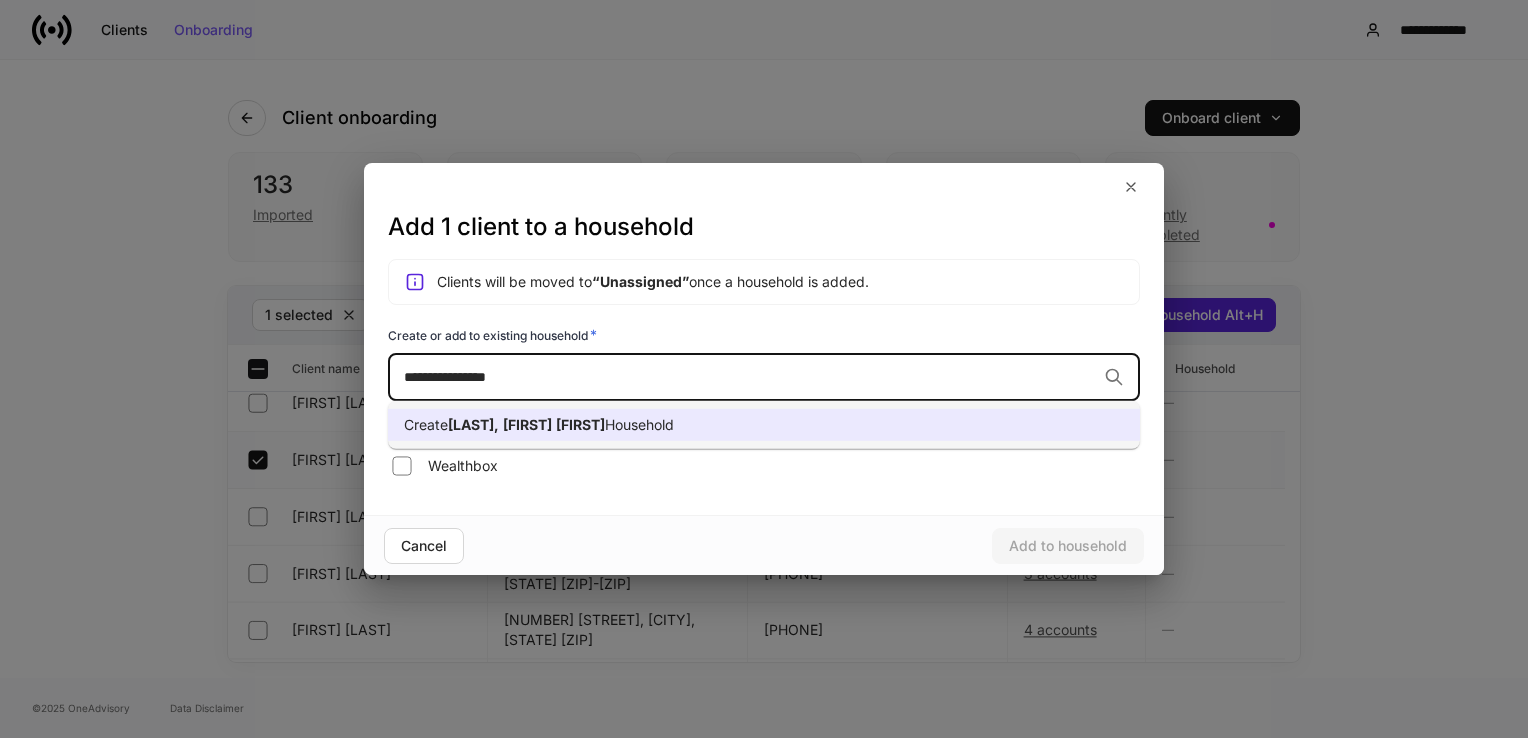 click on "[LAST]," at bounding box center [473, 424] 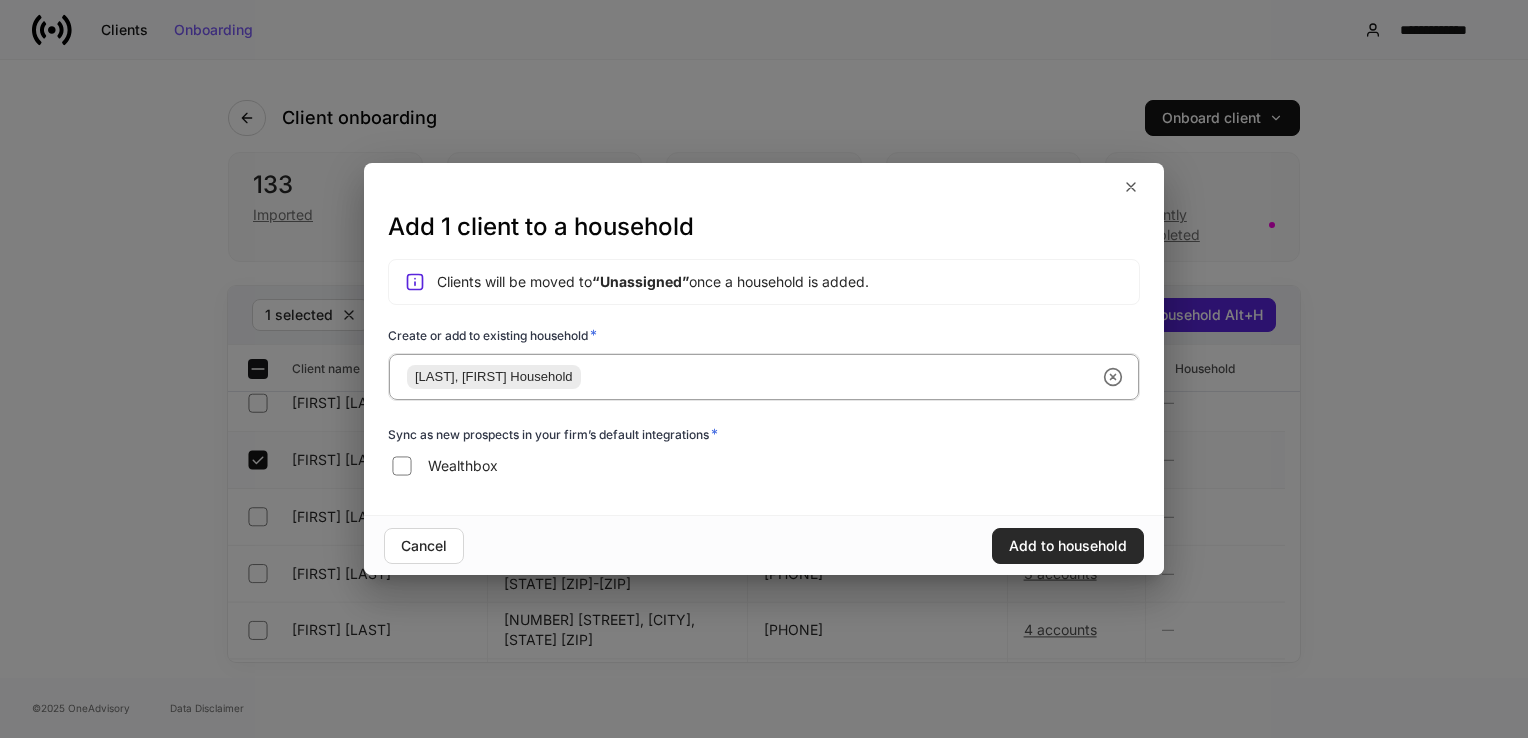 click on "Add to household" at bounding box center (1068, 546) 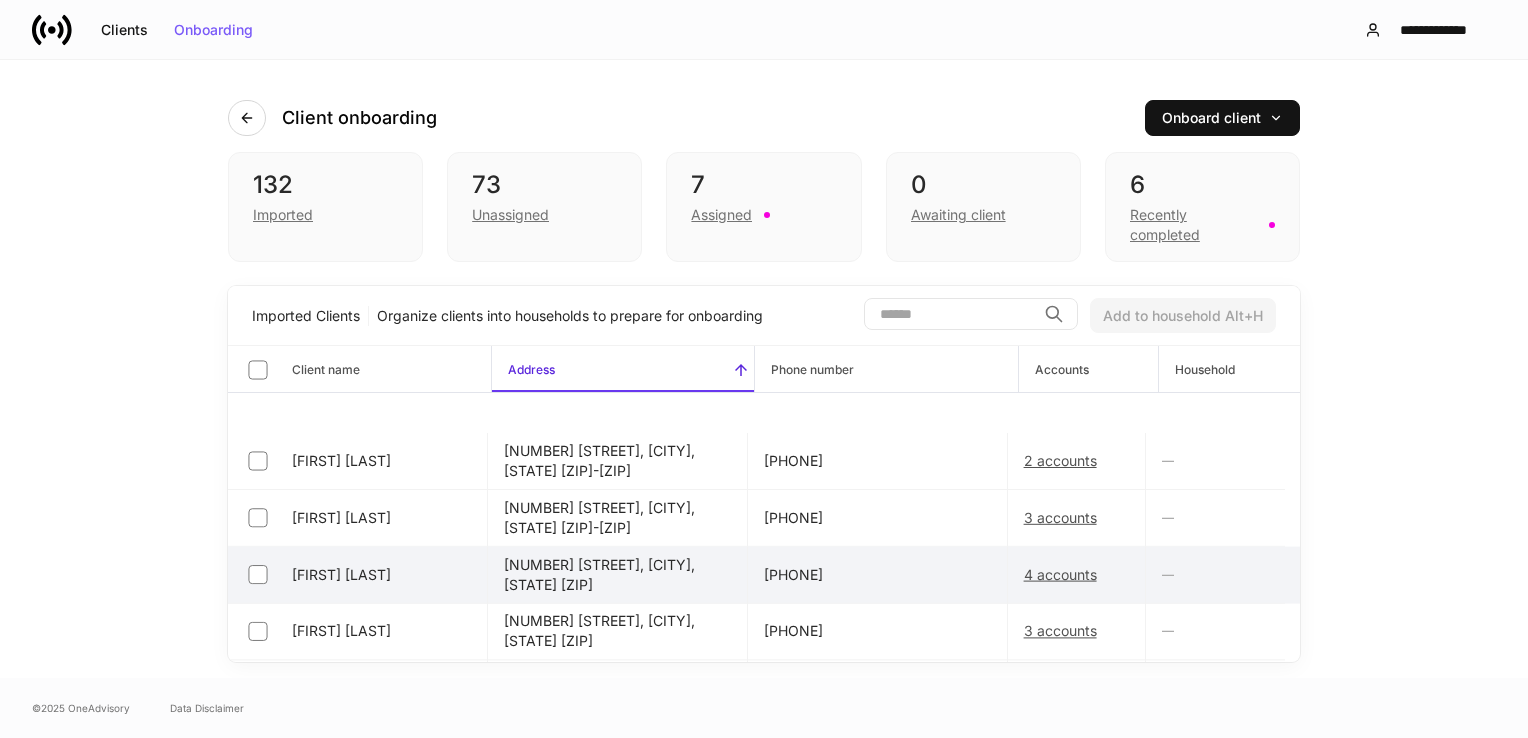 scroll, scrollTop: 1500, scrollLeft: 0, axis: vertical 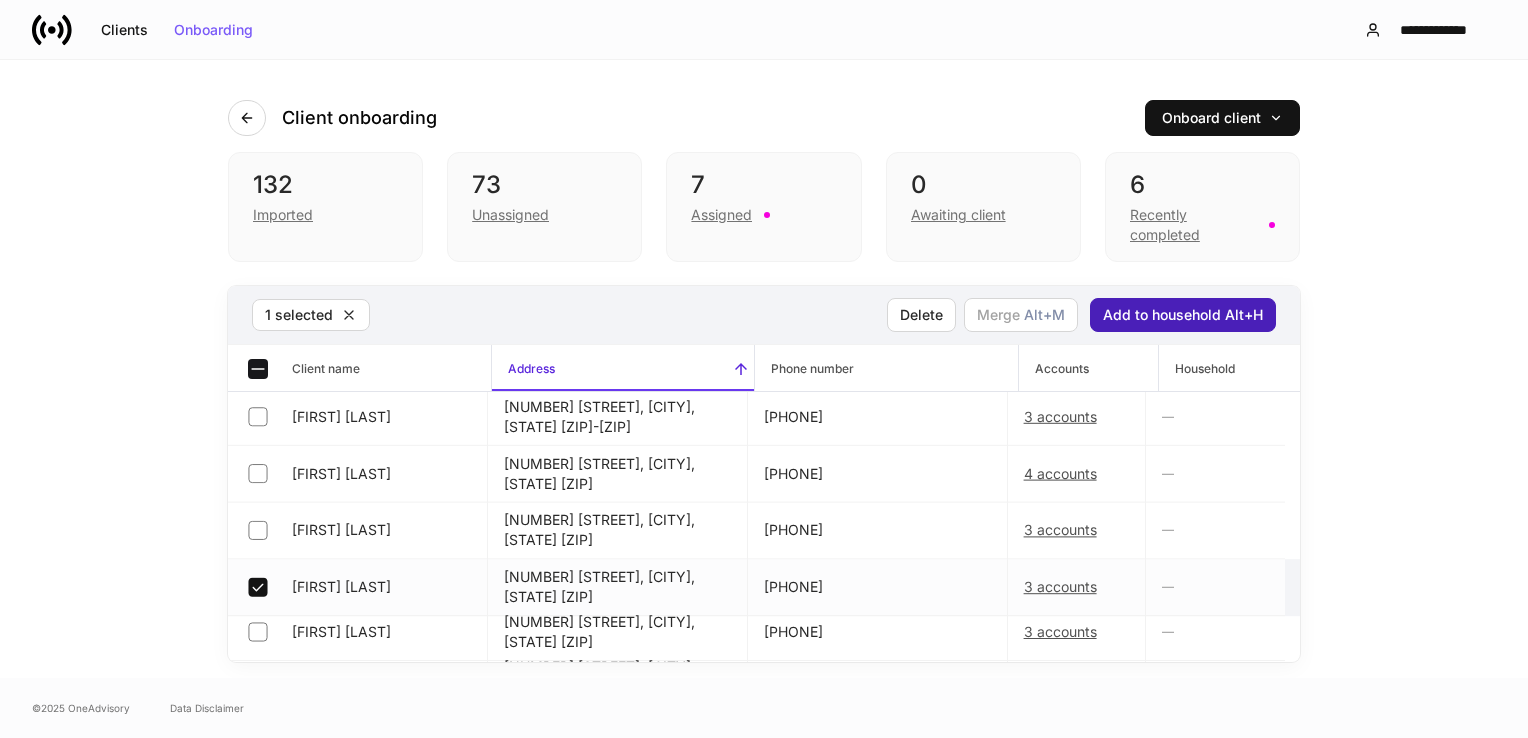 click on "Add to household Alt+H" at bounding box center (1183, 315) 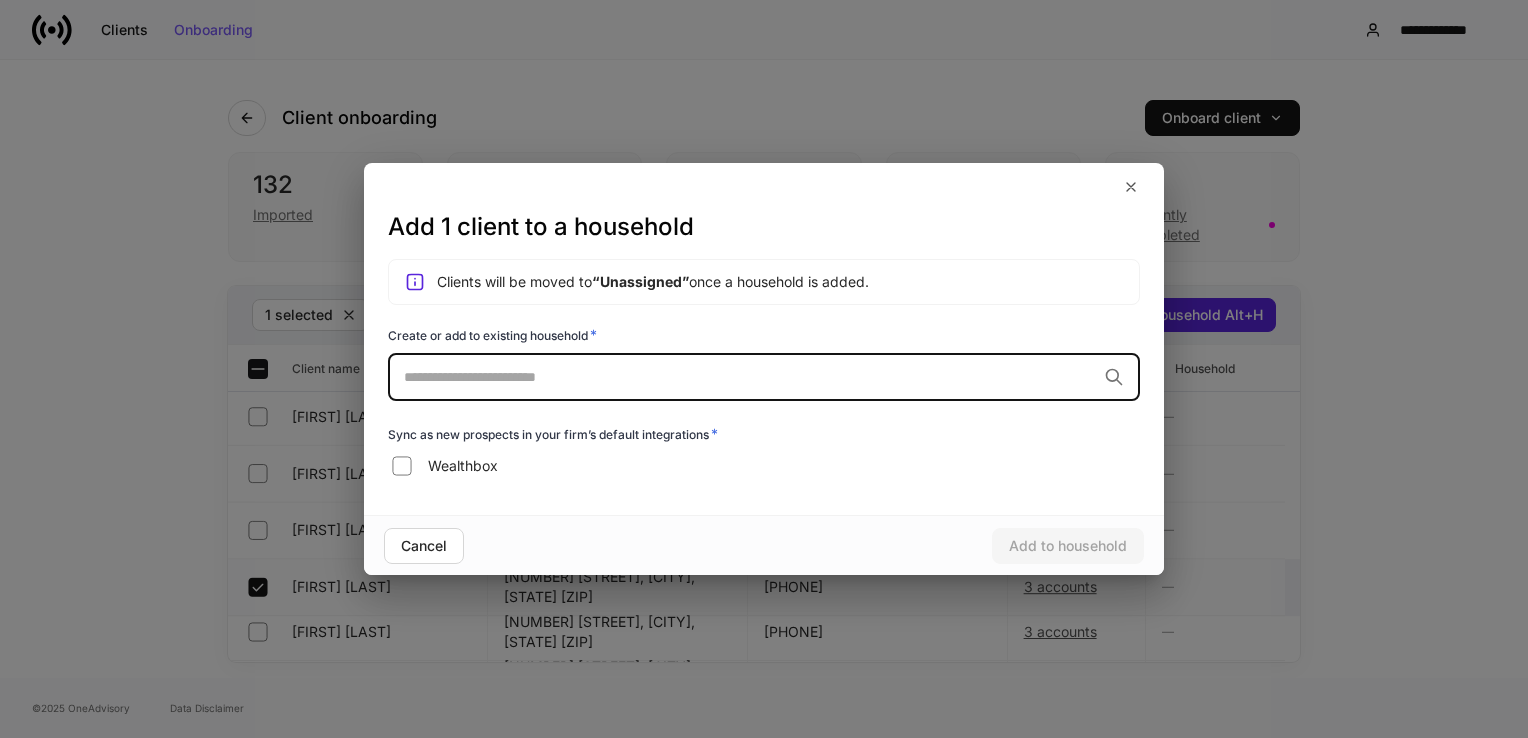 click at bounding box center (750, 377) 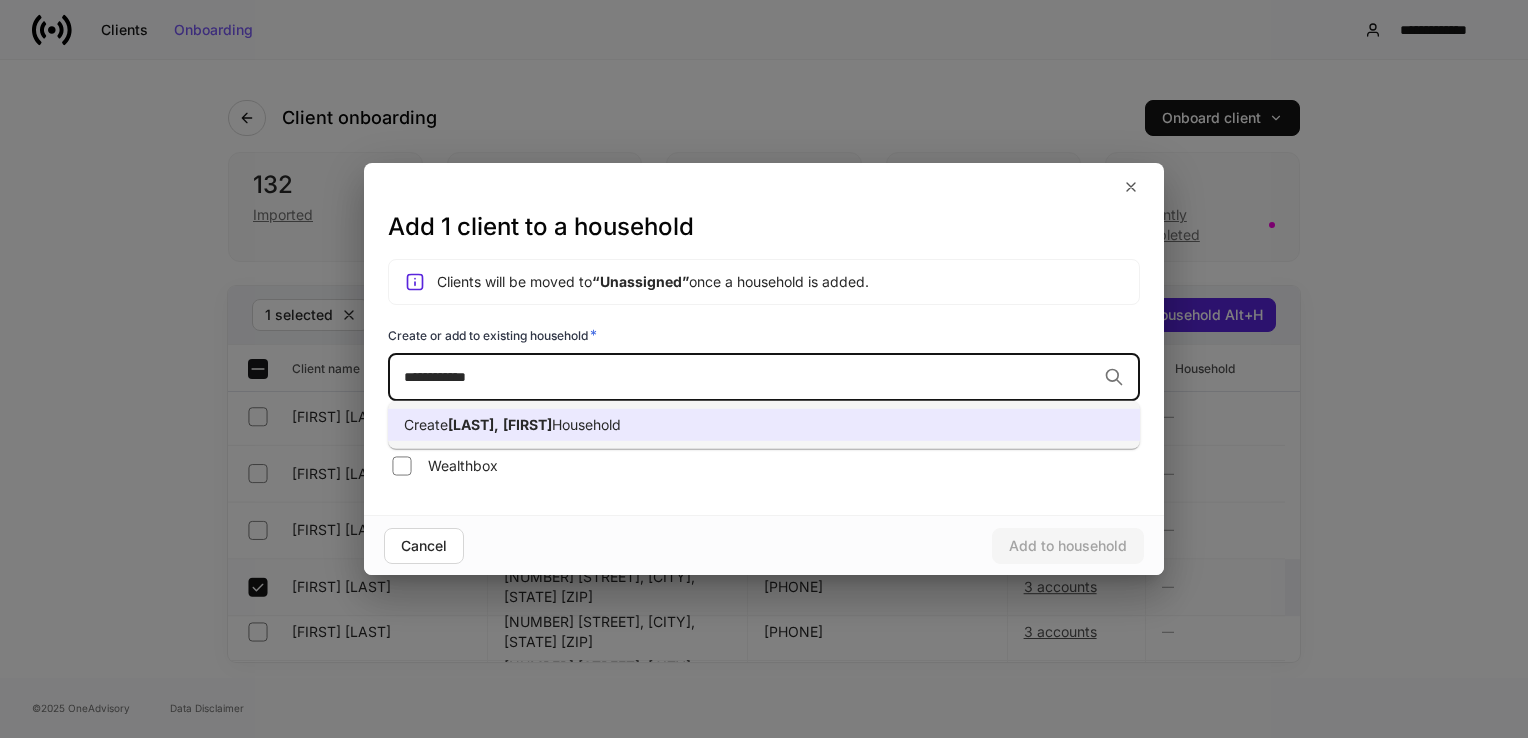 click on "Household" at bounding box center [586, 424] 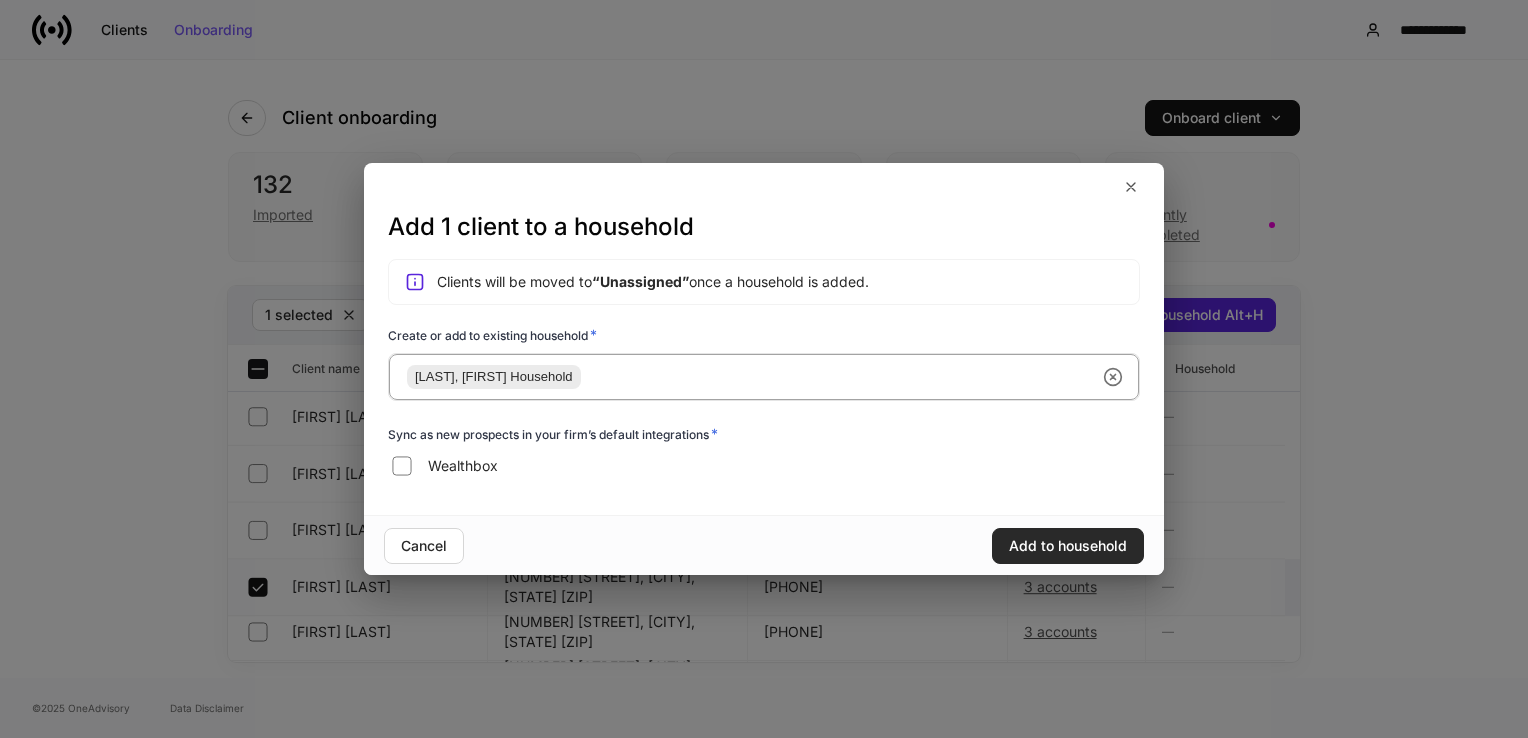 click on "Add to household" at bounding box center (1068, 546) 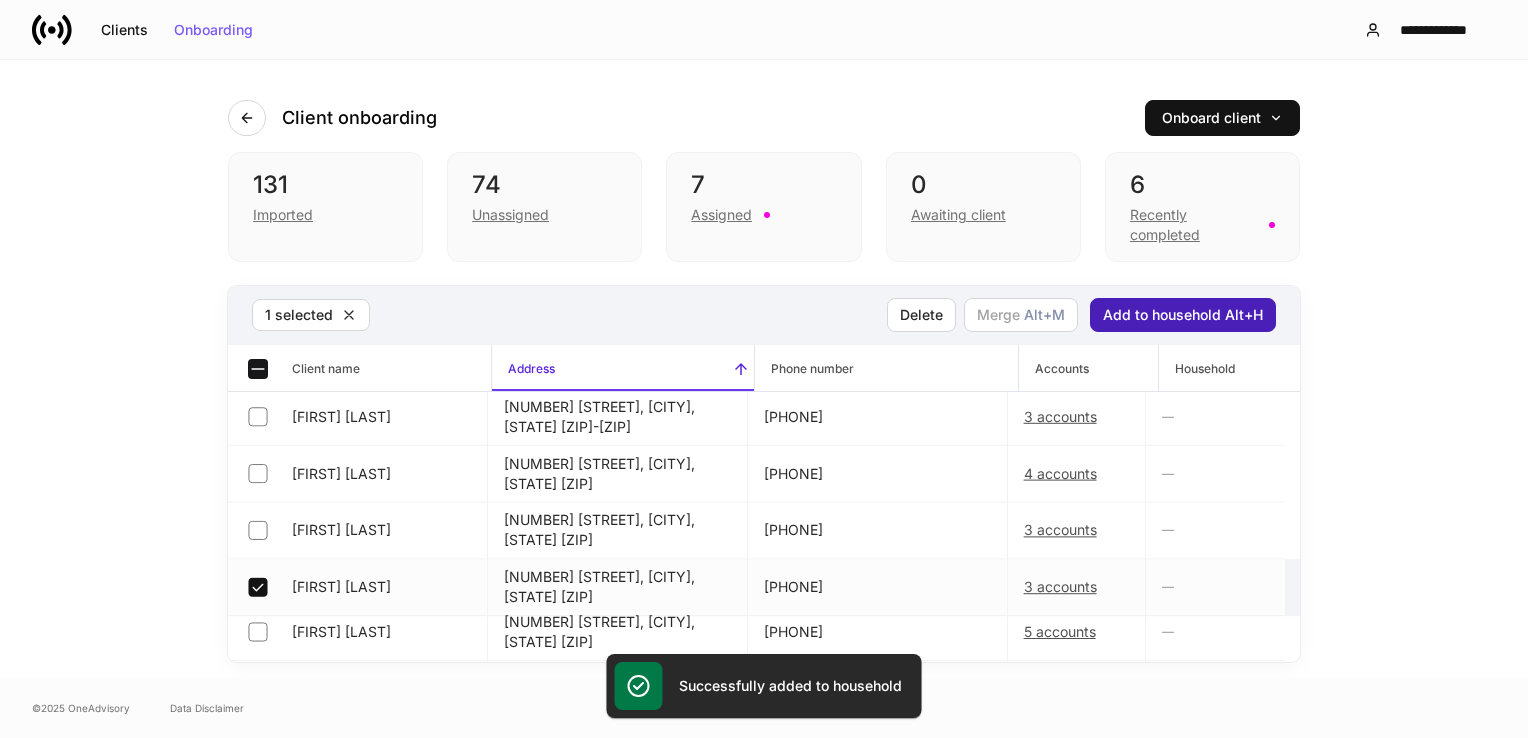 click on "Add to household Alt+H" at bounding box center (1183, 315) 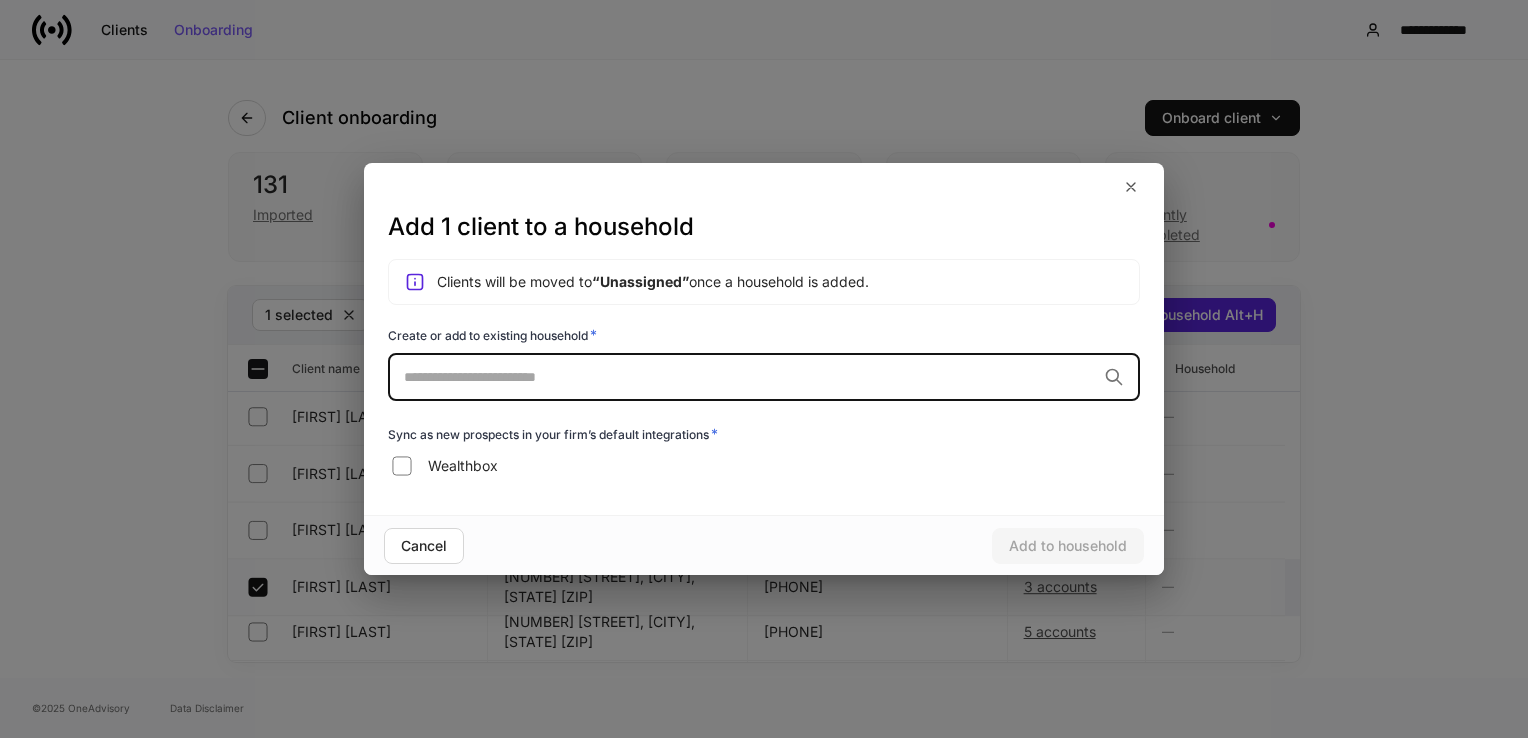 click at bounding box center [750, 377] 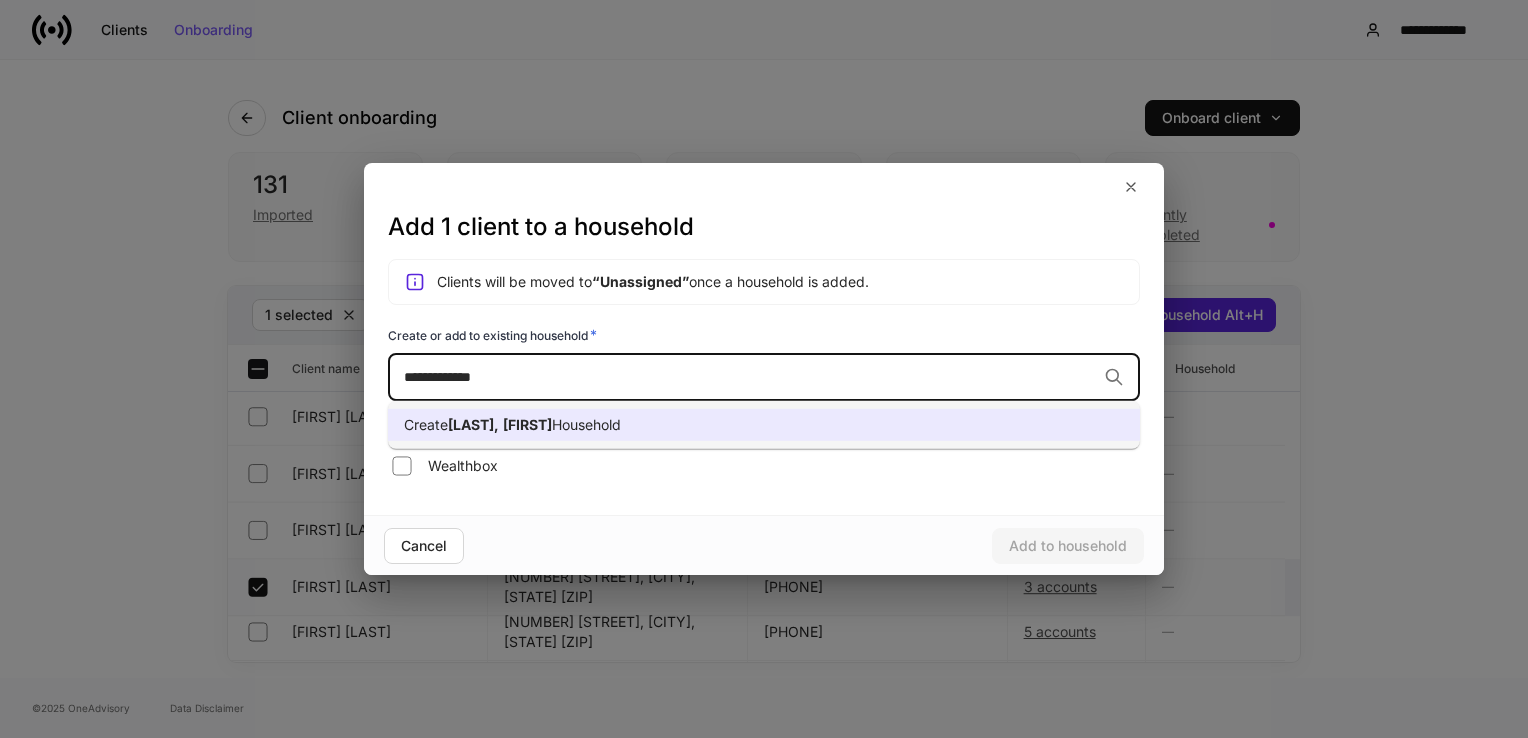 type on "**********" 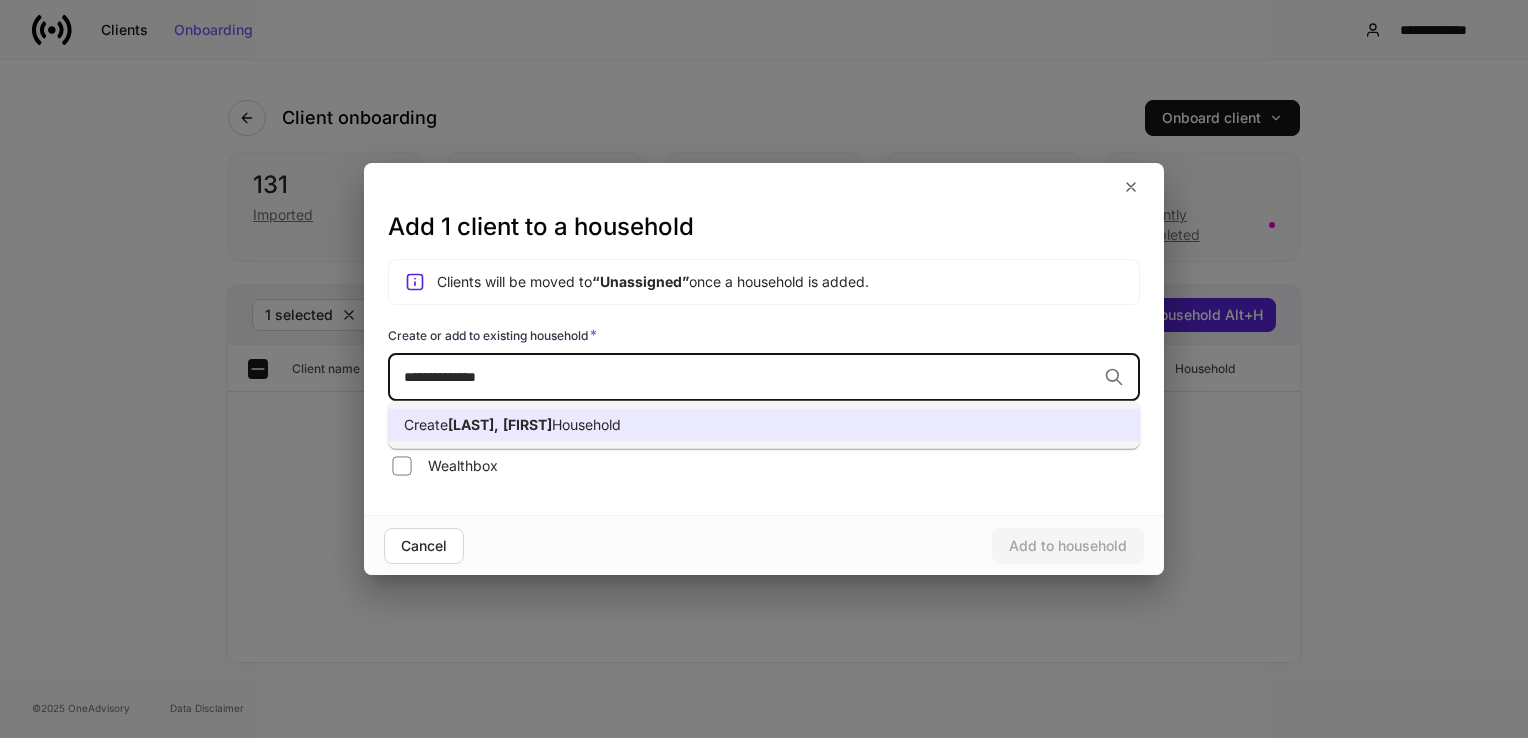 scroll, scrollTop: 0, scrollLeft: 0, axis: both 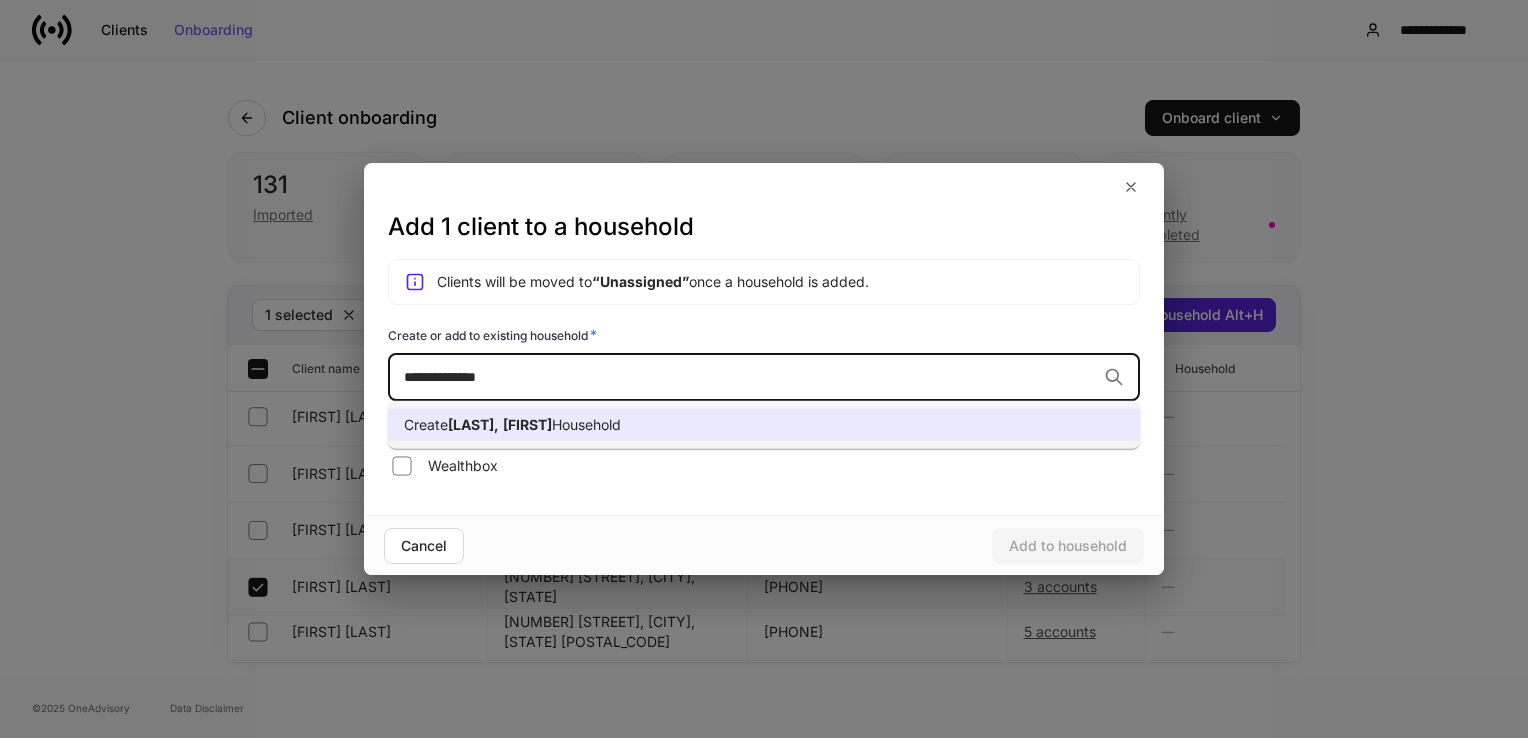 click on "[LAST]," at bounding box center (473, 424) 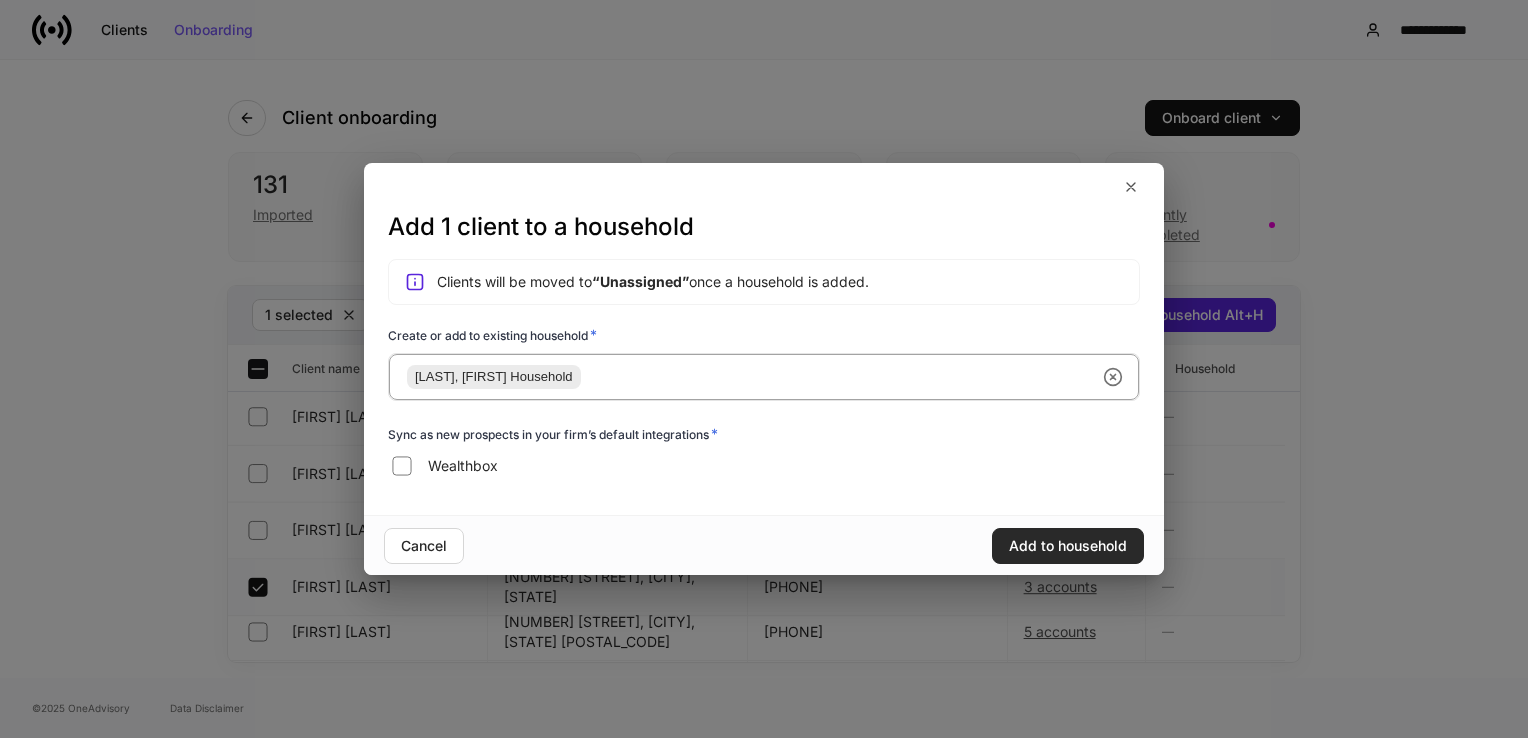 click on "Add to household" at bounding box center [1068, 546] 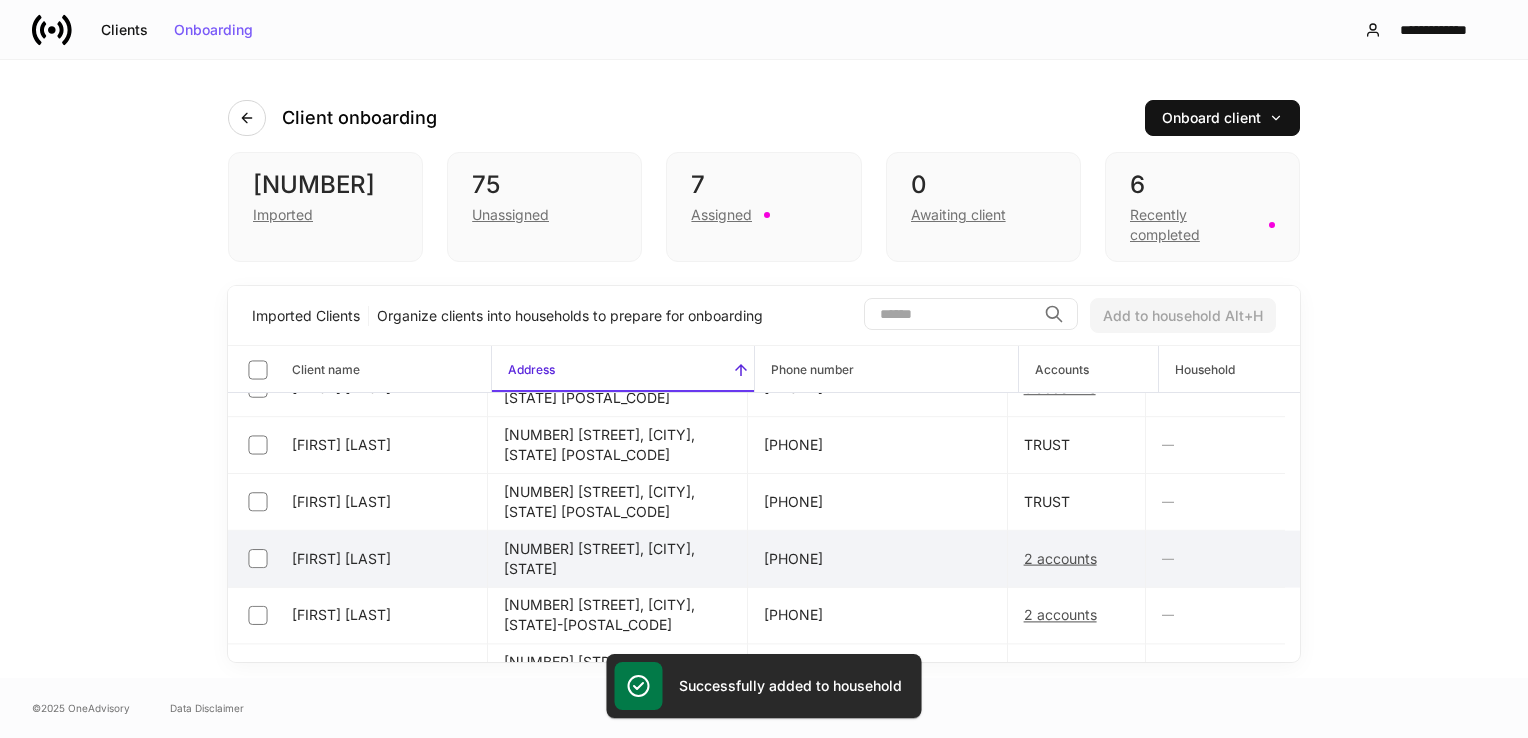 scroll, scrollTop: 1600, scrollLeft: 0, axis: vertical 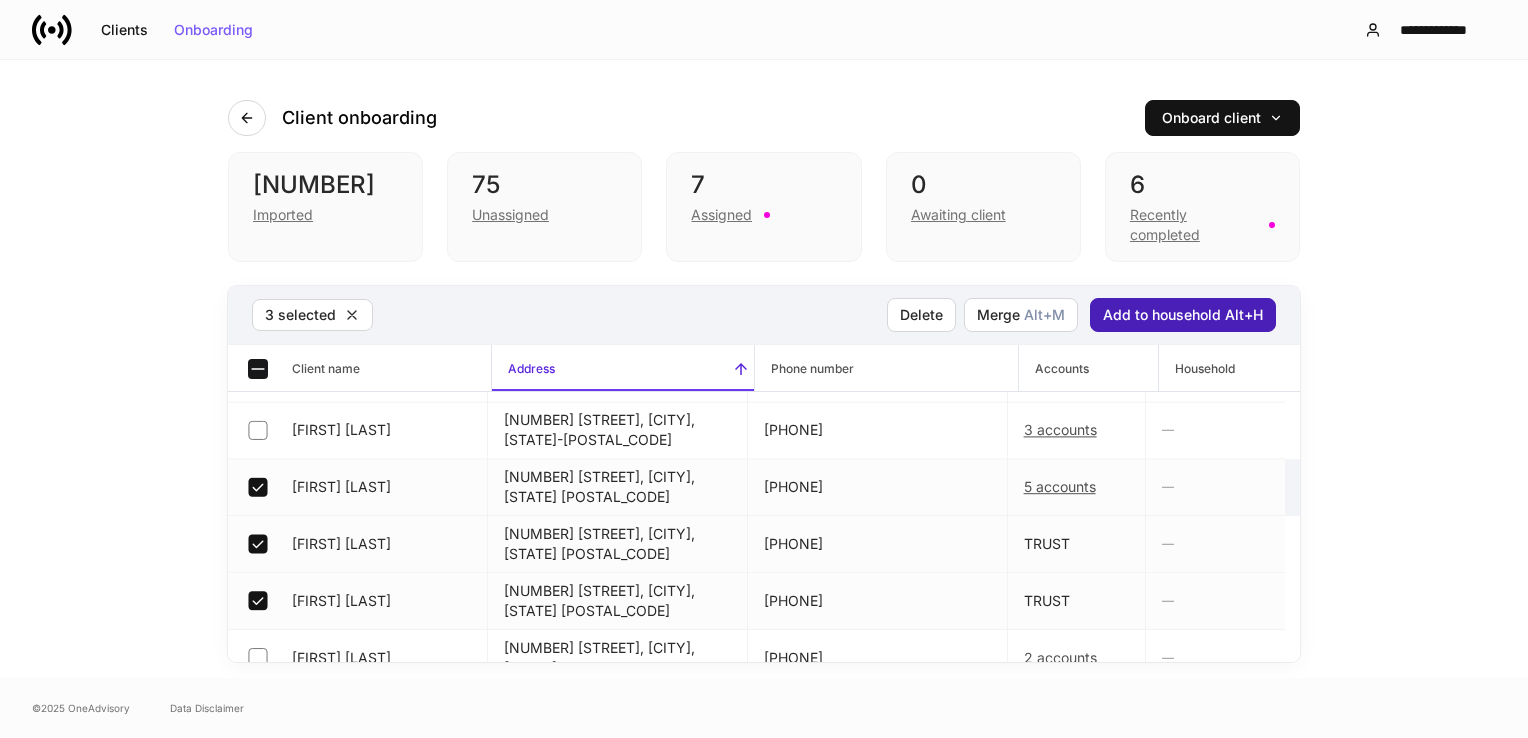 click on "Add to household Alt+H" at bounding box center [1183, 315] 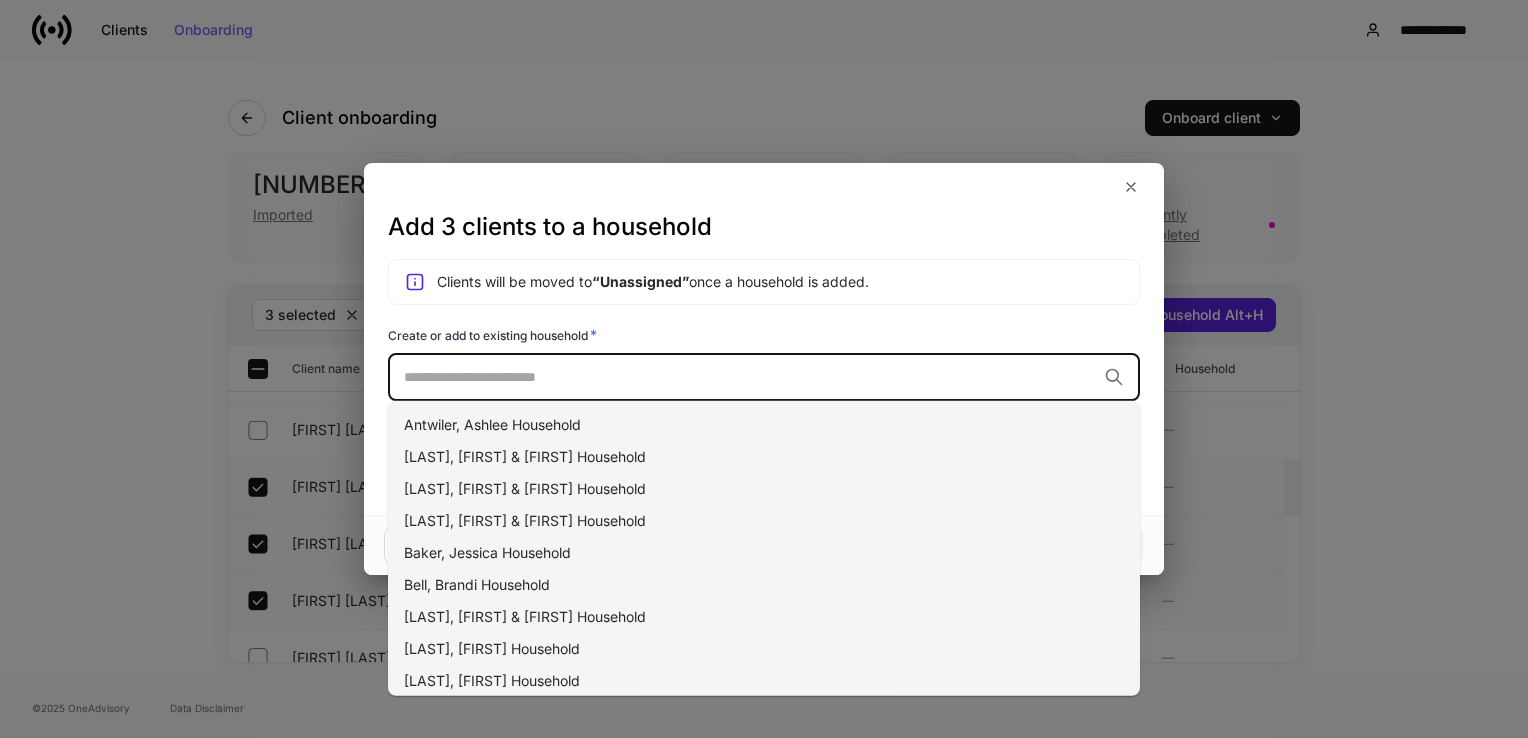 click at bounding box center [750, 377] 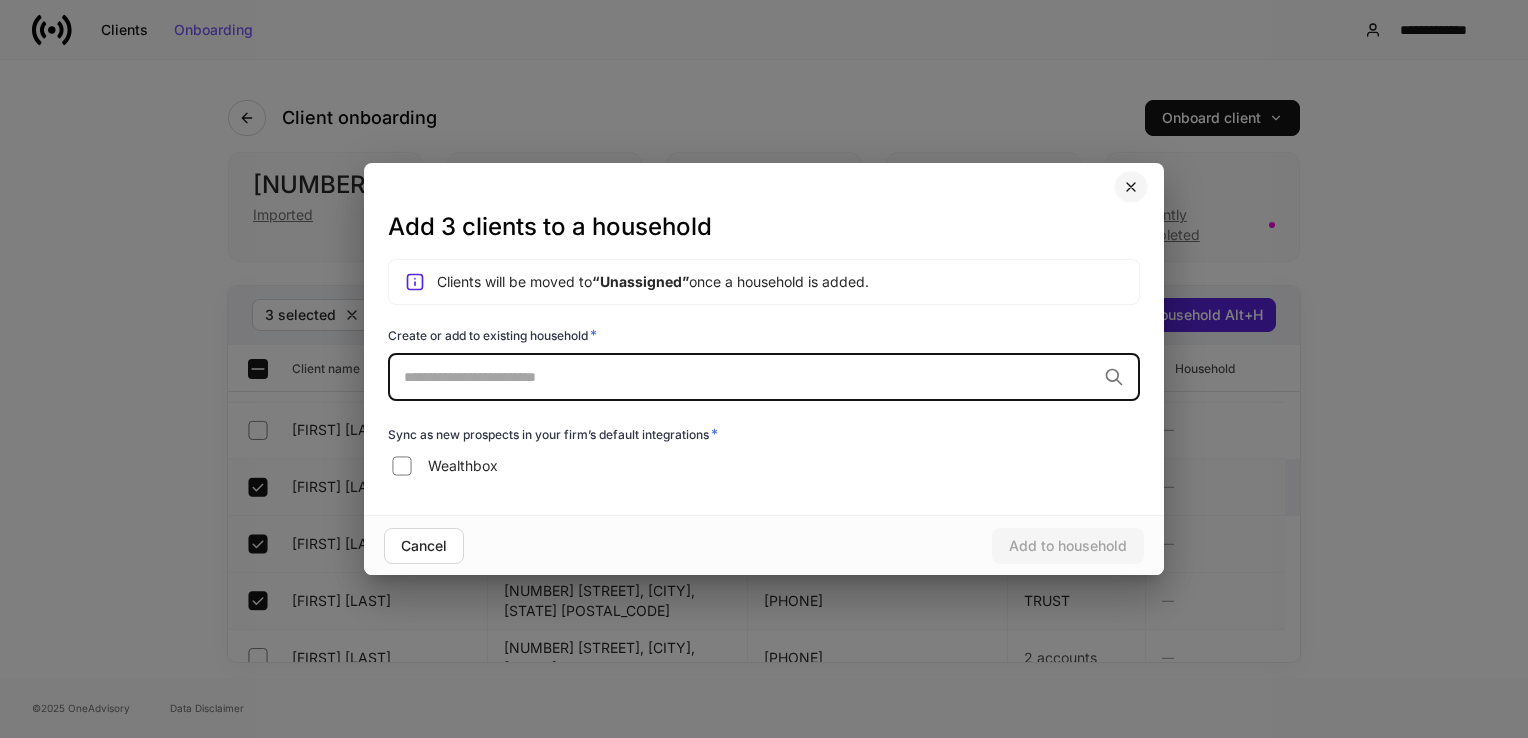 drag, startPoint x: 1124, startPoint y: 188, endPoint x: 340, endPoint y: 616, distance: 893.2189 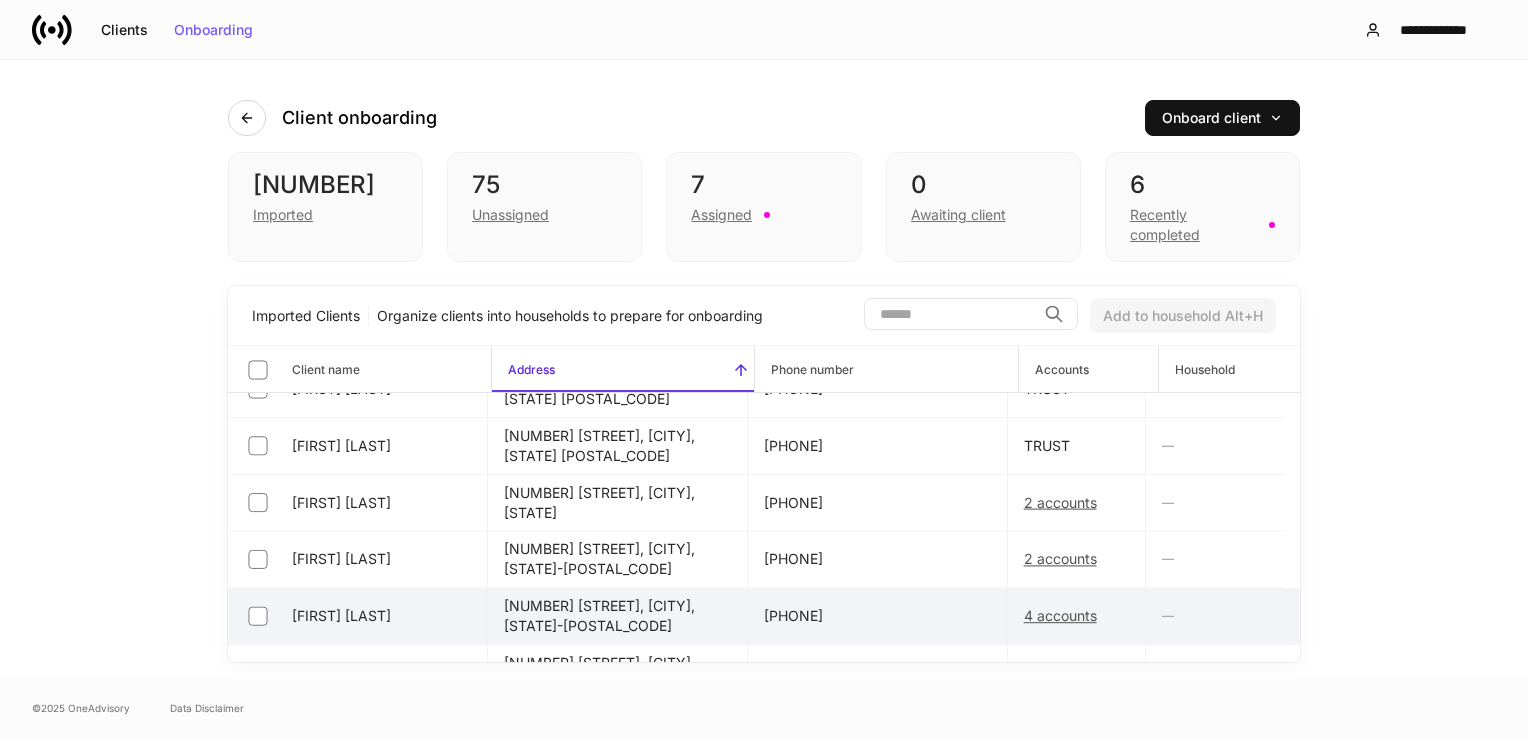scroll, scrollTop: 1800, scrollLeft: 0, axis: vertical 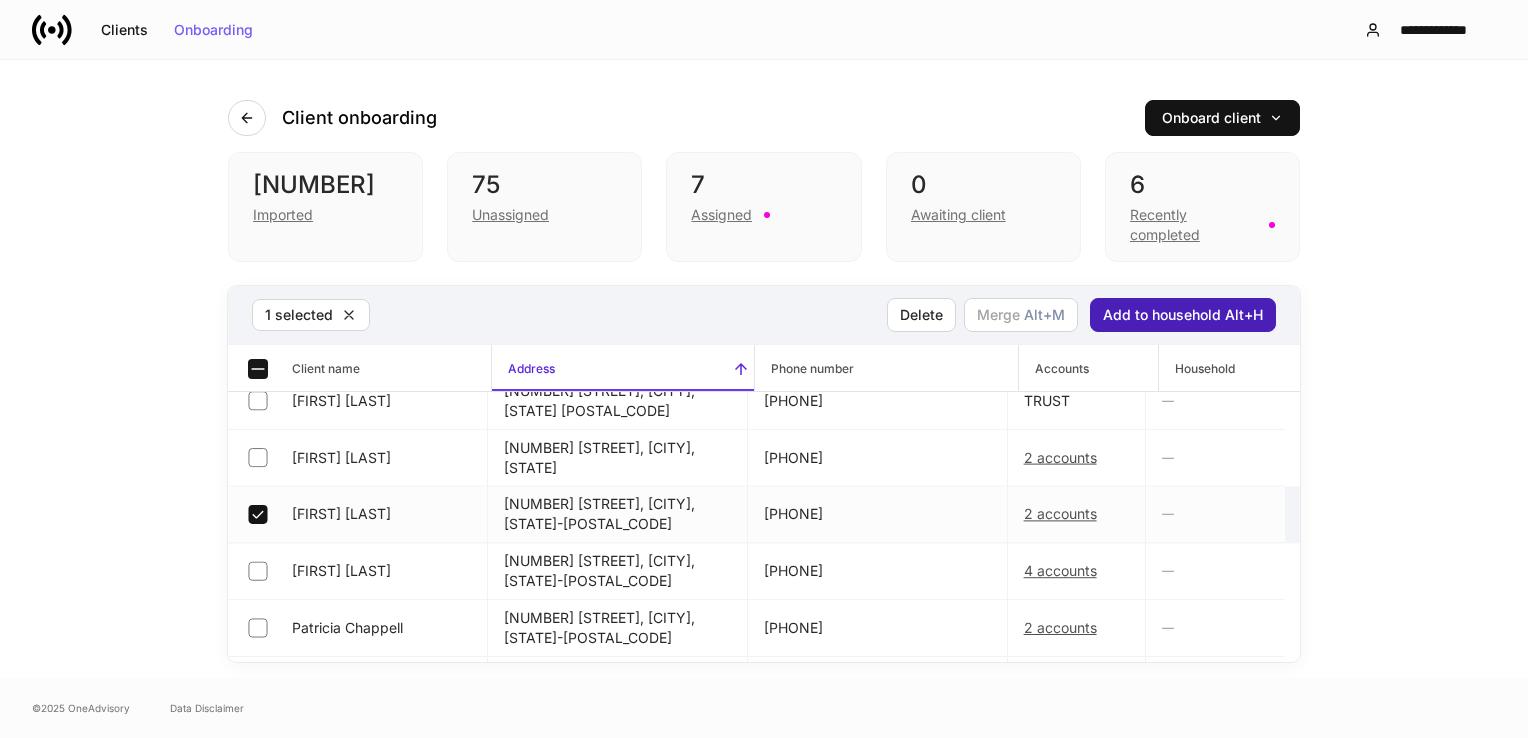 click on "Add to household Alt+H" at bounding box center [1183, 315] 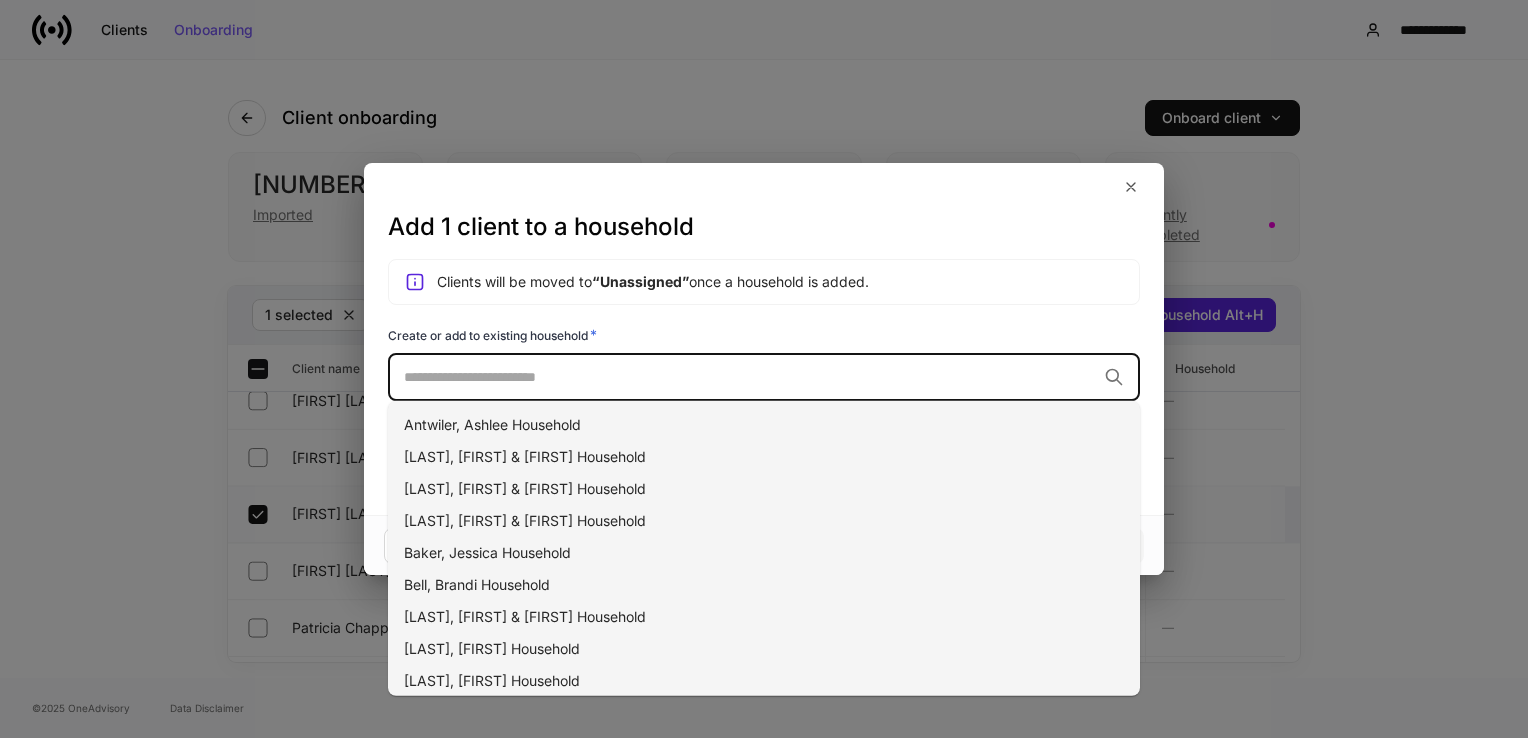 click at bounding box center [750, 377] 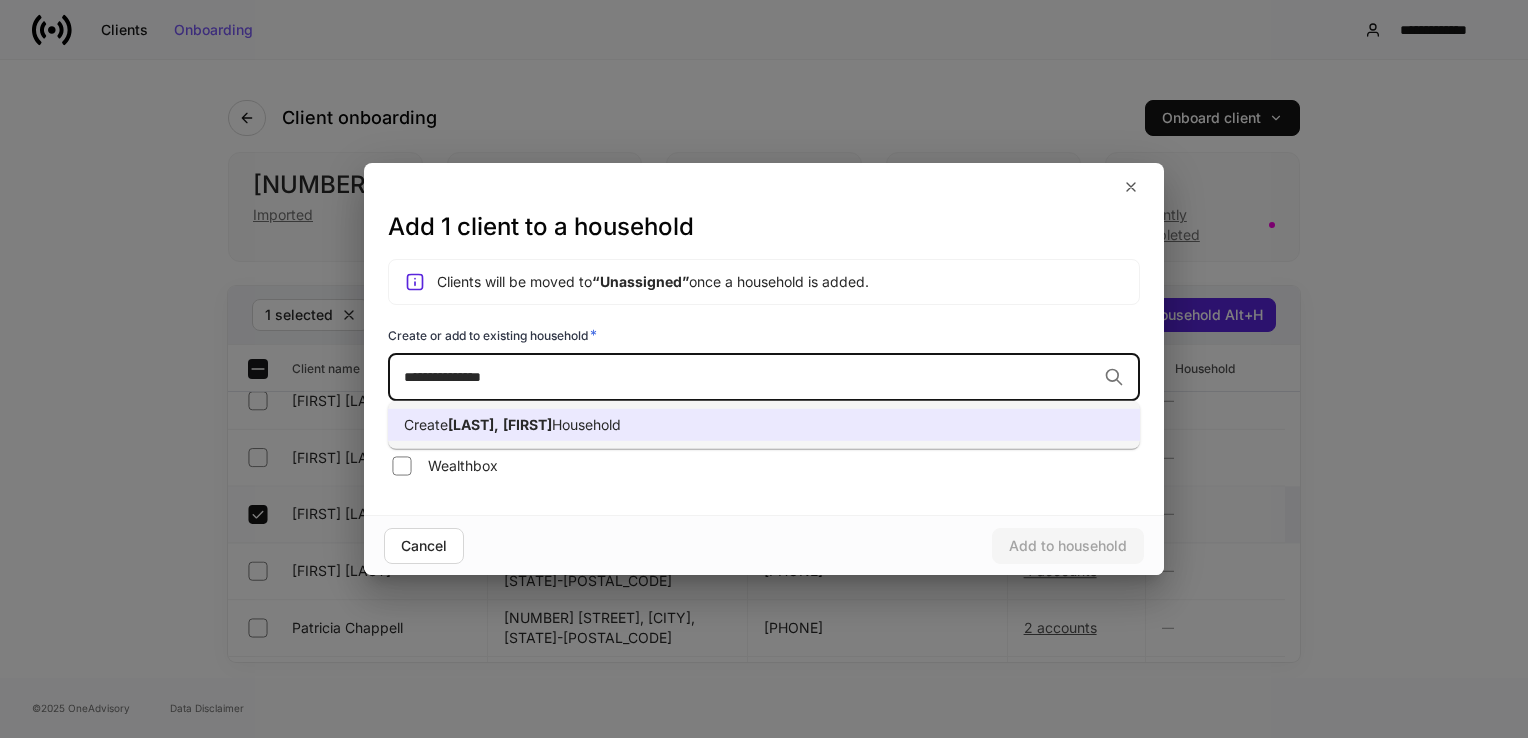 click at bounding box center [501, 424] 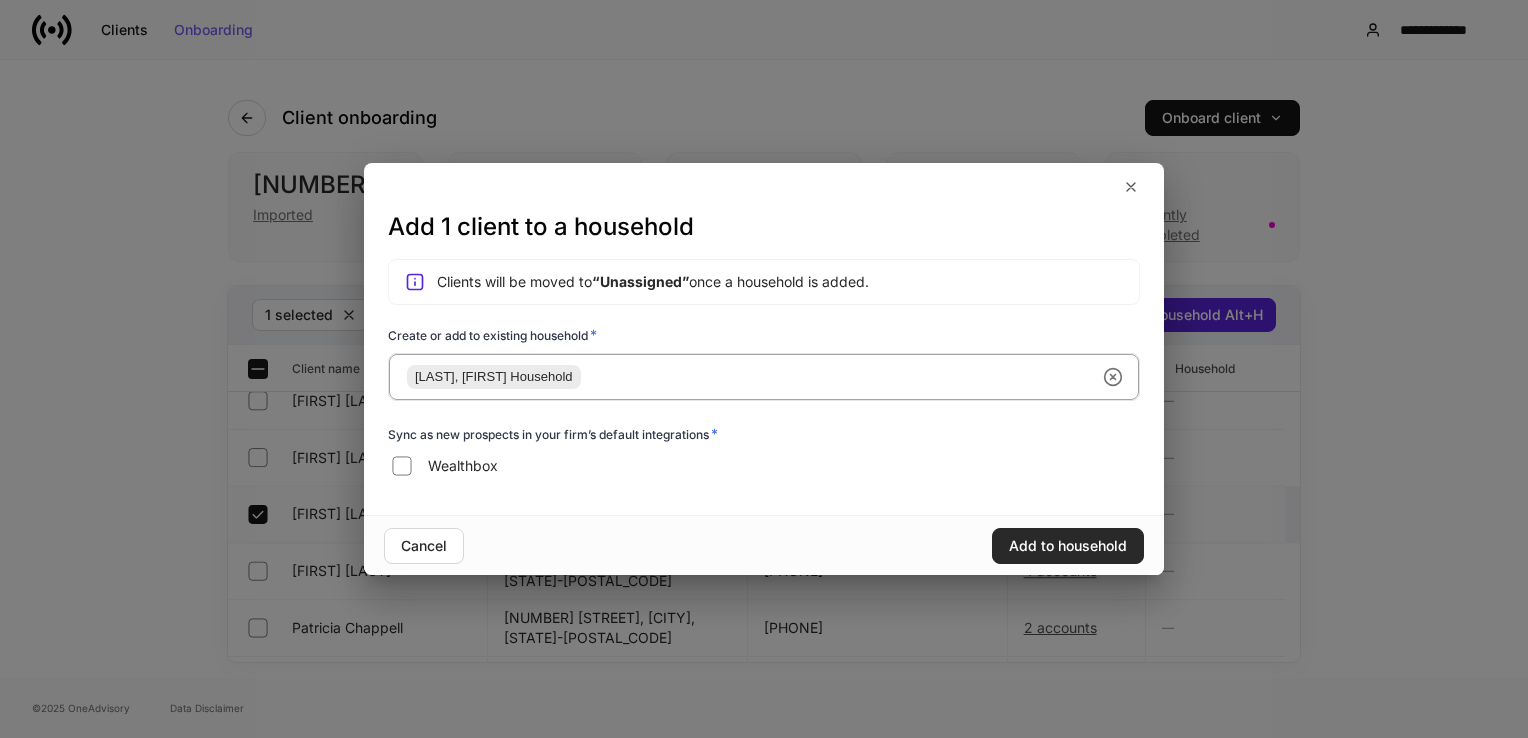 click on "Add to household" at bounding box center [1068, 546] 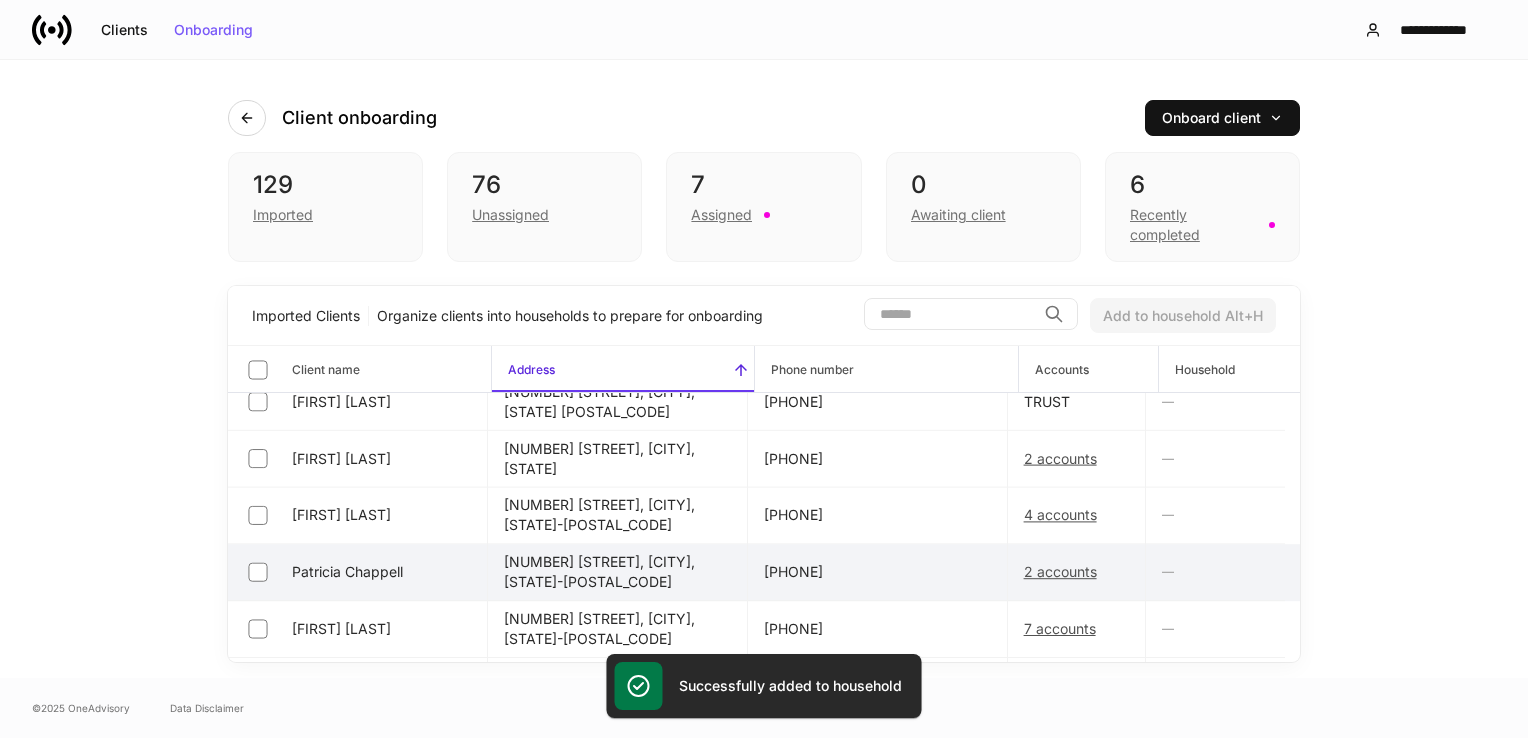 scroll, scrollTop: 1900, scrollLeft: 0, axis: vertical 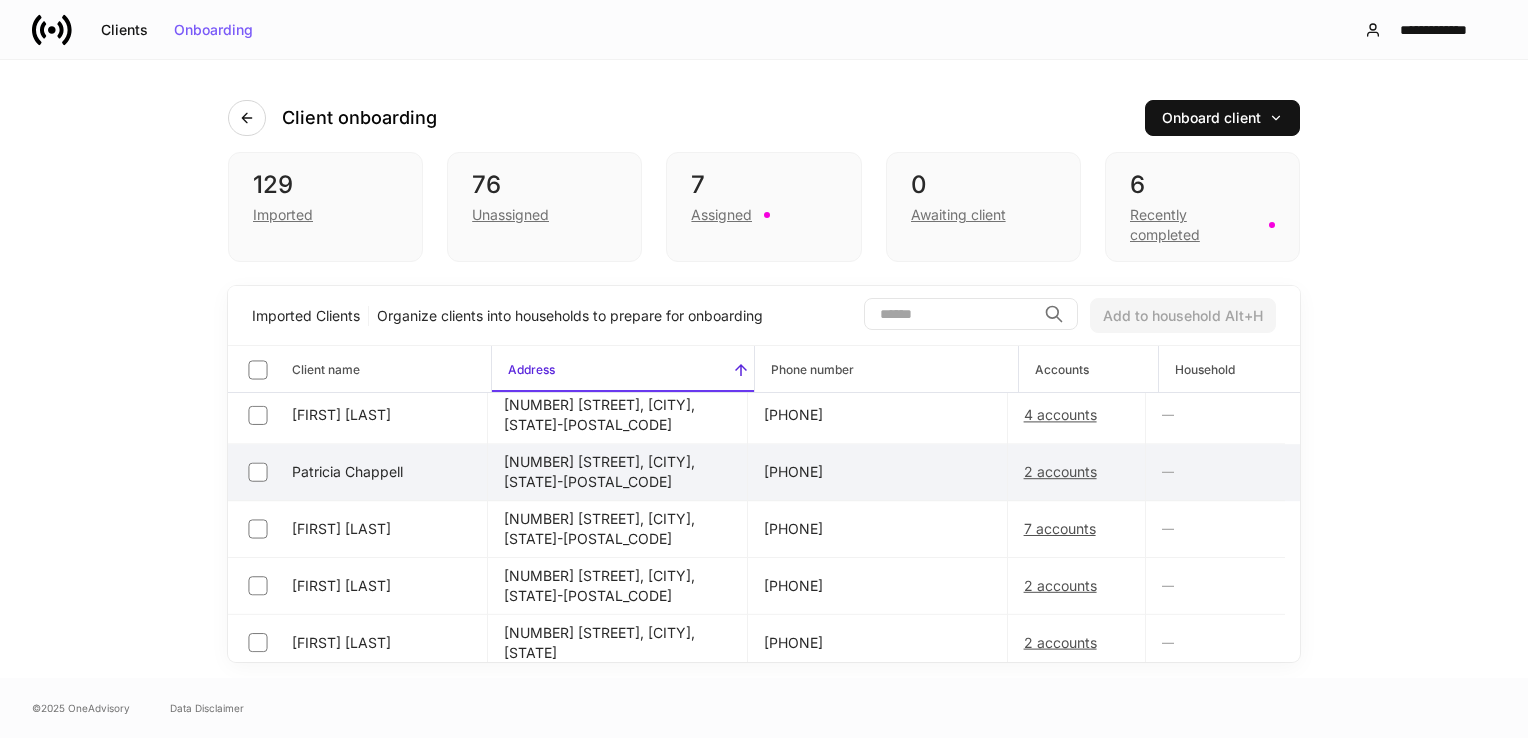 drag, startPoint x: 245, startPoint y: 429, endPoint x: 250, endPoint y: 486, distance: 57.21888 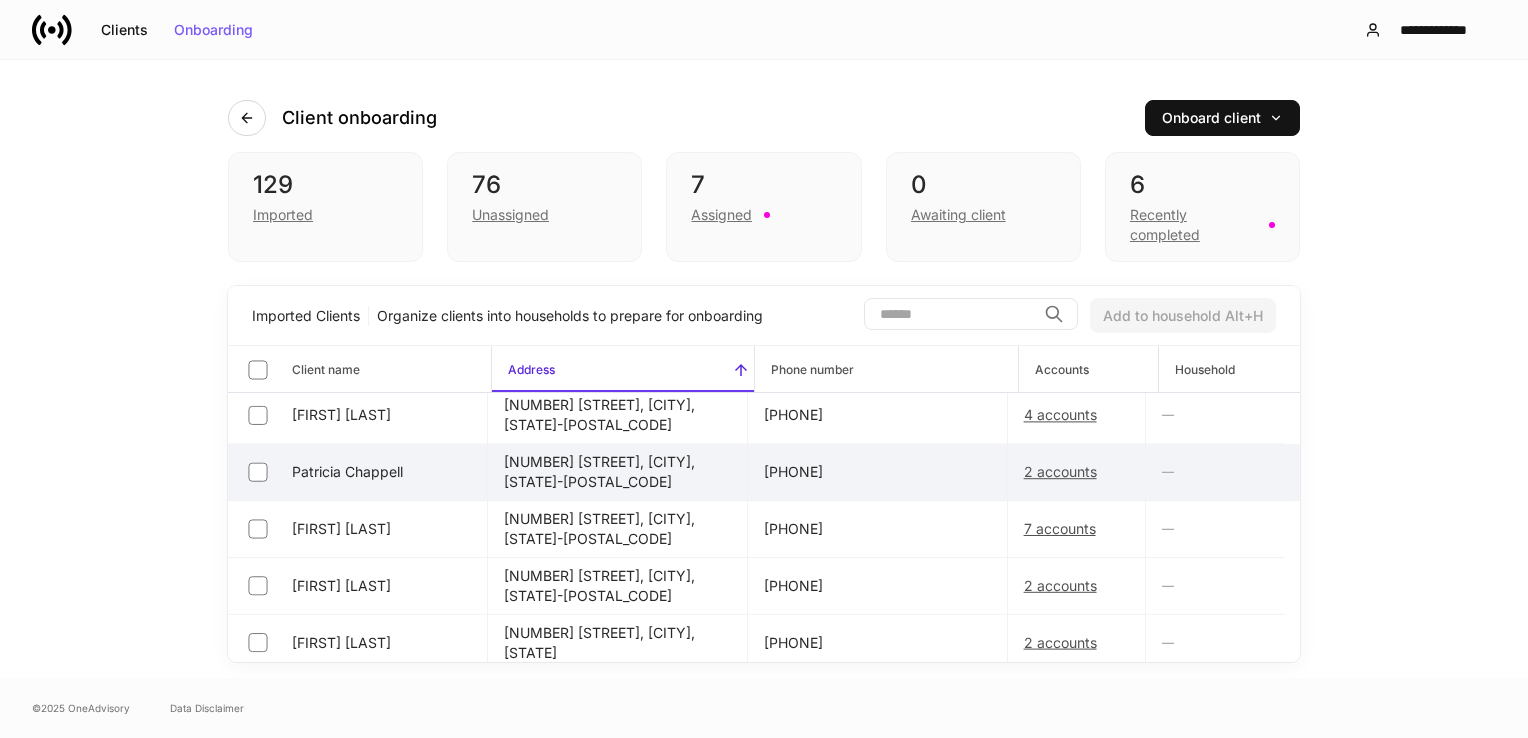 click on "[FIRST] [LAST]" at bounding box center (358, 415) 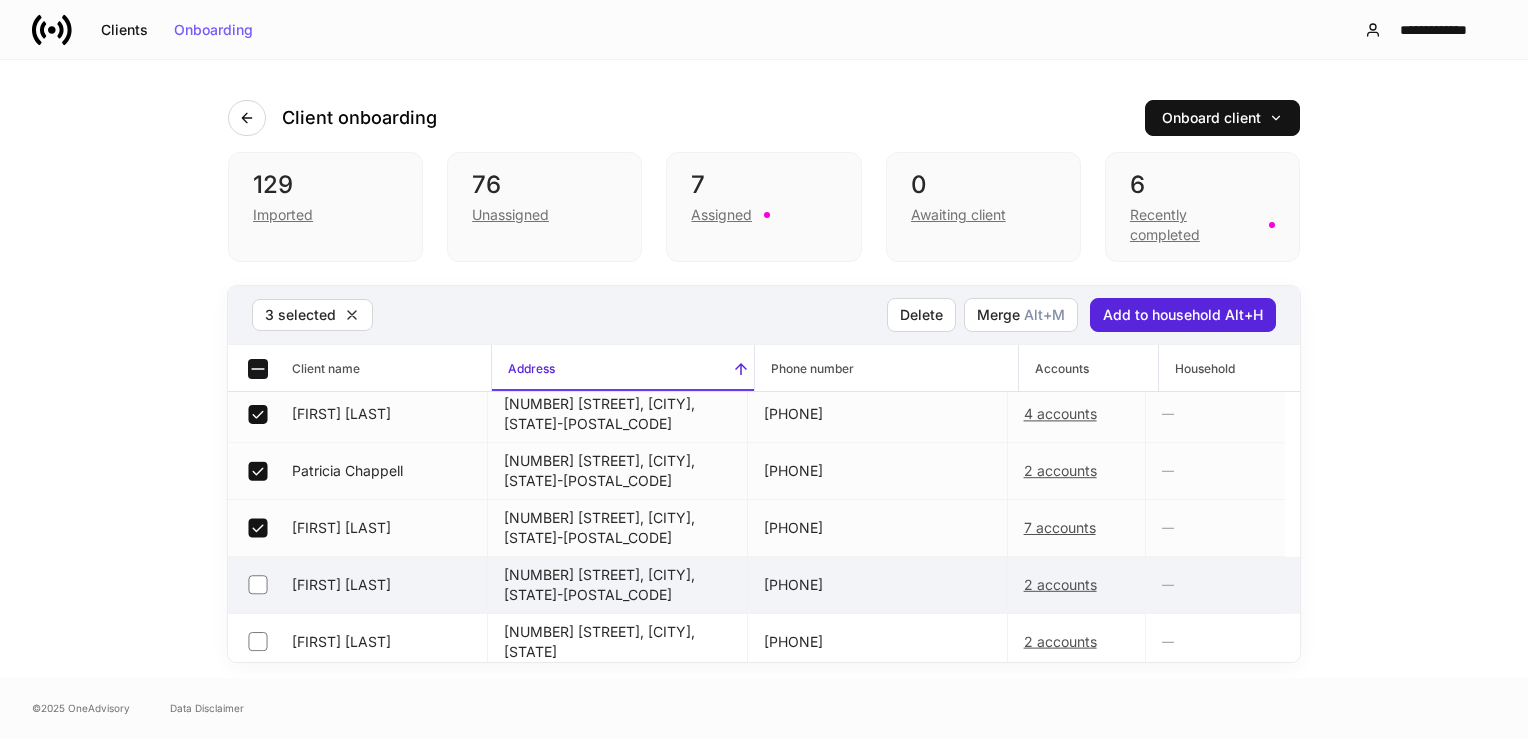 click on "[FIRST] [LAST]" at bounding box center [358, 585] 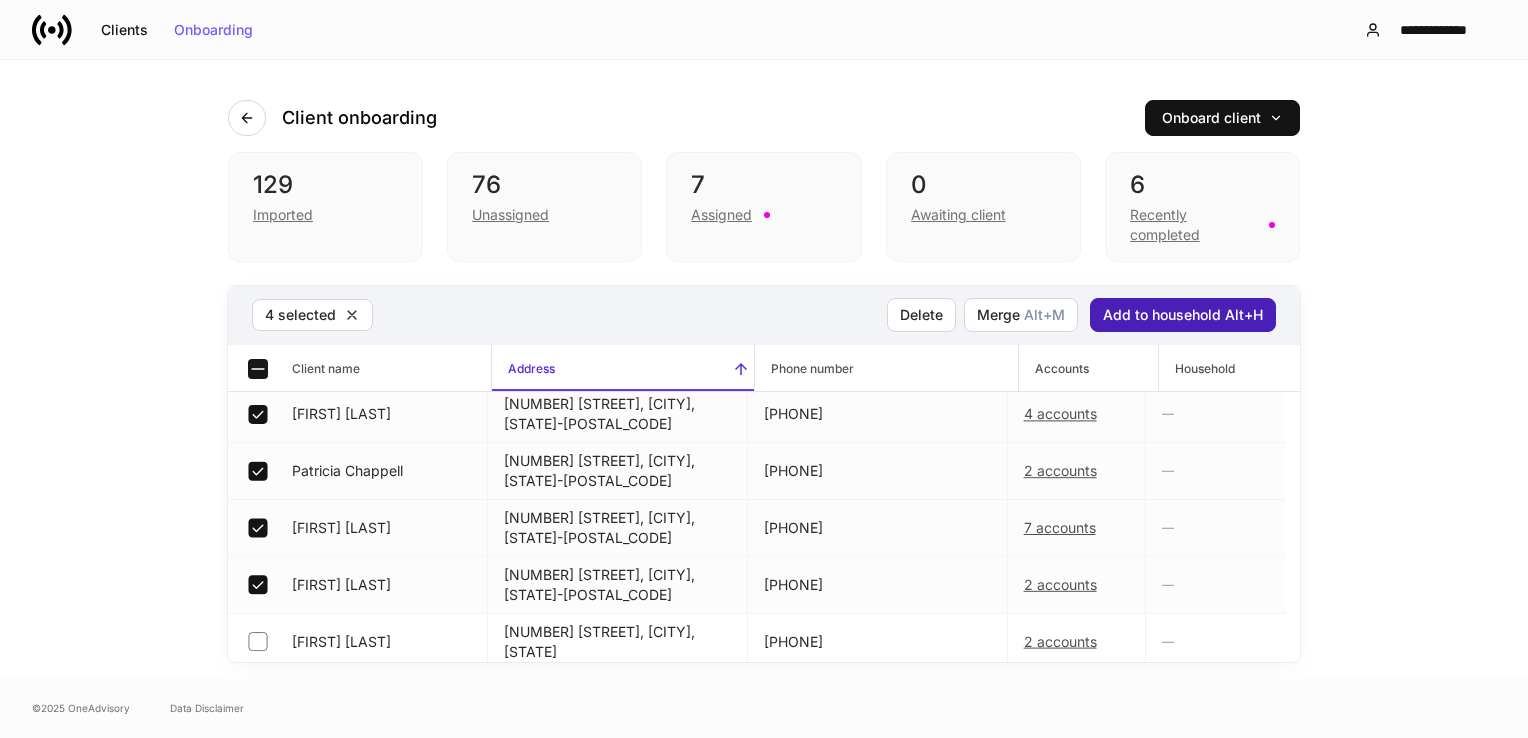 click on "Add to household Alt+H" at bounding box center (1183, 315) 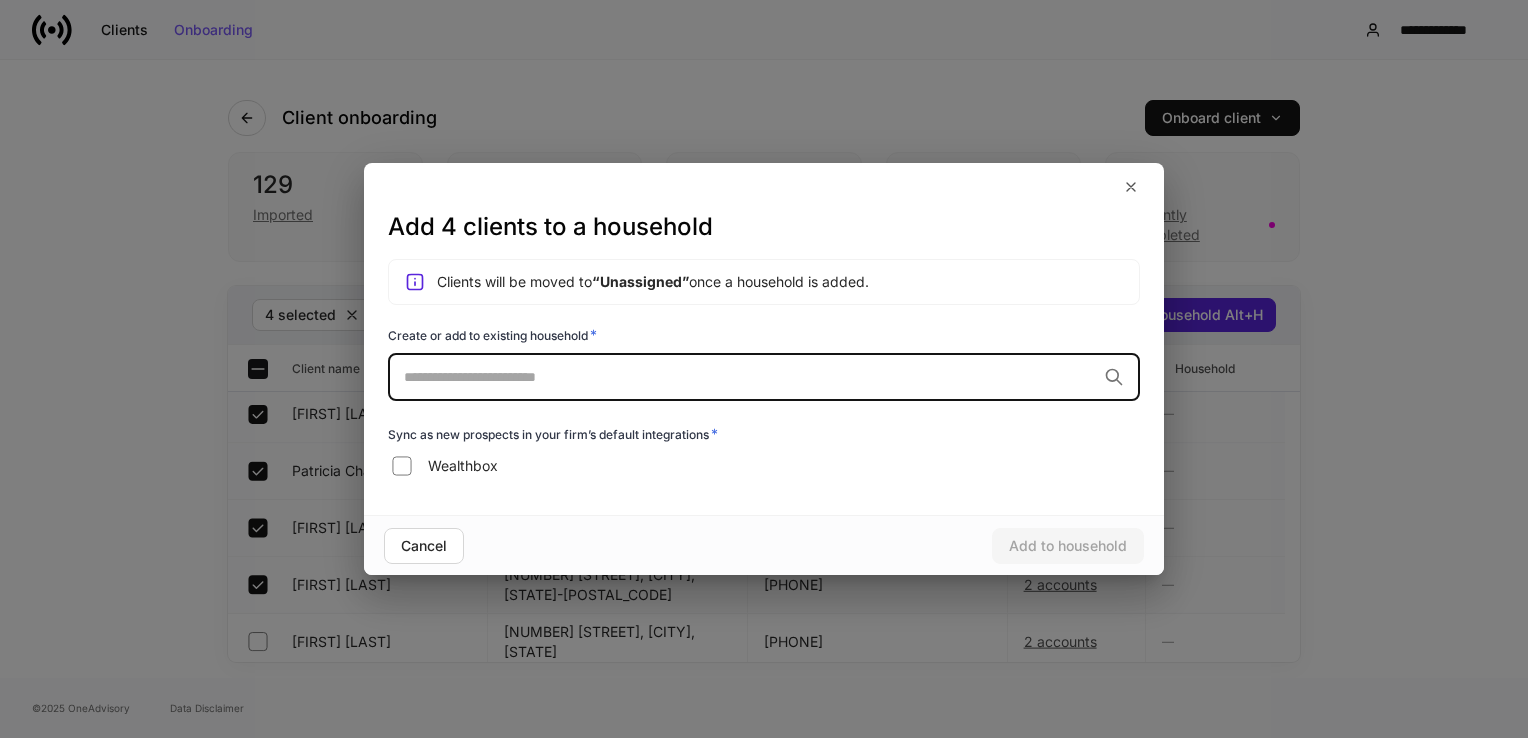 click at bounding box center (750, 377) 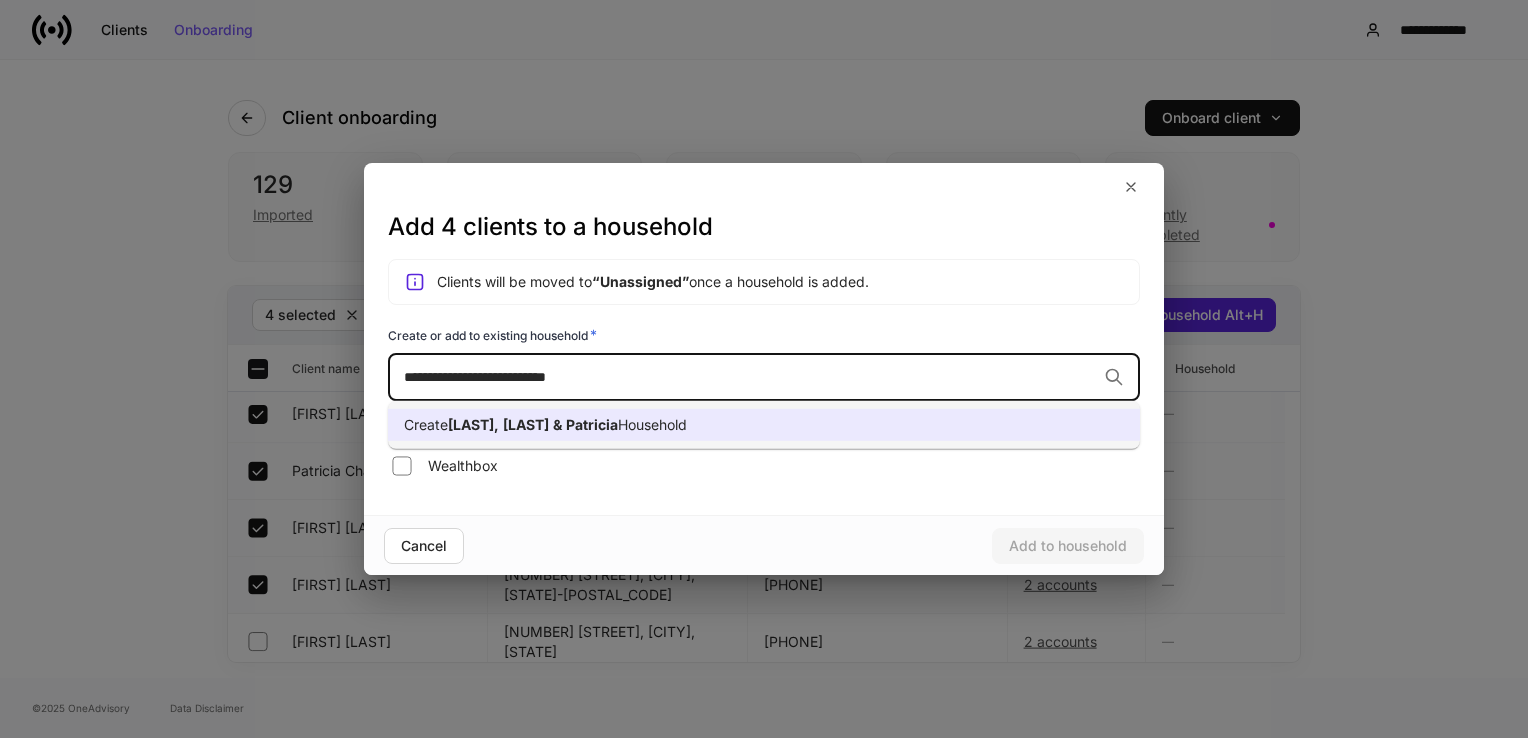 click on "Create [LAST], [FIRST] & [FIRST] Household" at bounding box center (764, 425) 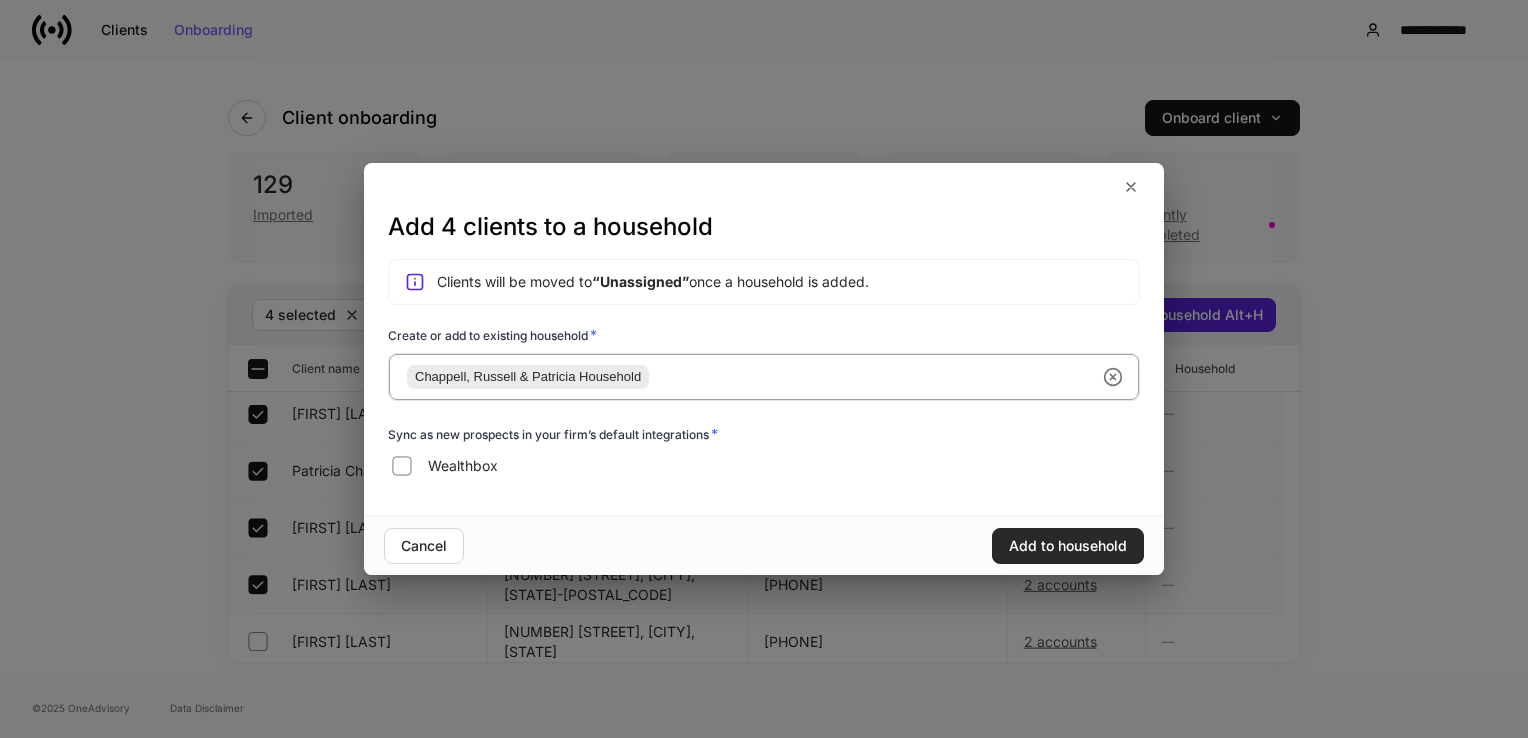 click on "Add to household" at bounding box center (1068, 546) 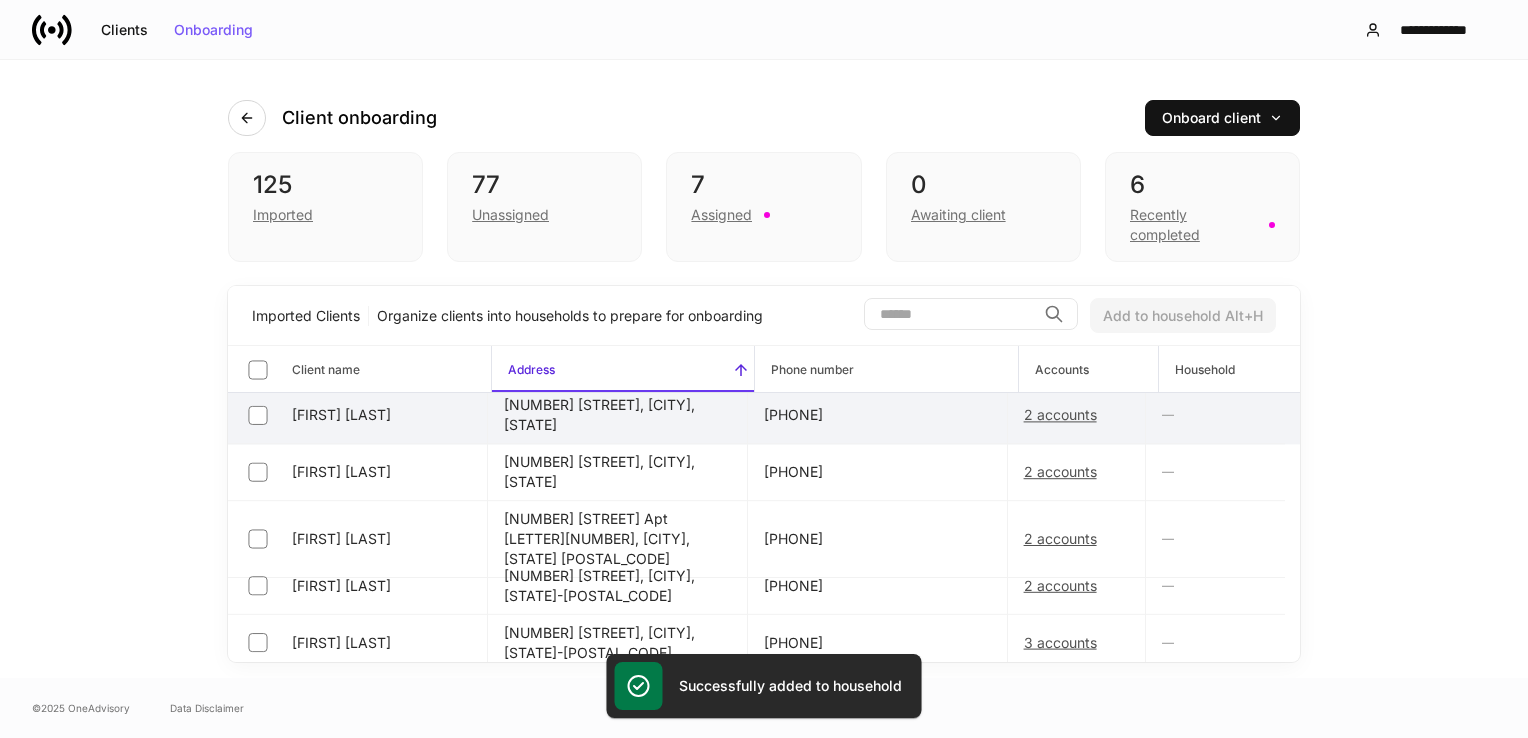 click on "[FIRST] [LAST]" at bounding box center [358, 415] 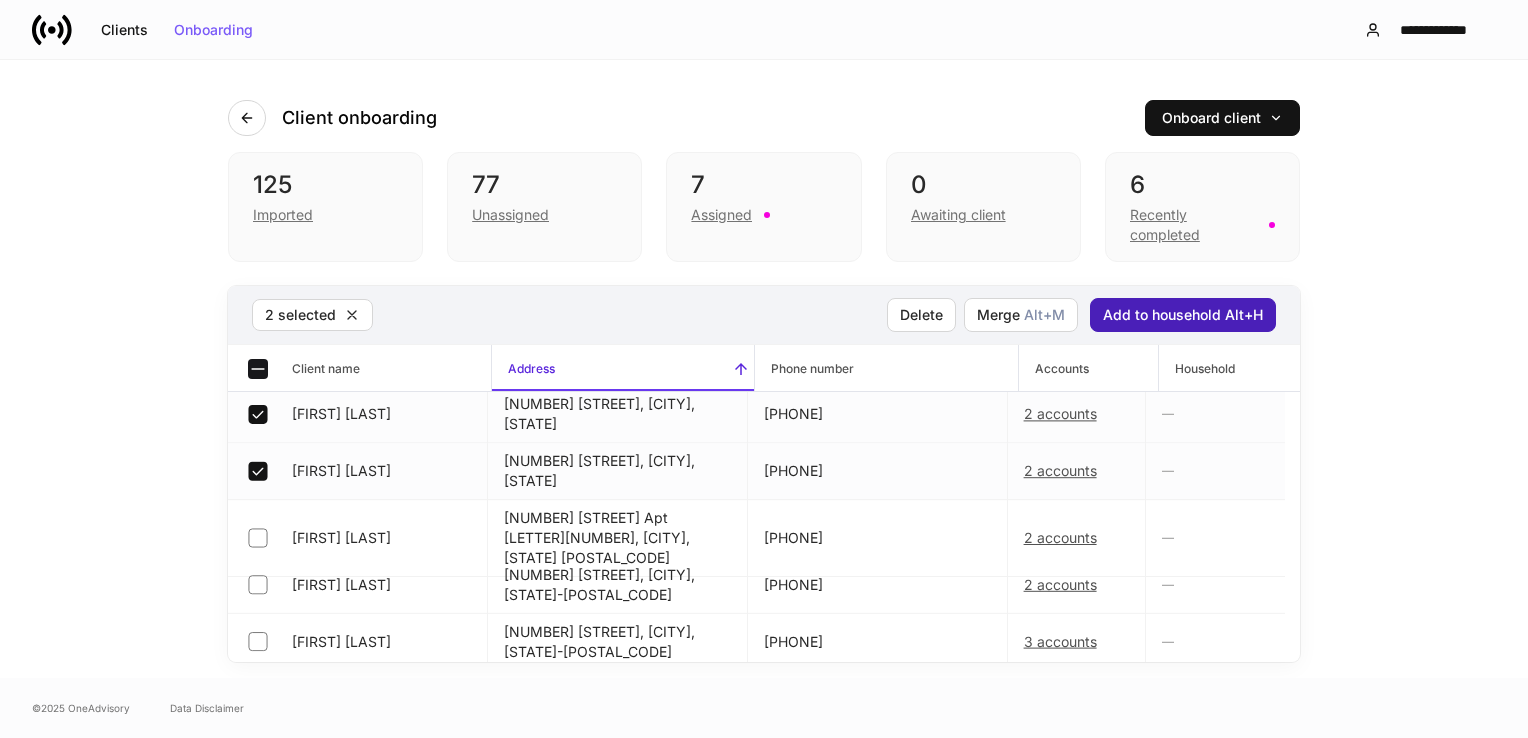 click on "Add to household Alt+H" at bounding box center [1183, 315] 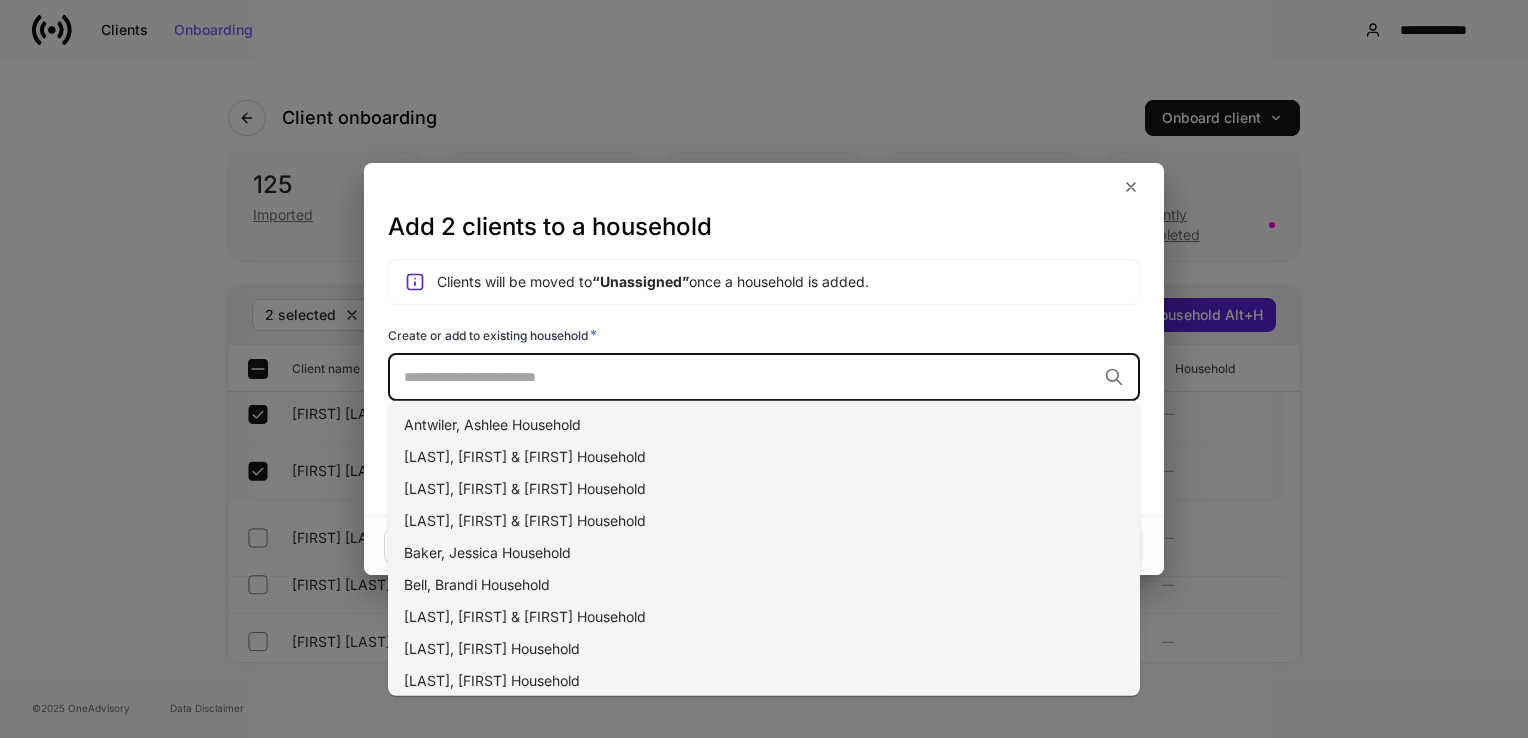 click at bounding box center [750, 377] 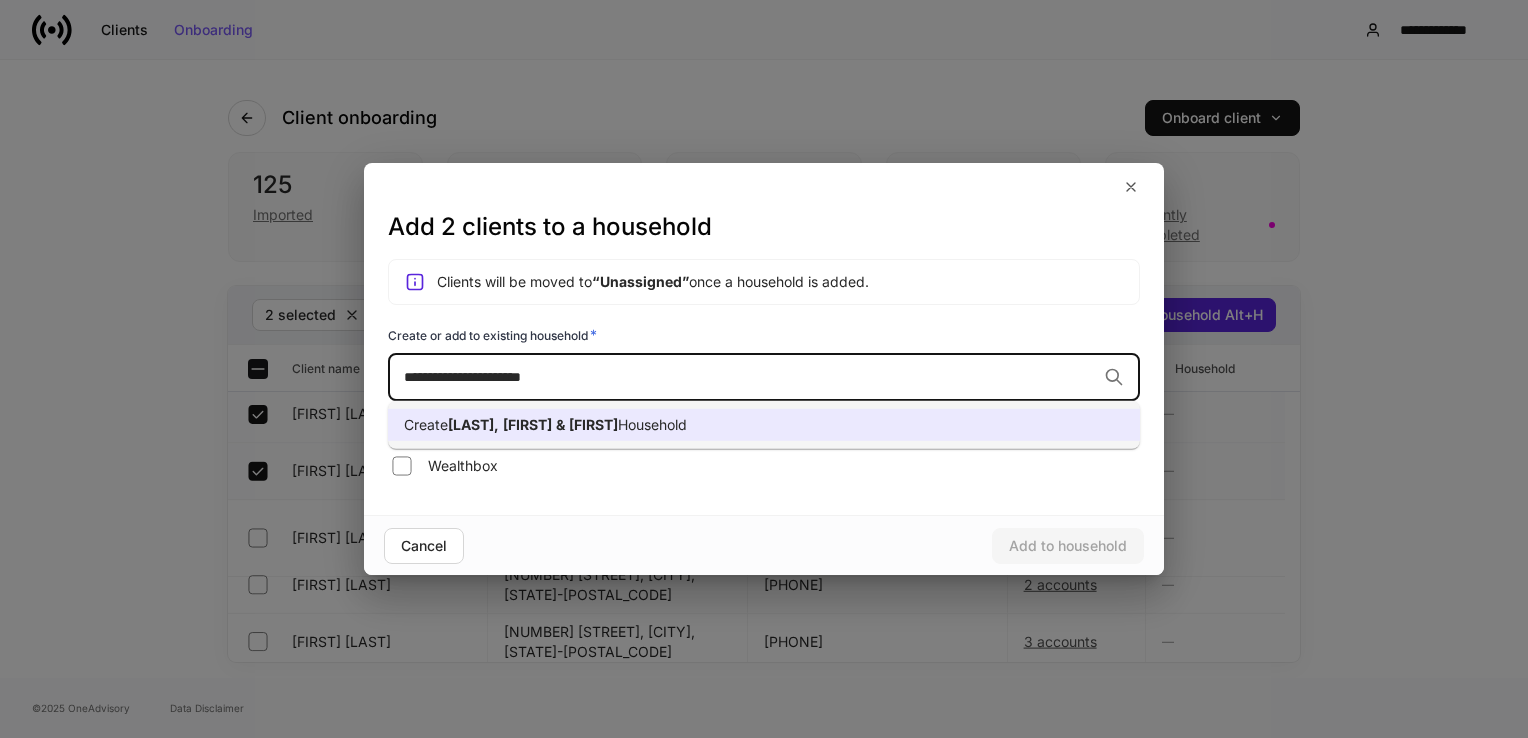 click on "[FIRST]" at bounding box center (527, 424) 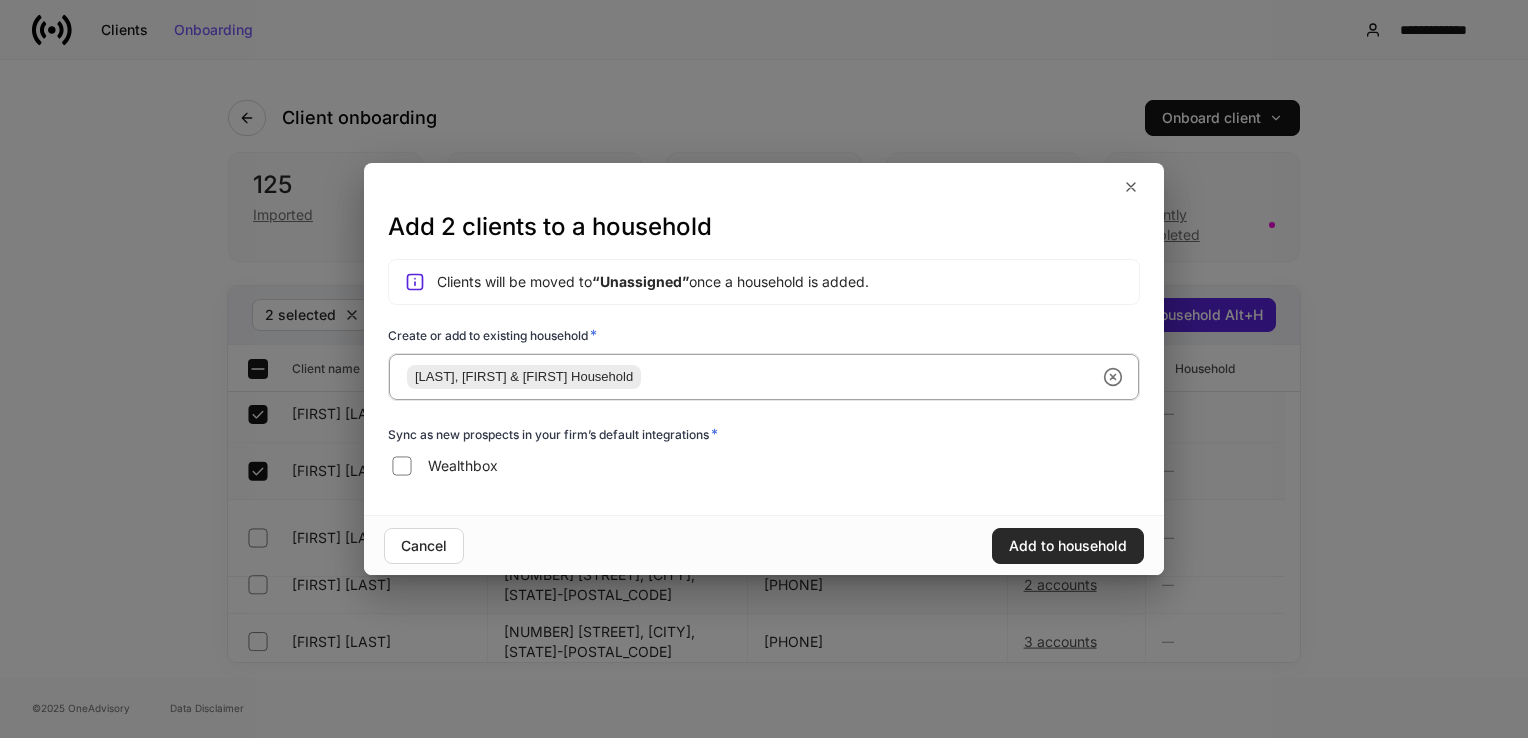 click on "Add to household" at bounding box center [1068, 546] 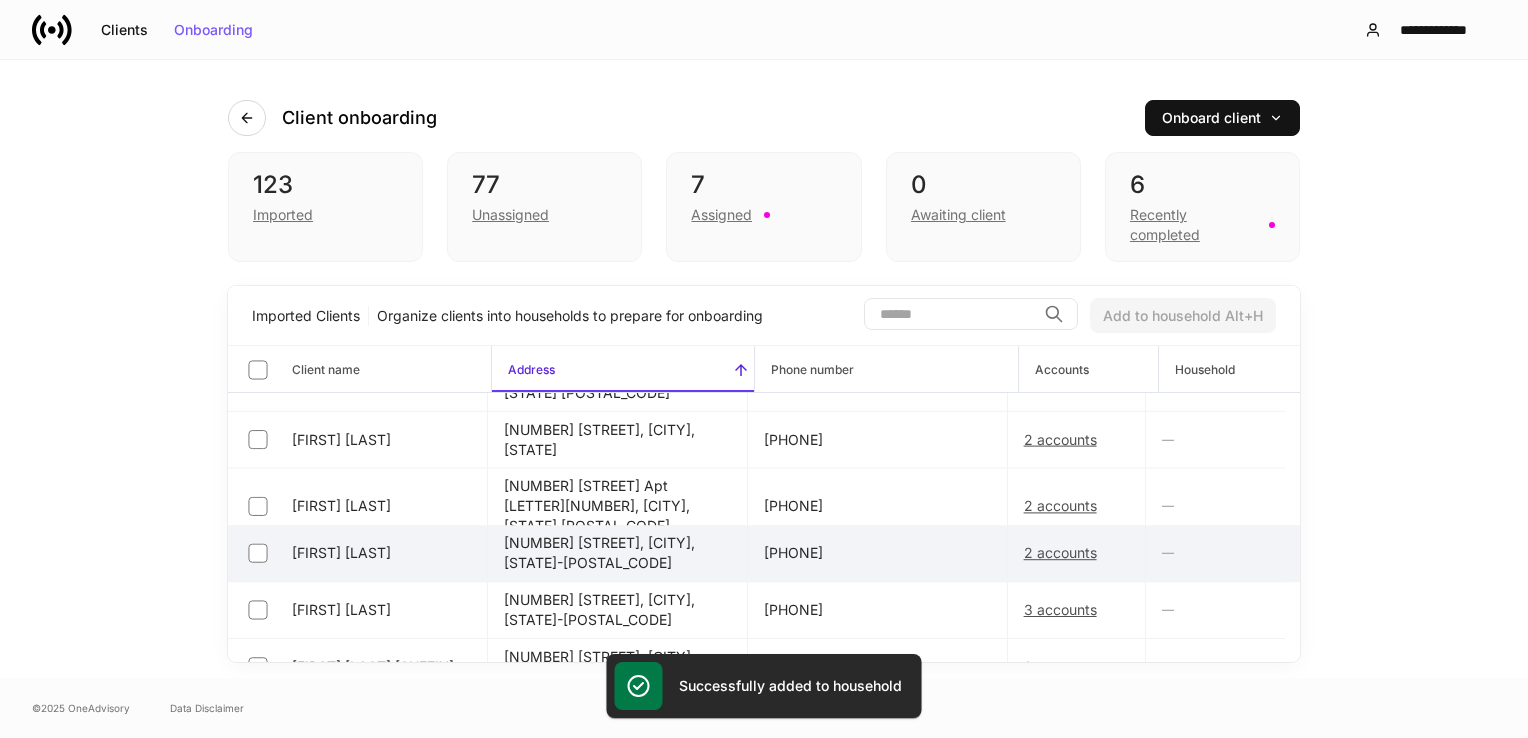 scroll, scrollTop: 1800, scrollLeft: 0, axis: vertical 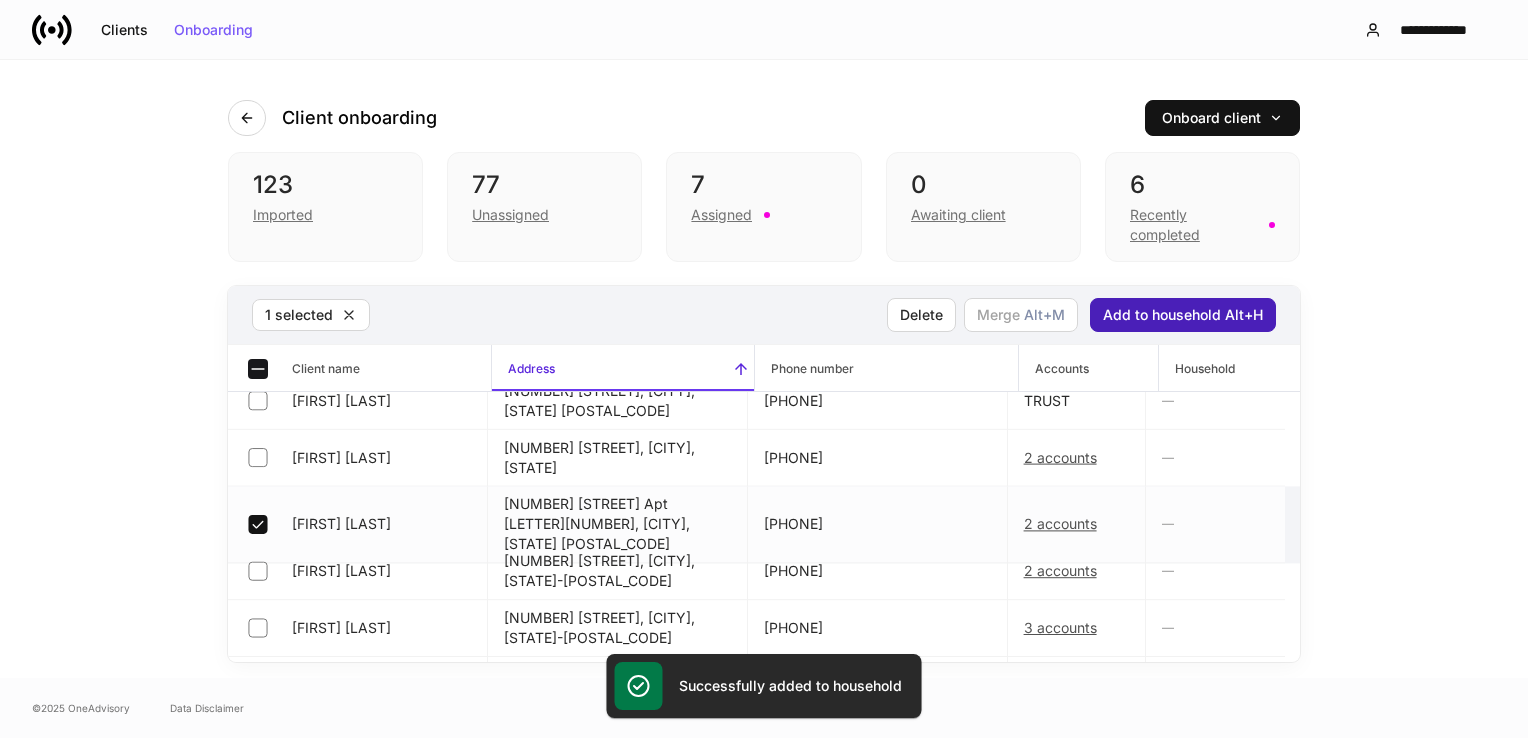 click on "Add to household Alt+H" at bounding box center [1183, 315] 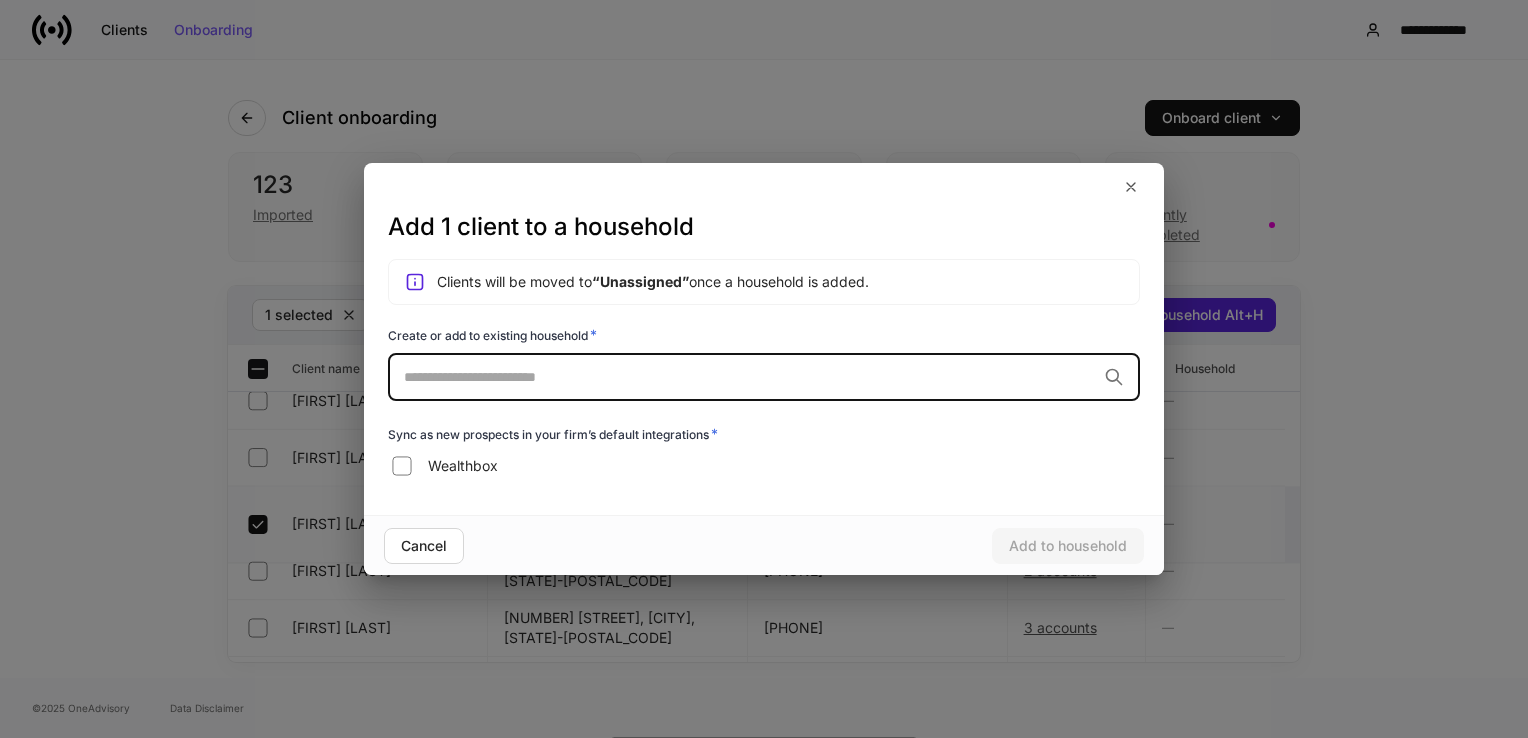 click at bounding box center (750, 377) 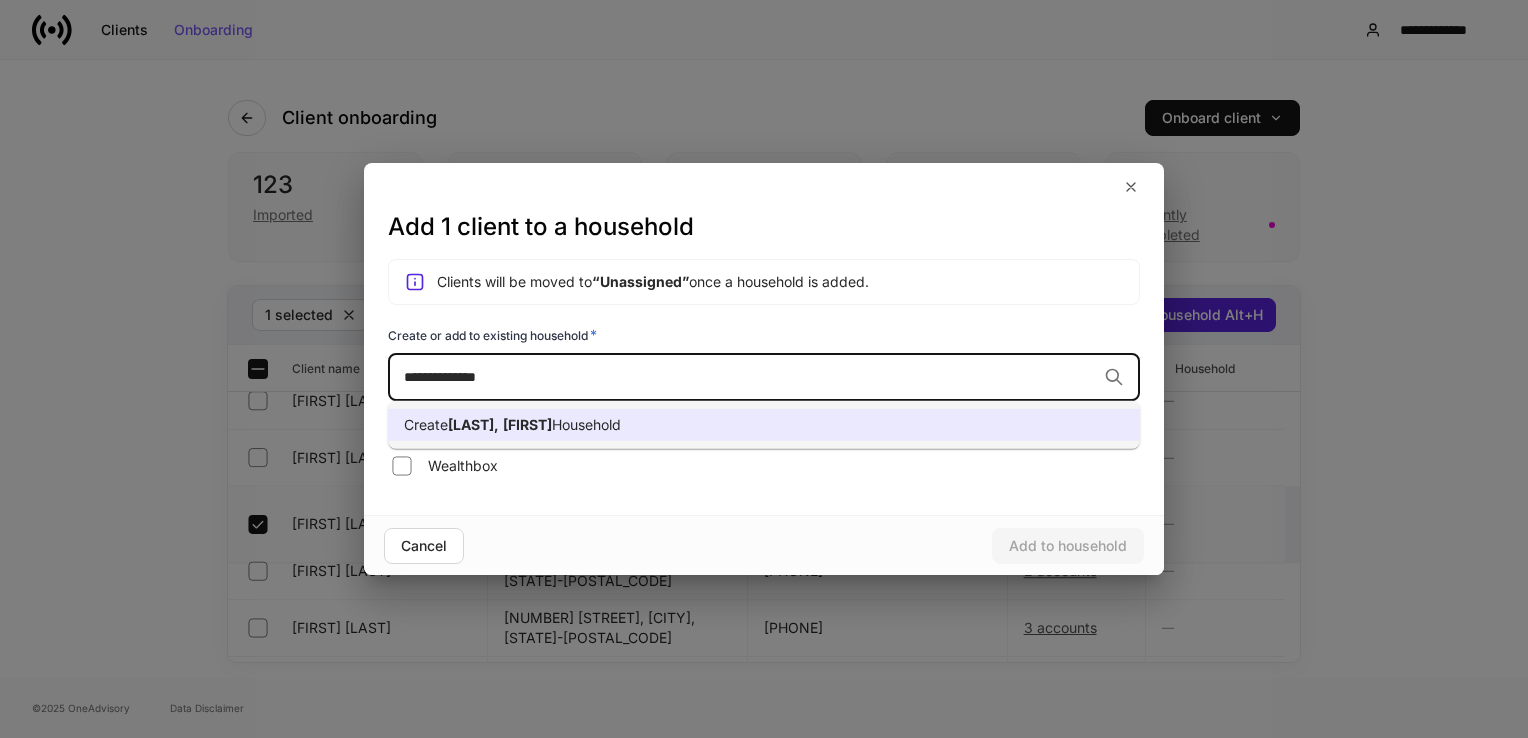 click on "[FIRST]" at bounding box center [527, 424] 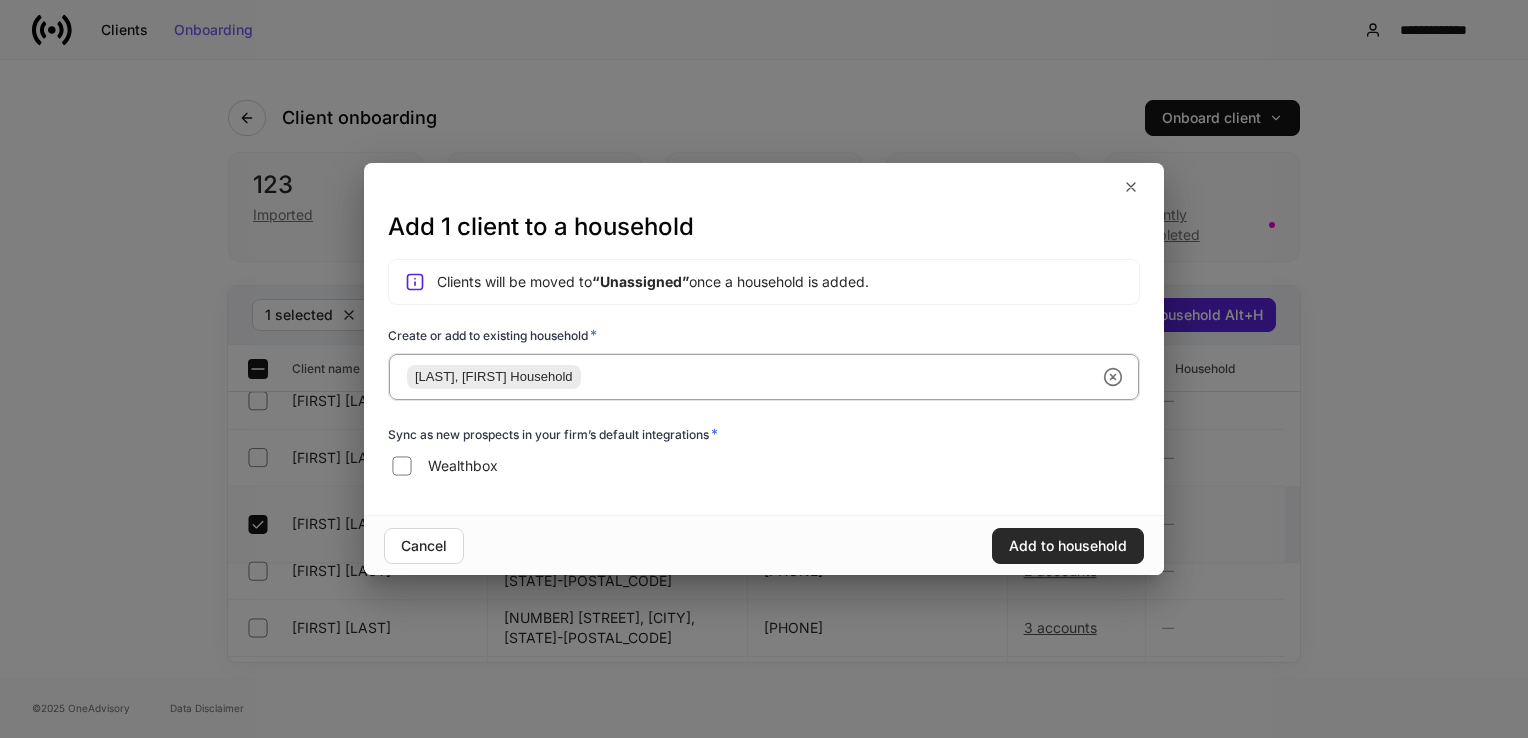 click on "Add to household" at bounding box center [1068, 546] 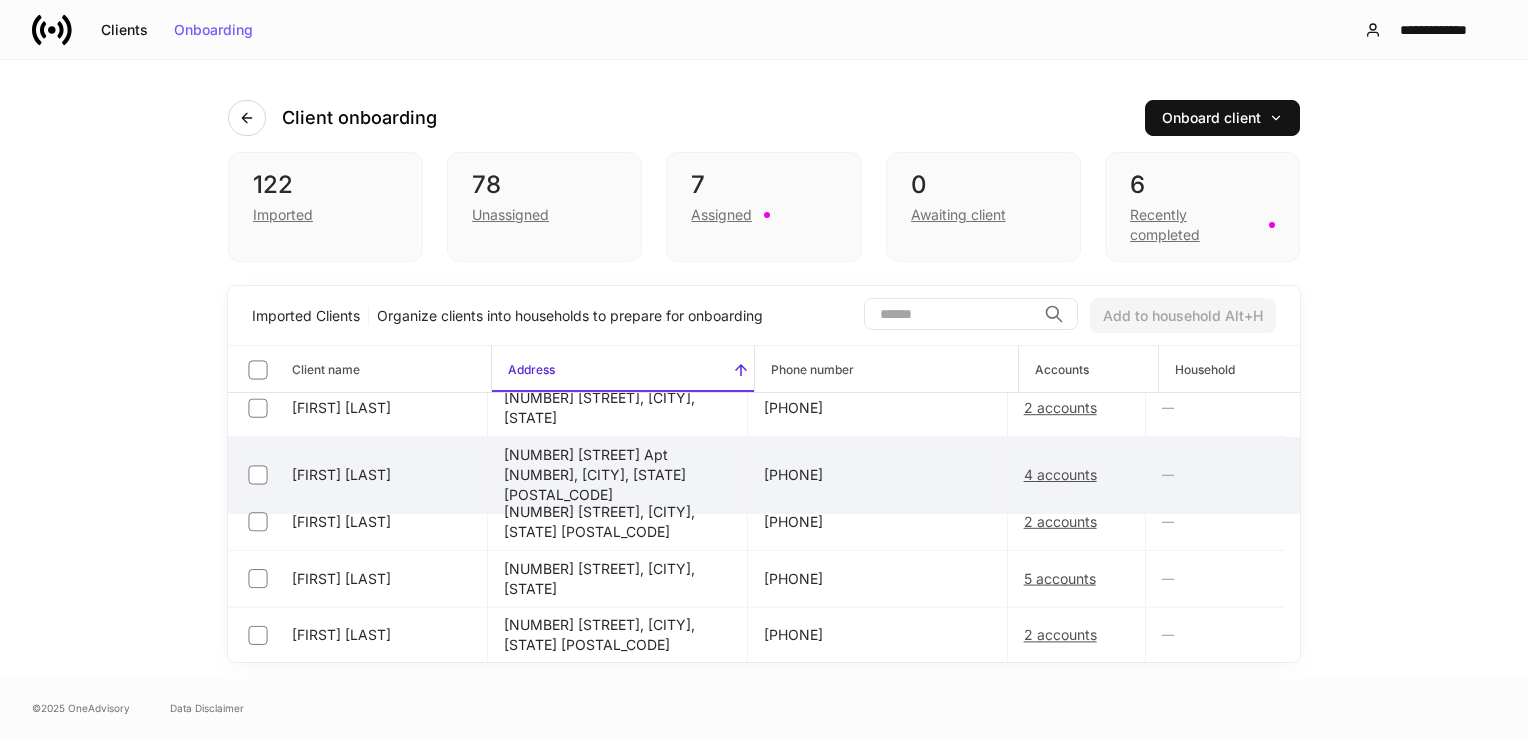 scroll, scrollTop: 3200, scrollLeft: 0, axis: vertical 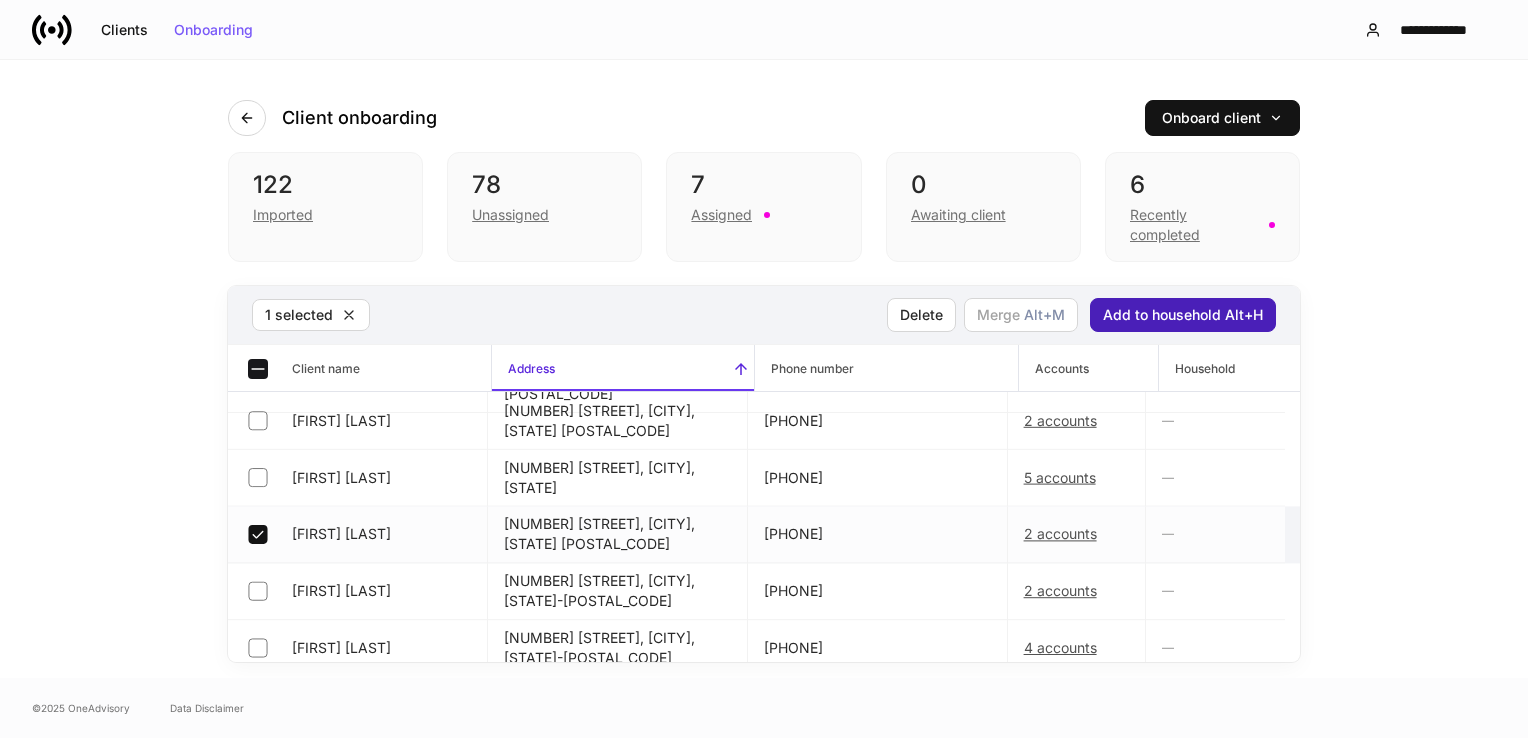 click on "Add to household Alt+H" at bounding box center [1183, 315] 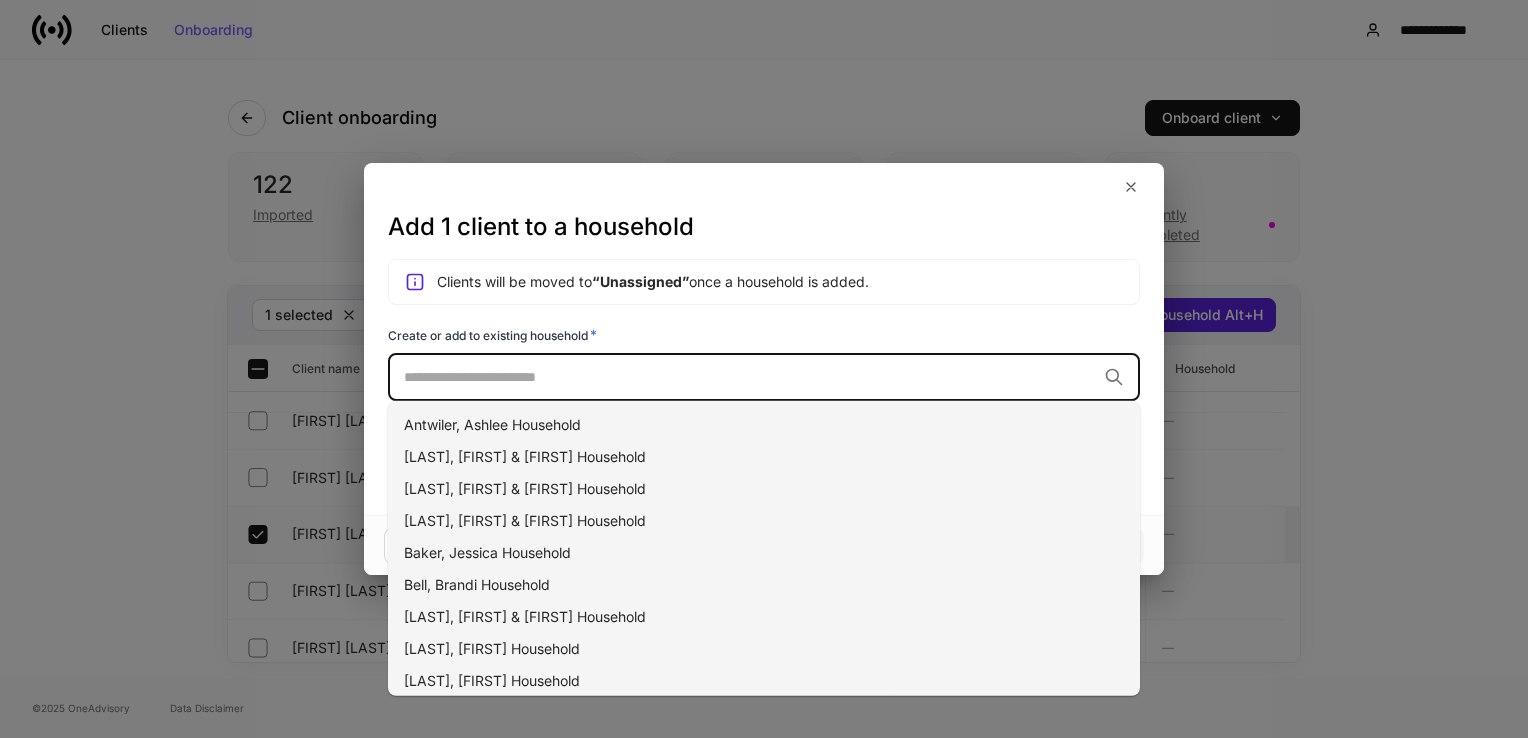 click at bounding box center [750, 377] 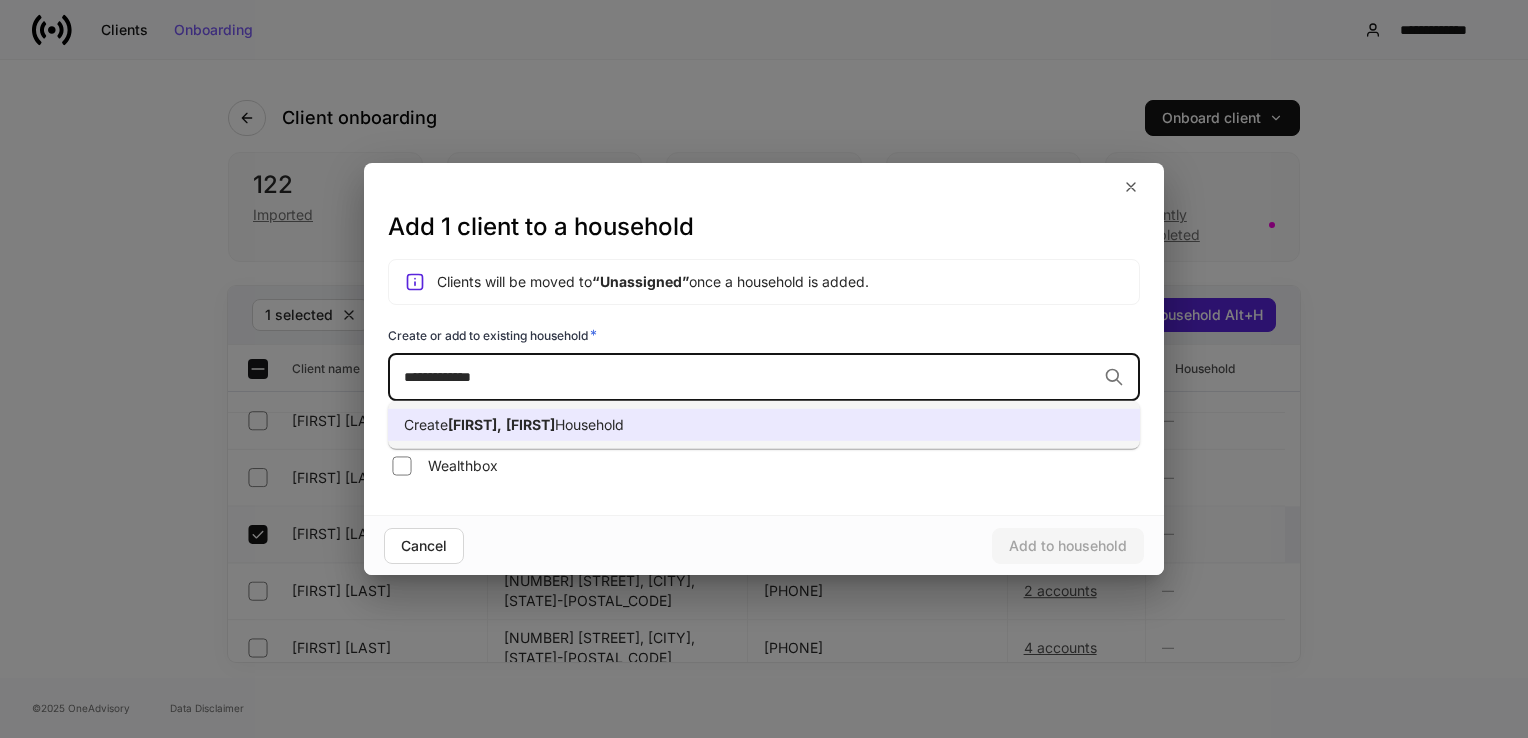 click on "Lewie," at bounding box center (475, 424) 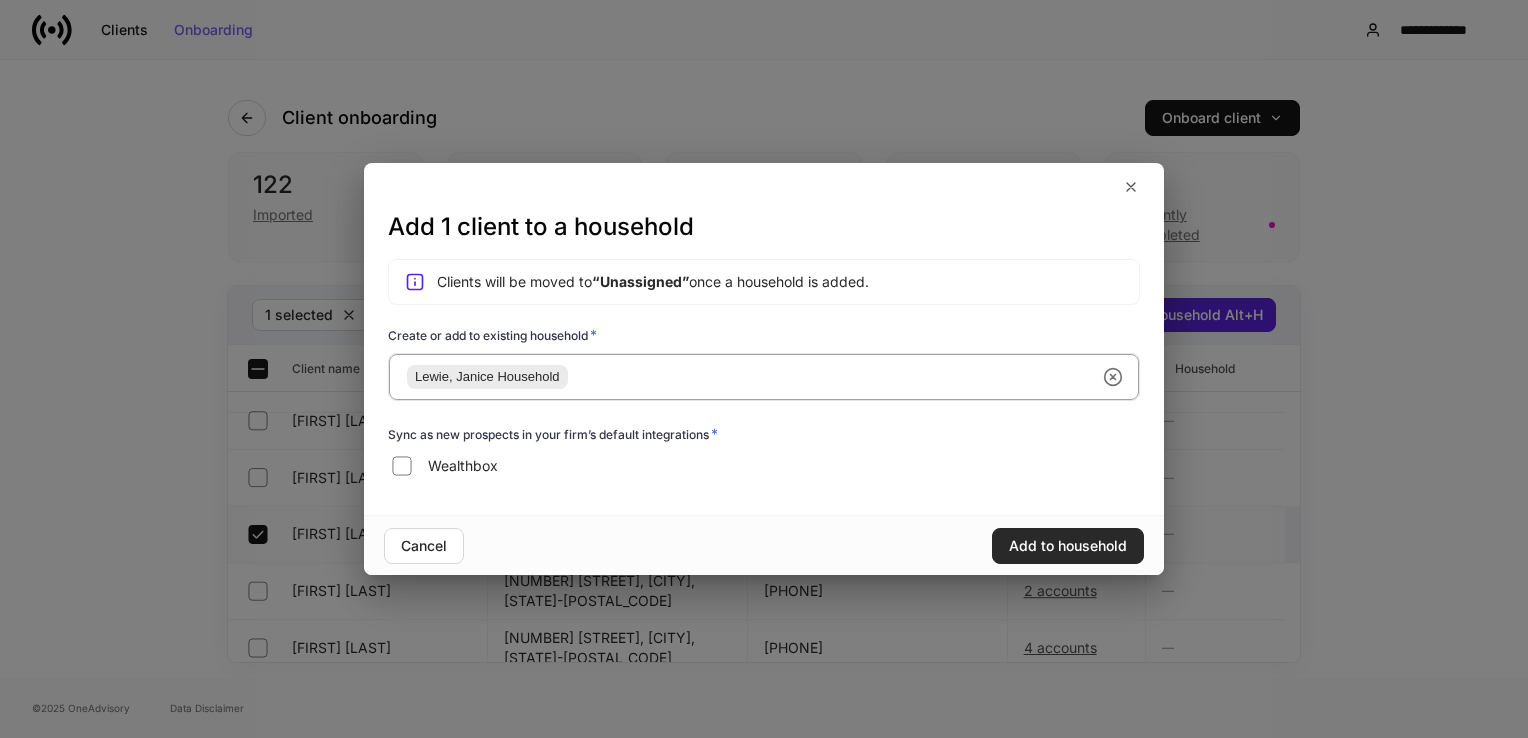 click on "Add to household" at bounding box center (1068, 546) 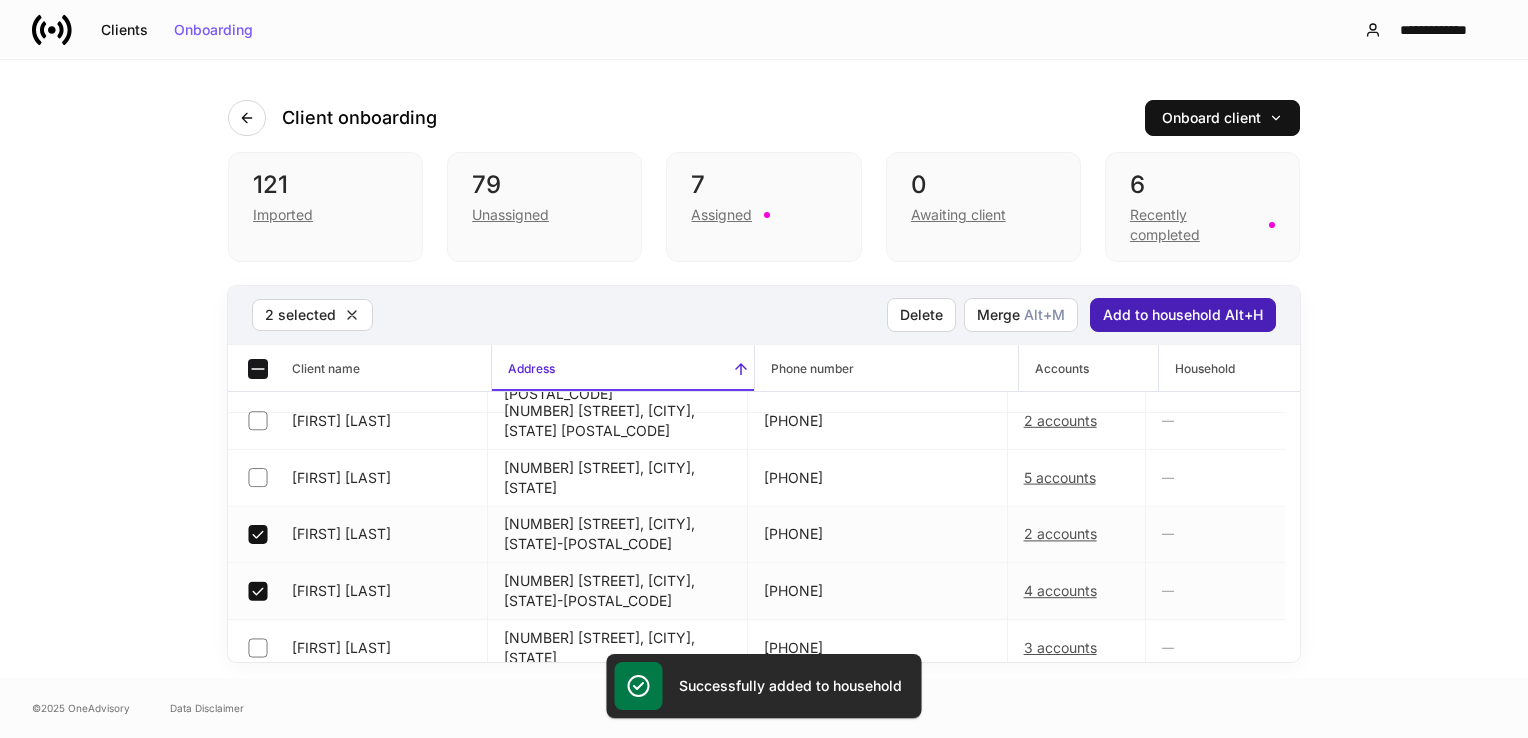 click on "Add to household Alt+H" at bounding box center [1183, 315] 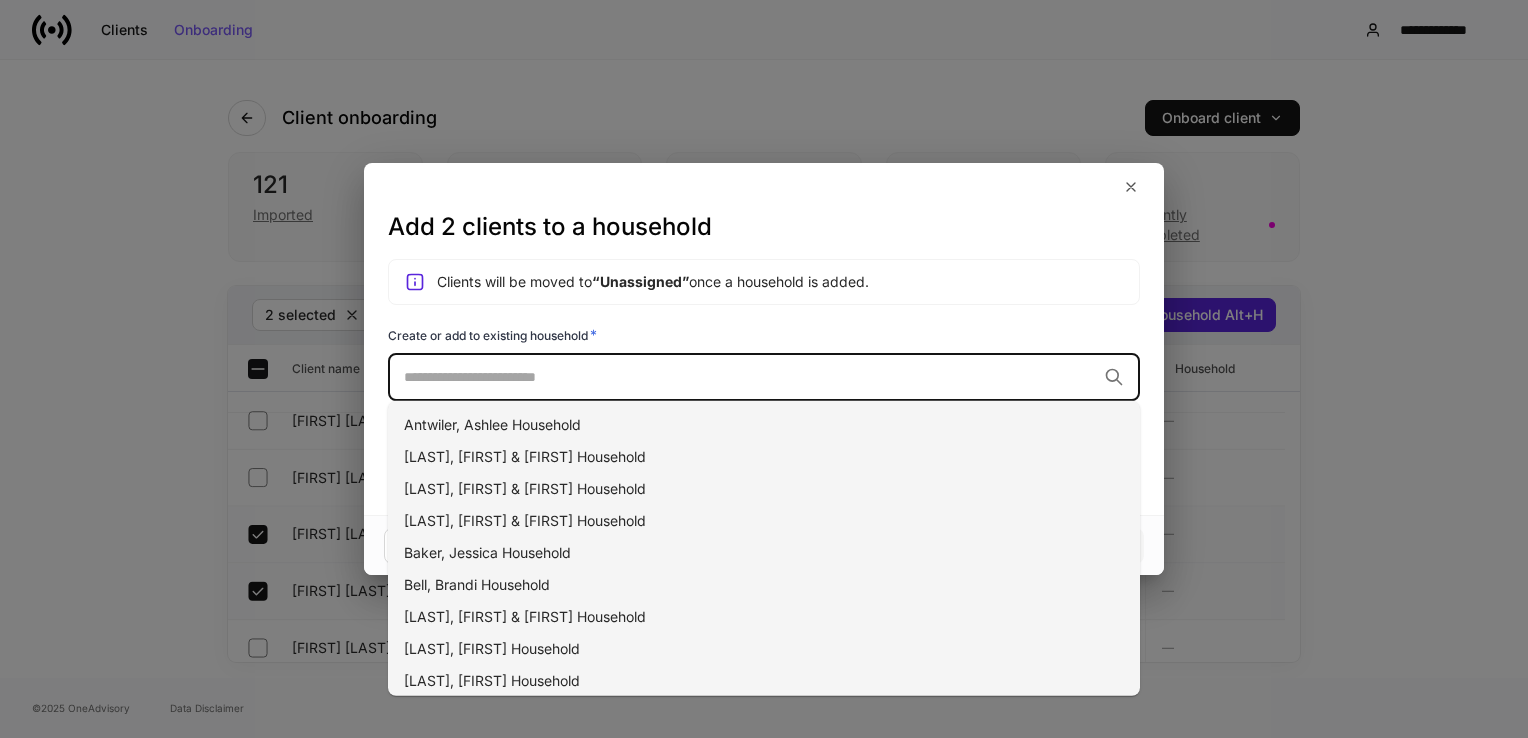 click at bounding box center (750, 377) 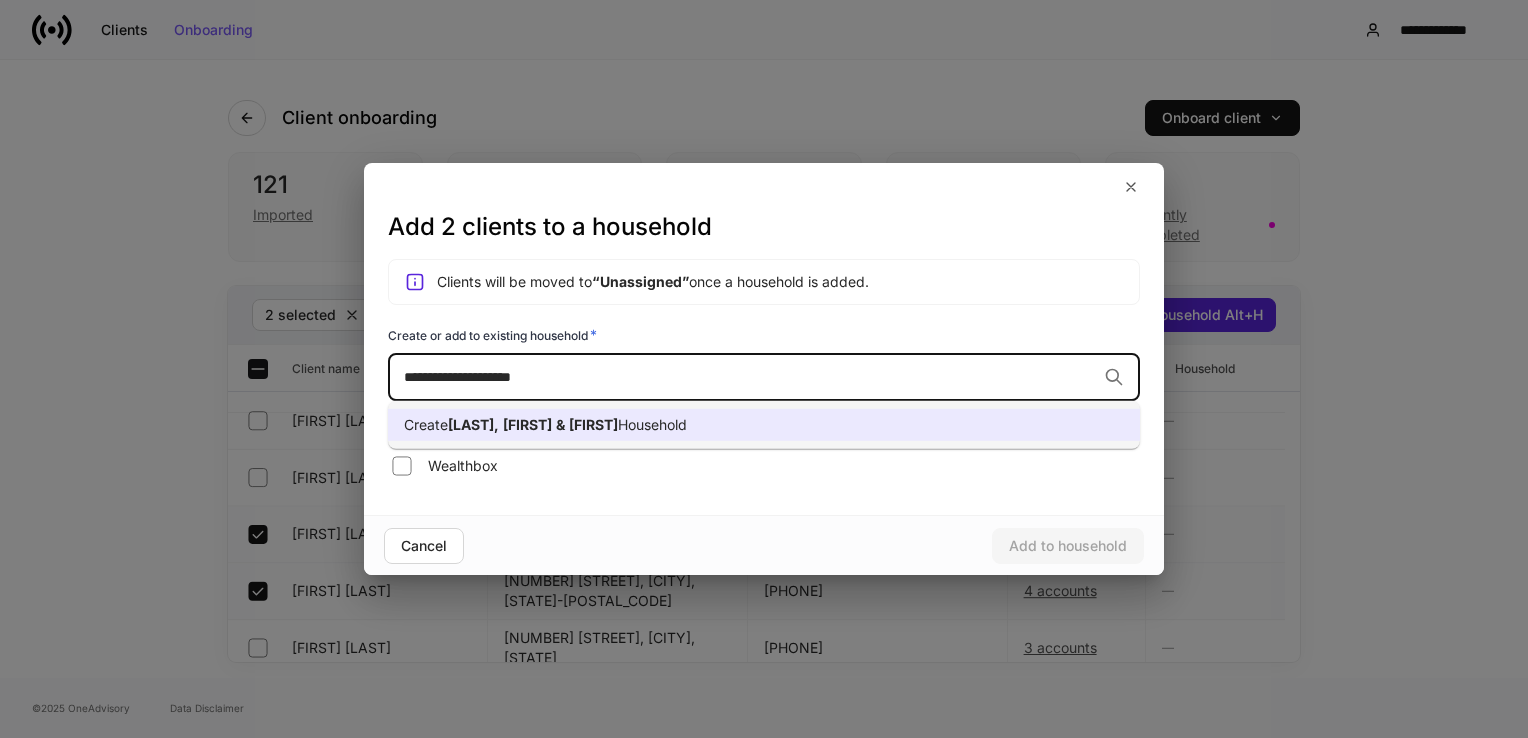 click on "[FIRST]" at bounding box center [527, 424] 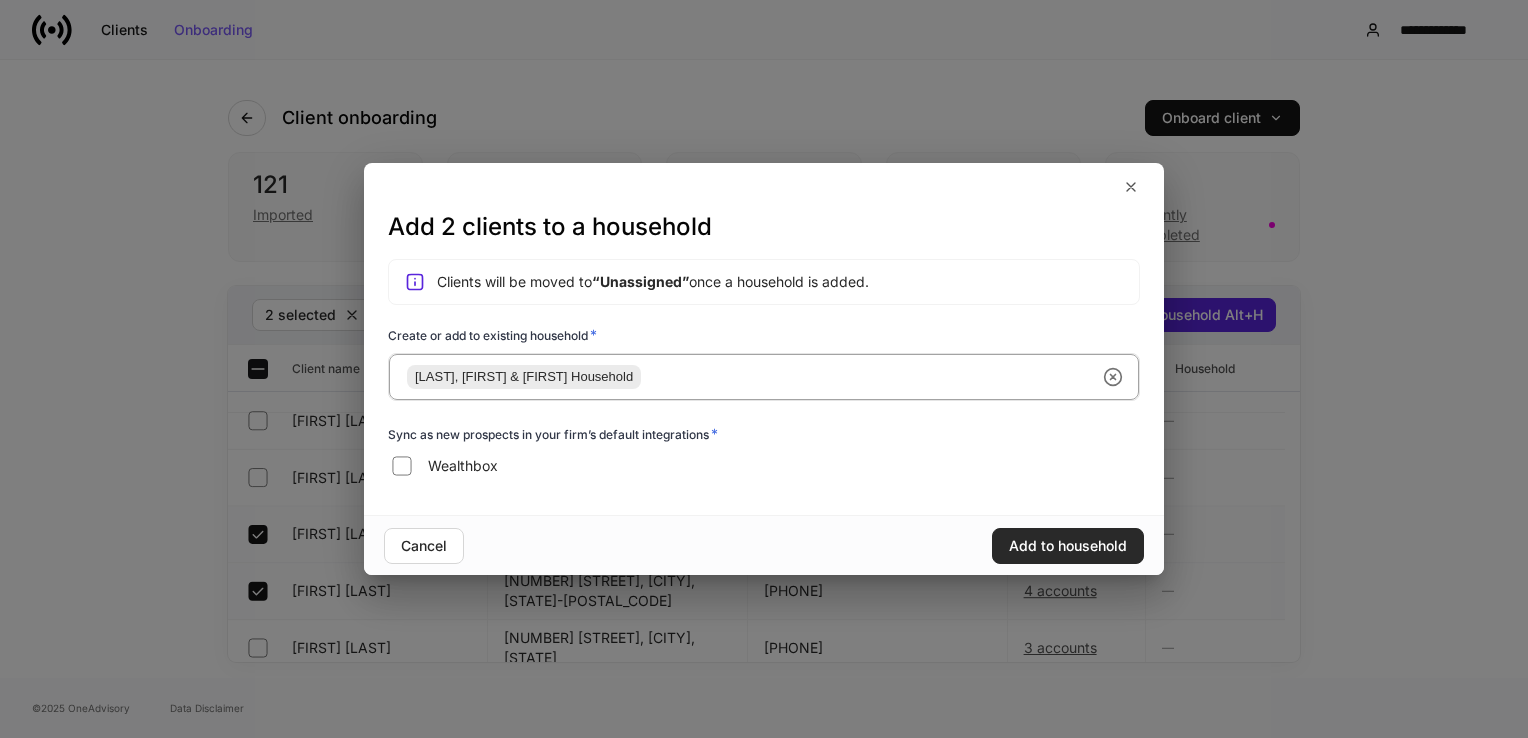 click on "Add to household" at bounding box center [1068, 546] 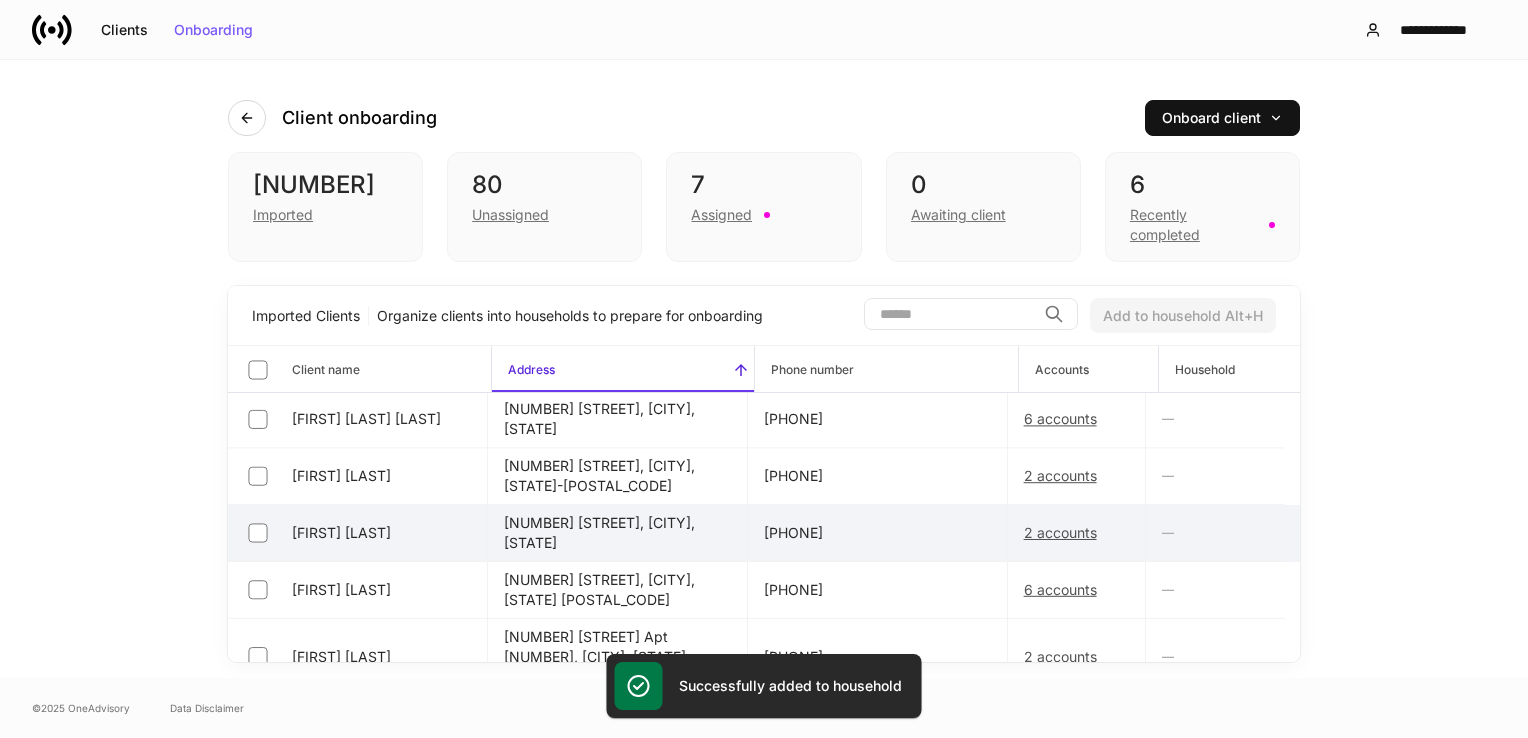 scroll, scrollTop: 3500, scrollLeft: 0, axis: vertical 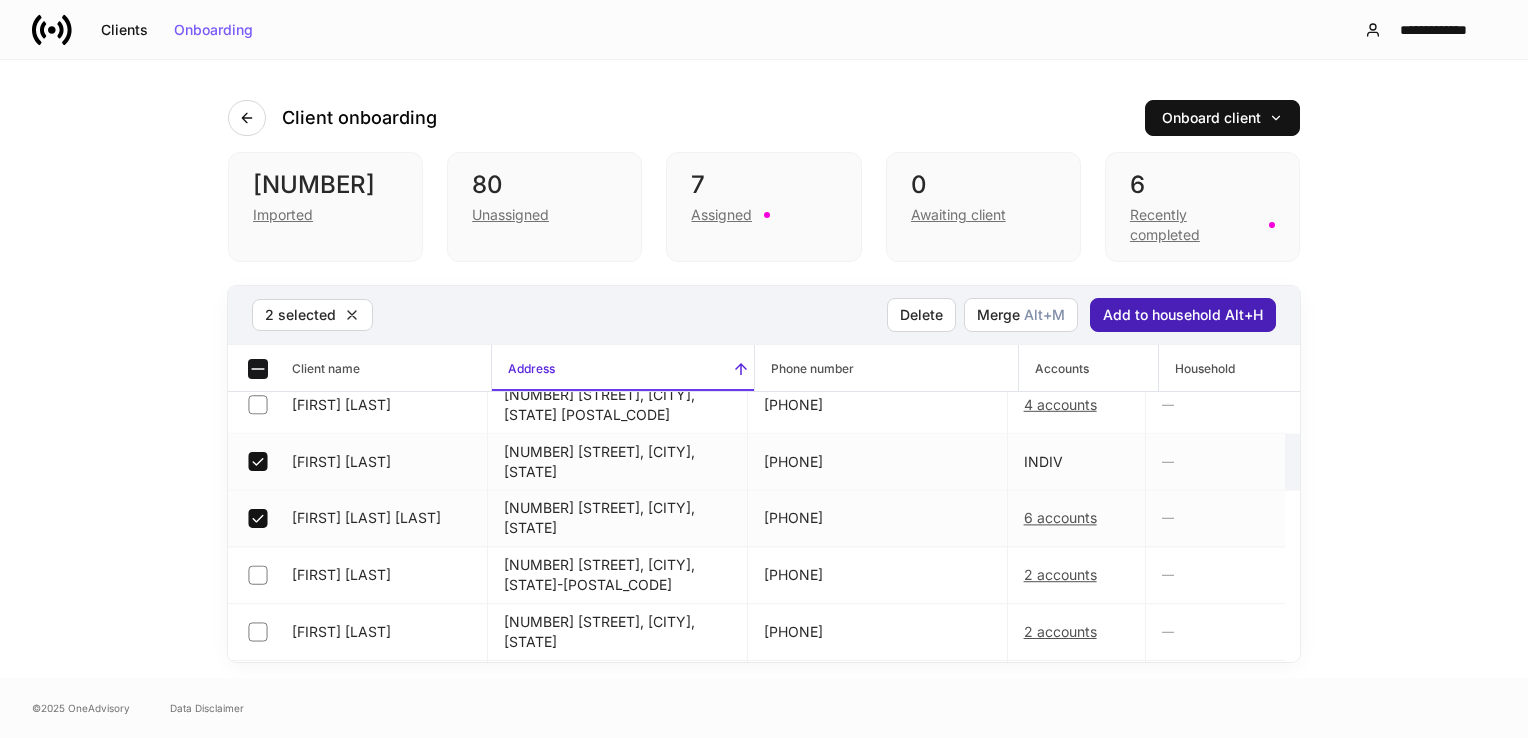 click on "Add to household Alt+H" at bounding box center (1183, 315) 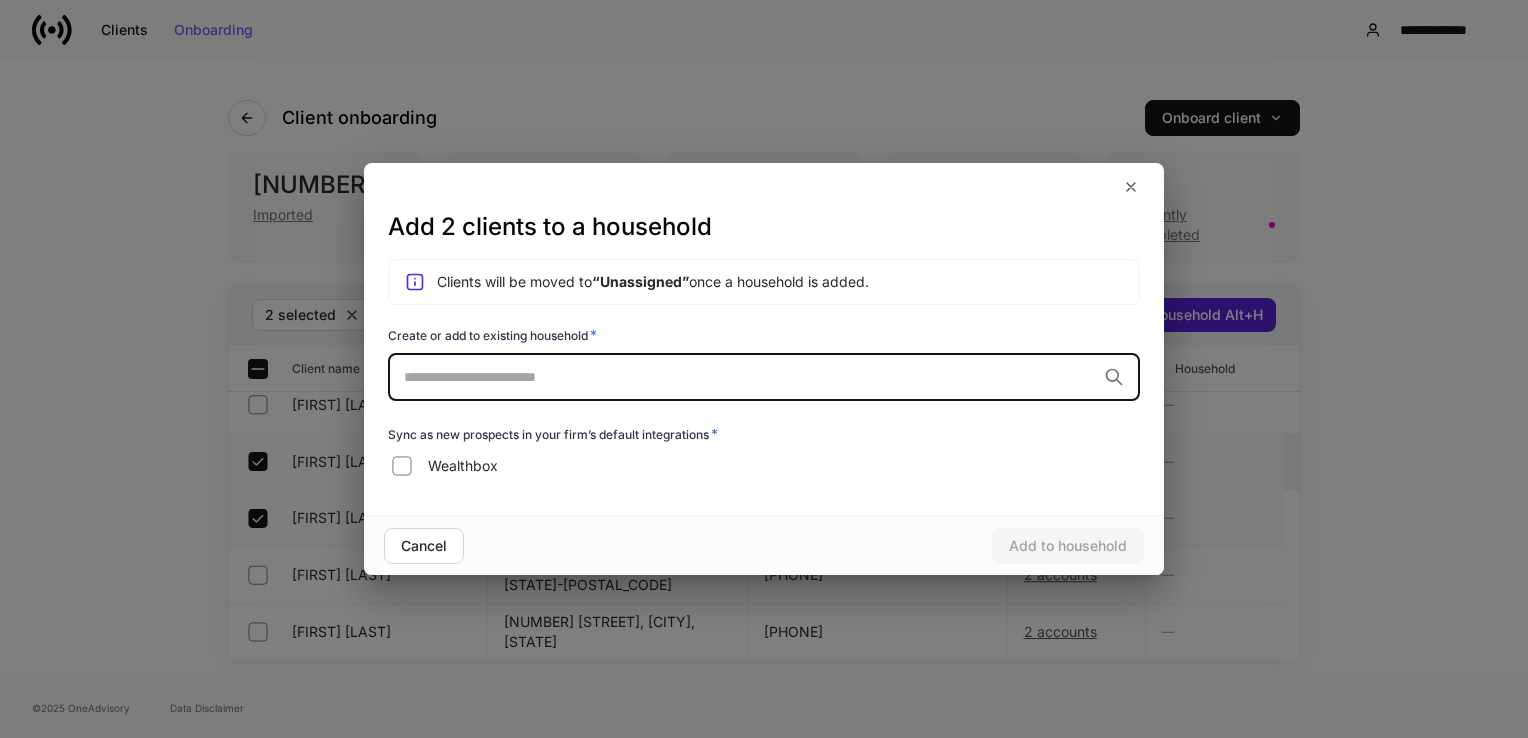 click on "​" at bounding box center (764, 377) 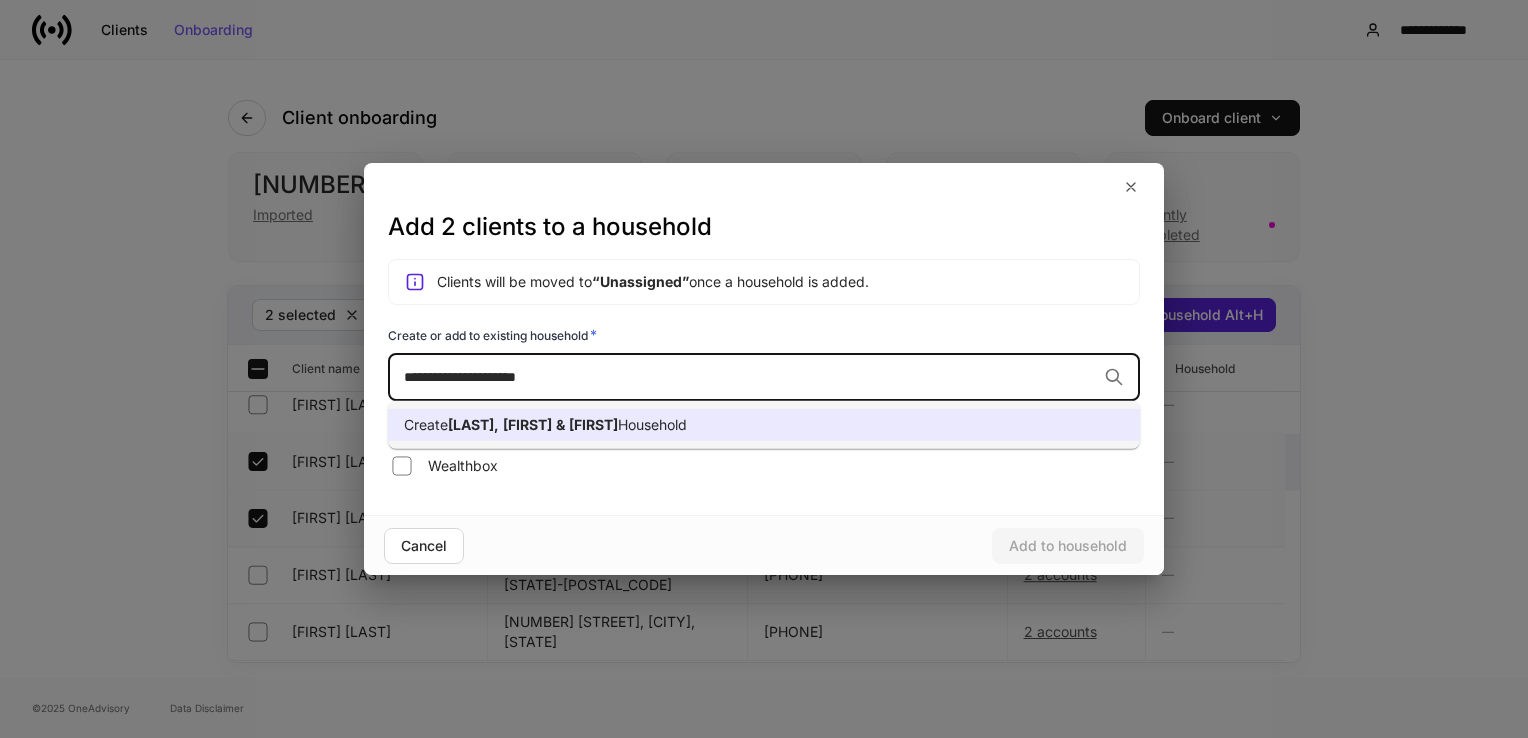 click on "[FIRST]" at bounding box center [527, 424] 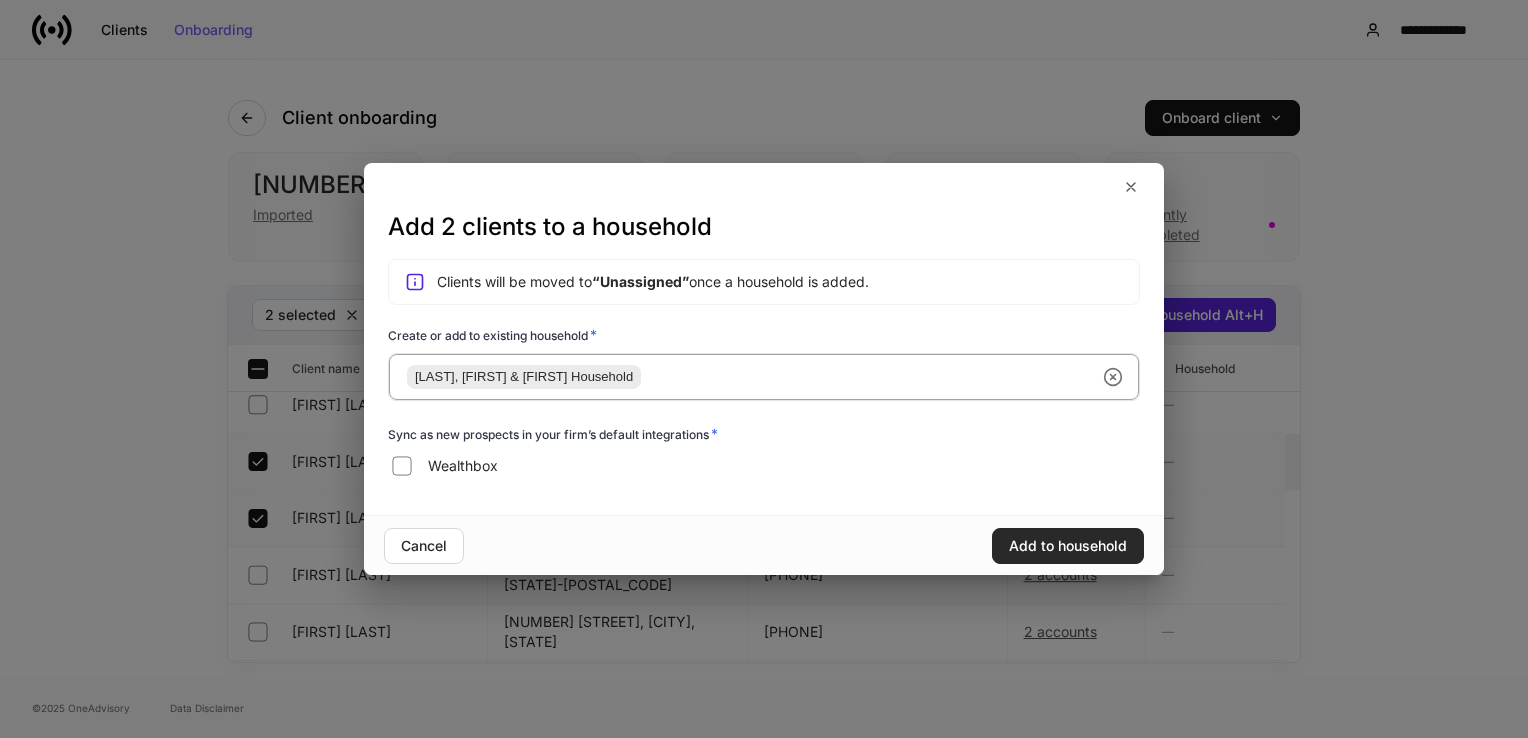 click on "Add to household" at bounding box center (1068, 546) 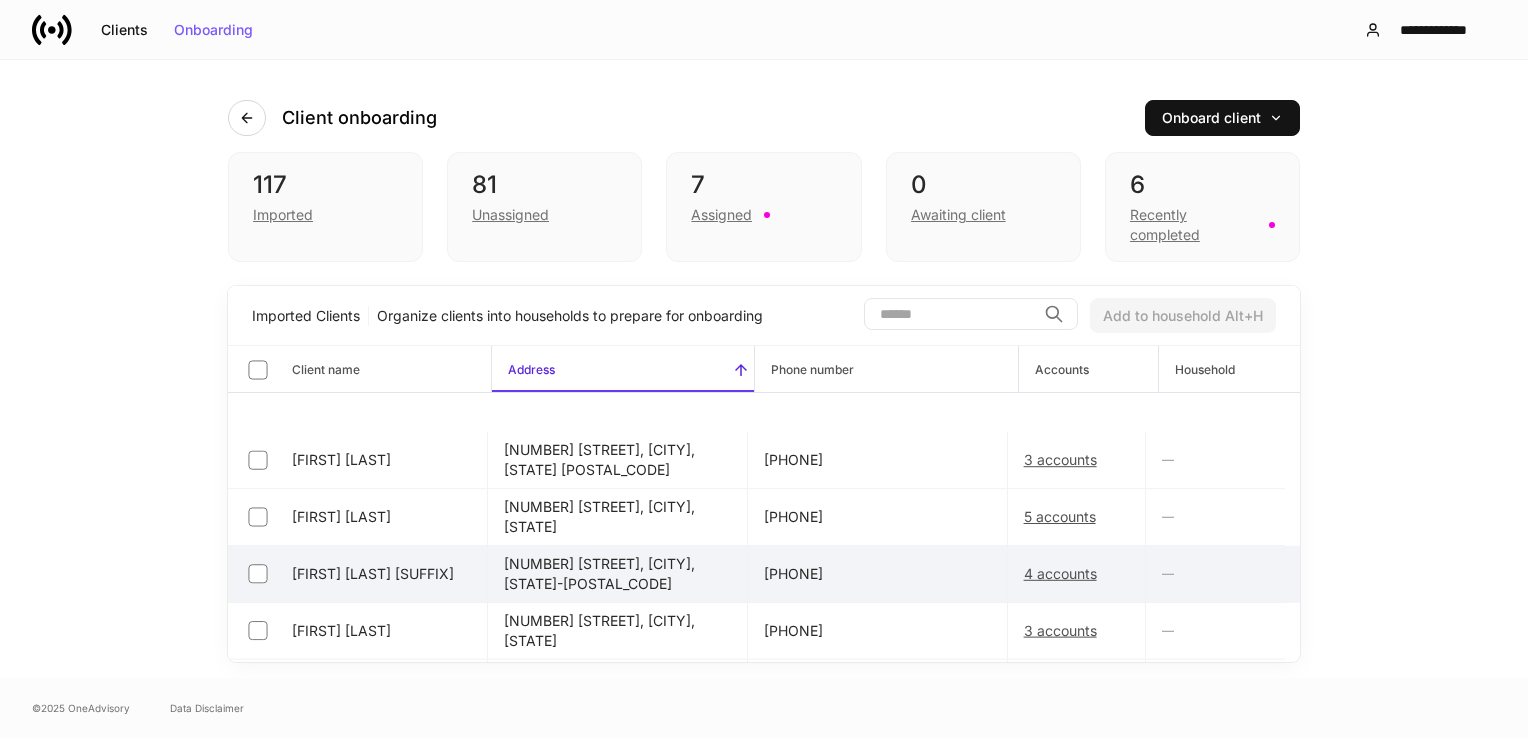 scroll, scrollTop: 4000, scrollLeft: 0, axis: vertical 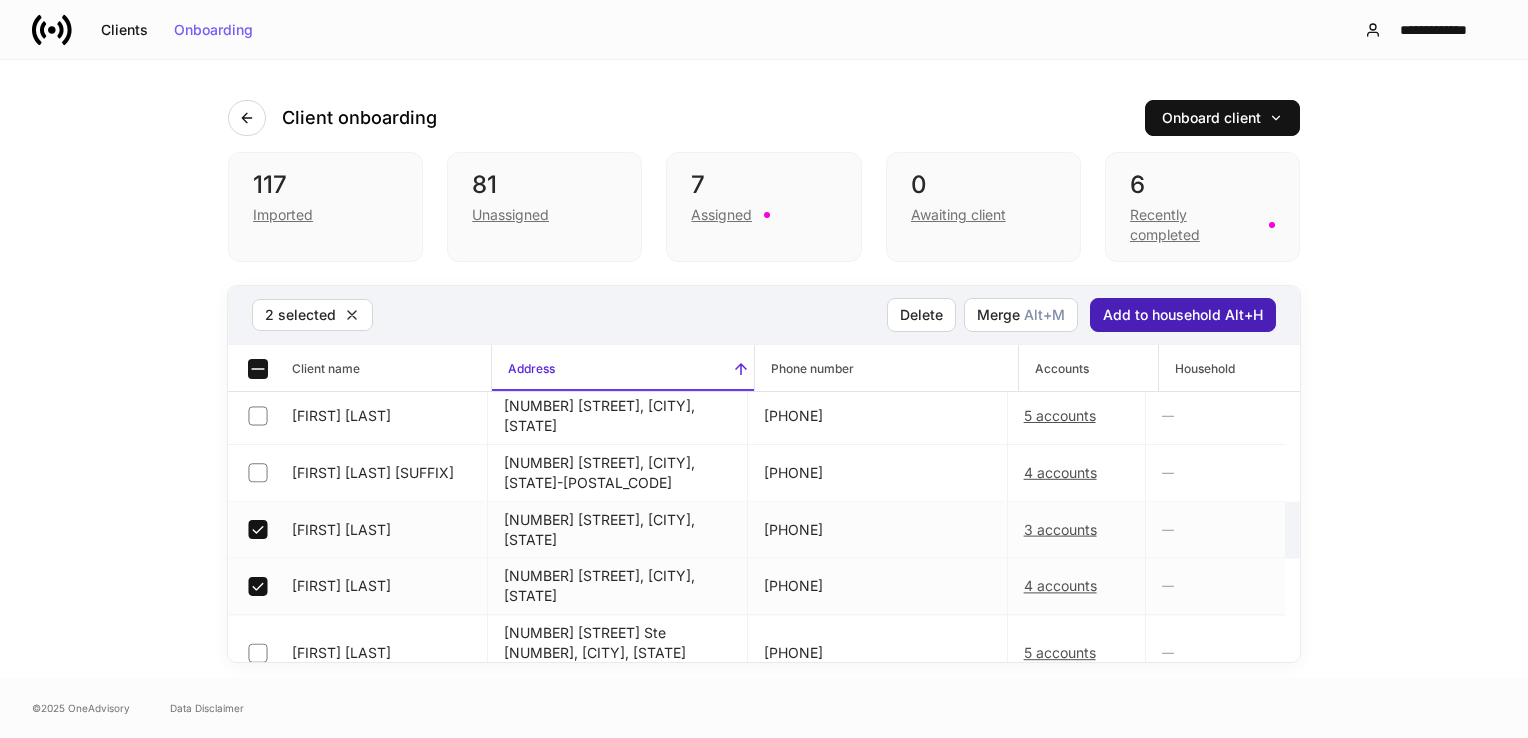click on "Add to household Alt+H" at bounding box center [1183, 315] 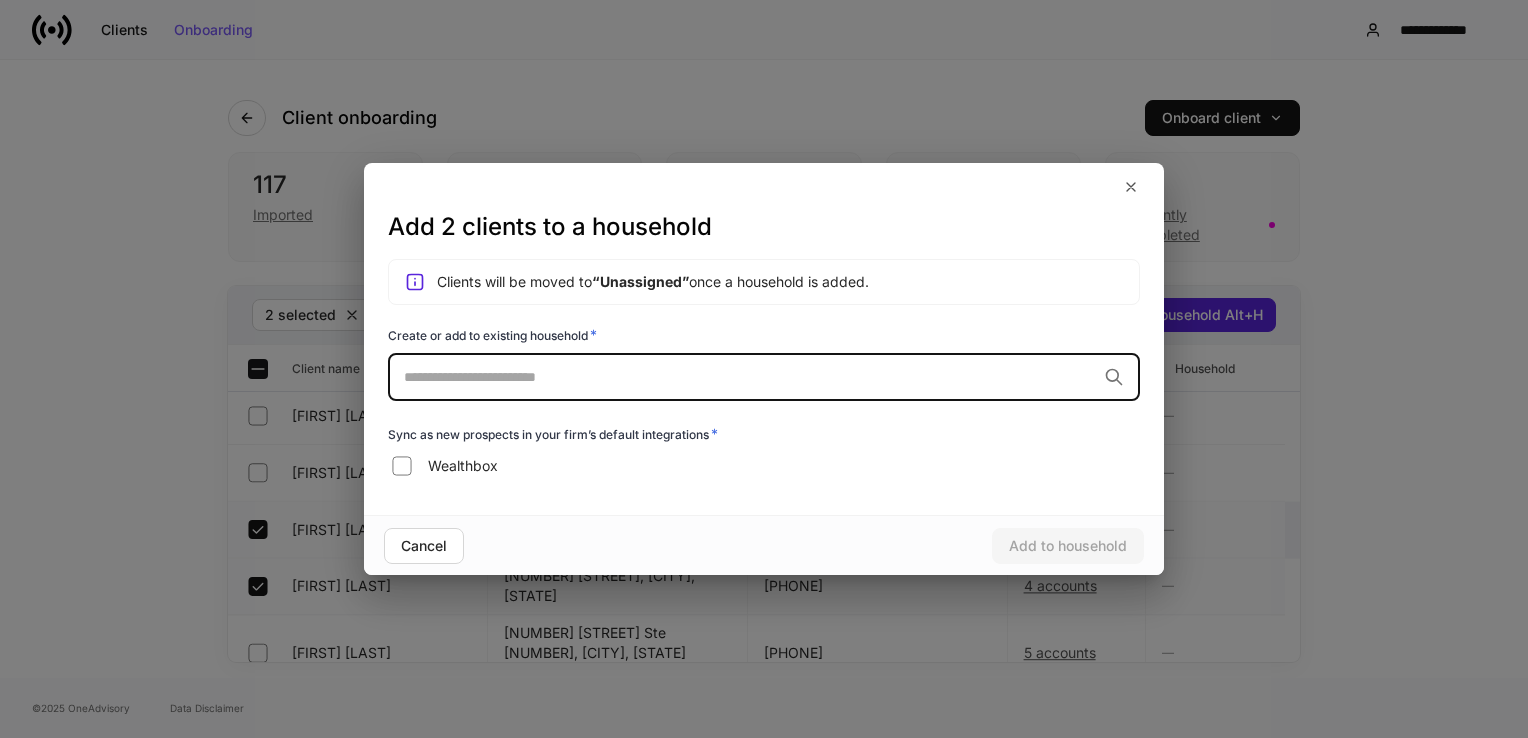 click at bounding box center (750, 377) 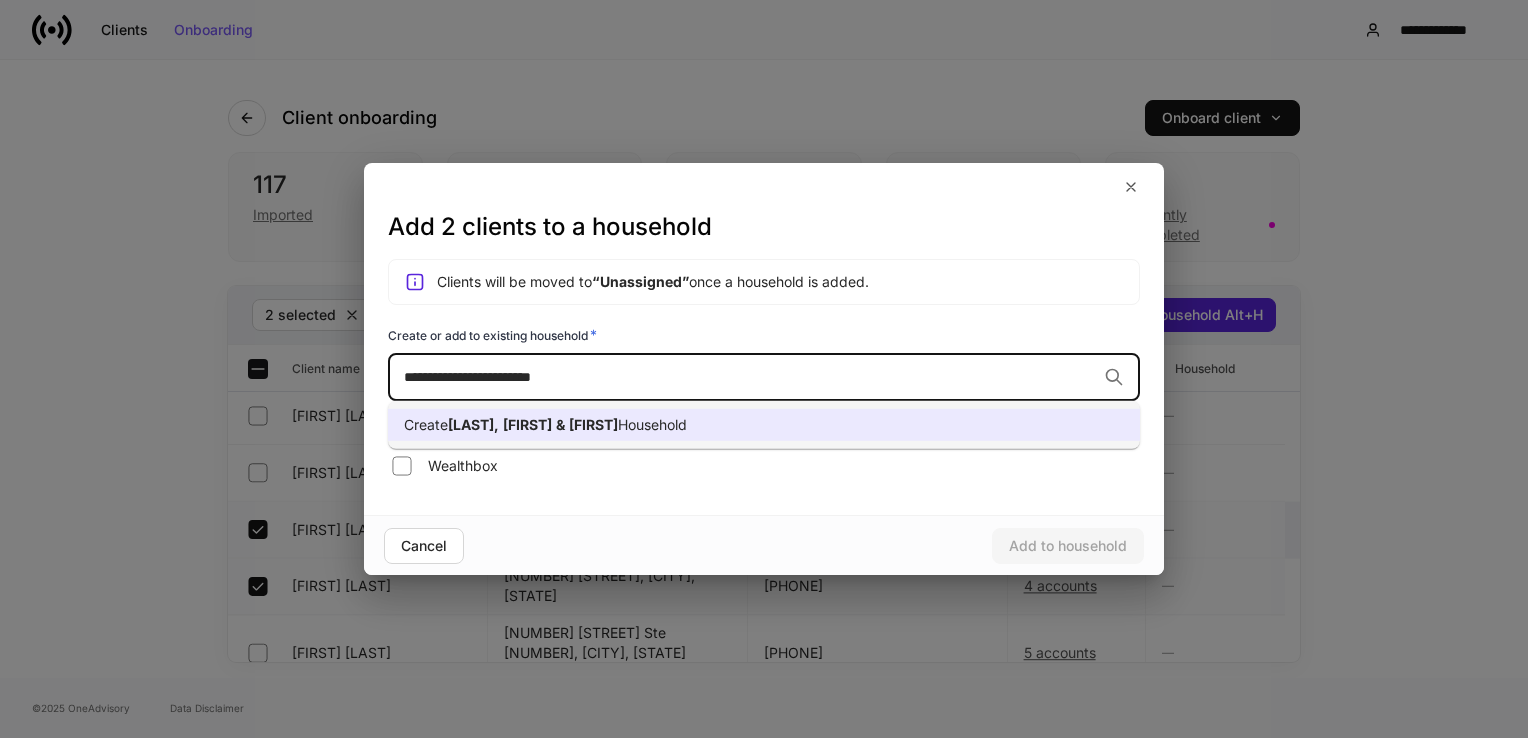 click on "**********" at bounding box center (750, 377) 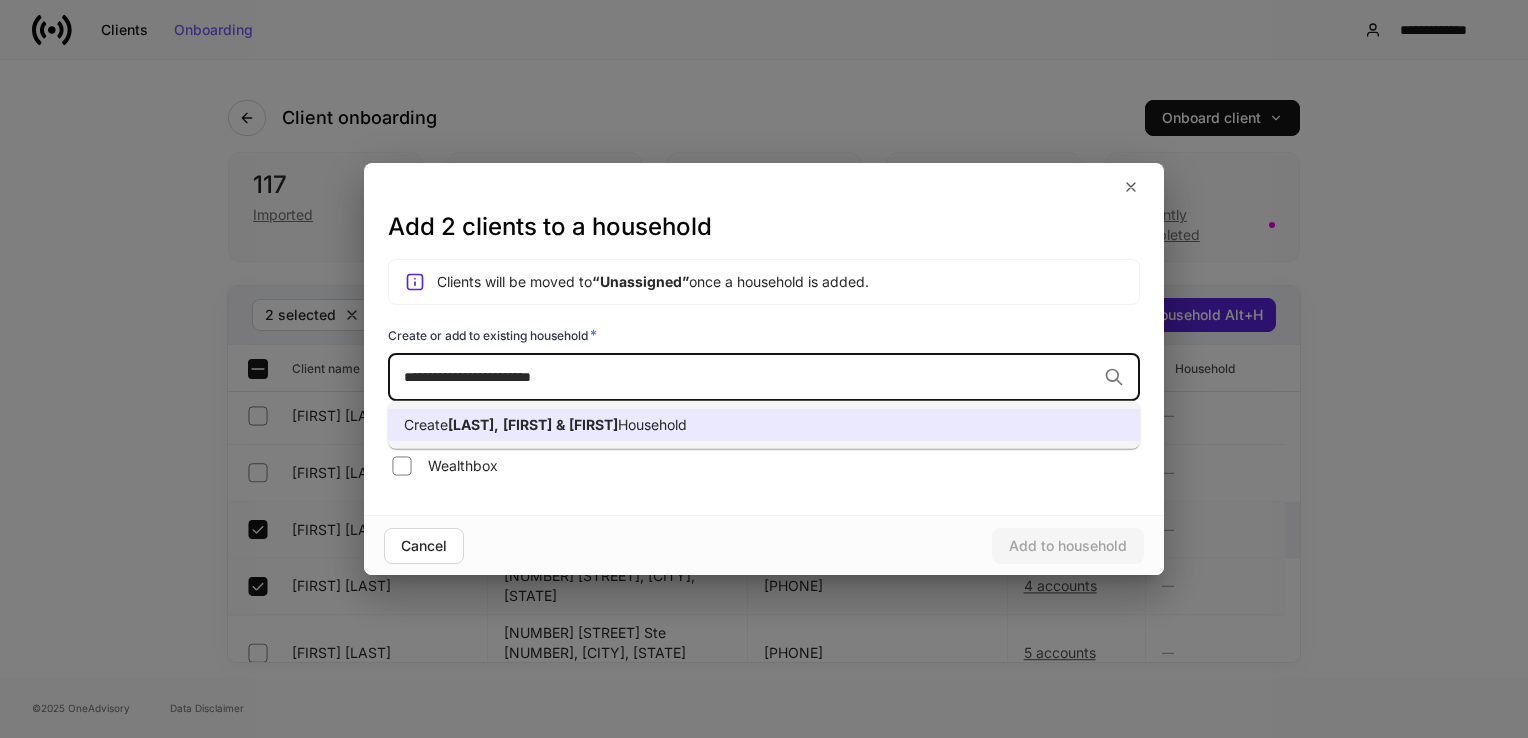 click at bounding box center [554, 424] 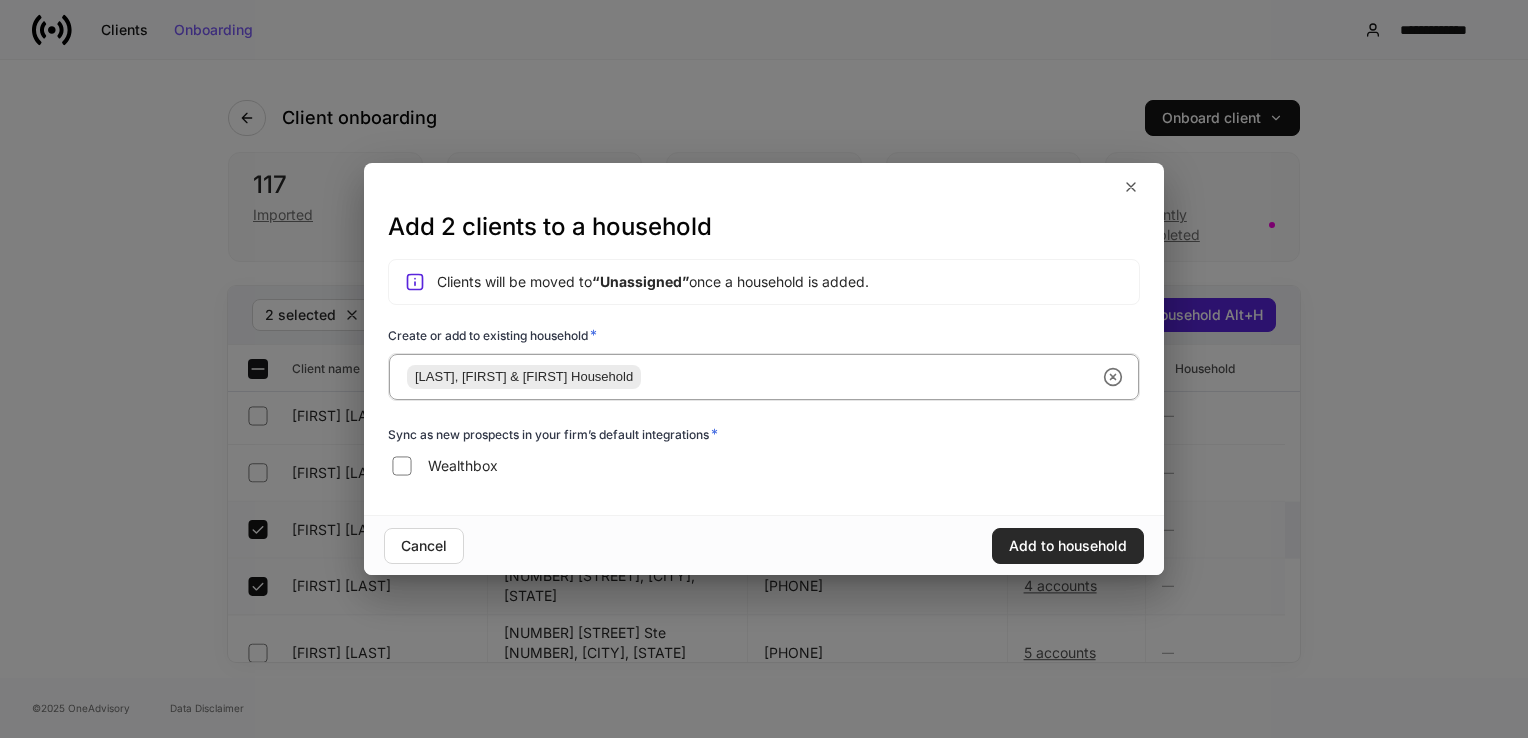 click on "Add to household" at bounding box center (1068, 546) 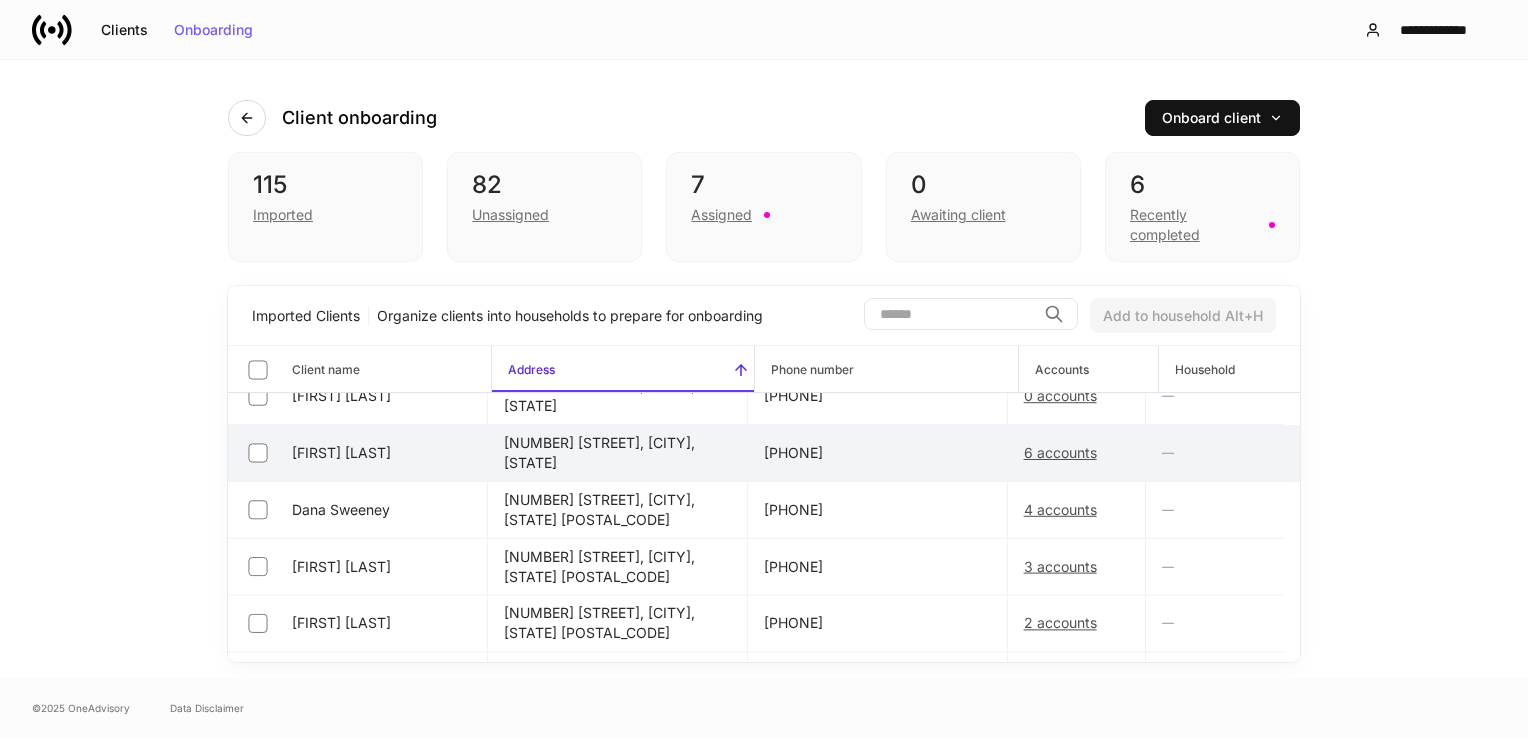 scroll, scrollTop: 5000, scrollLeft: 0, axis: vertical 